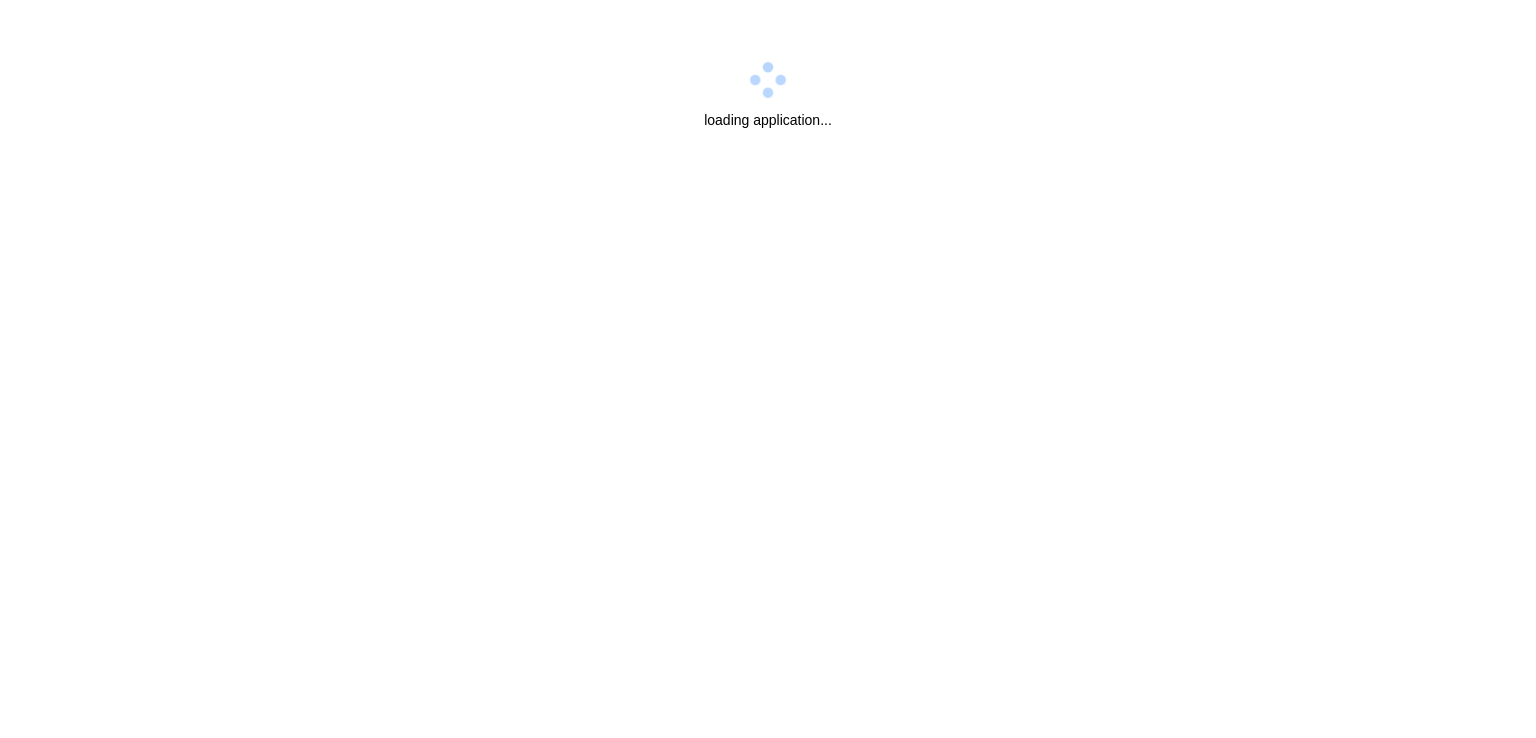 scroll, scrollTop: 0, scrollLeft: 0, axis: both 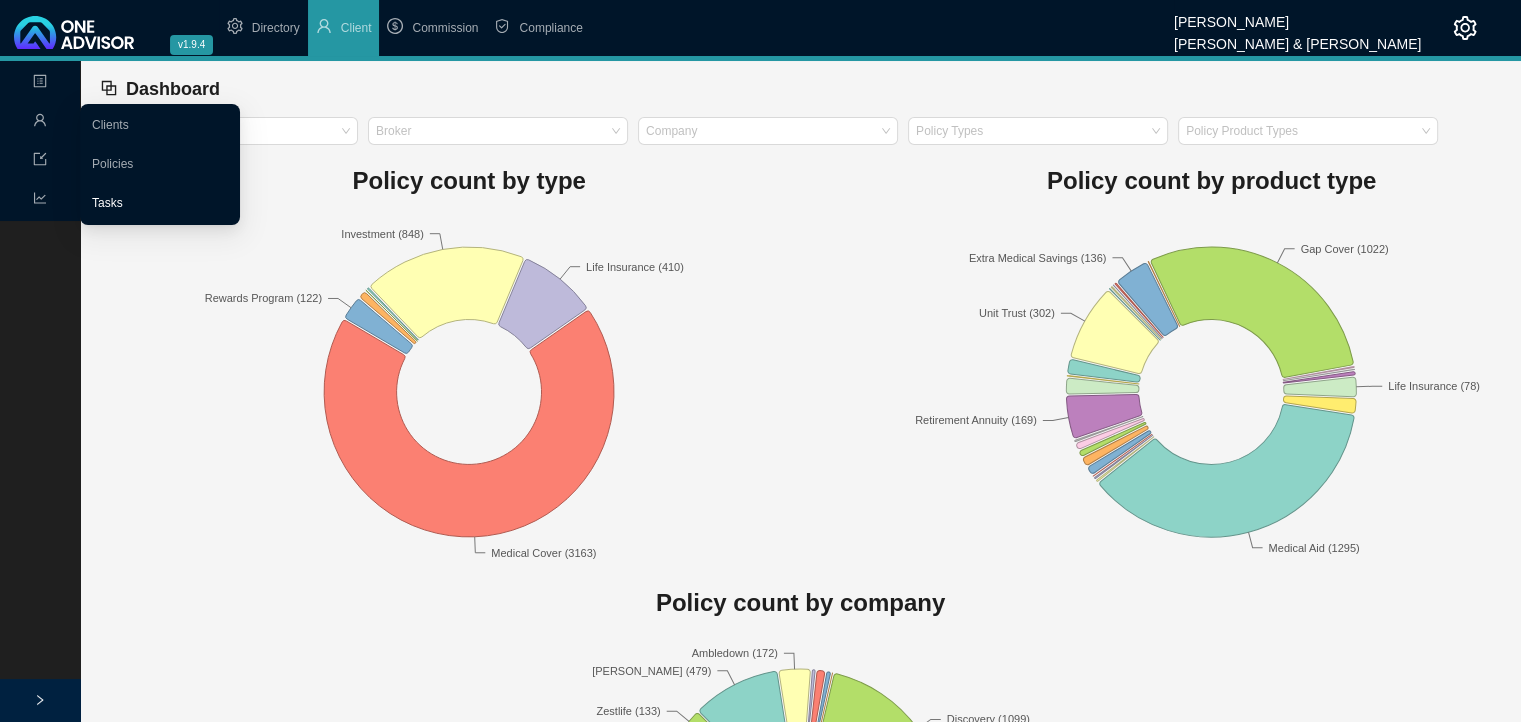 click on "Tasks" at bounding box center [107, 203] 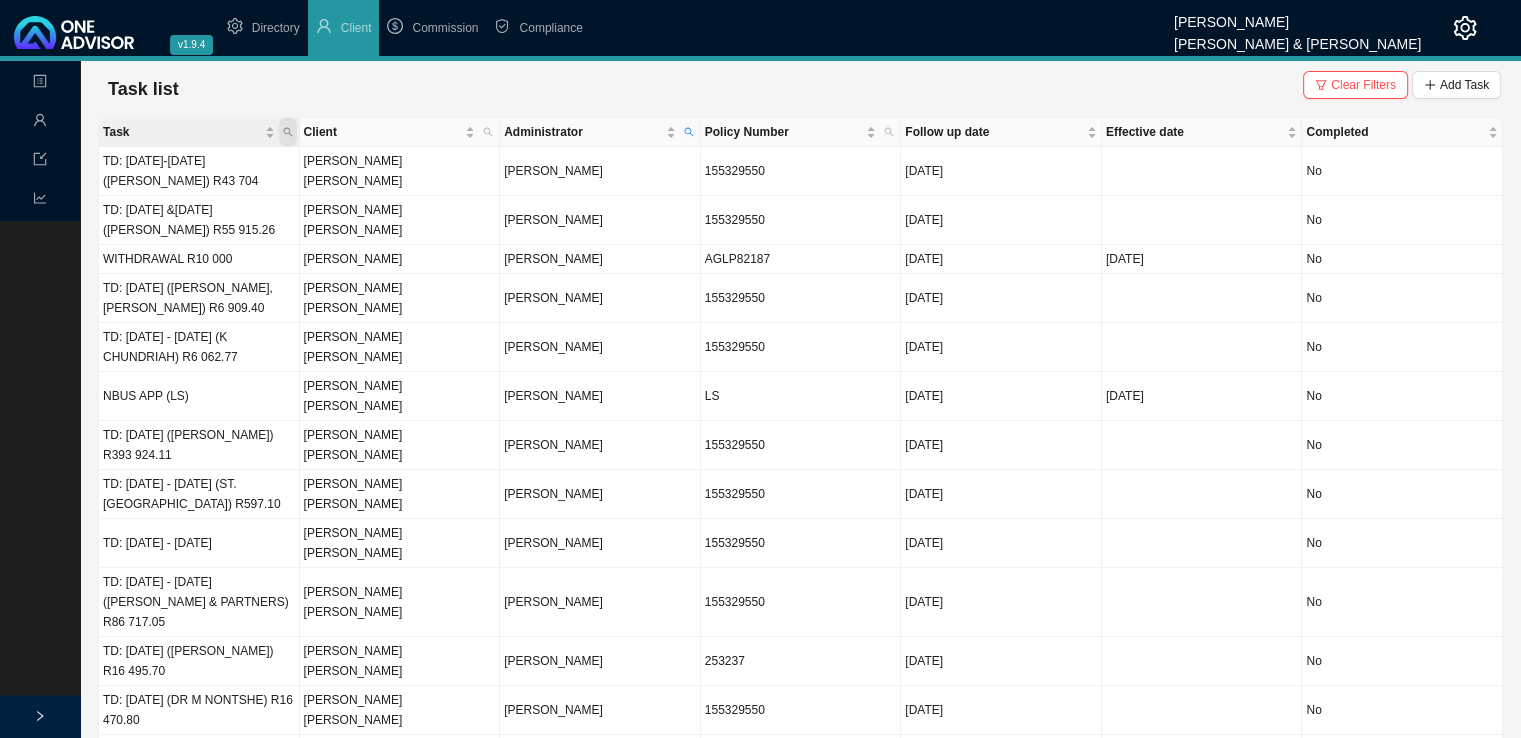 click at bounding box center [288, 132] 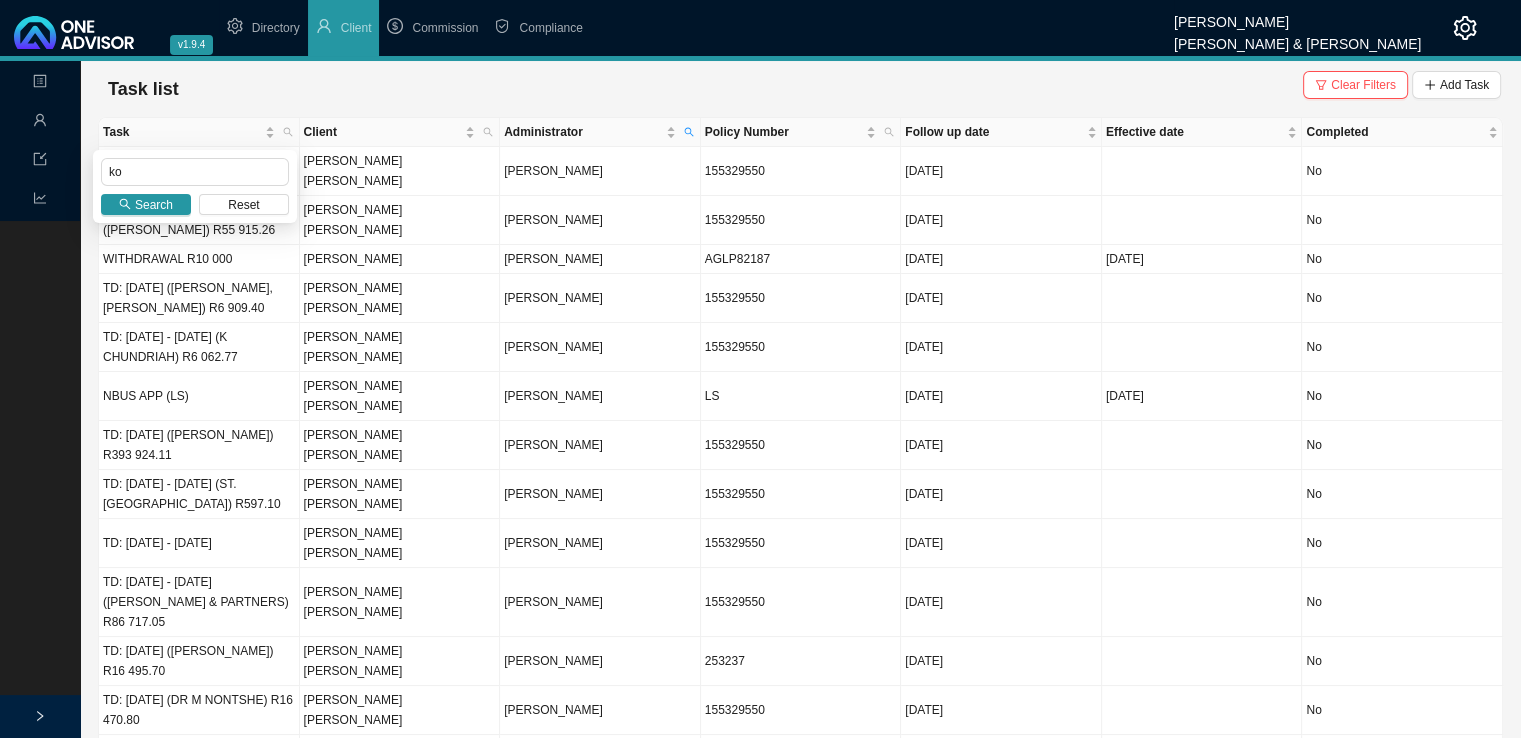 type on "k" 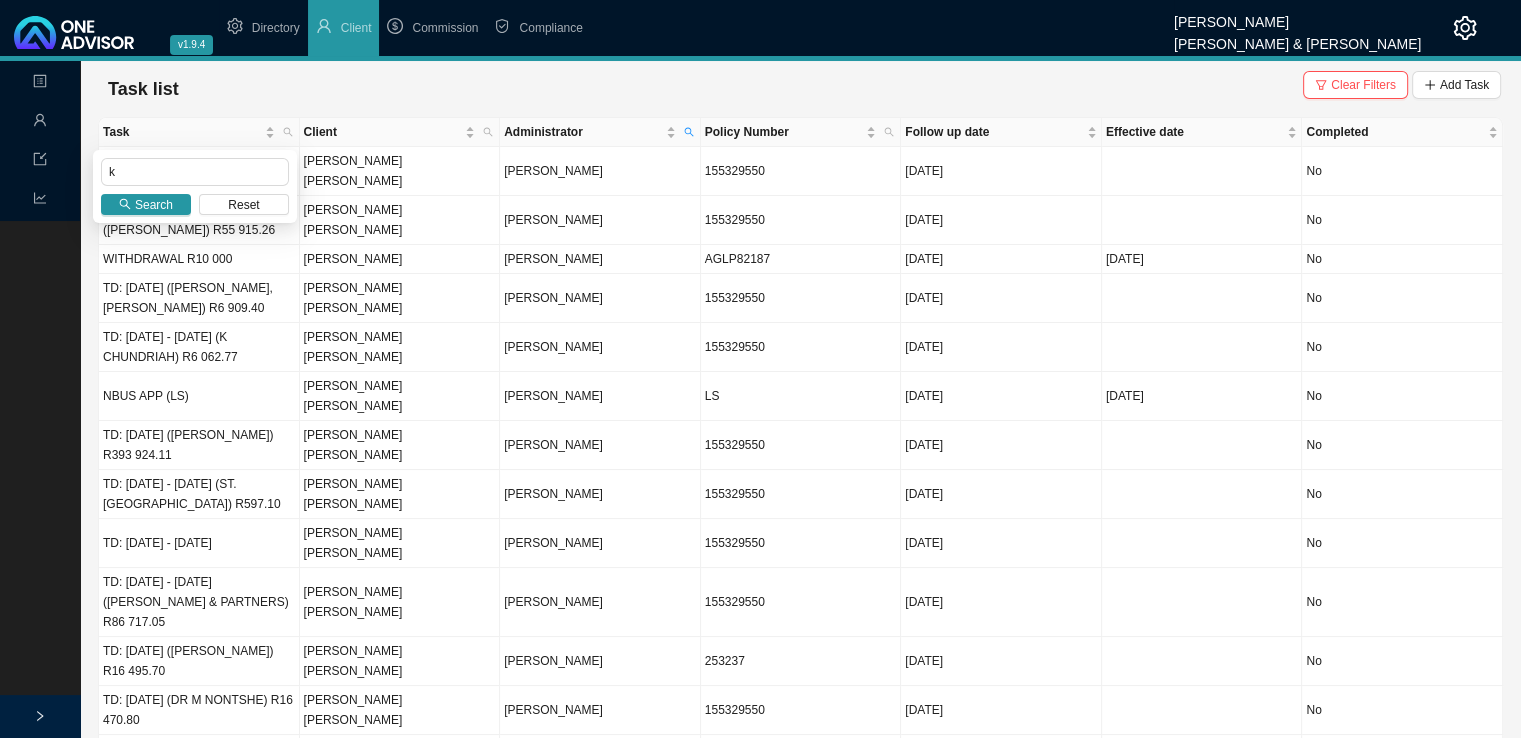 type 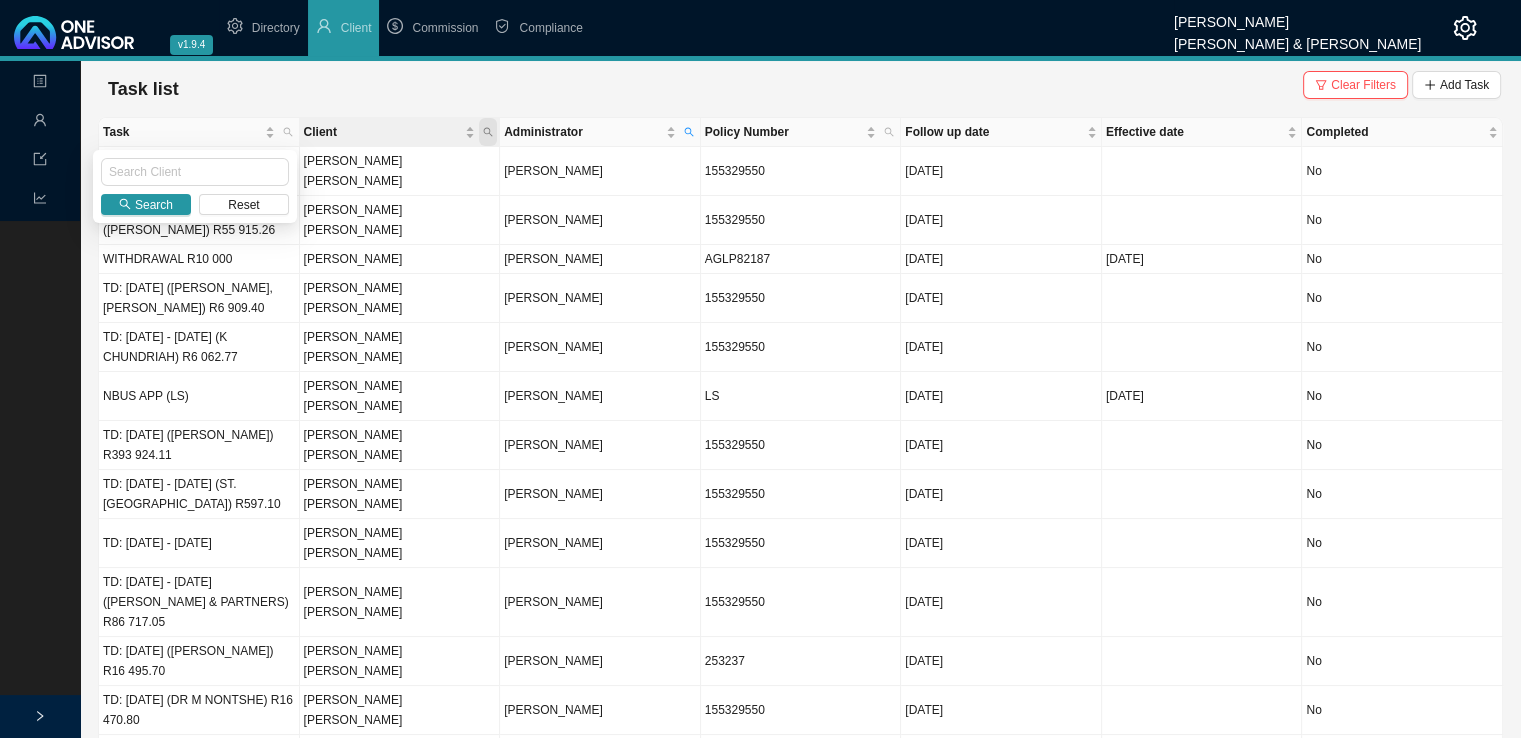 click 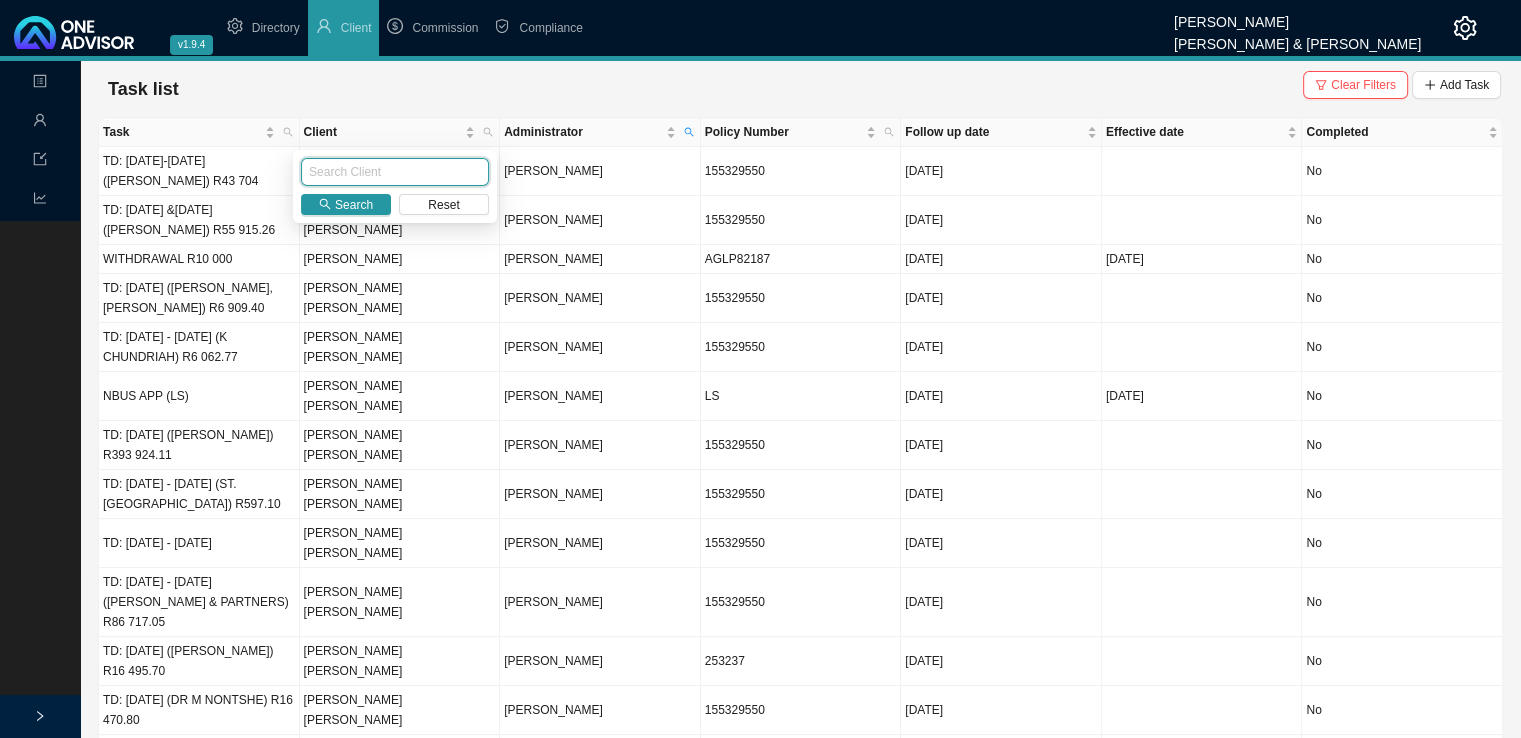 click at bounding box center [395, 172] 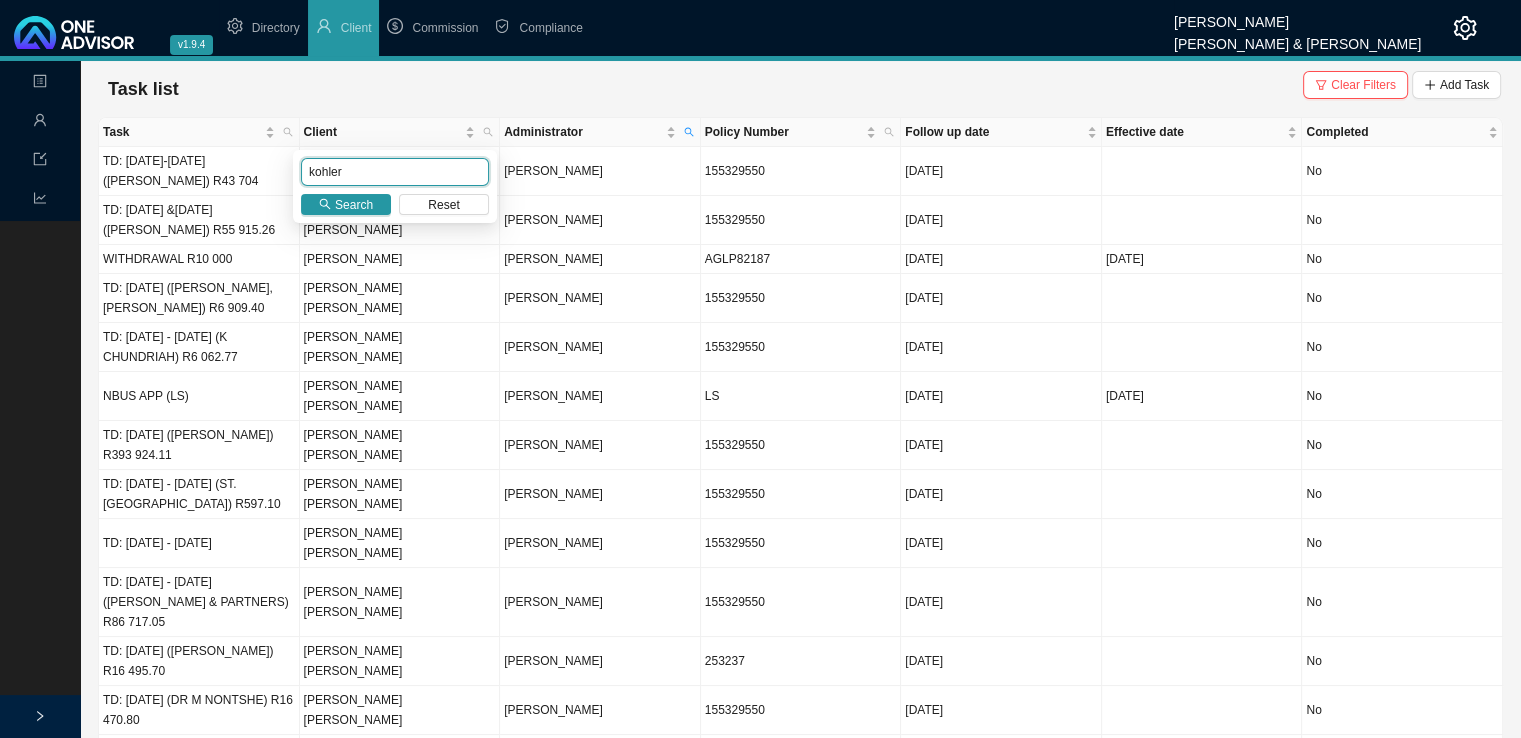 type on "kohler" 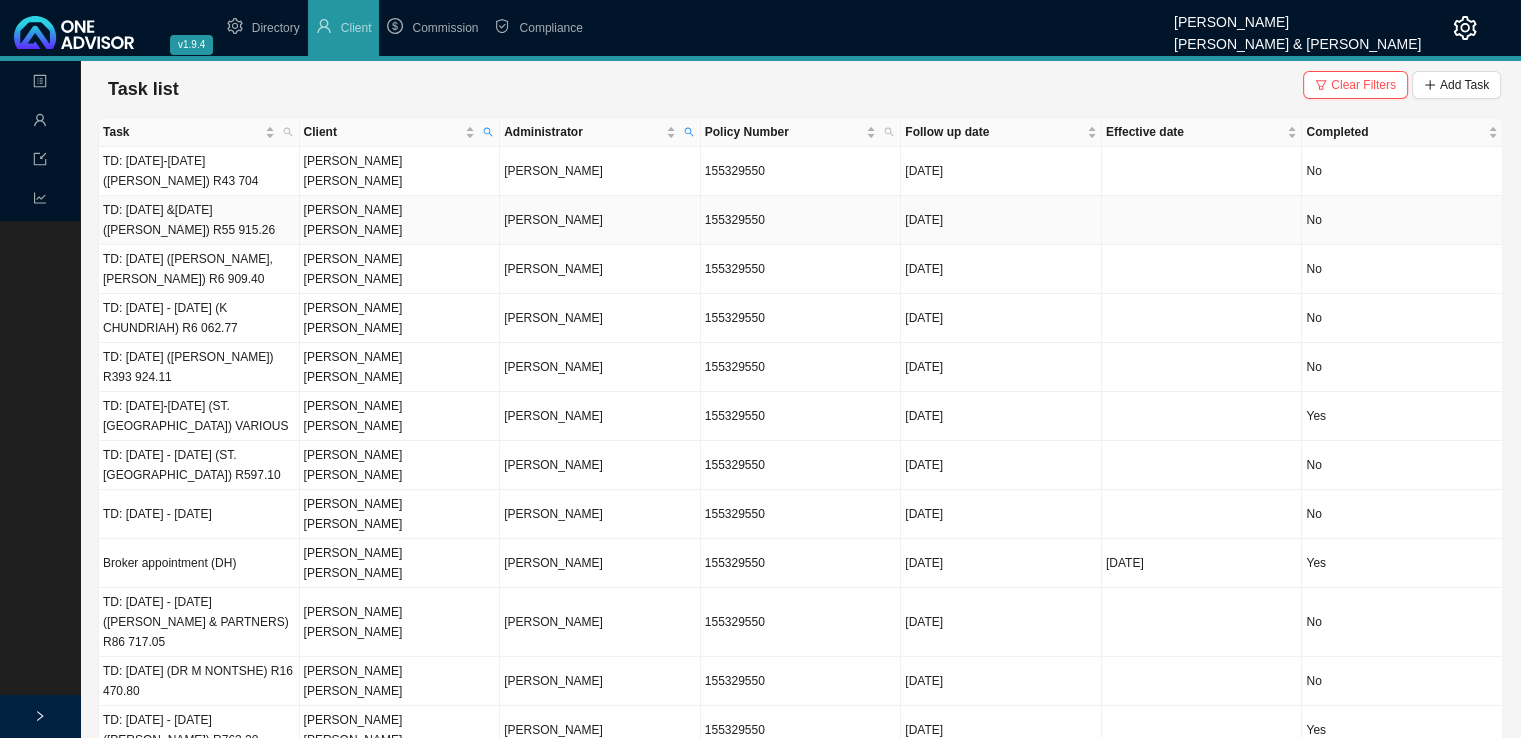 click on "TD: [DATE] &[DATE] ([PERSON_NAME]) R55 915.26" at bounding box center (199, 220) 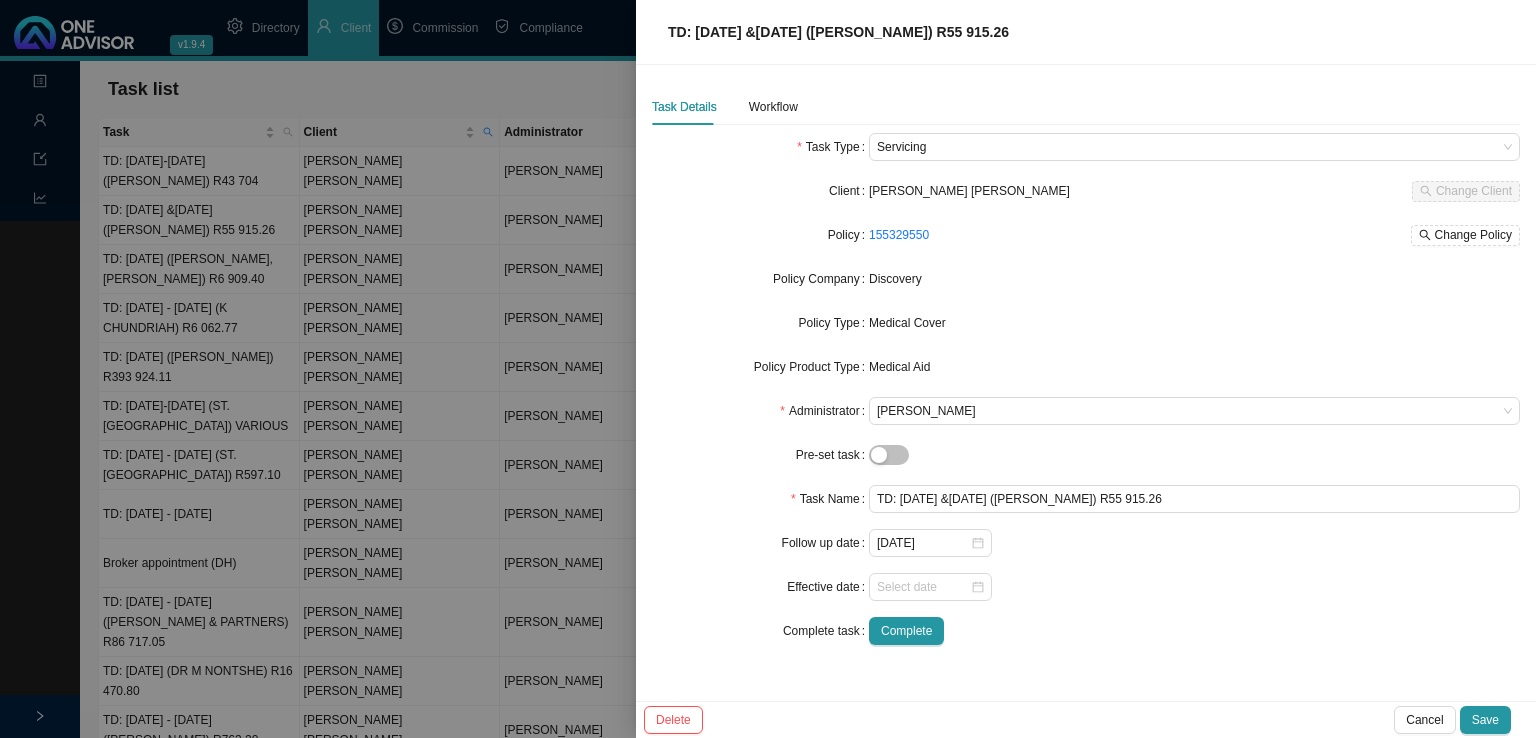 click on "Task Details Workflow" at bounding box center (725, 107) 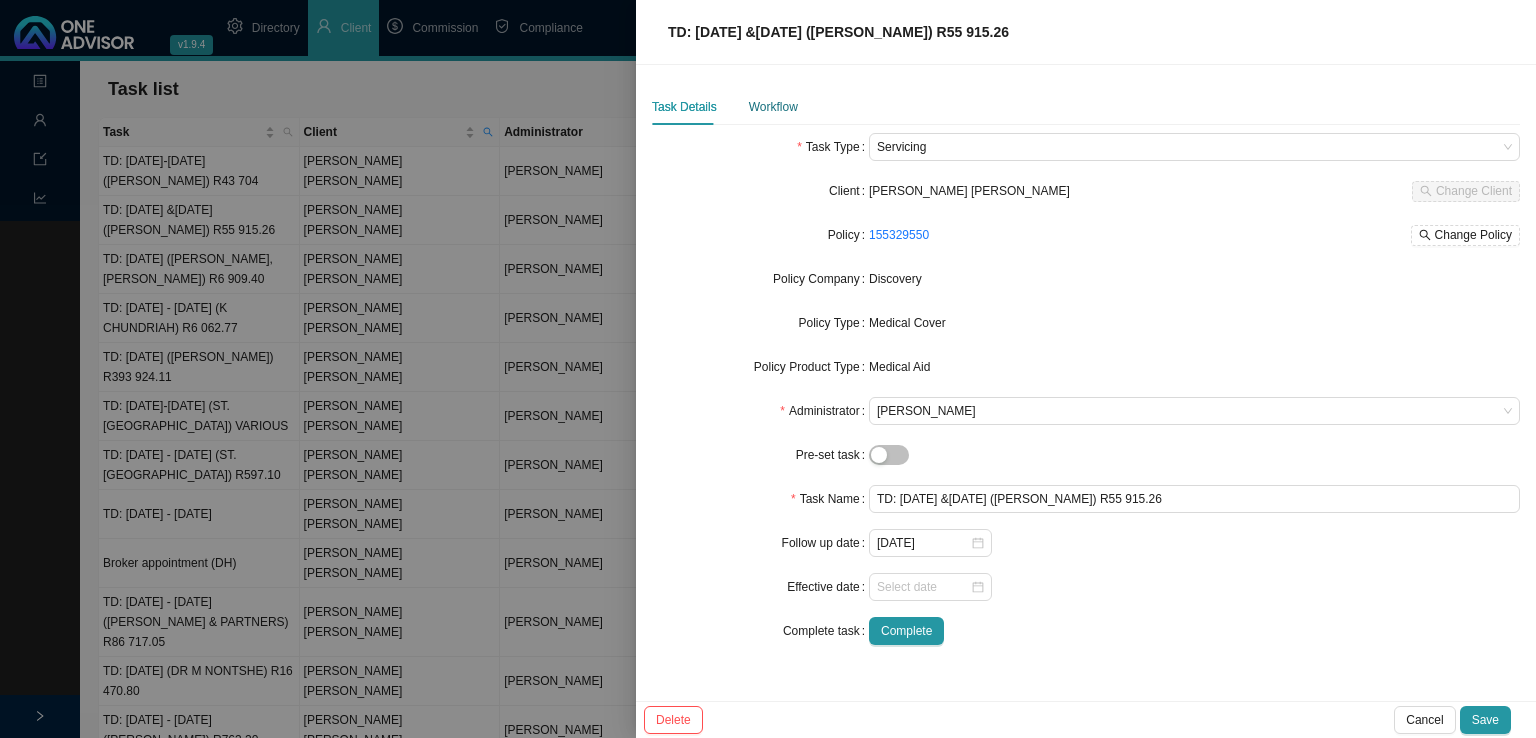 drag, startPoint x: 785, startPoint y: 99, endPoint x: 813, endPoint y: 107, distance: 29.12044 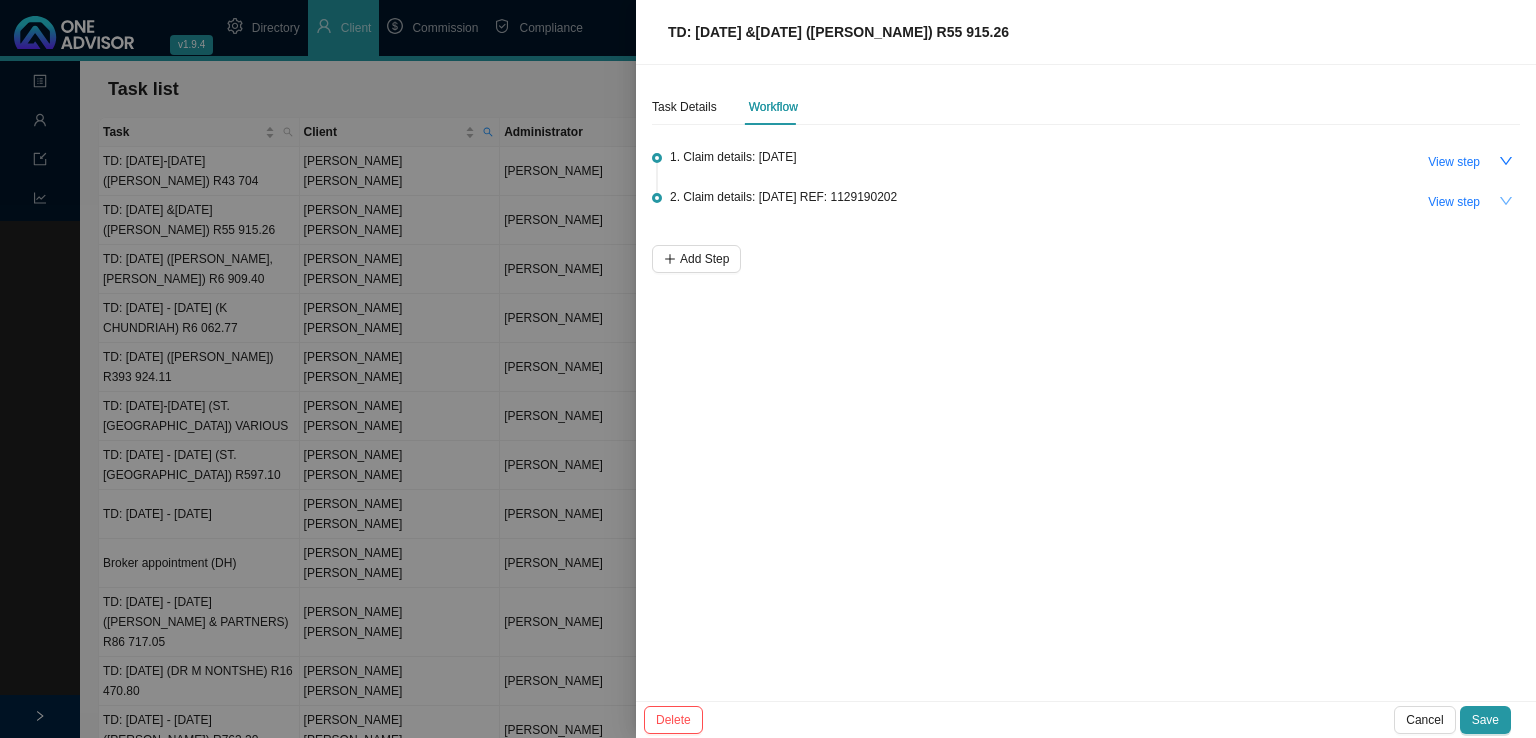 click 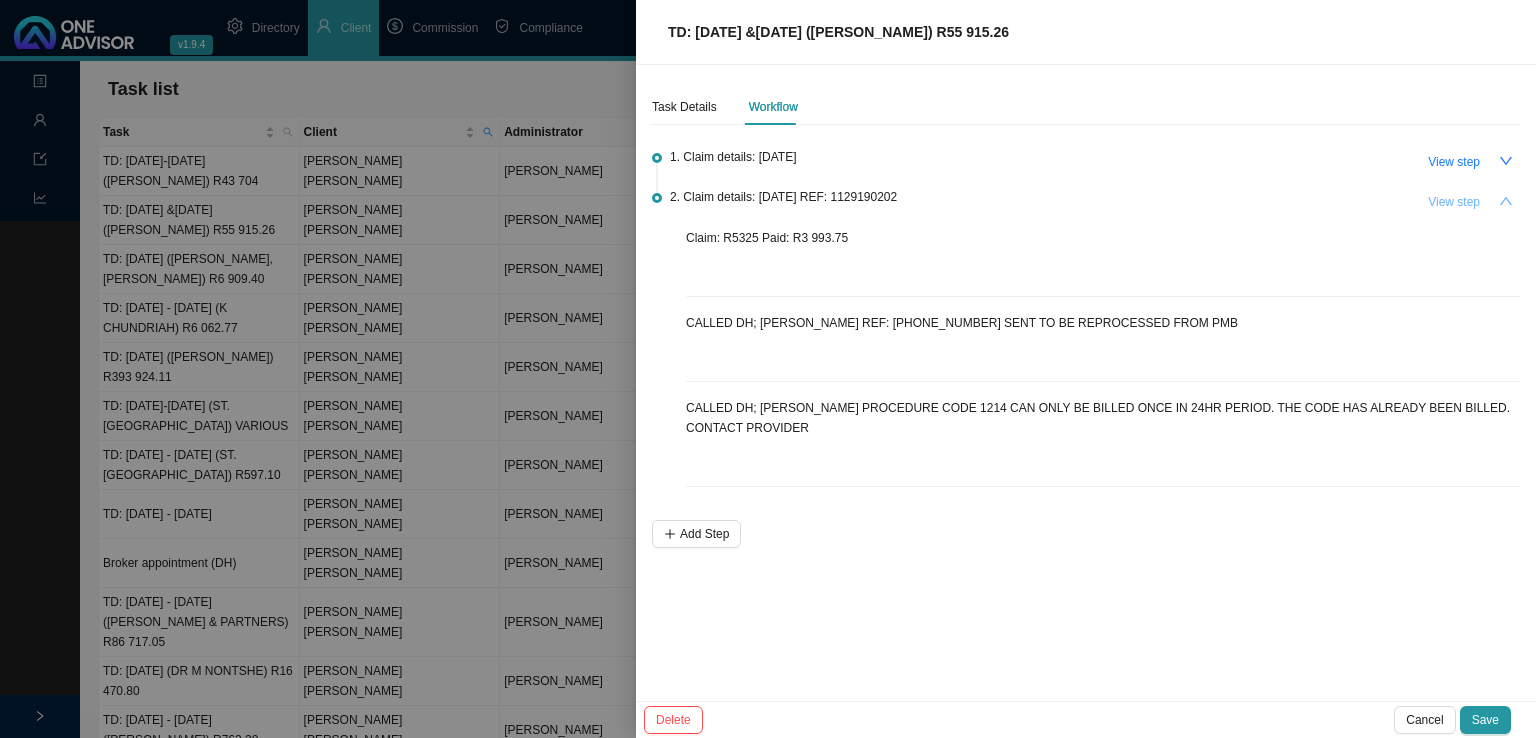 click on "View step" at bounding box center (1454, 202) 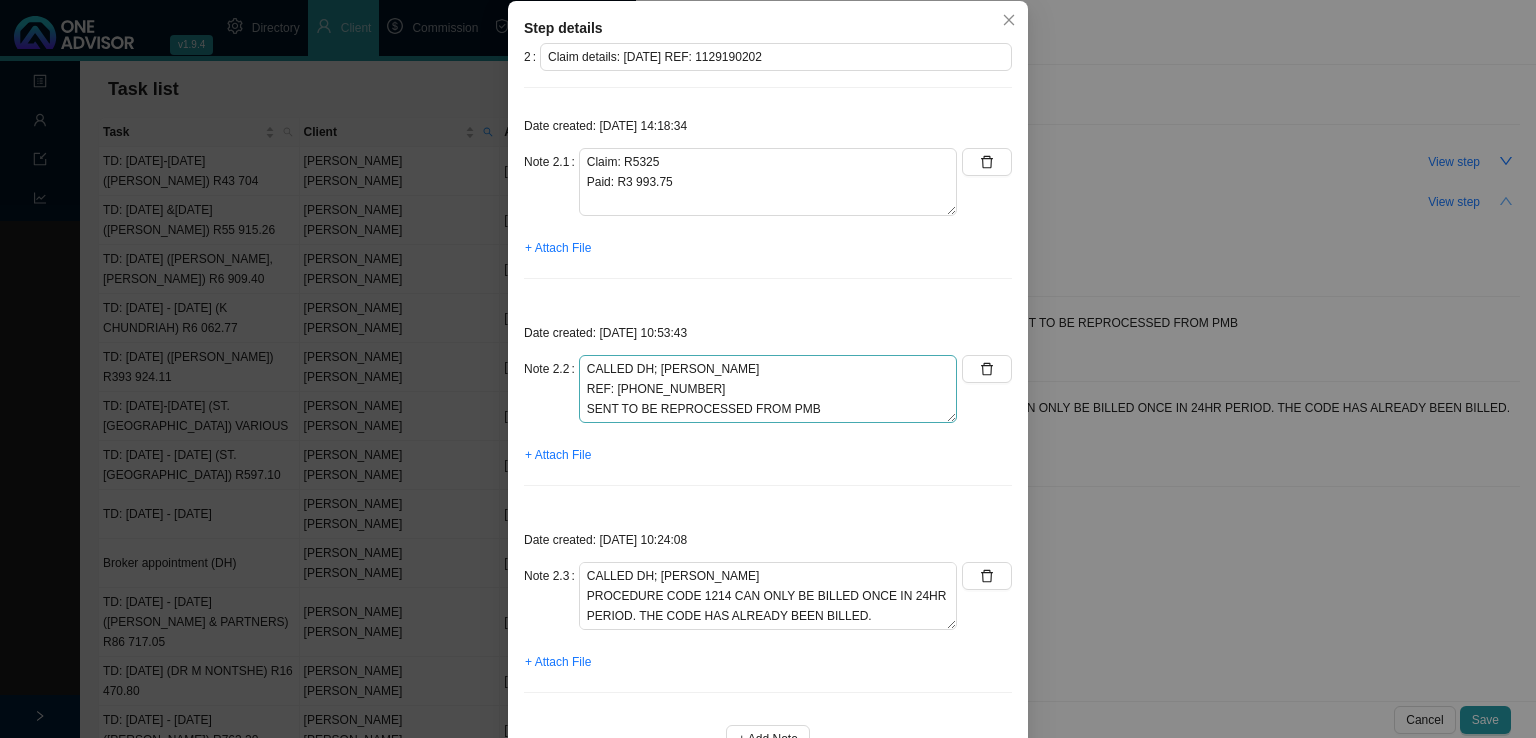 scroll, scrollTop: 180, scrollLeft: 0, axis: vertical 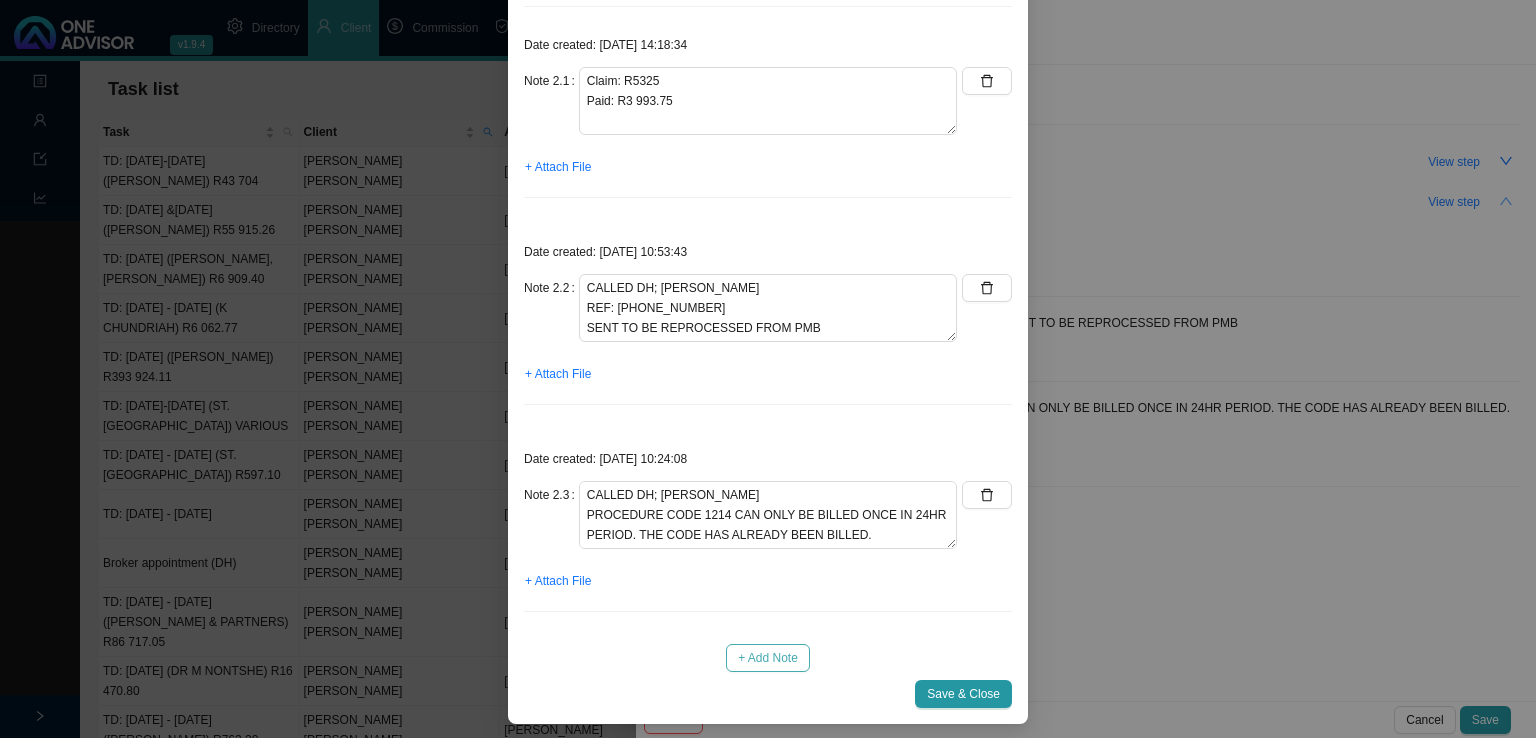 click on "+ Add Note" at bounding box center (768, 658) 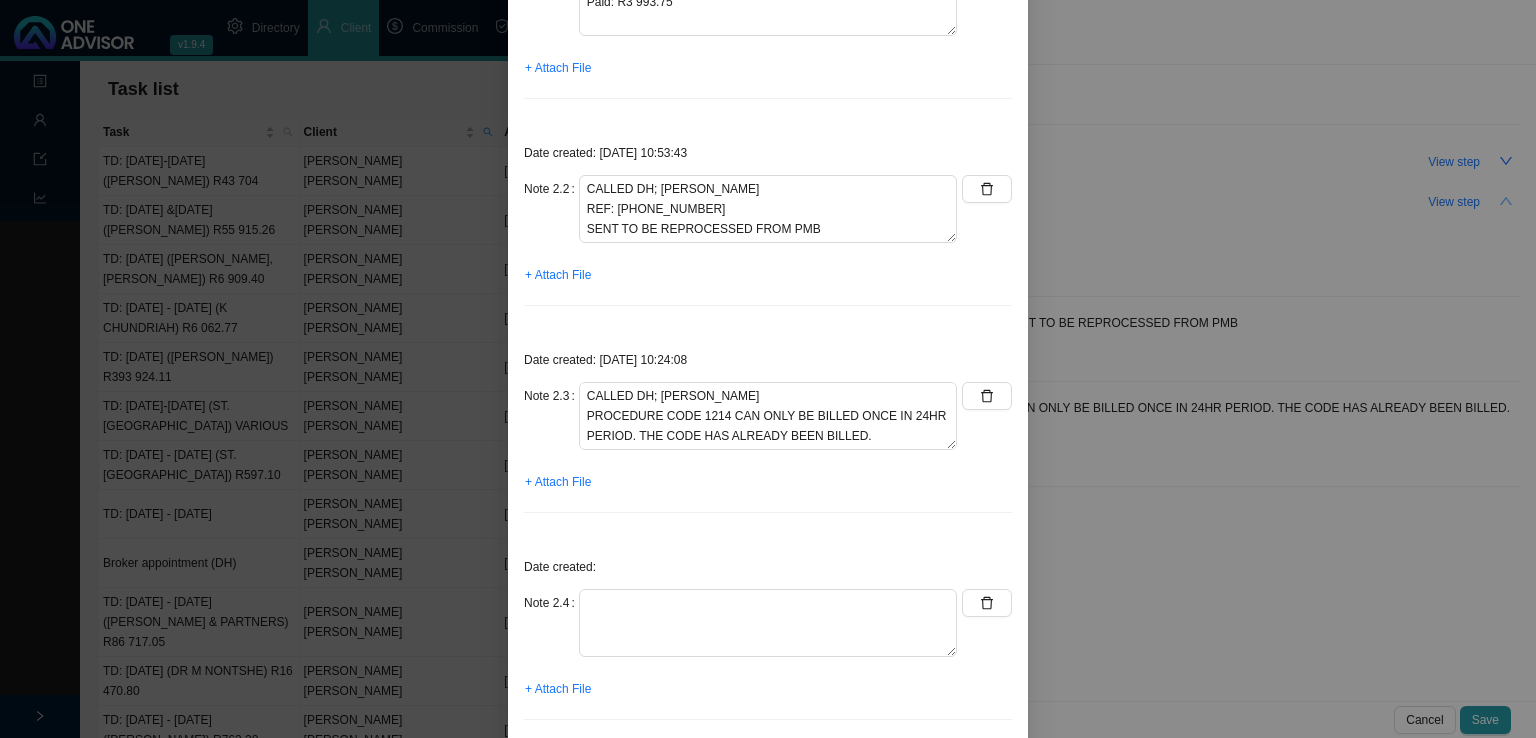 scroll, scrollTop: 387, scrollLeft: 0, axis: vertical 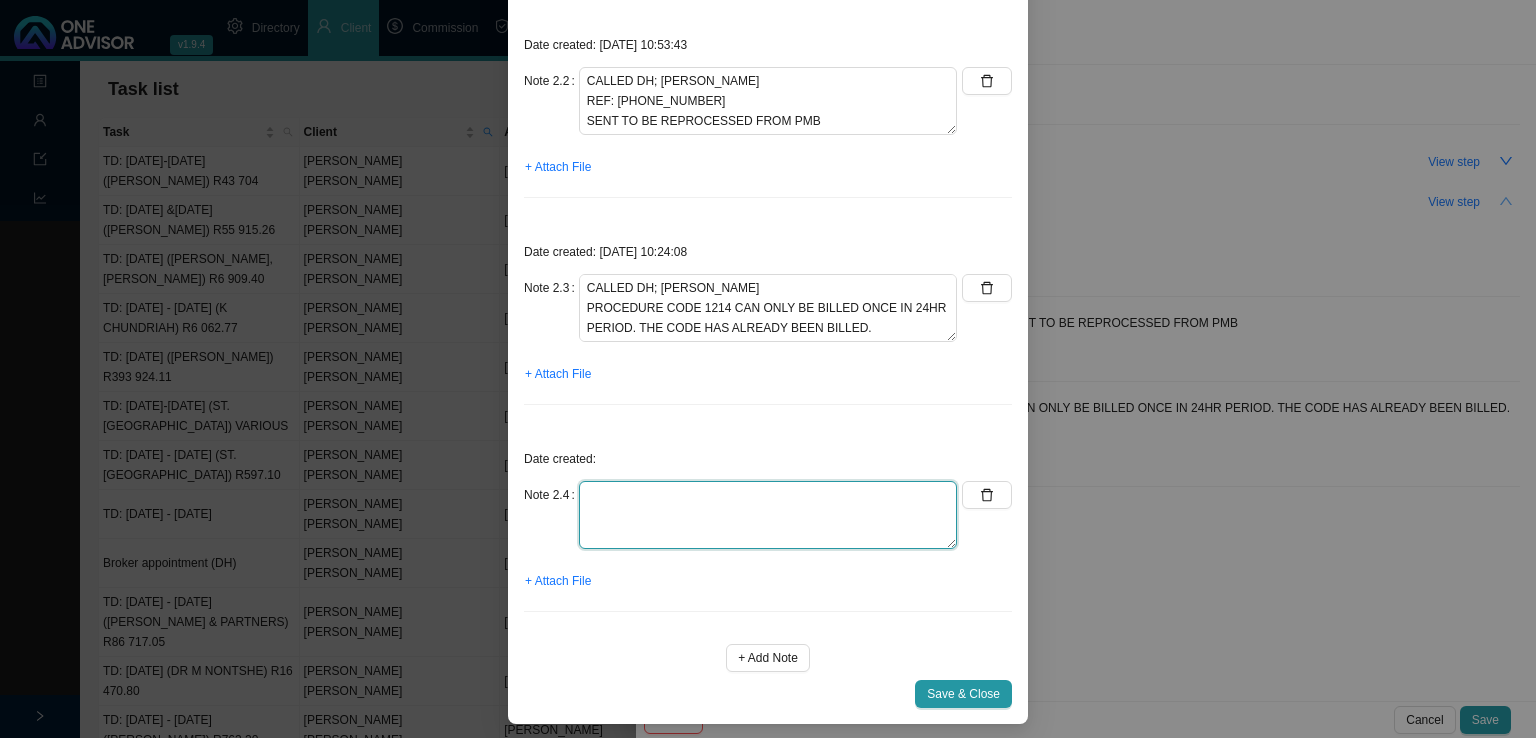 click at bounding box center (768, -106) 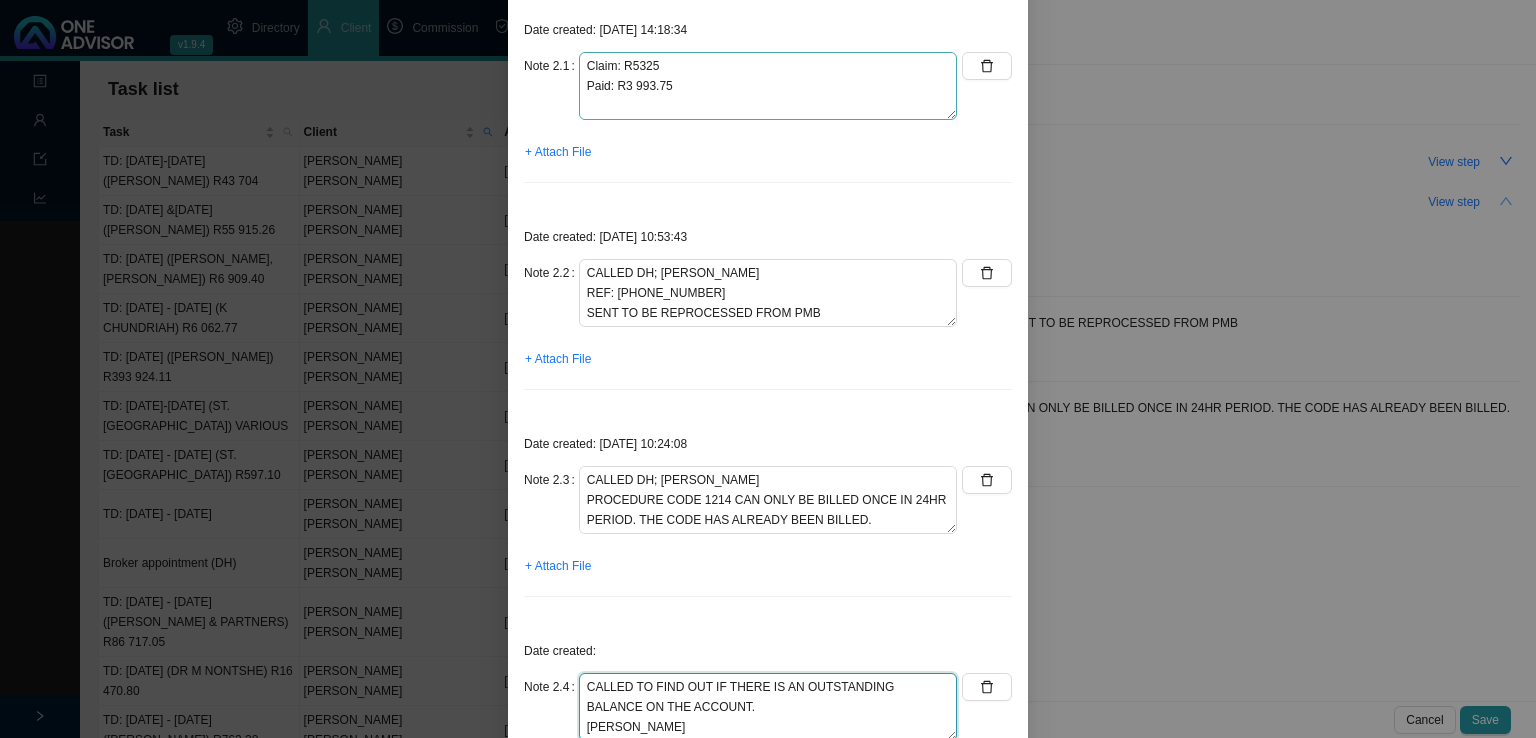 scroll, scrollTop: 200, scrollLeft: 0, axis: vertical 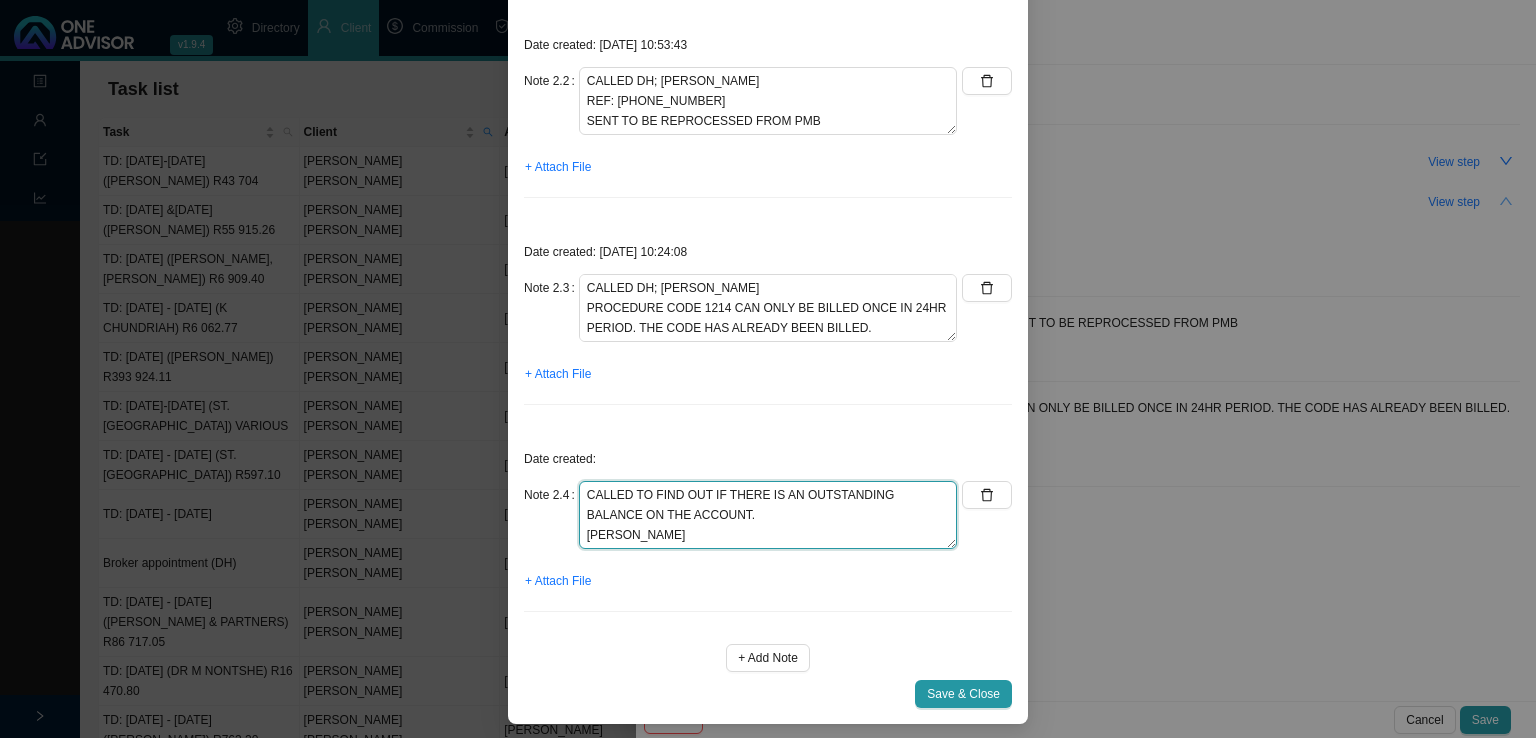 click on "CALLED TO FIND OUT IF THERE IS AN OUTSTANDING BALANCE ON THE ACCOUNT.
[PERSON_NAME]" at bounding box center (768, -106) 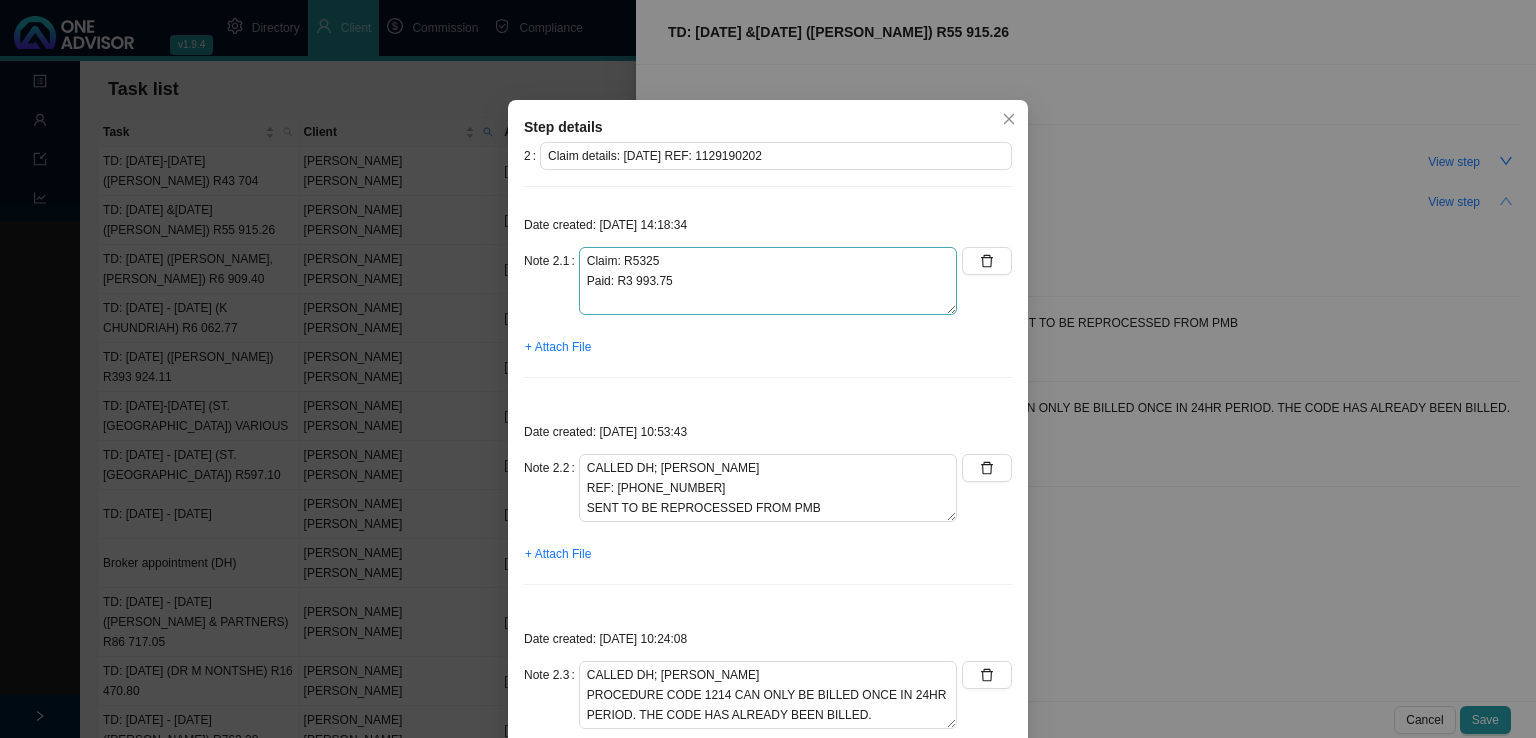 scroll, scrollTop: 100, scrollLeft: 0, axis: vertical 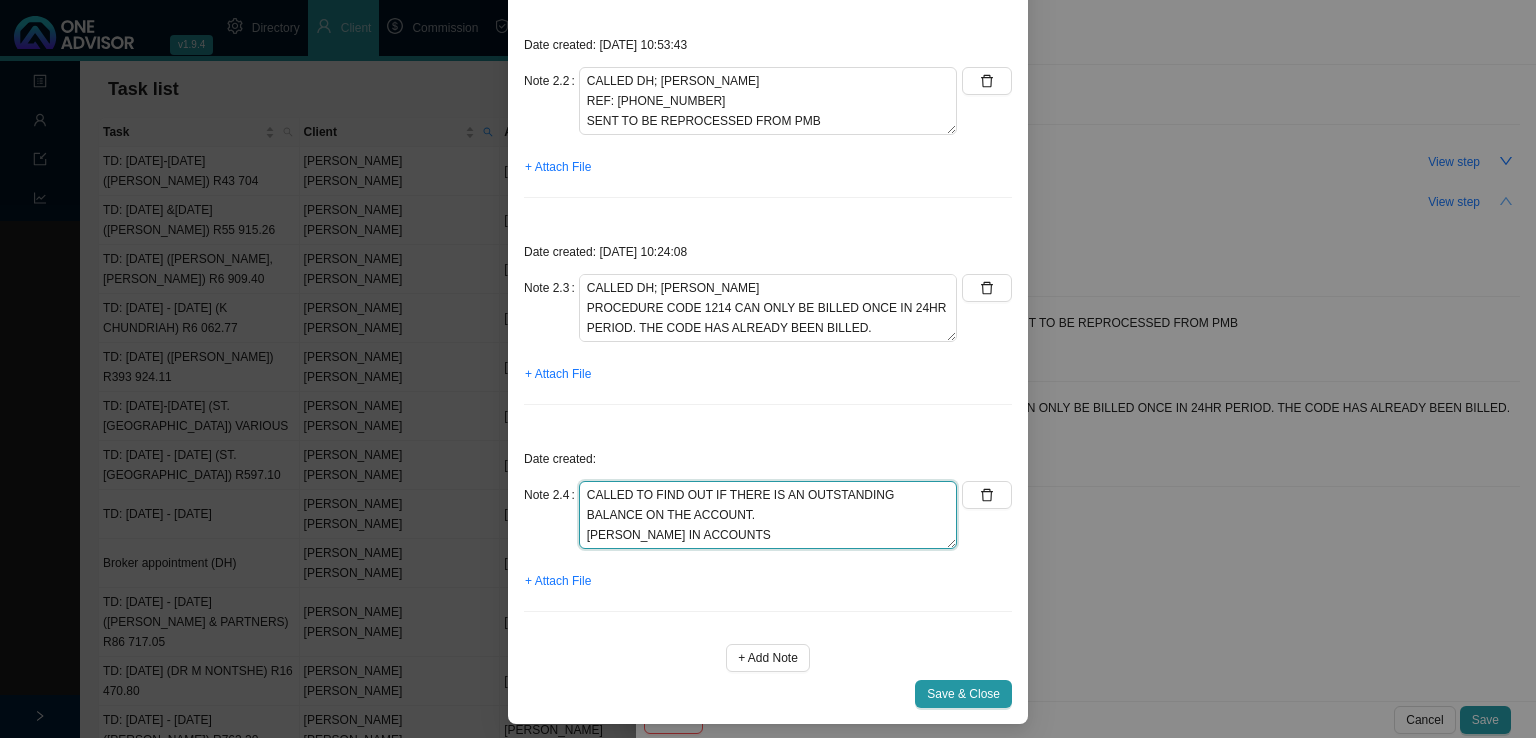 click on "CALLED TO FIND OUT IF THERE IS AN OUTSTANDING BALANCE ON THE ACCOUNT.
[PERSON_NAME] IN ACCOUNTS" at bounding box center [768, -106] 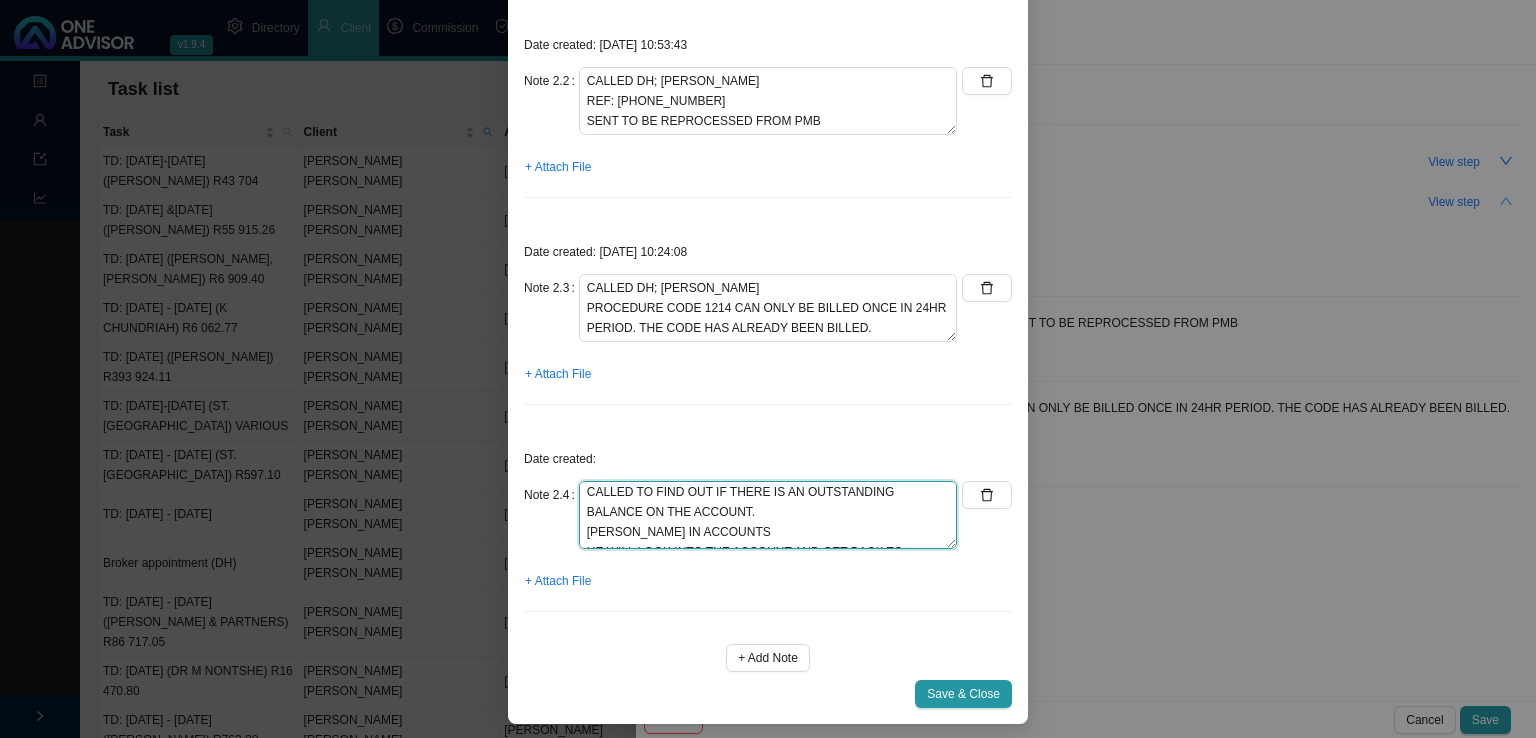 scroll, scrollTop: 0, scrollLeft: 0, axis: both 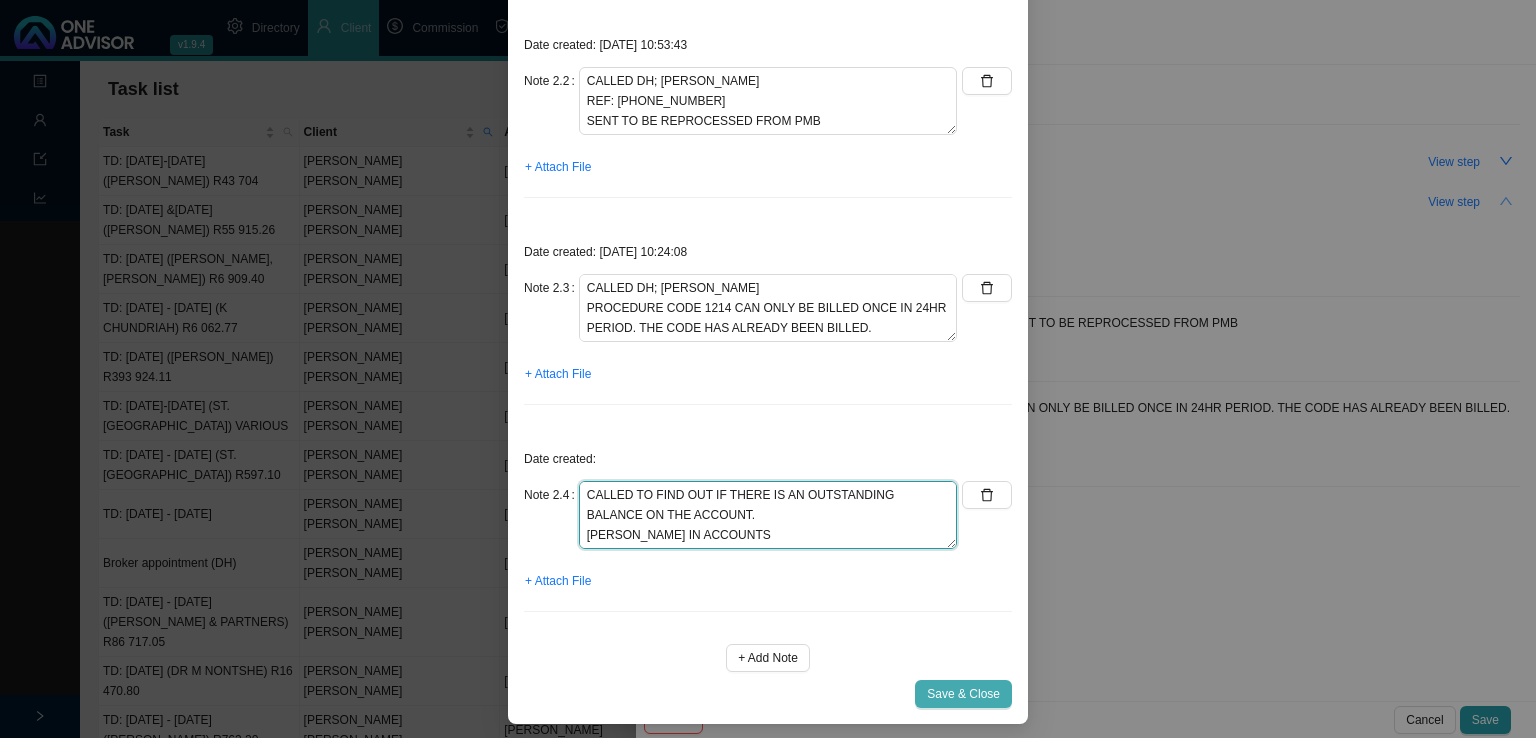 type on "CALLED TO FIND OUT IF THERE IS AN OUTSTANDING BALANCE ON THE ACCOUNT.
[PERSON_NAME] IN ACCOUNTS
HE WILL LOOK INTO THE ACCOUNT AND GET BACK TO [GEOGRAPHIC_DATA]." 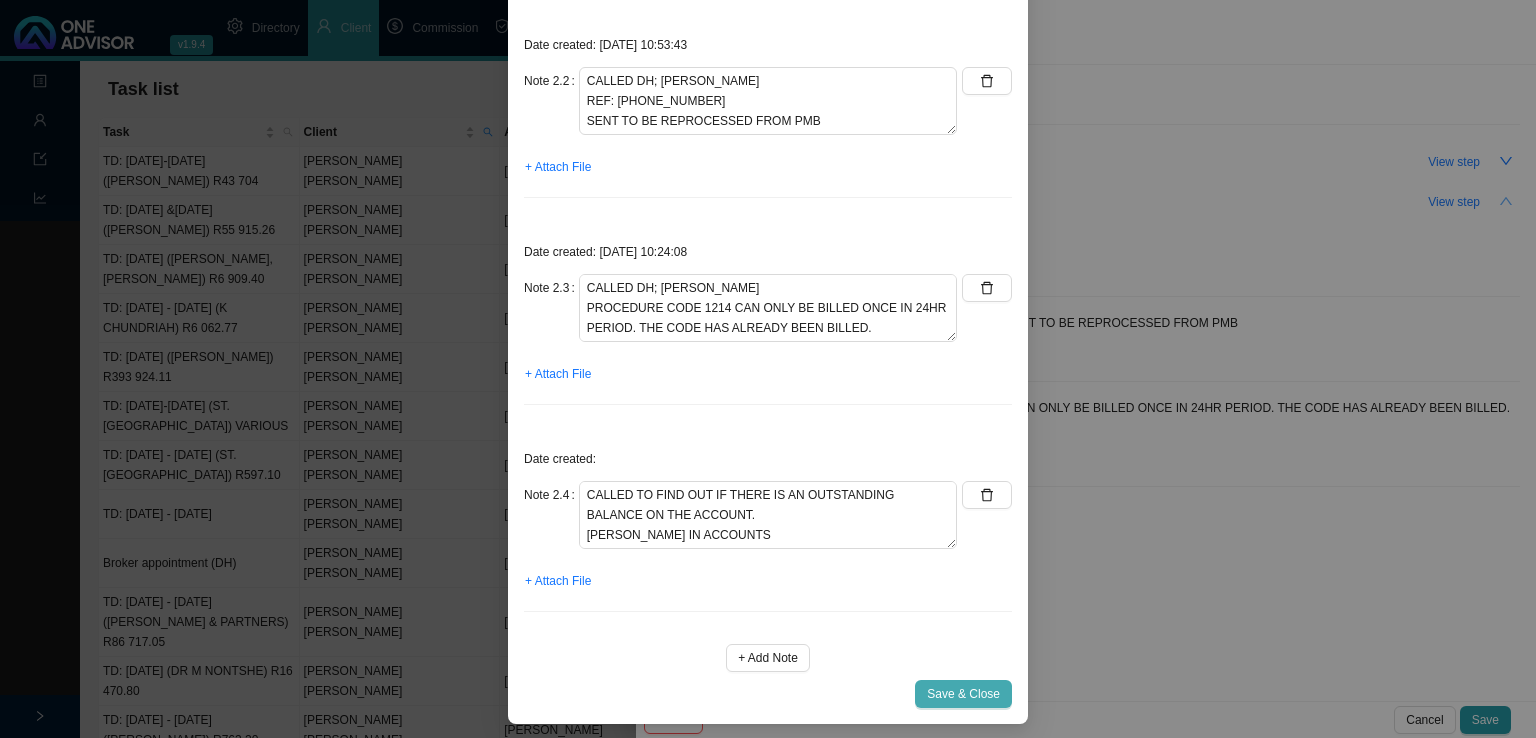 click on "Save & Close" at bounding box center (963, 694) 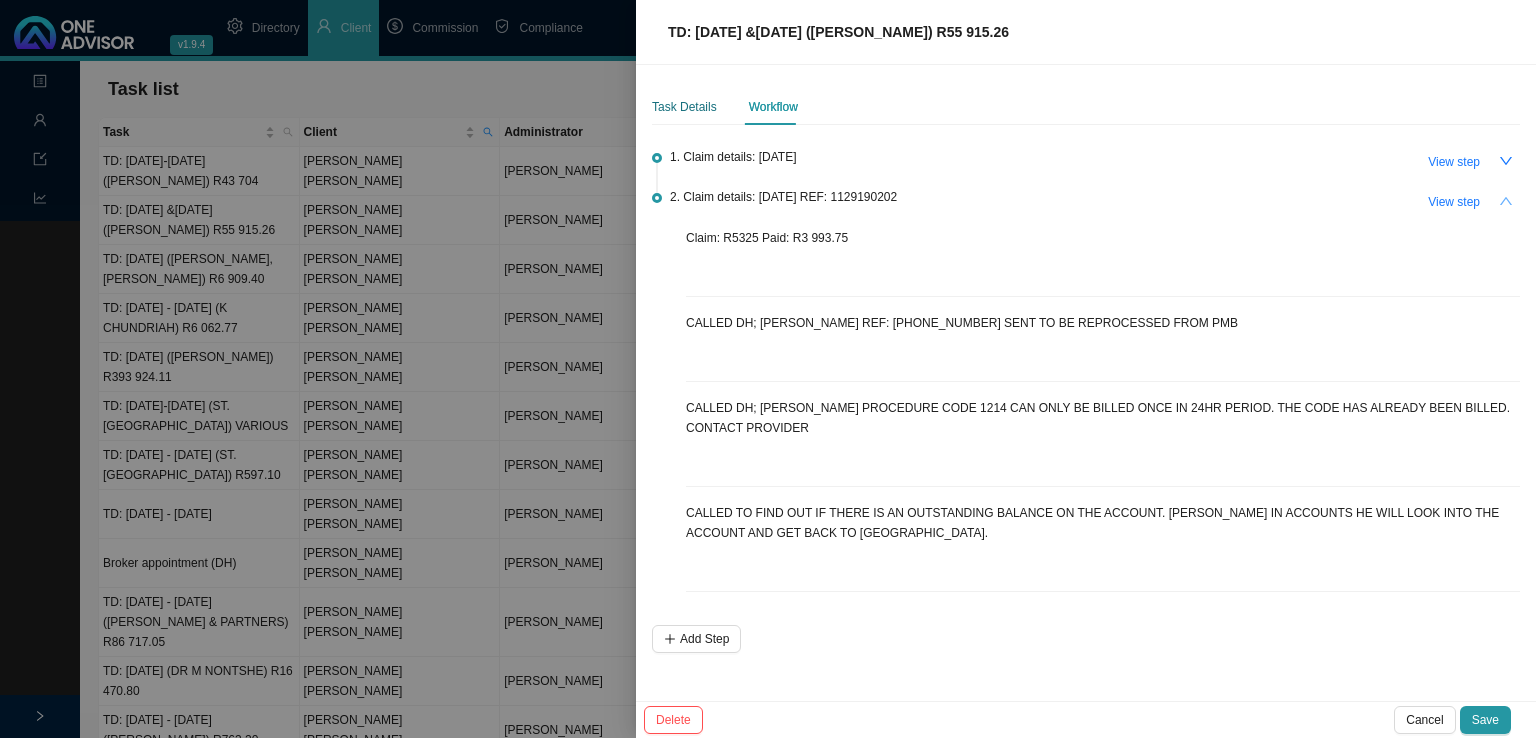 click on "Task Details" at bounding box center [684, 107] 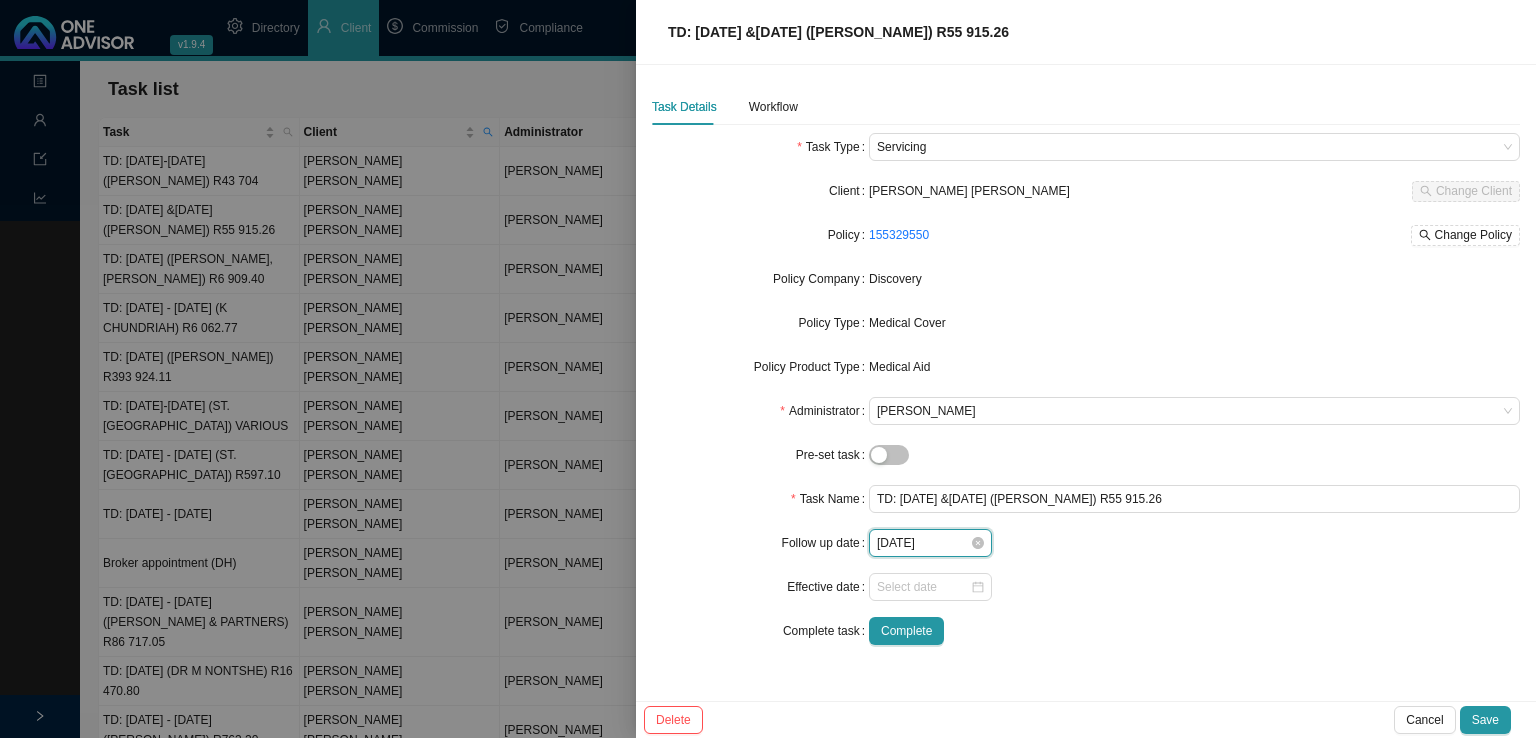 click on "[DATE]" at bounding box center (923, 543) 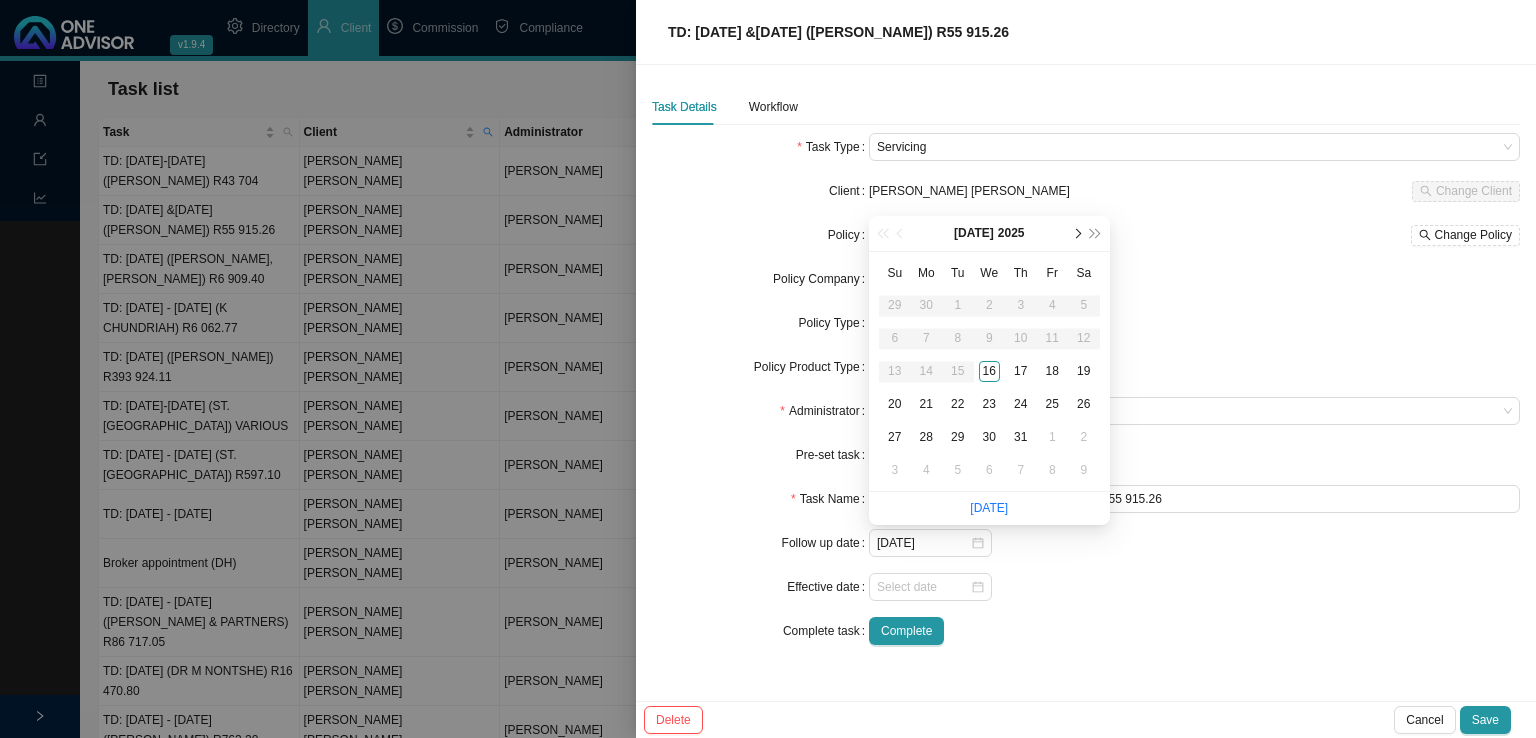 click at bounding box center [1077, 234] 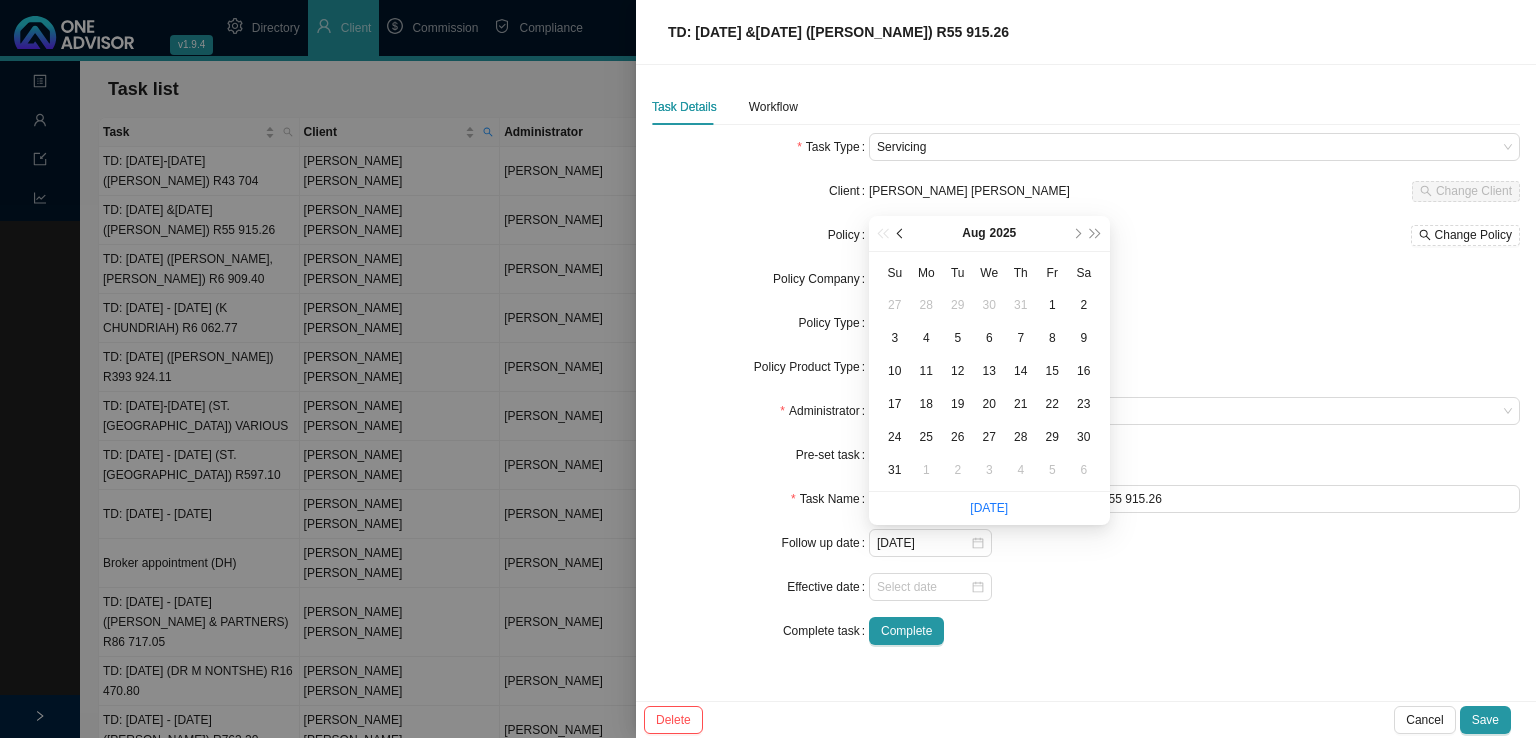 click at bounding box center (902, 234) 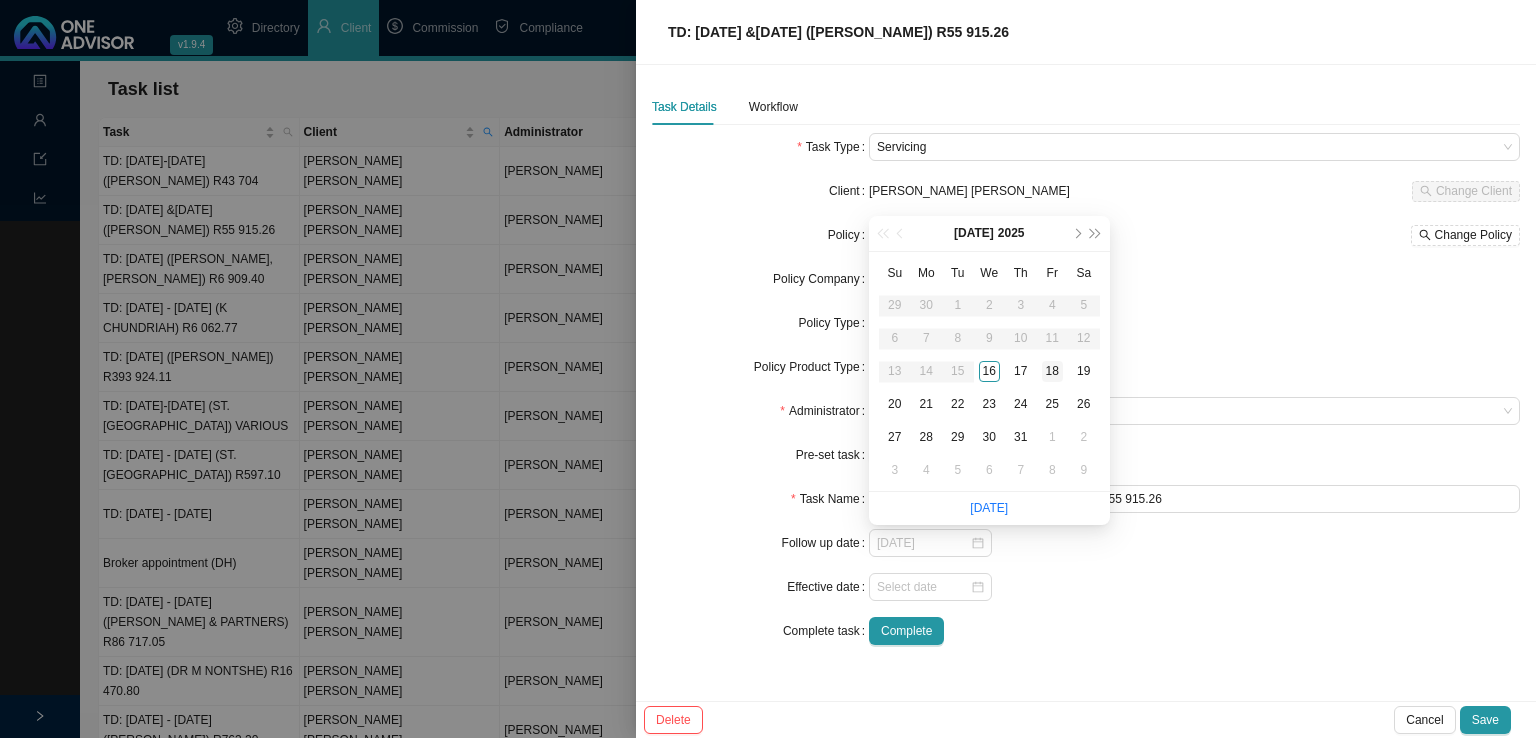 type on "[DATE]" 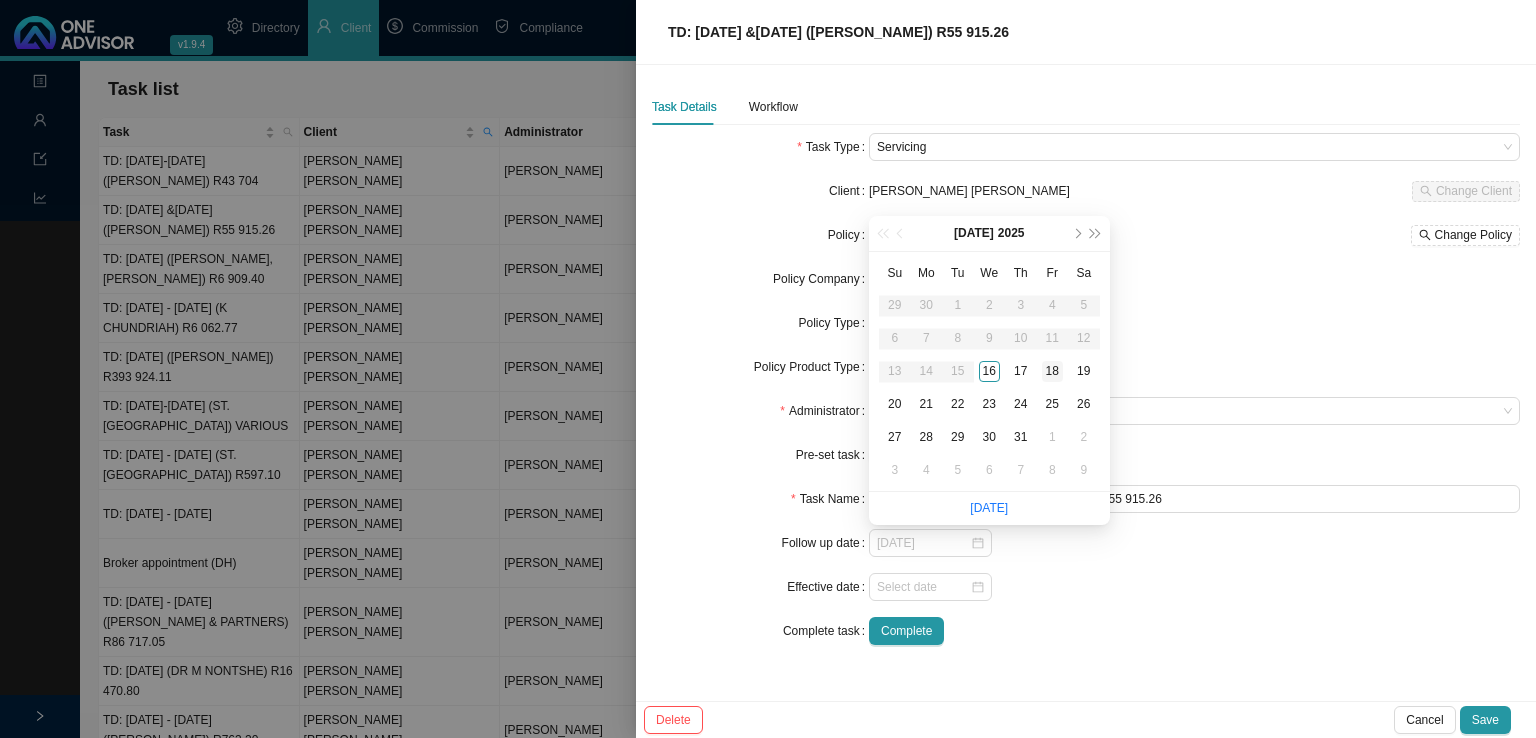 click on "18" at bounding box center (1052, 371) 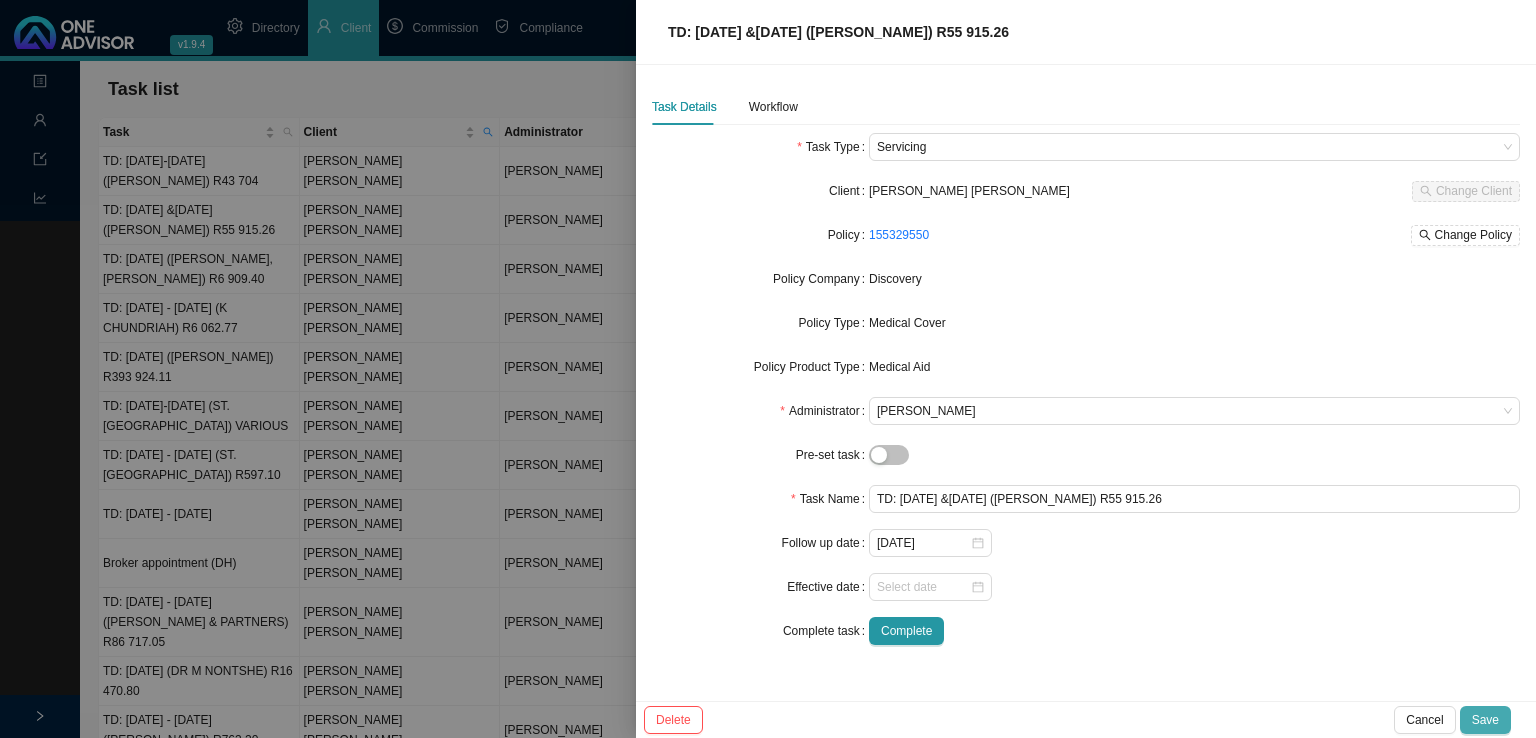 click on "Save" at bounding box center [1485, 720] 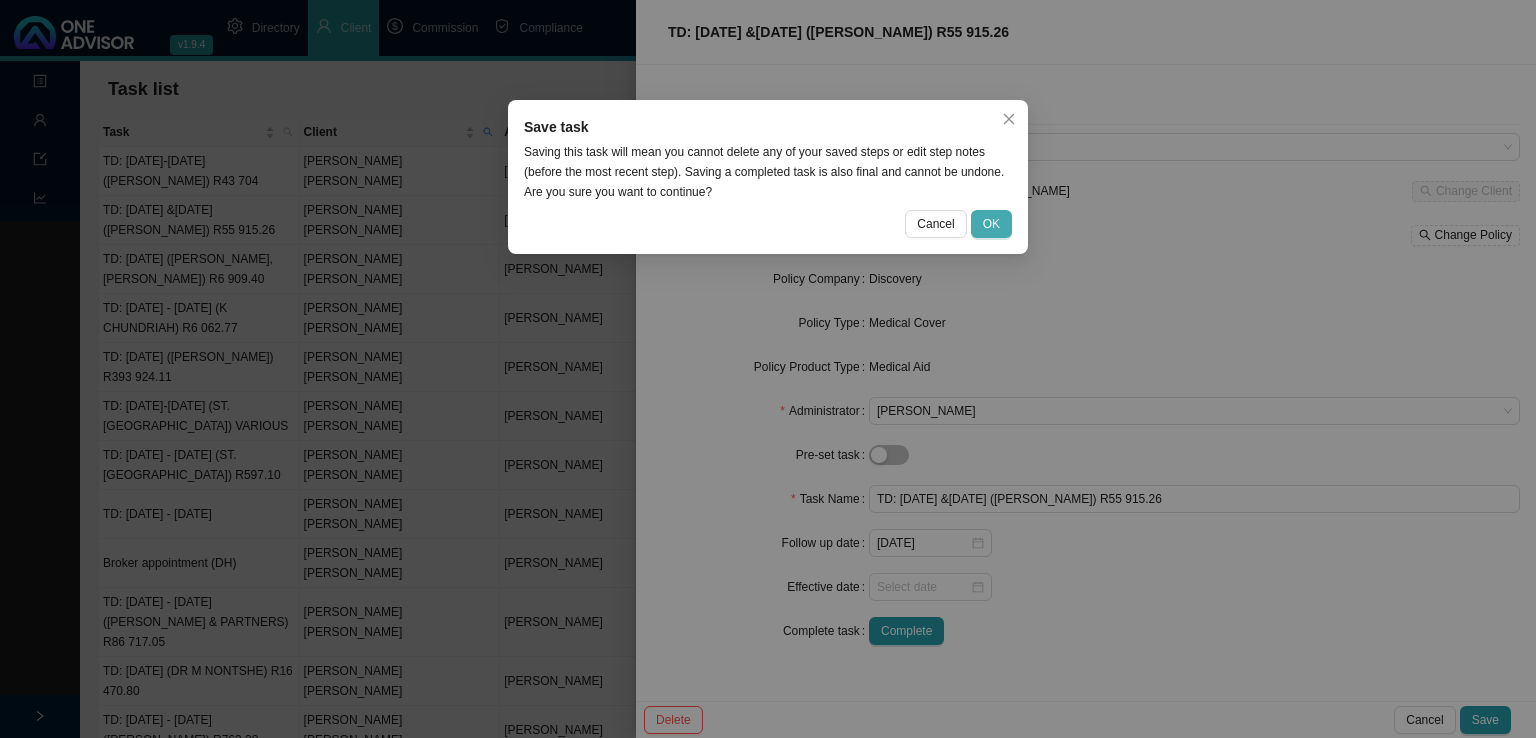 click on "OK" at bounding box center [991, 224] 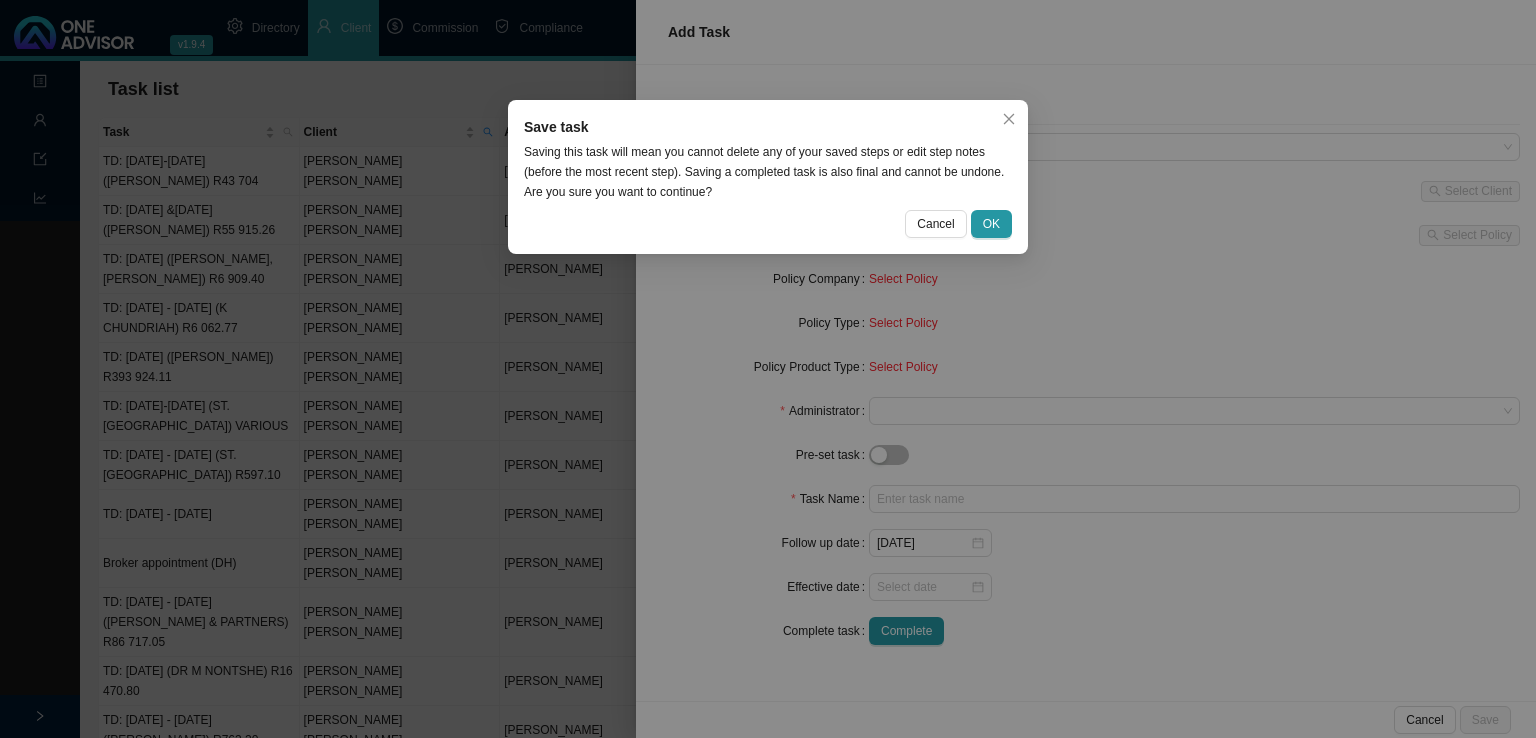 type 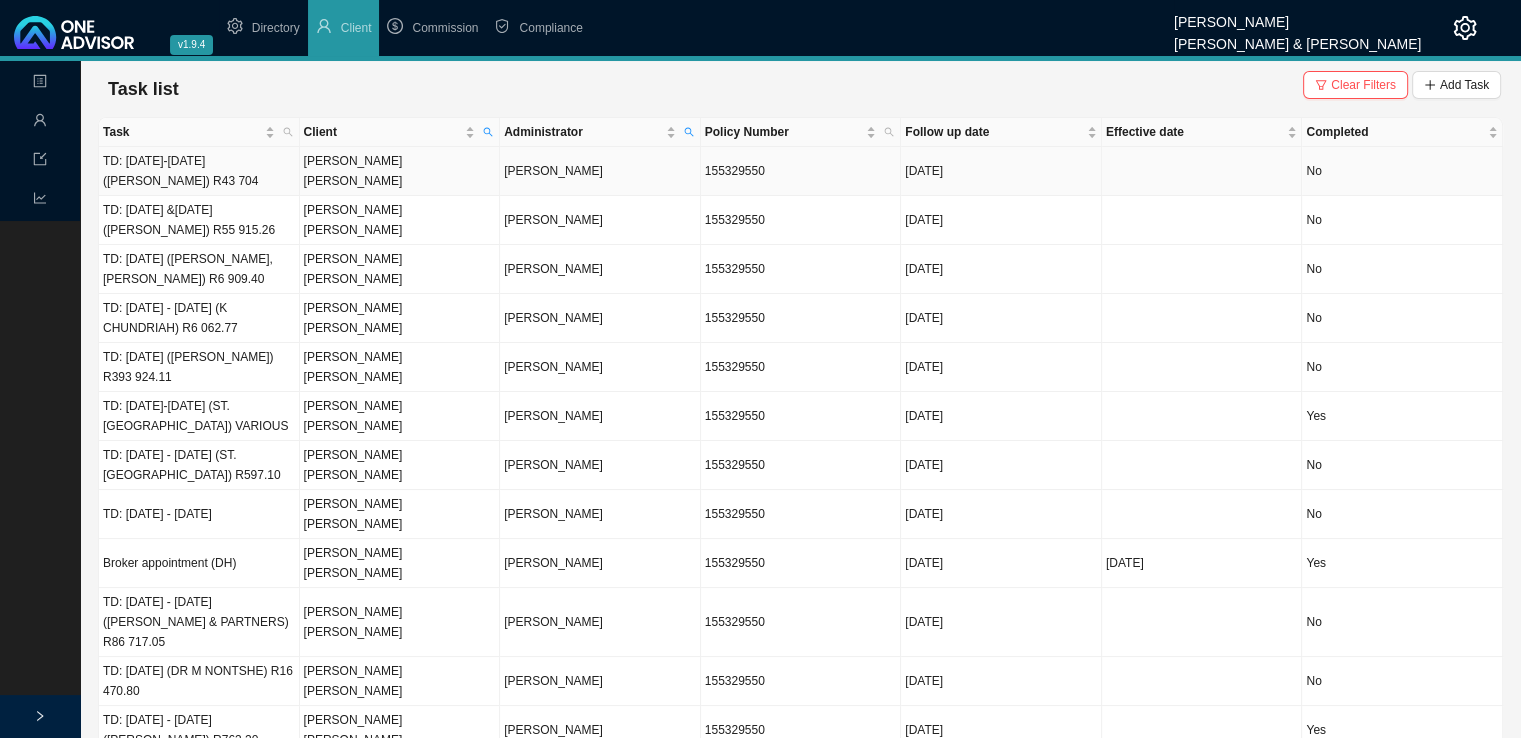 click on "TD: [DATE]-[DATE] ([PERSON_NAME]) R43 704" at bounding box center (199, 171) 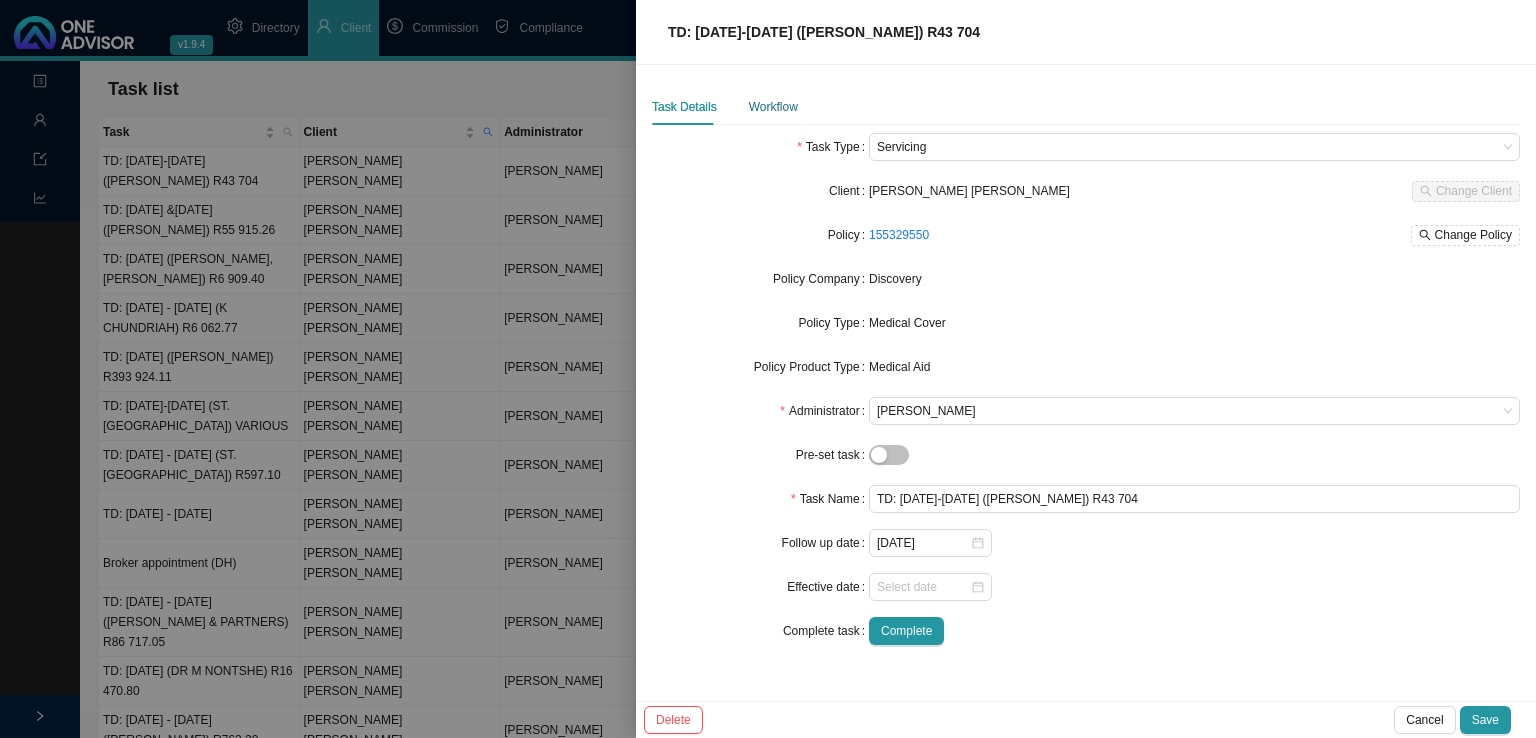 click on "Workflow" at bounding box center [773, 107] 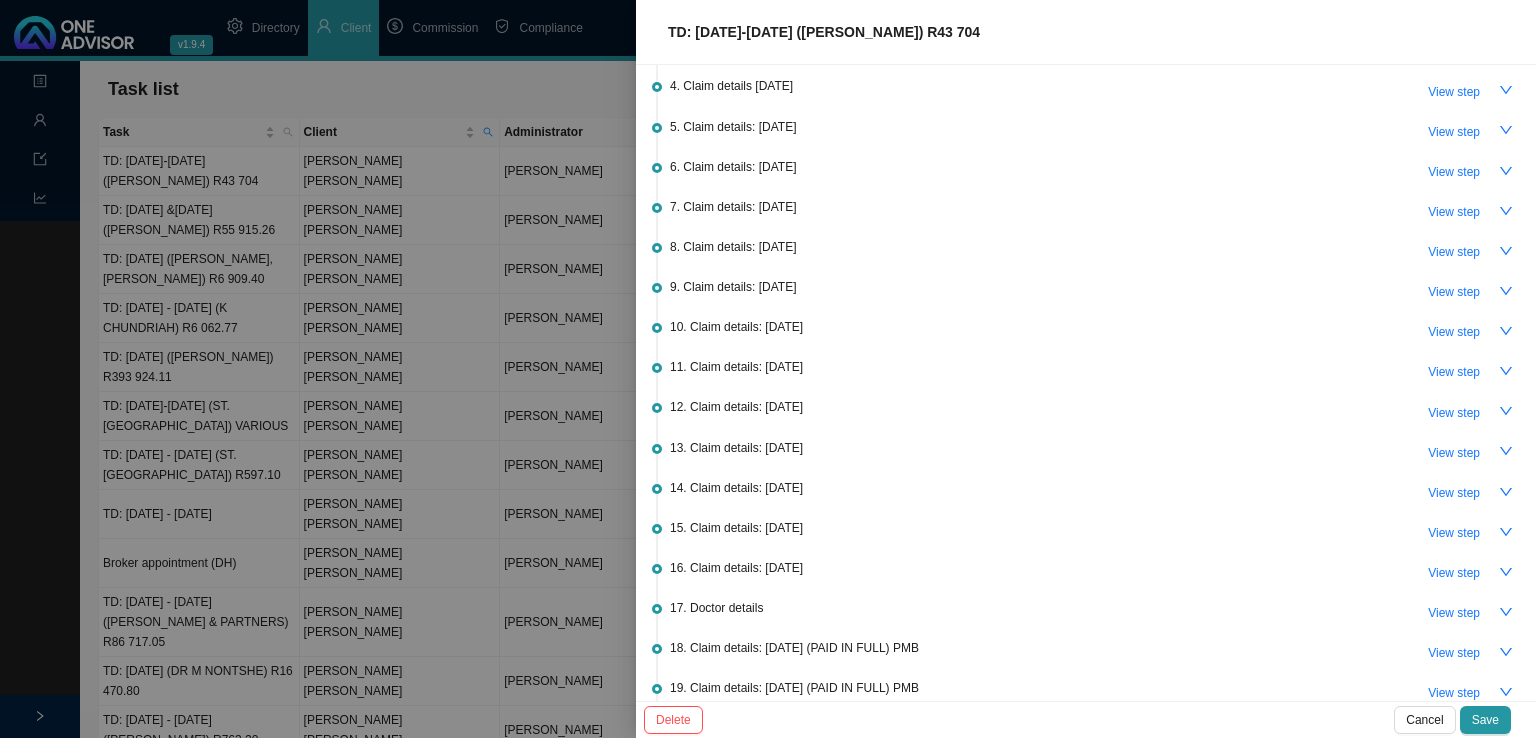 scroll, scrollTop: 0, scrollLeft: 0, axis: both 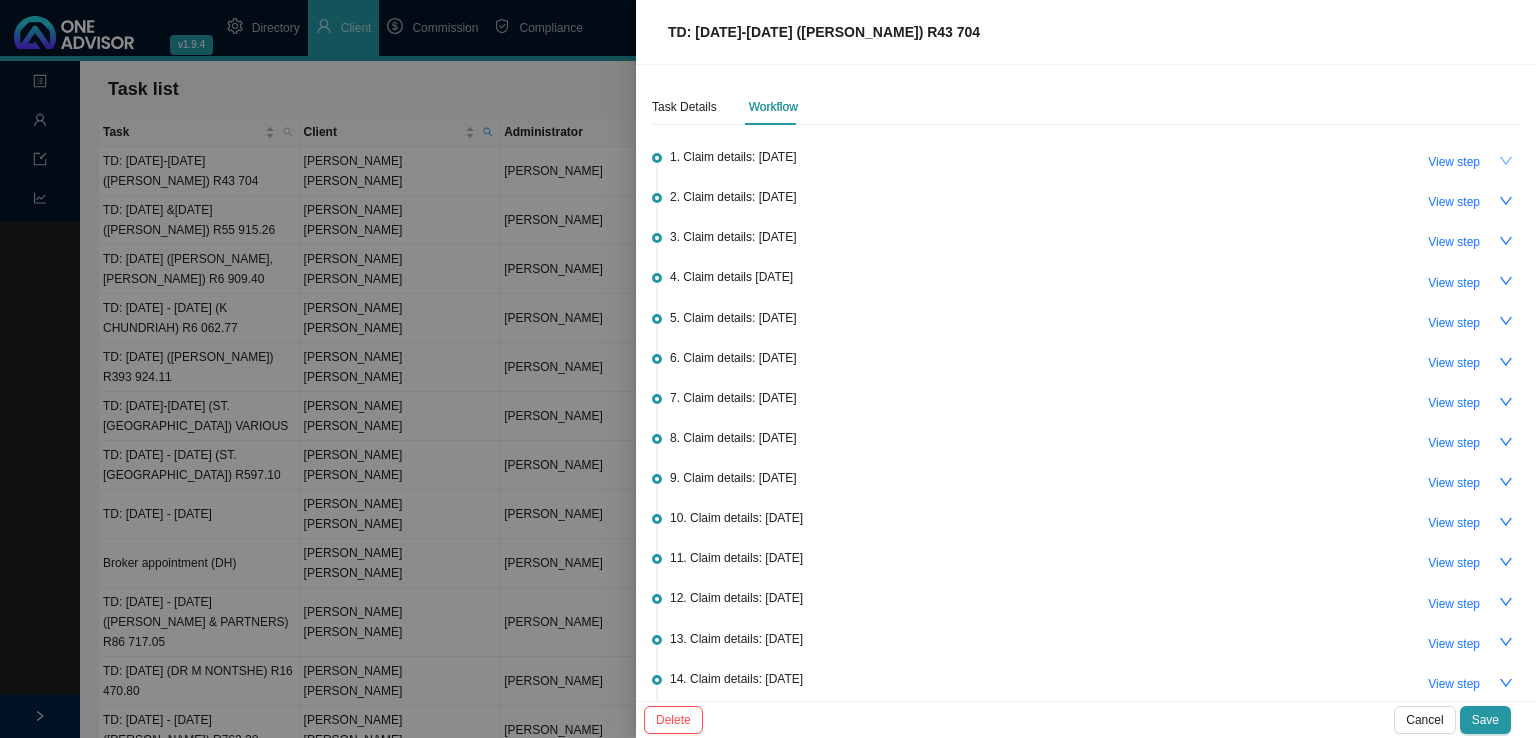 click 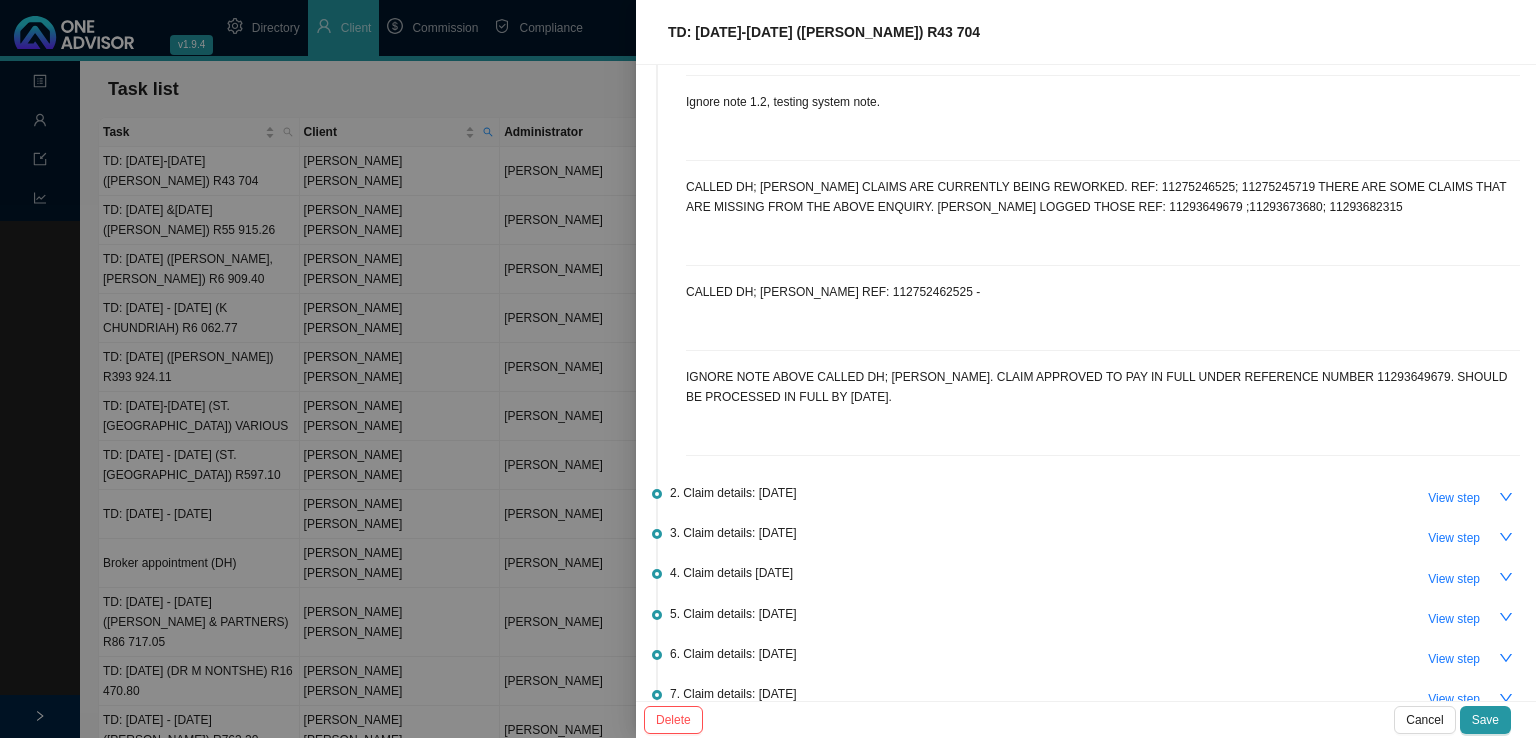 scroll, scrollTop: 0, scrollLeft: 0, axis: both 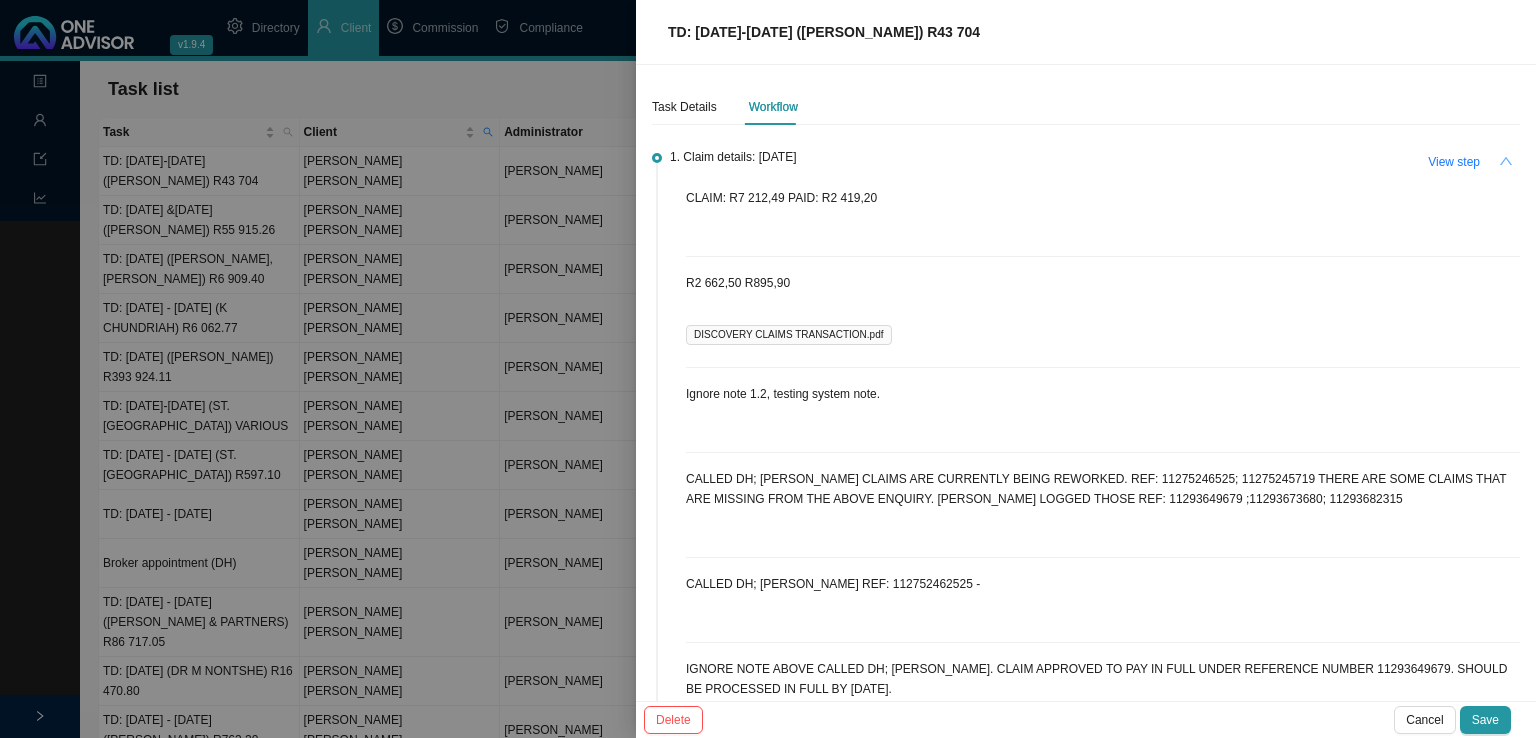 click 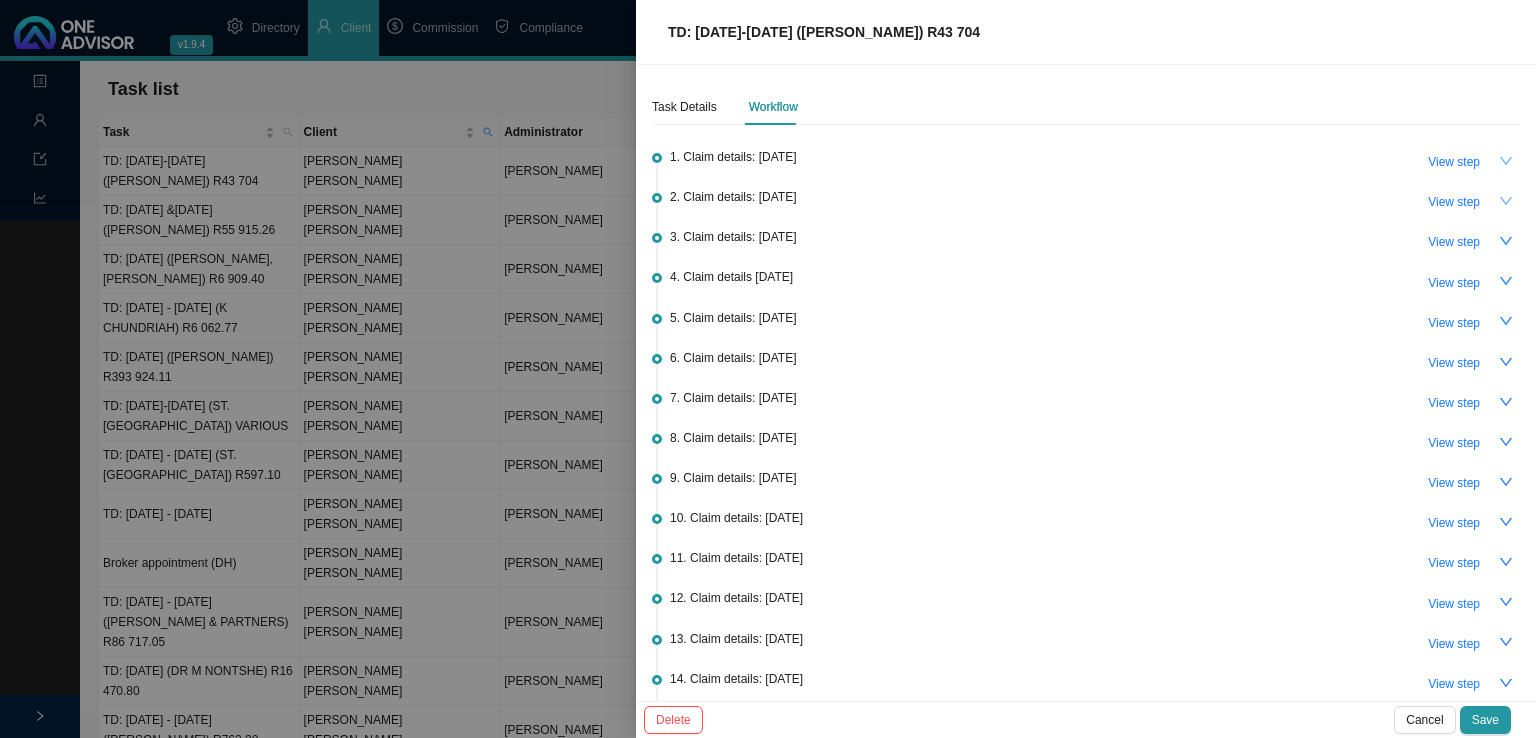 click at bounding box center [1506, 201] 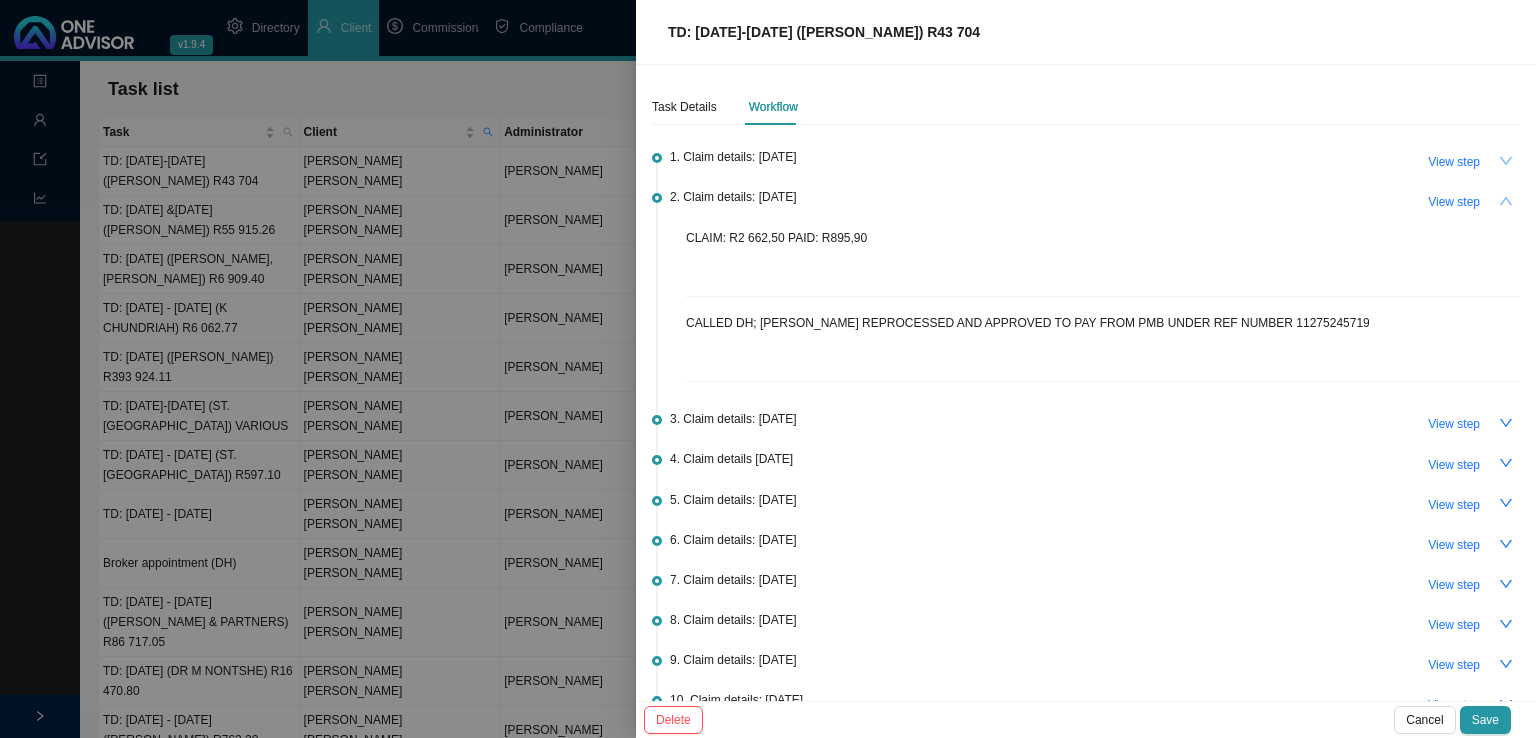 click at bounding box center (1506, 201) 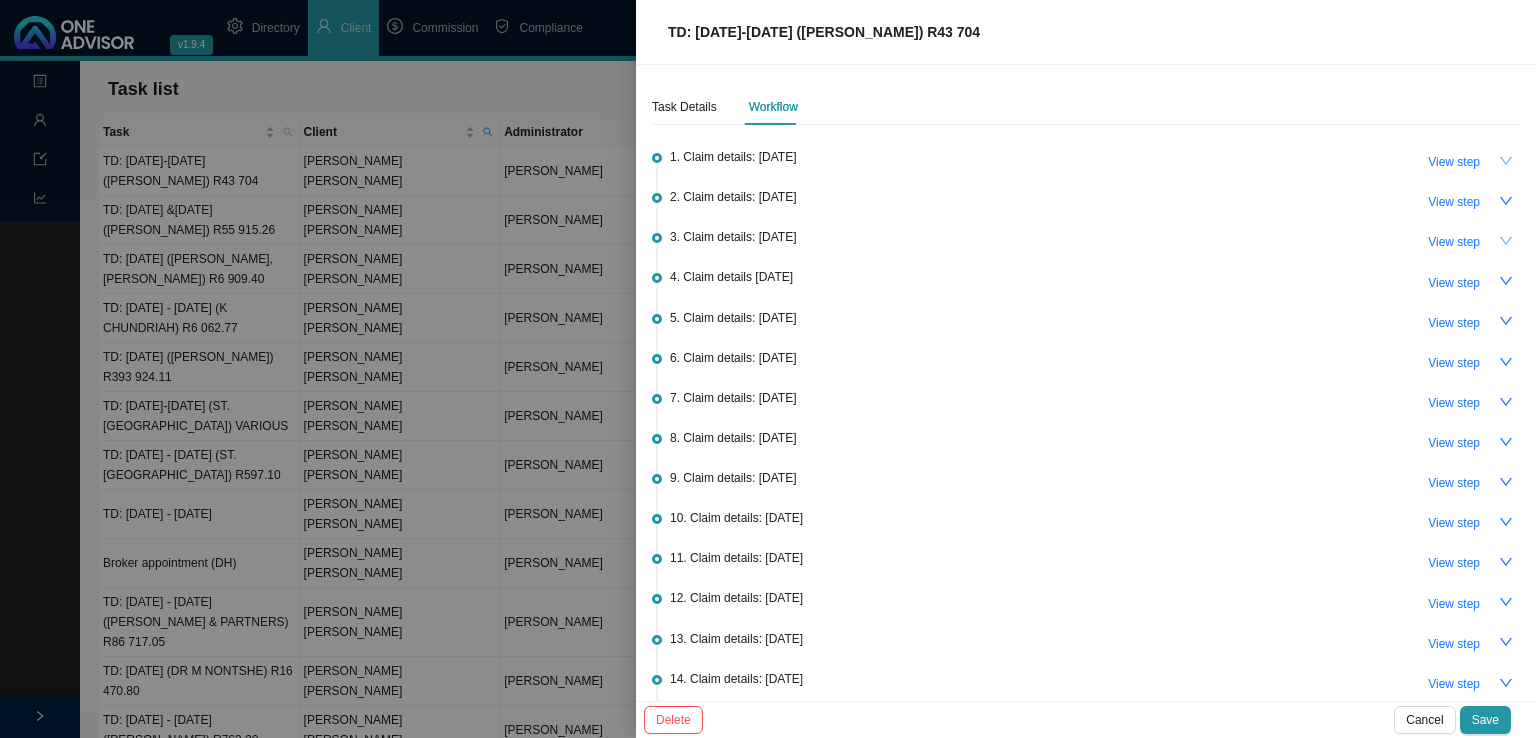 click 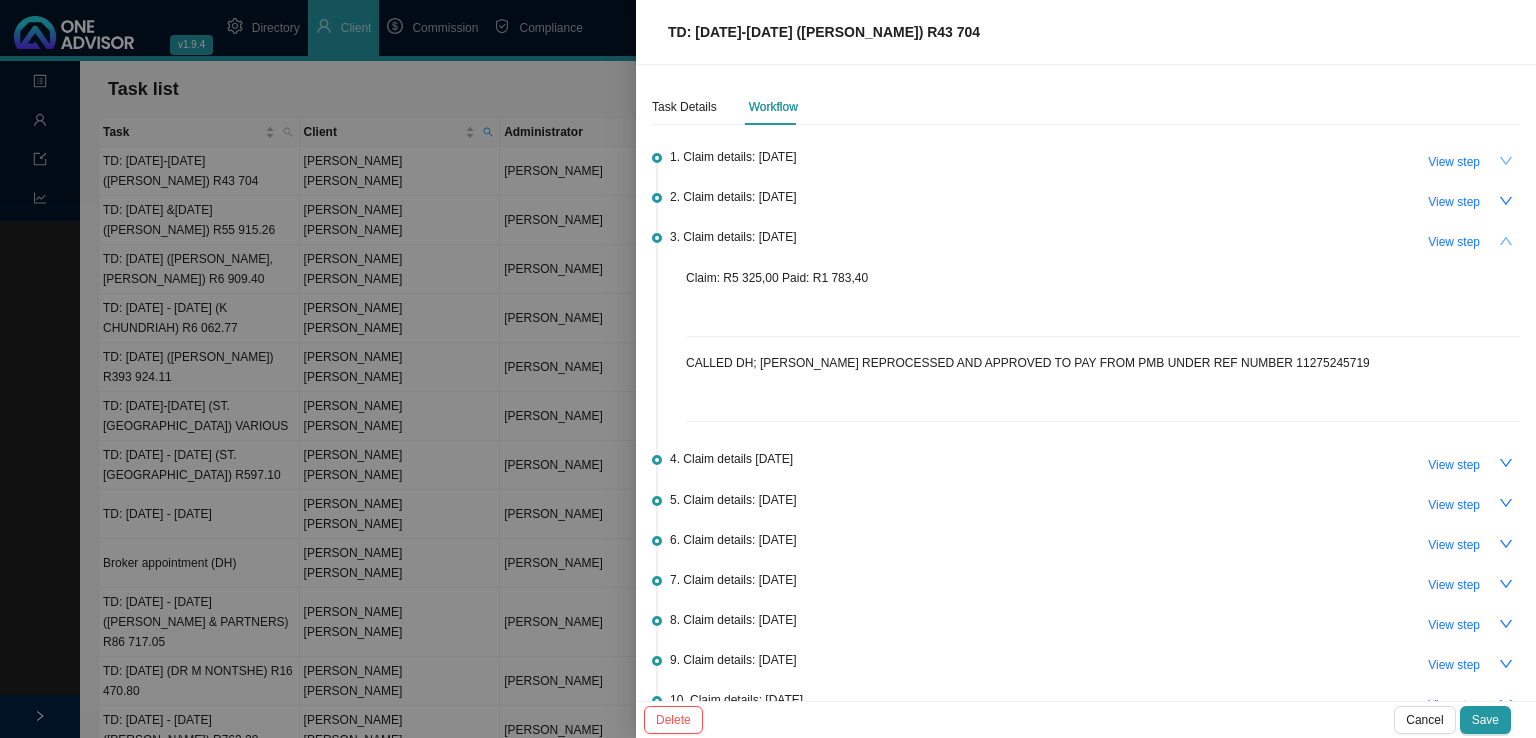 click 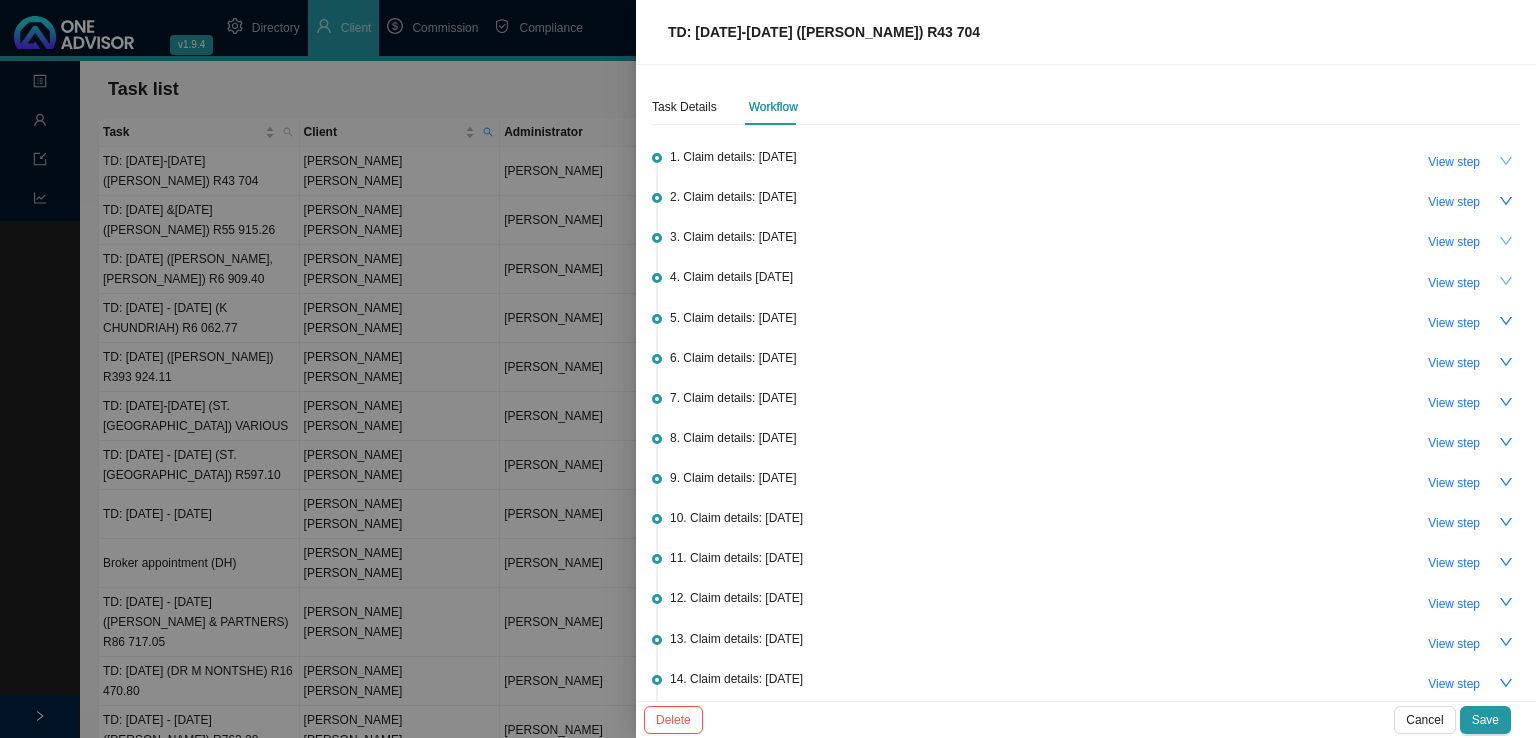 click 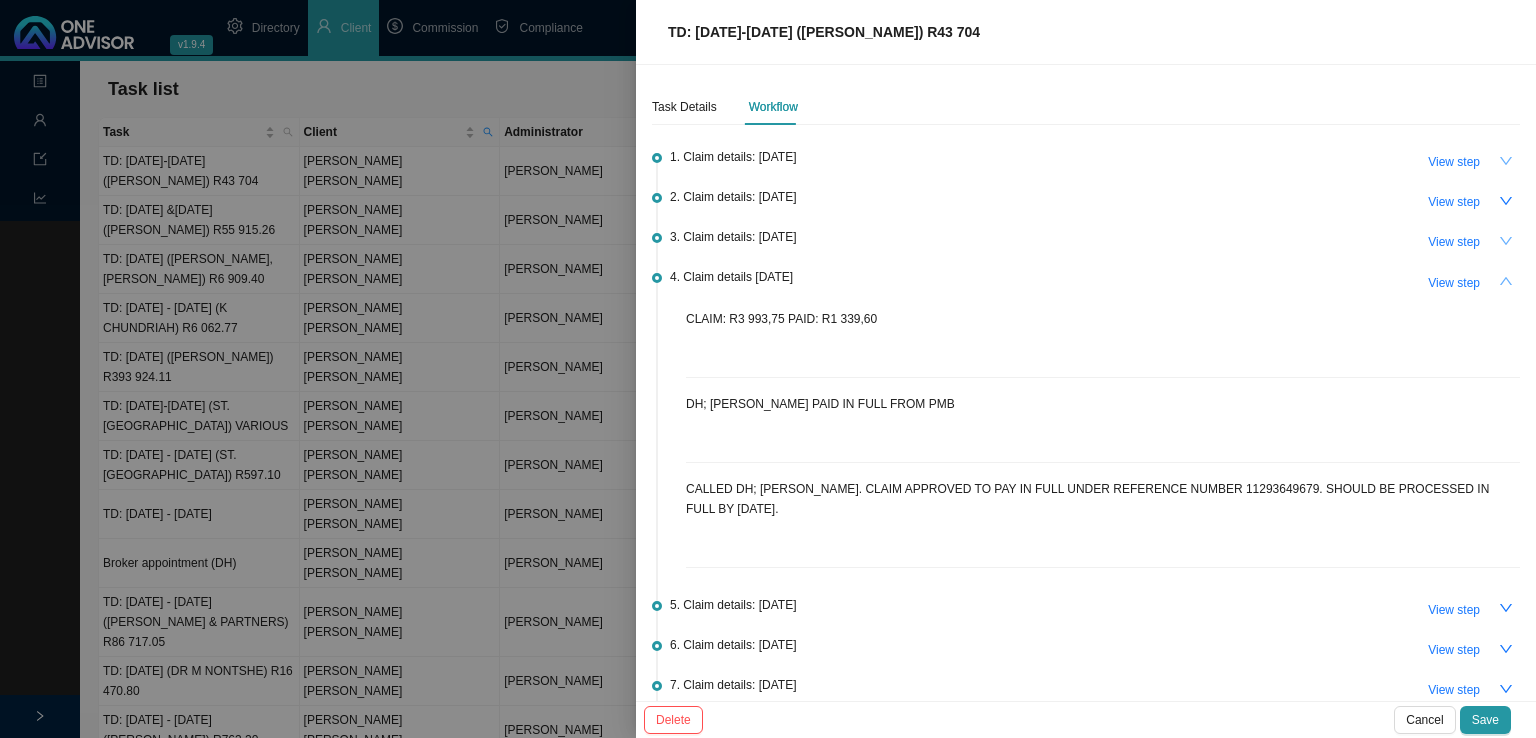 click 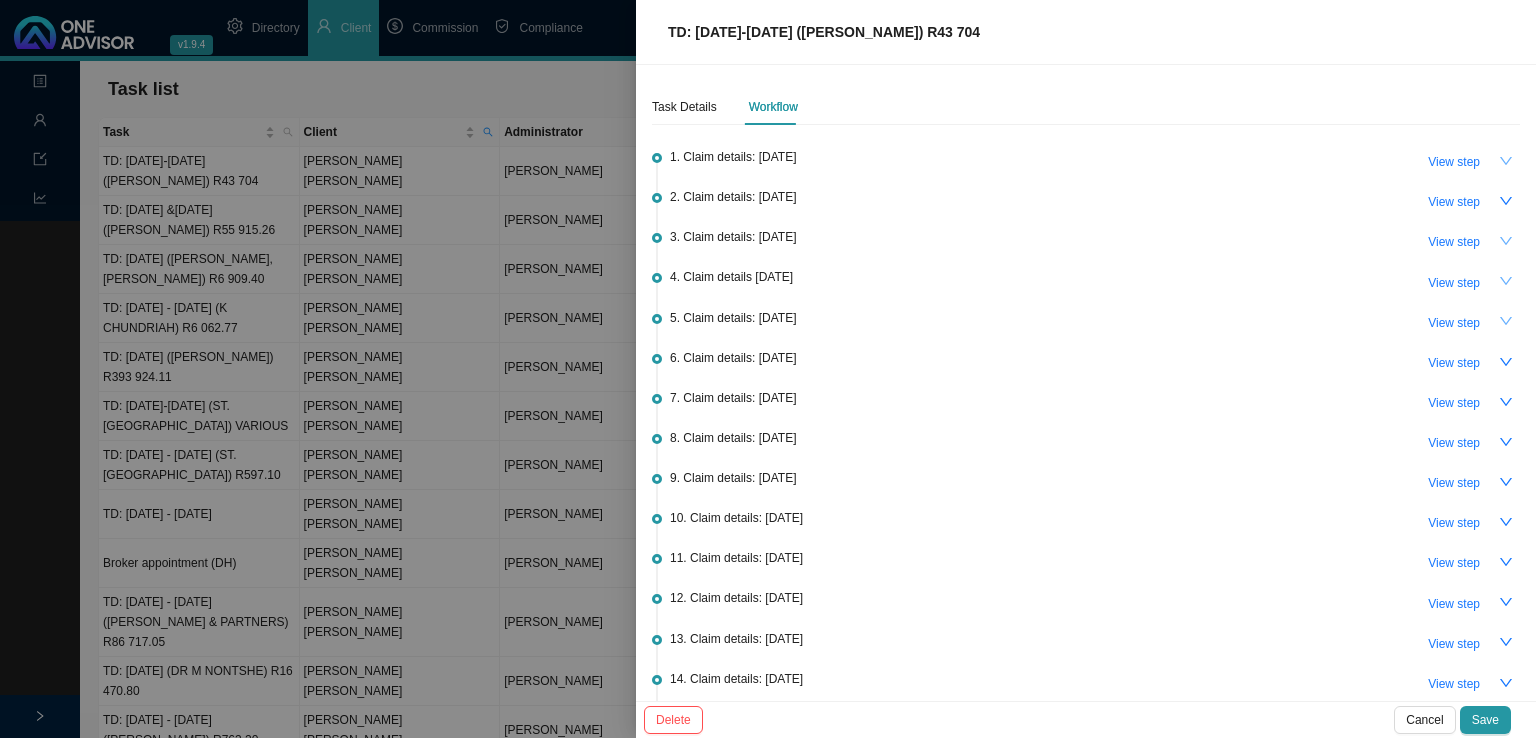 click 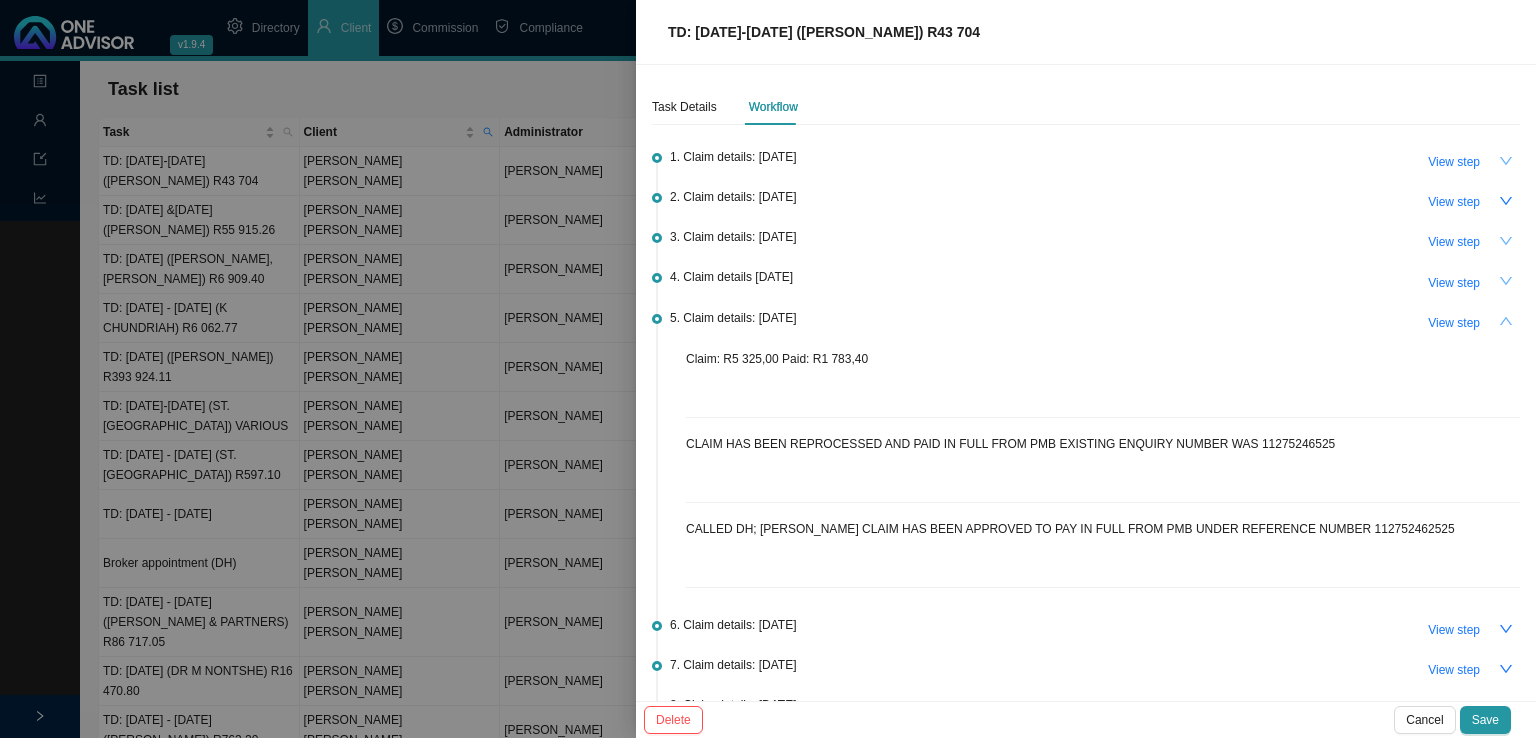 click 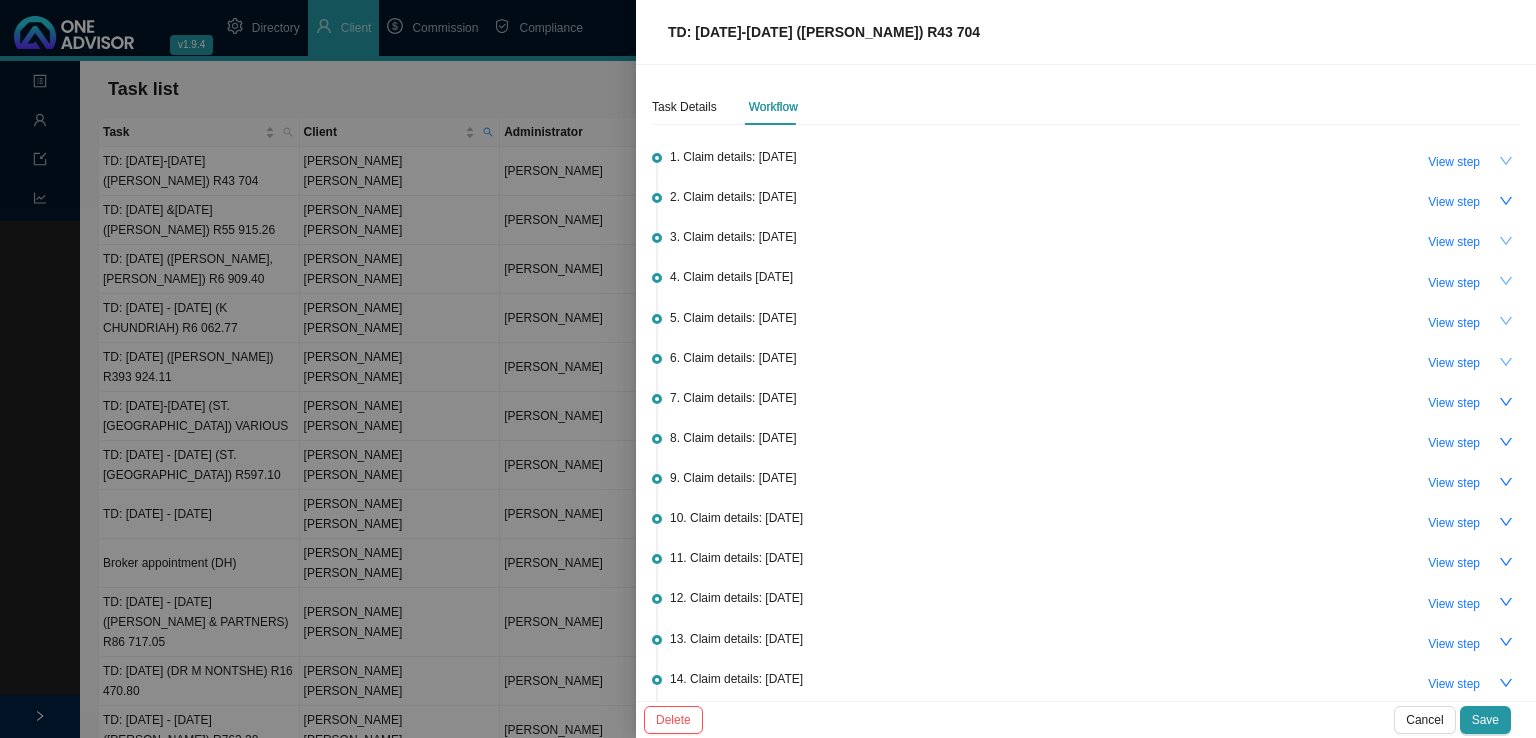 click 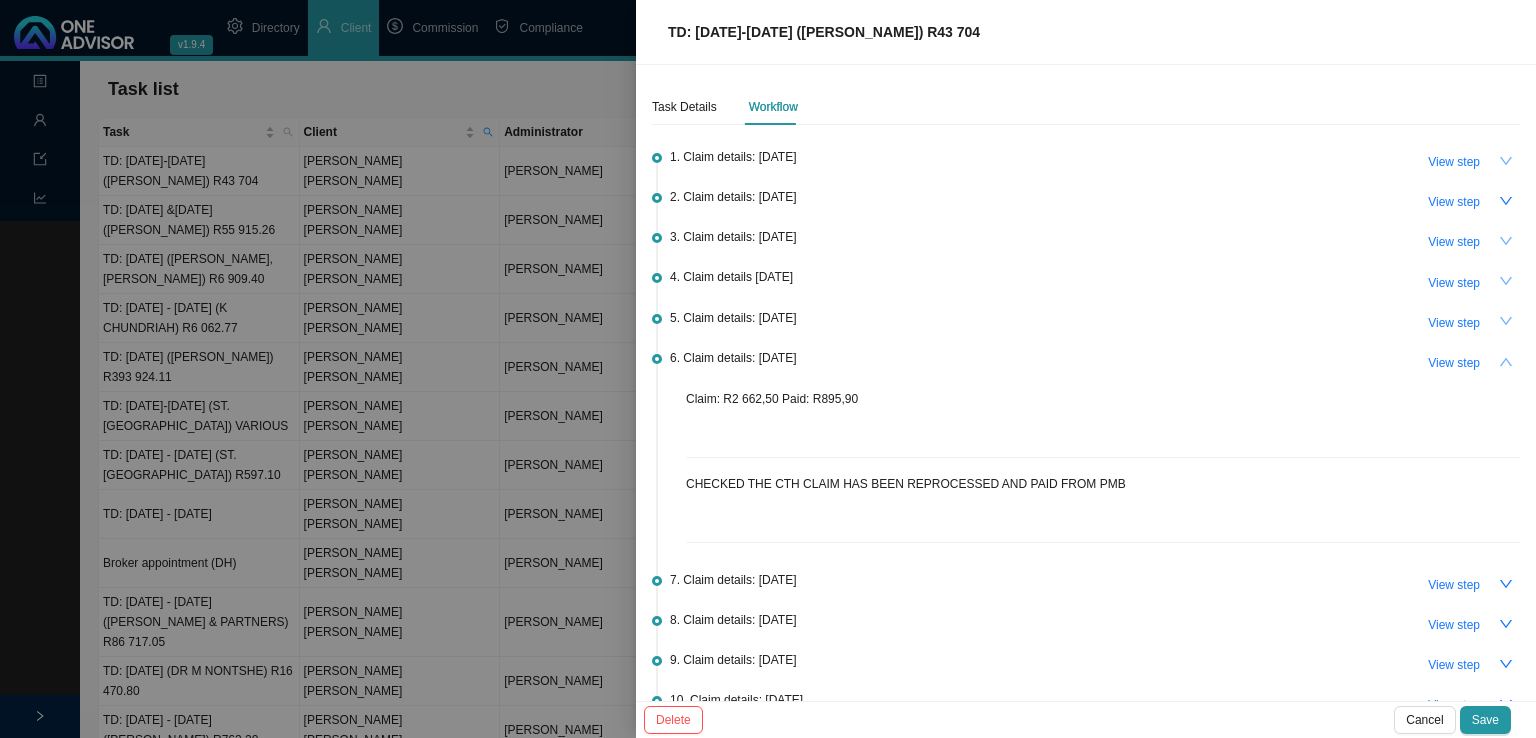 click 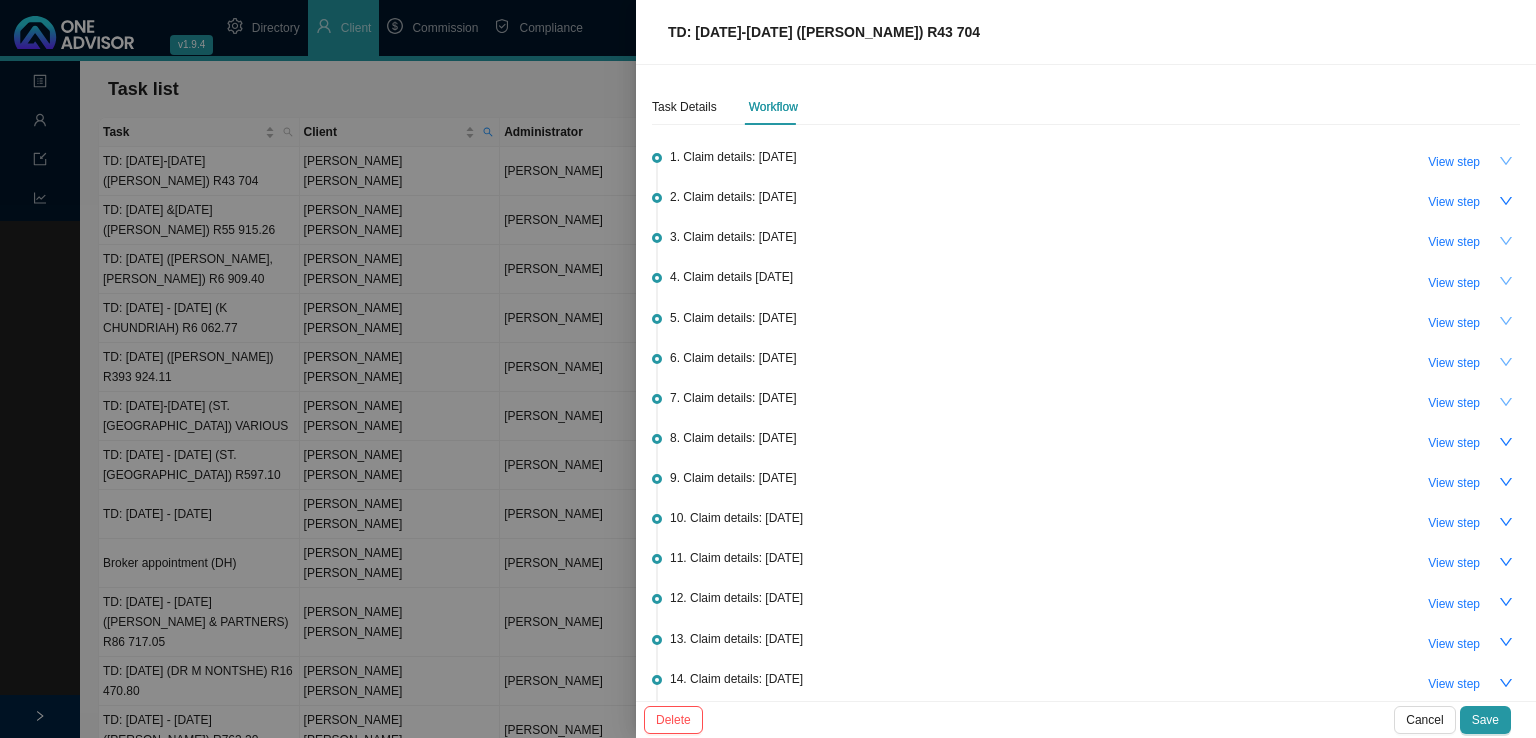 click 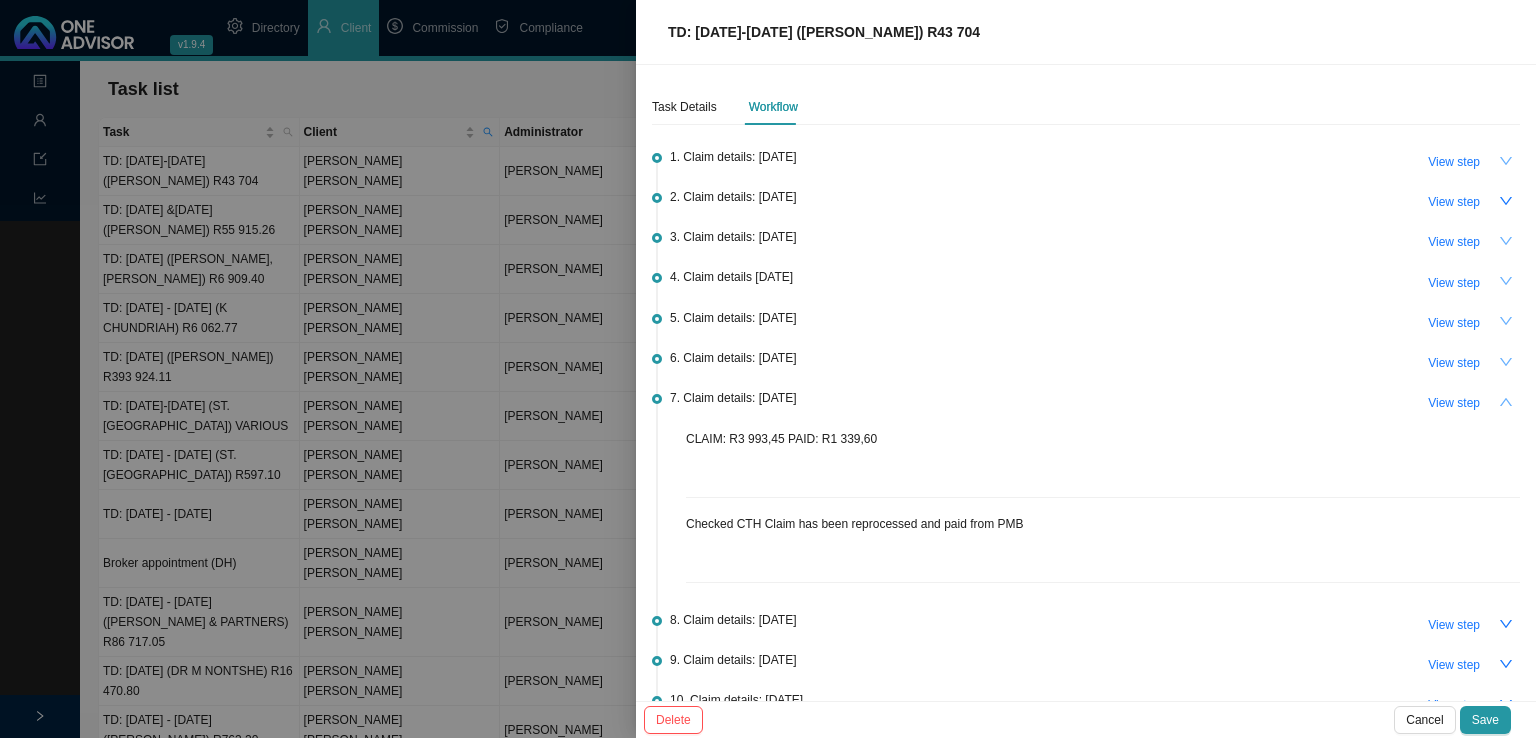 click 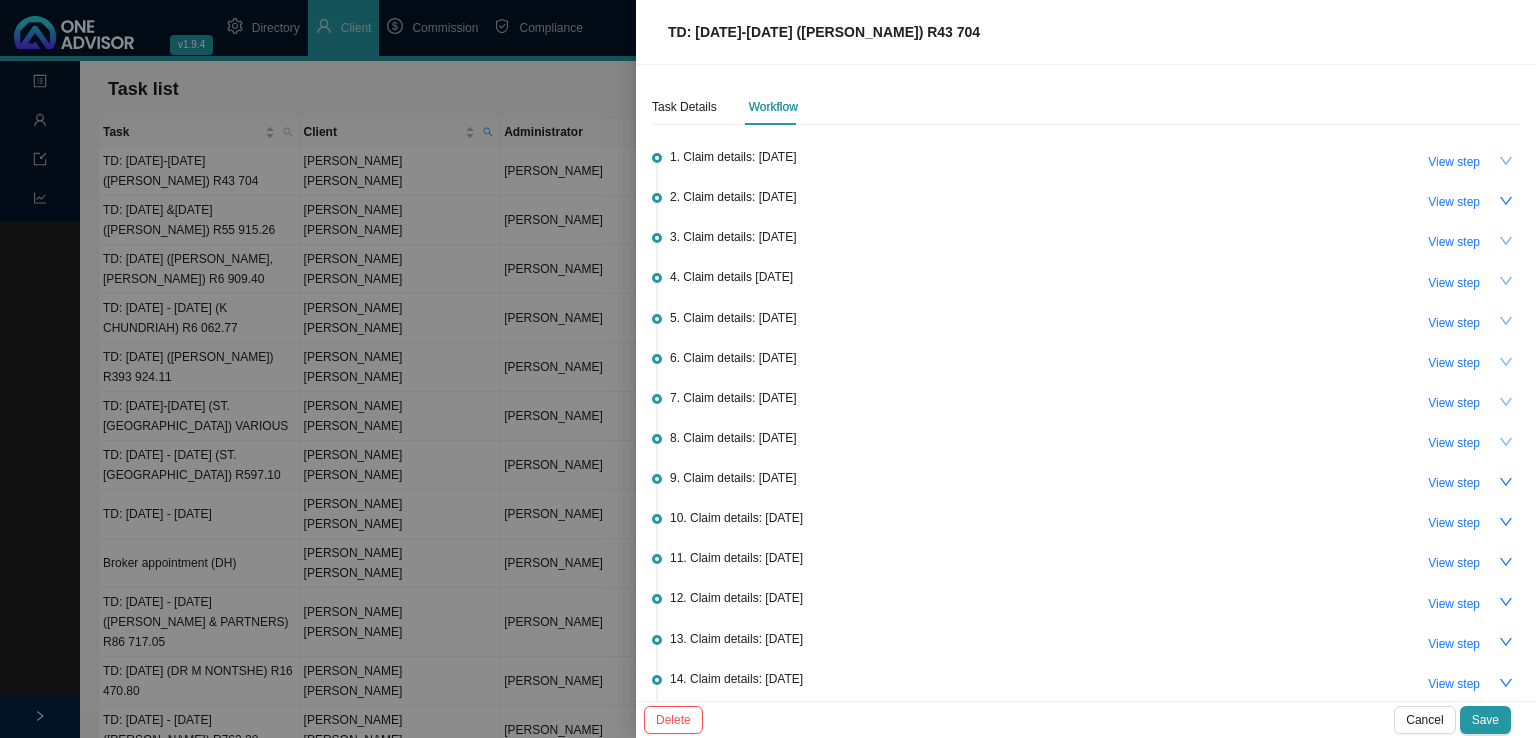 click 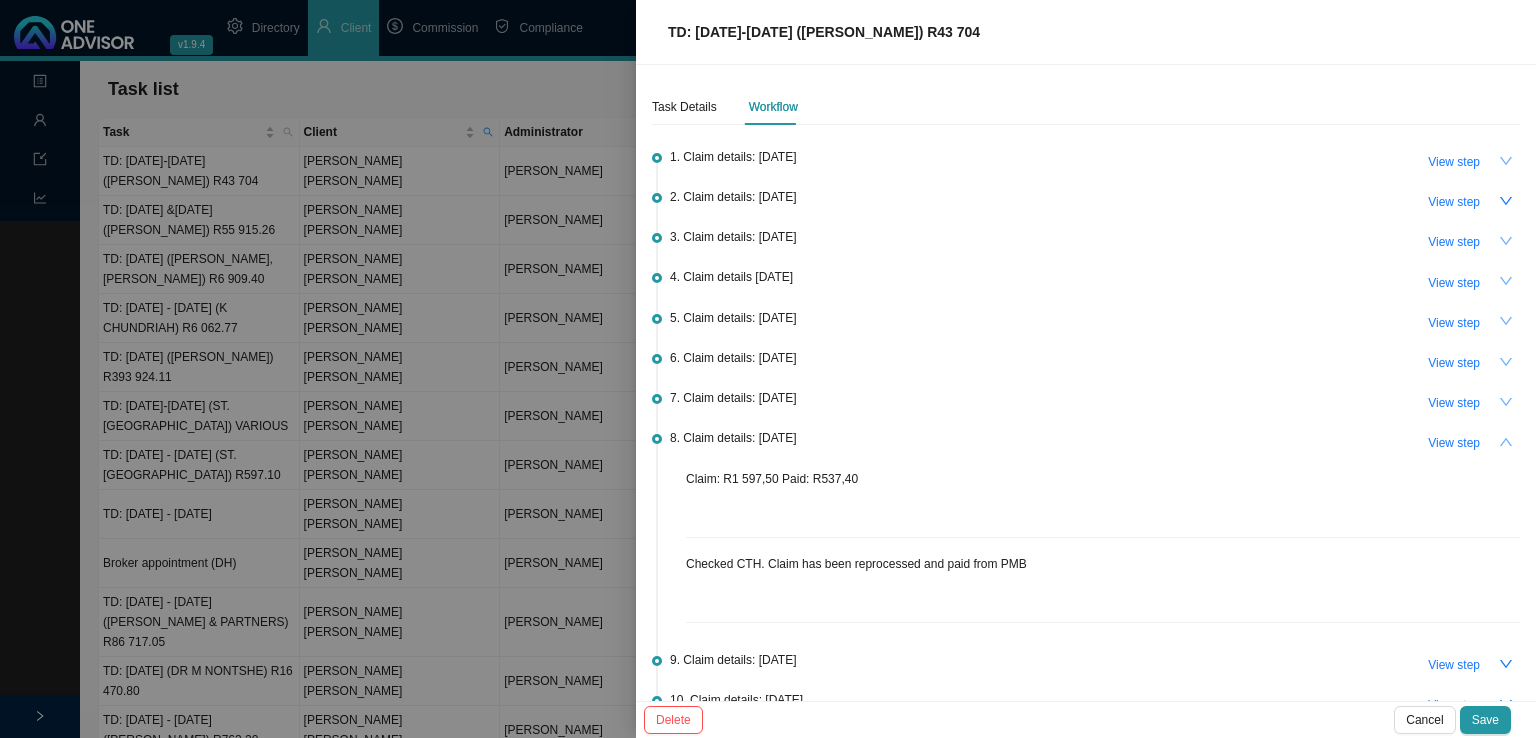 scroll, scrollTop: 100, scrollLeft: 0, axis: vertical 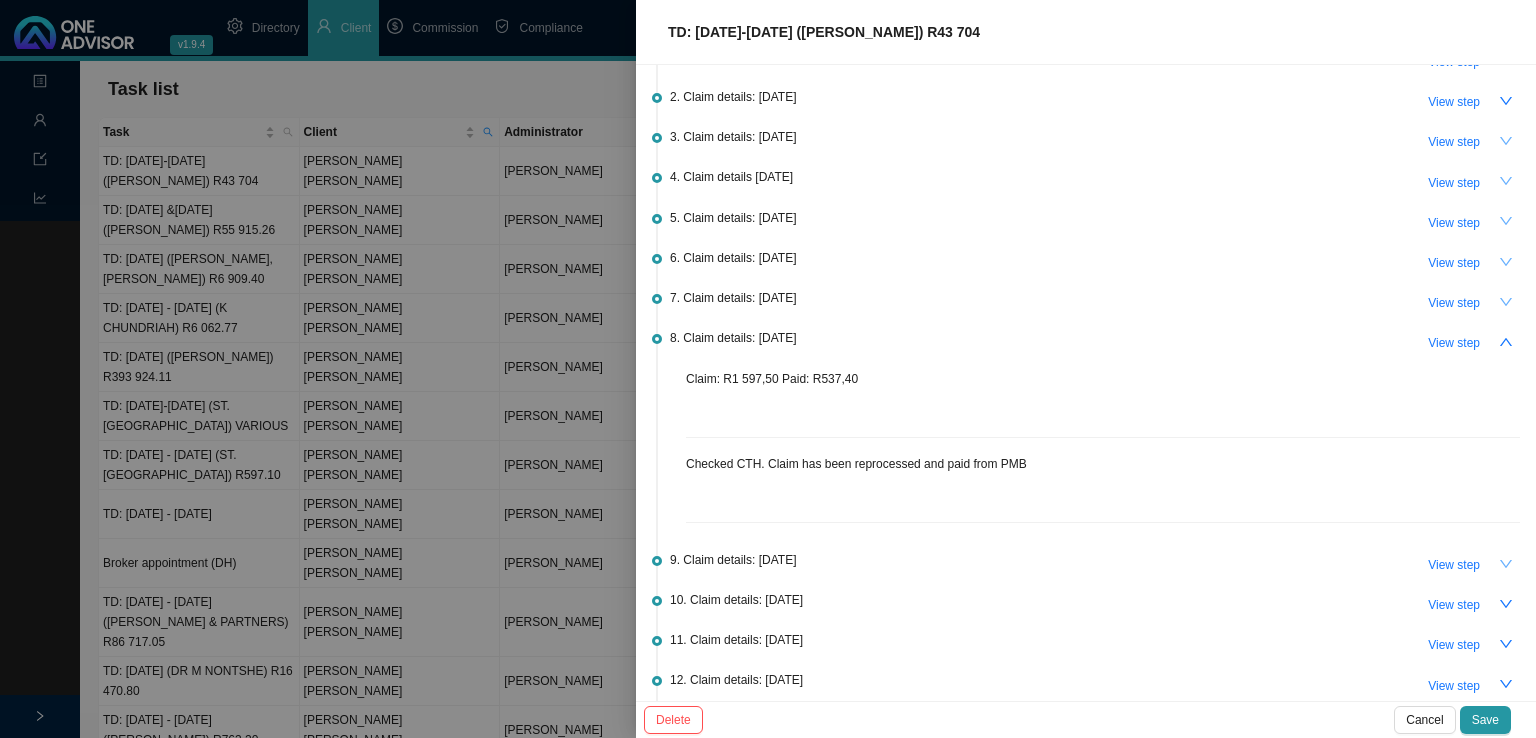 click 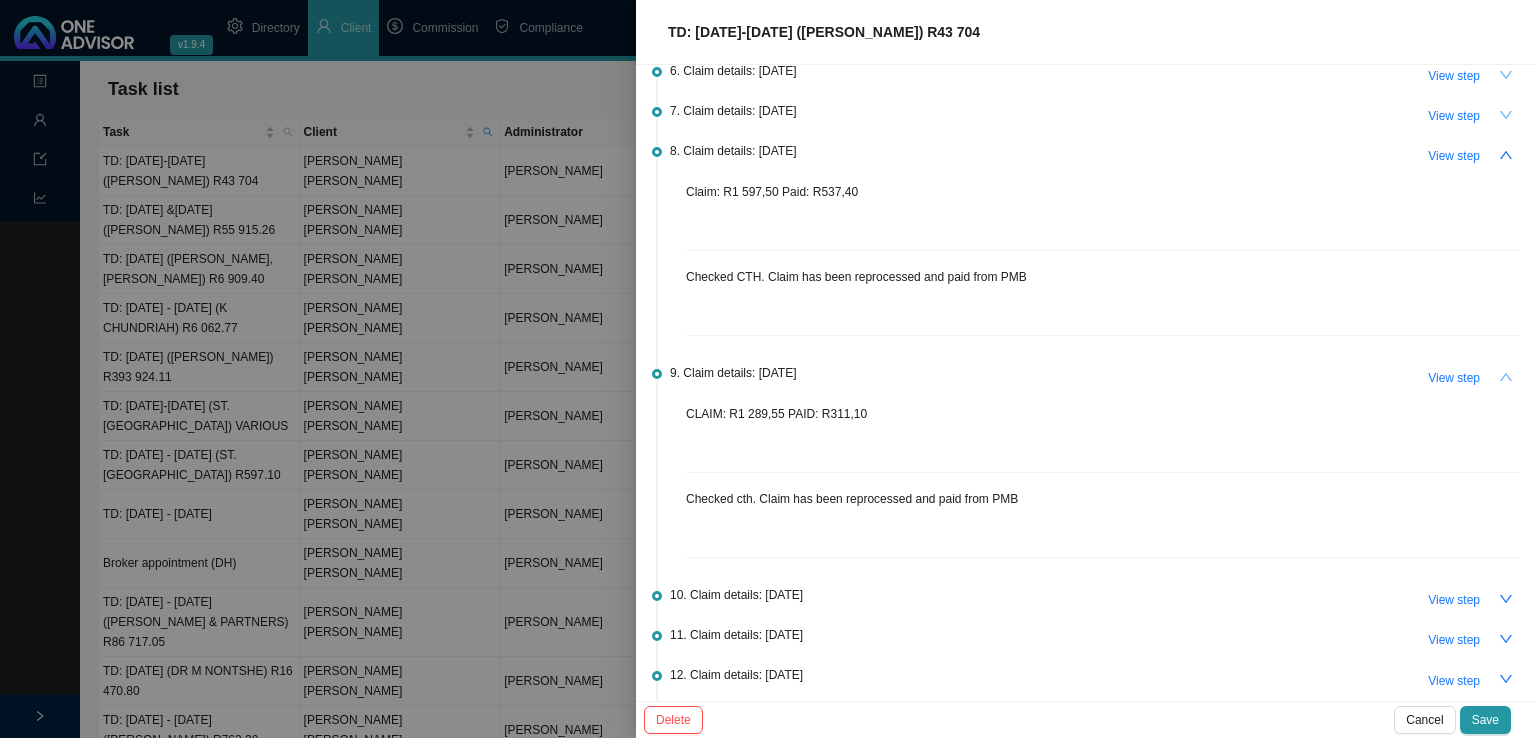 scroll, scrollTop: 300, scrollLeft: 0, axis: vertical 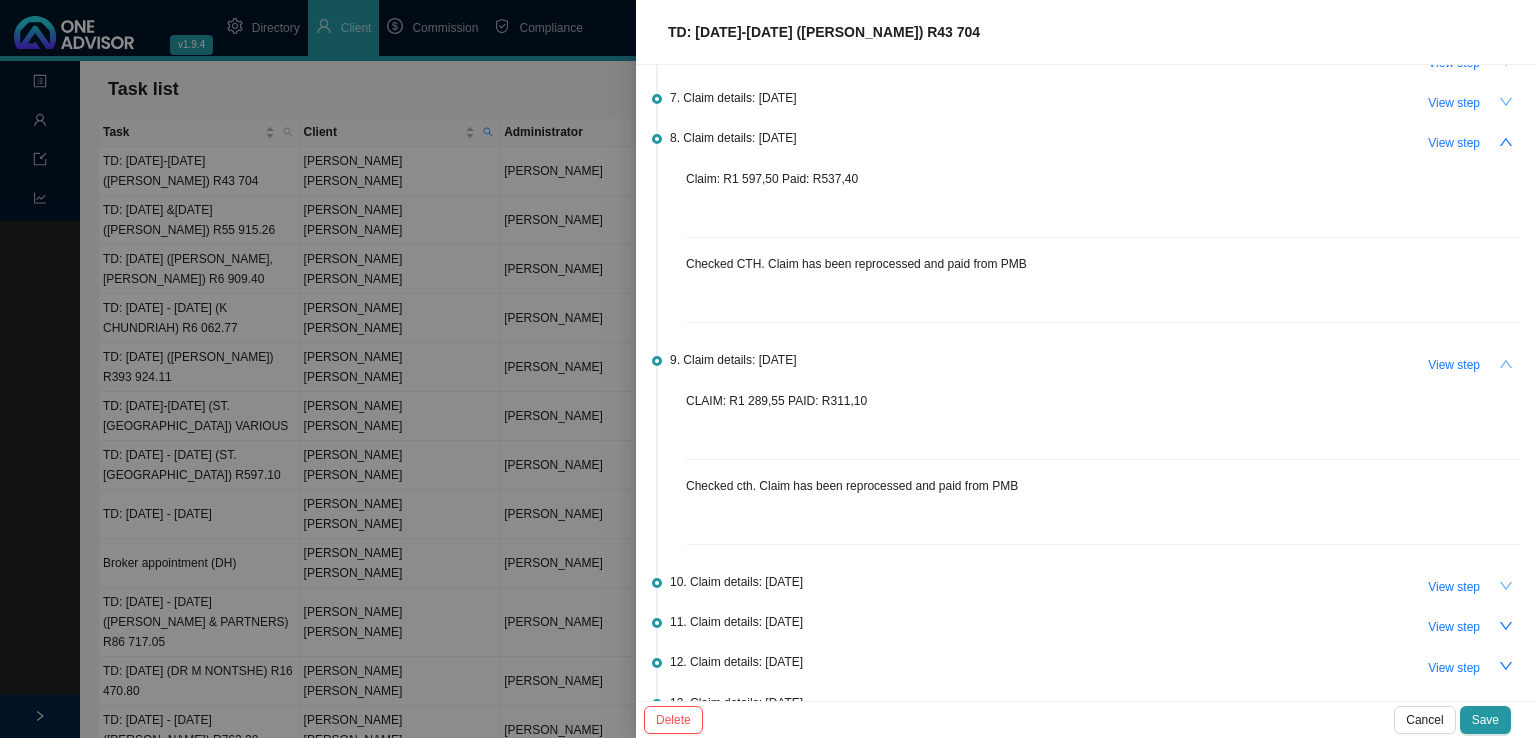 click 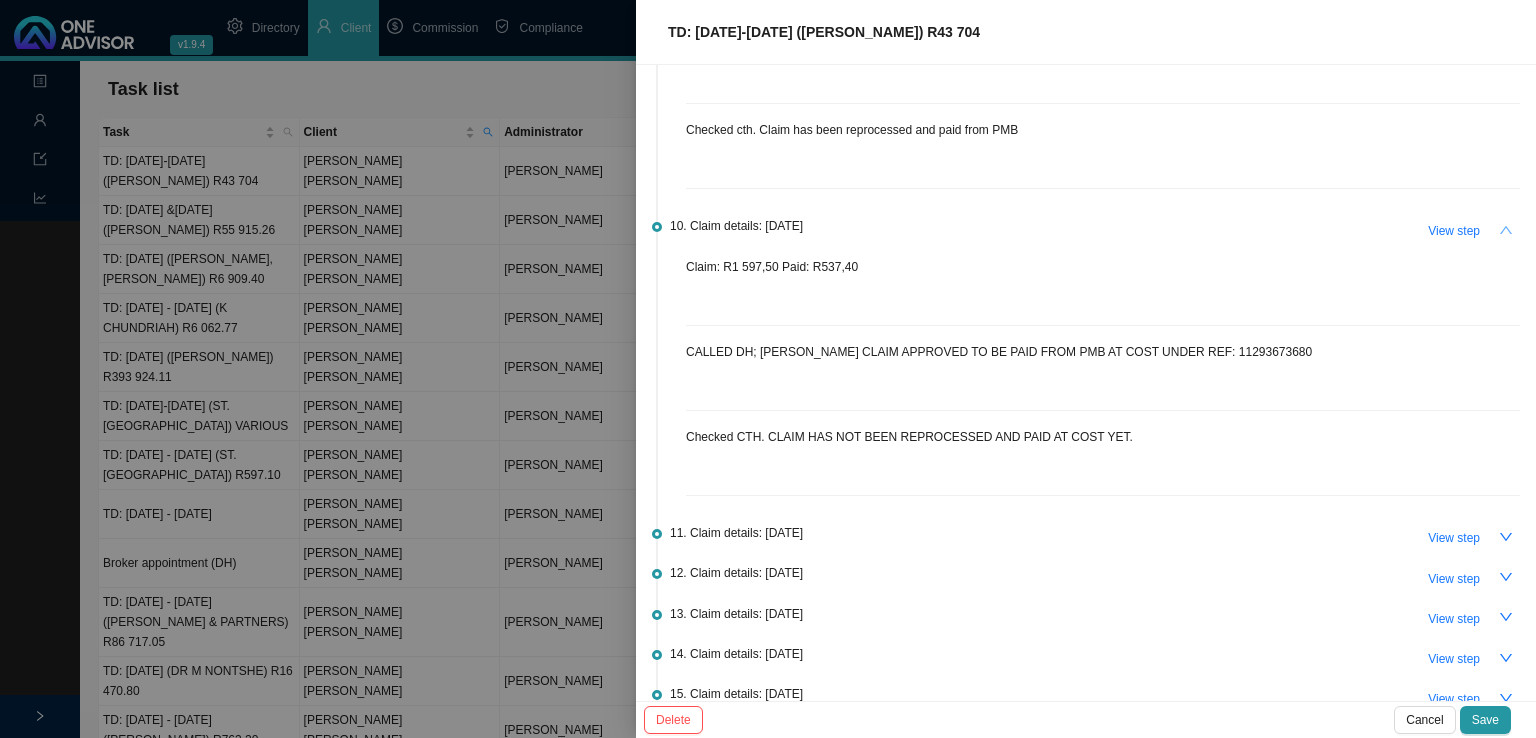 scroll, scrollTop: 700, scrollLeft: 0, axis: vertical 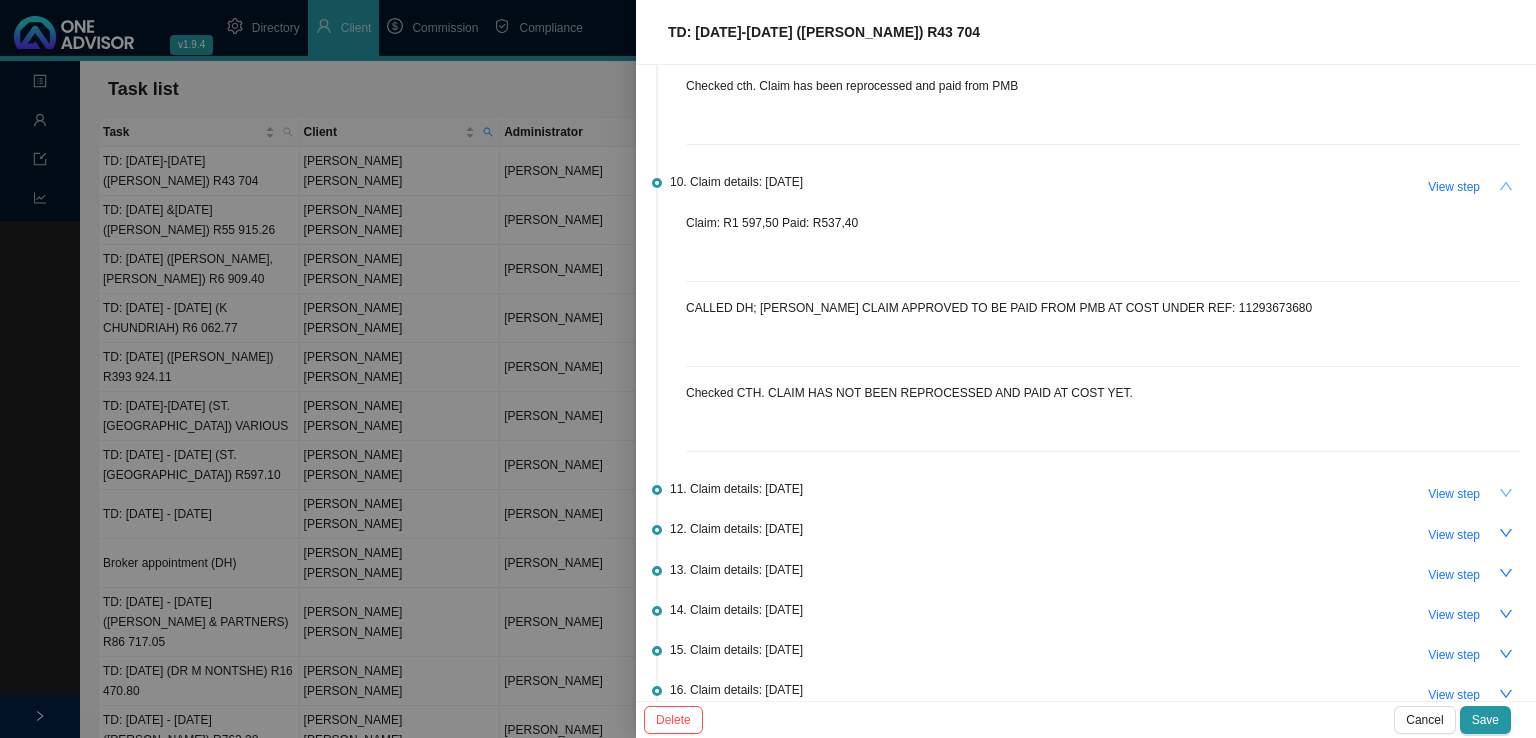 click 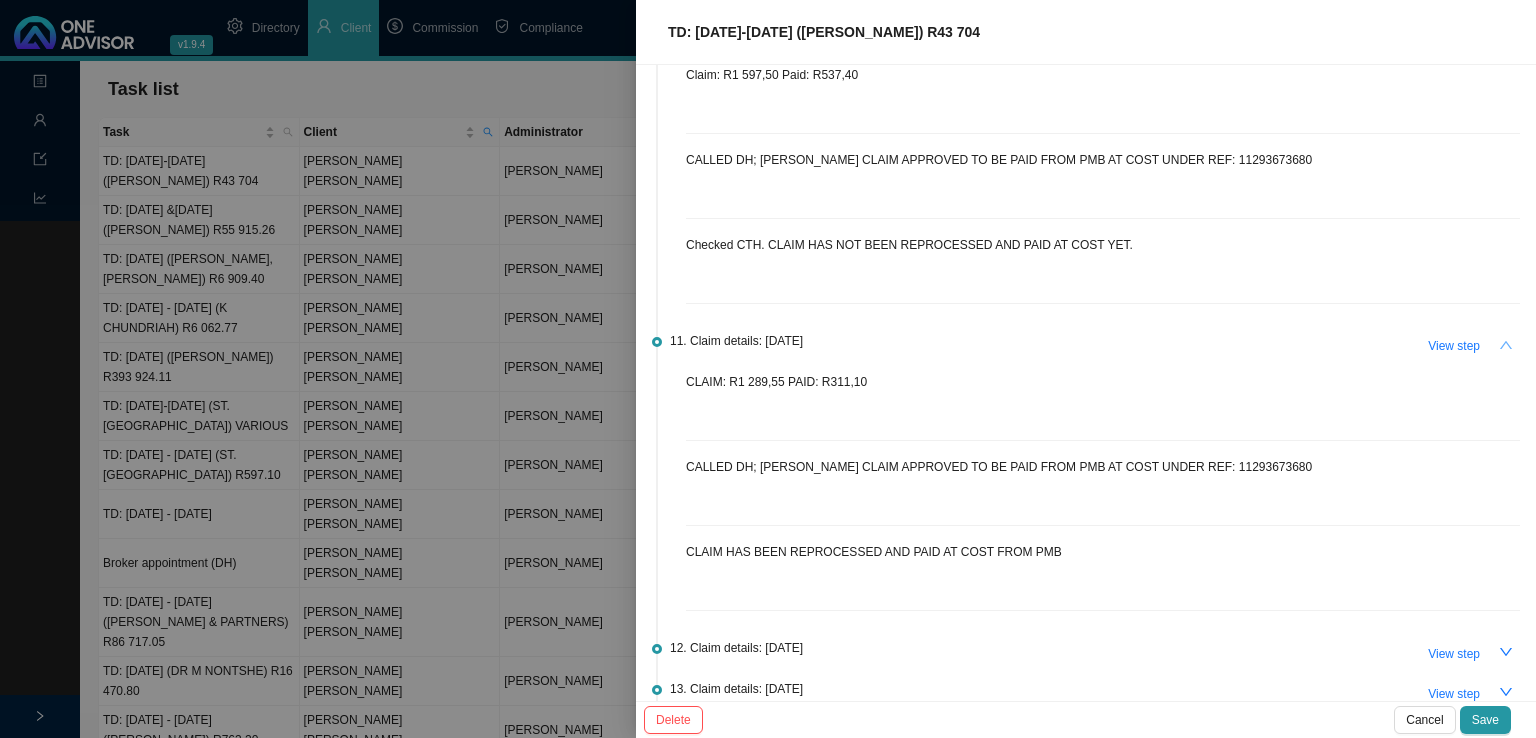 scroll, scrollTop: 900, scrollLeft: 0, axis: vertical 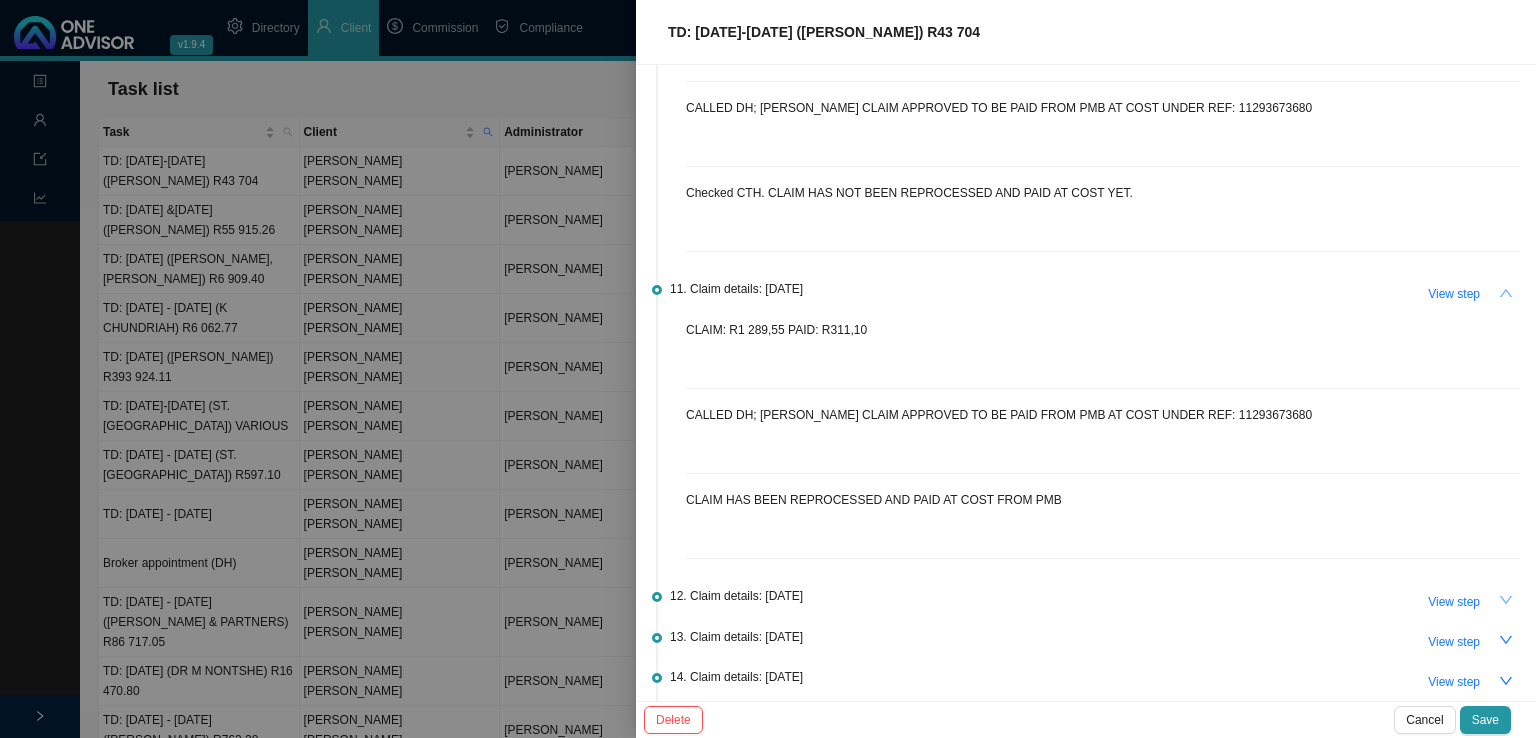 click 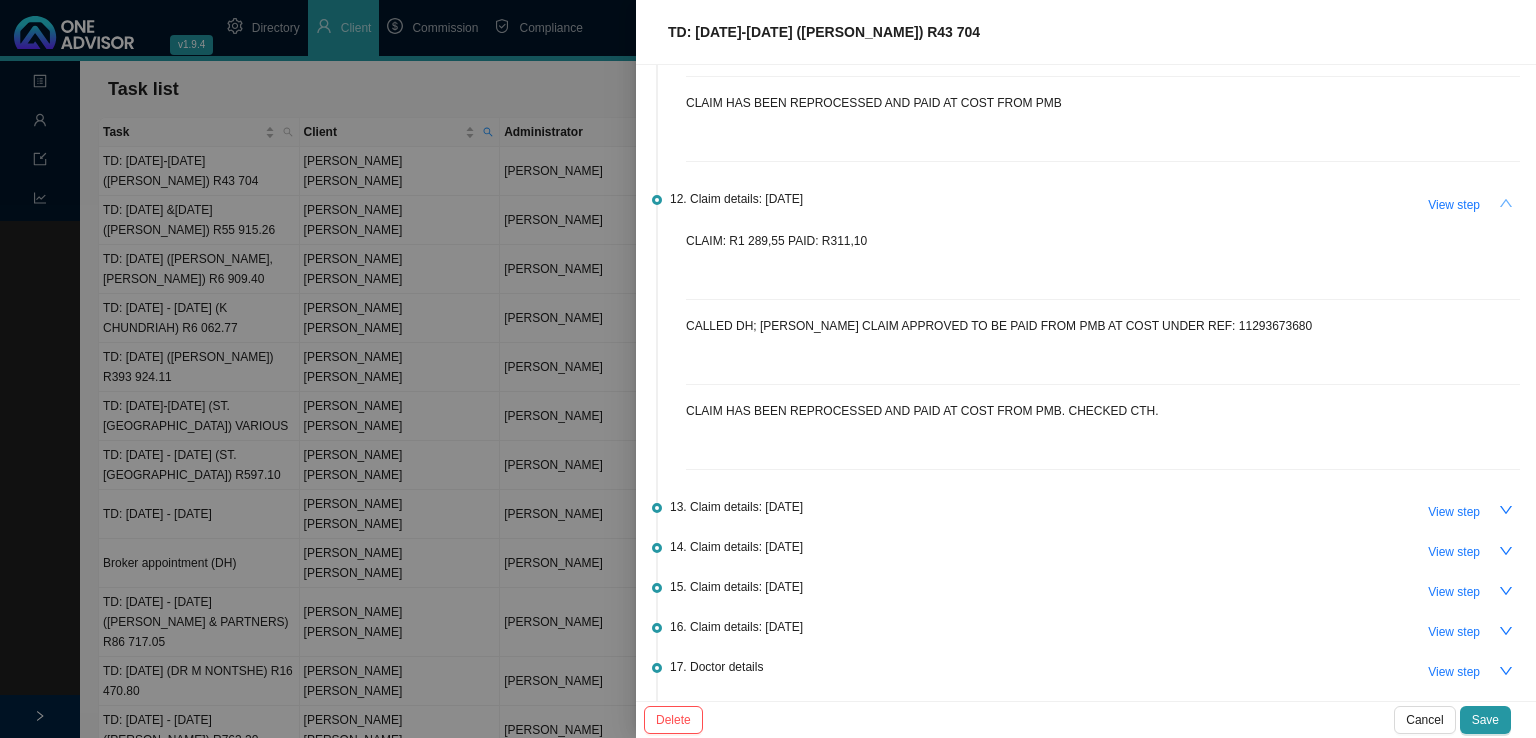 scroll, scrollTop: 1300, scrollLeft: 0, axis: vertical 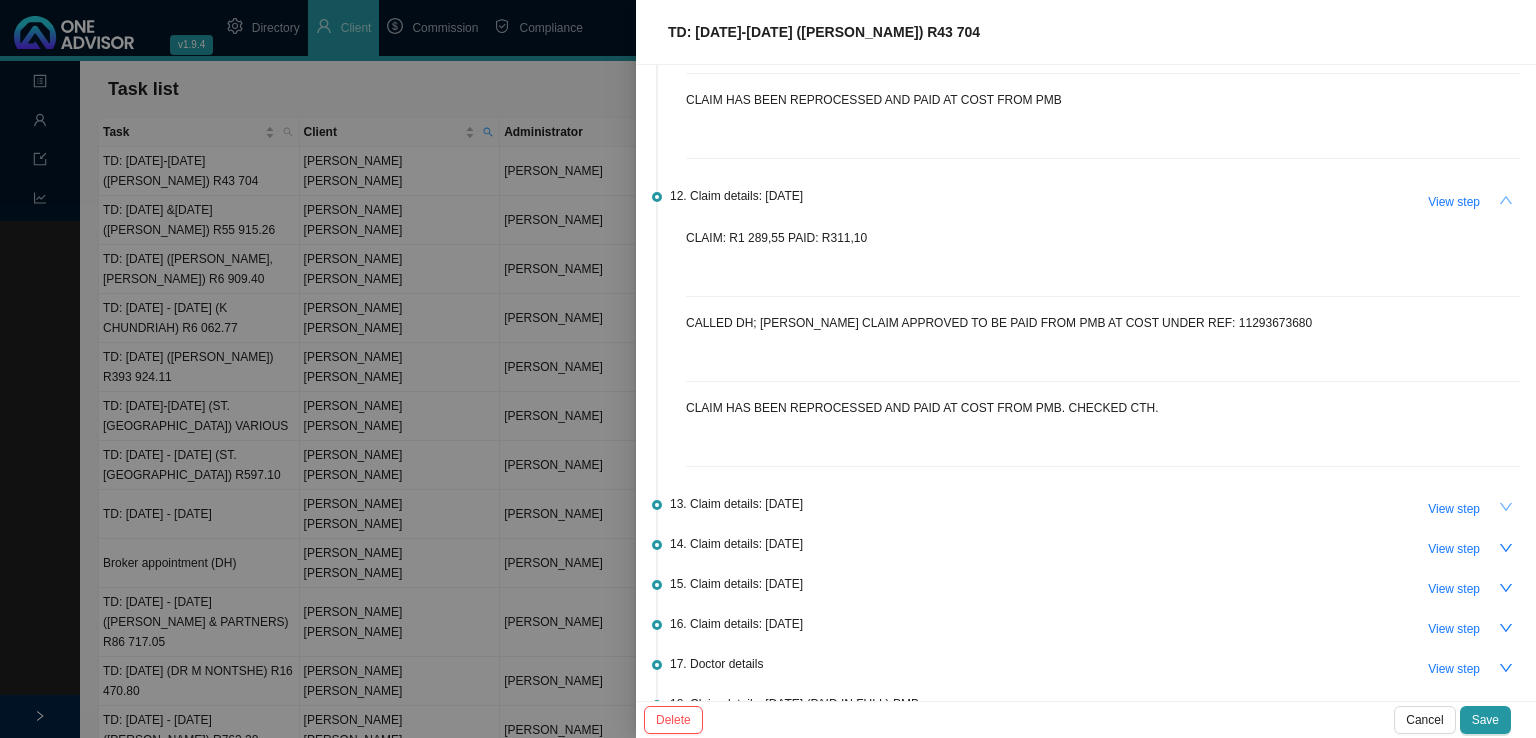 click 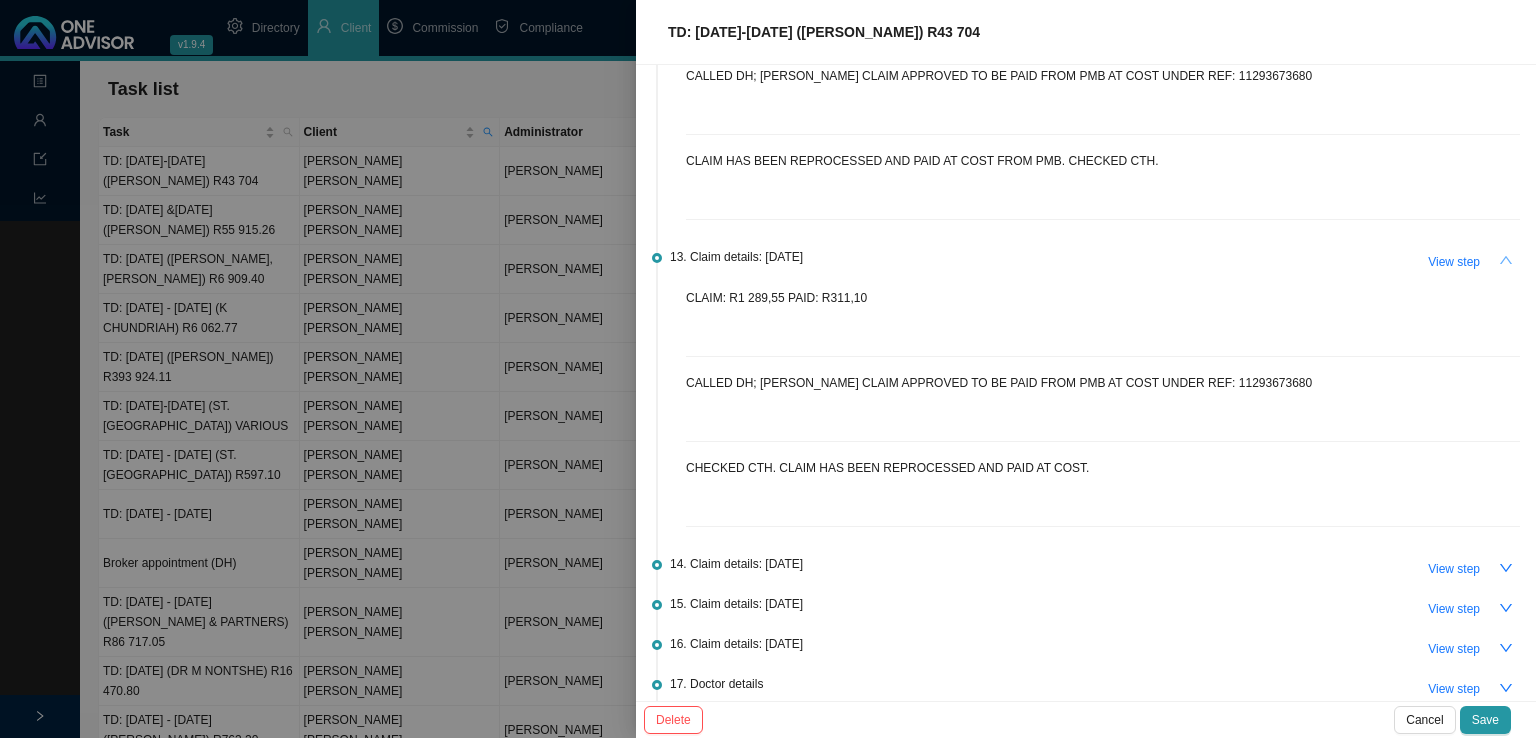 scroll, scrollTop: 1600, scrollLeft: 0, axis: vertical 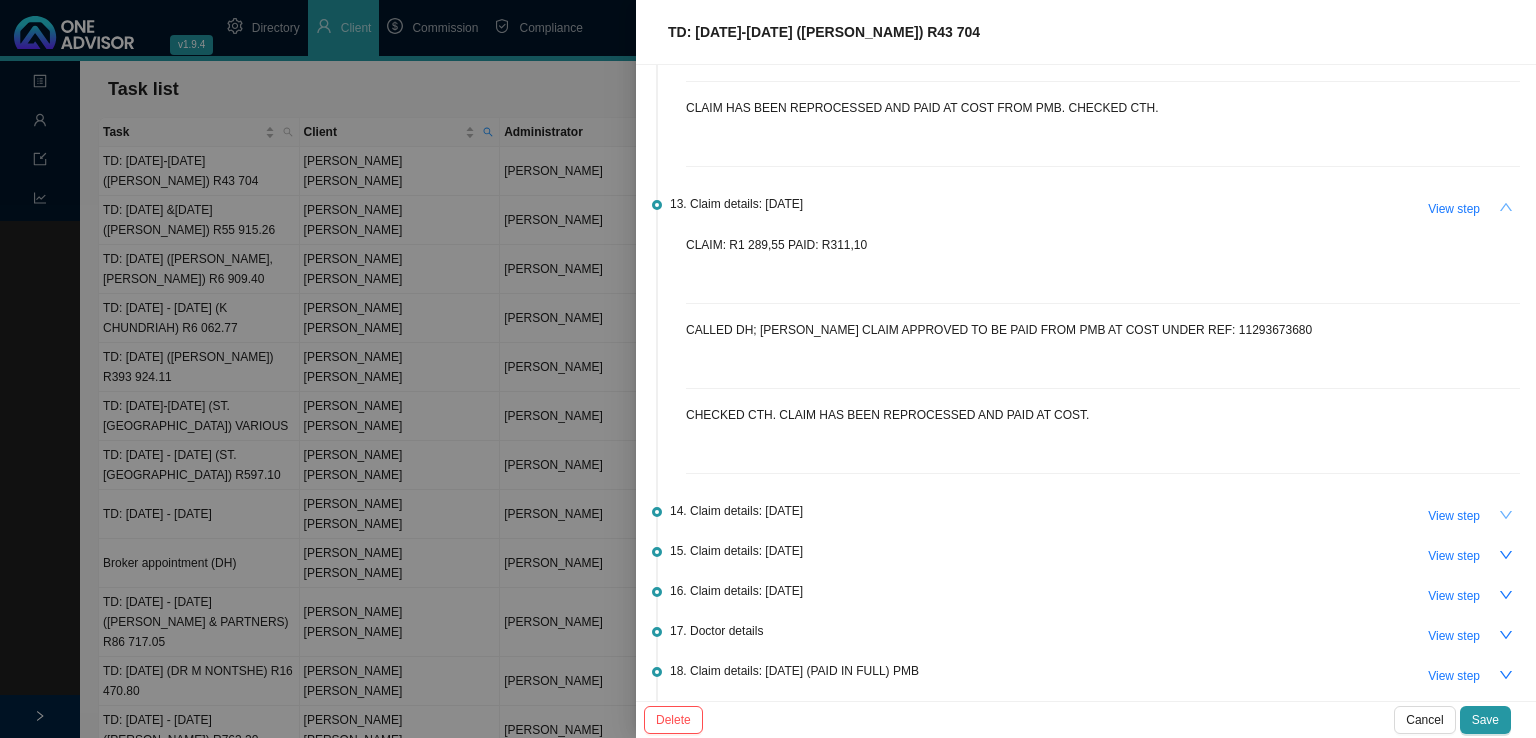 click 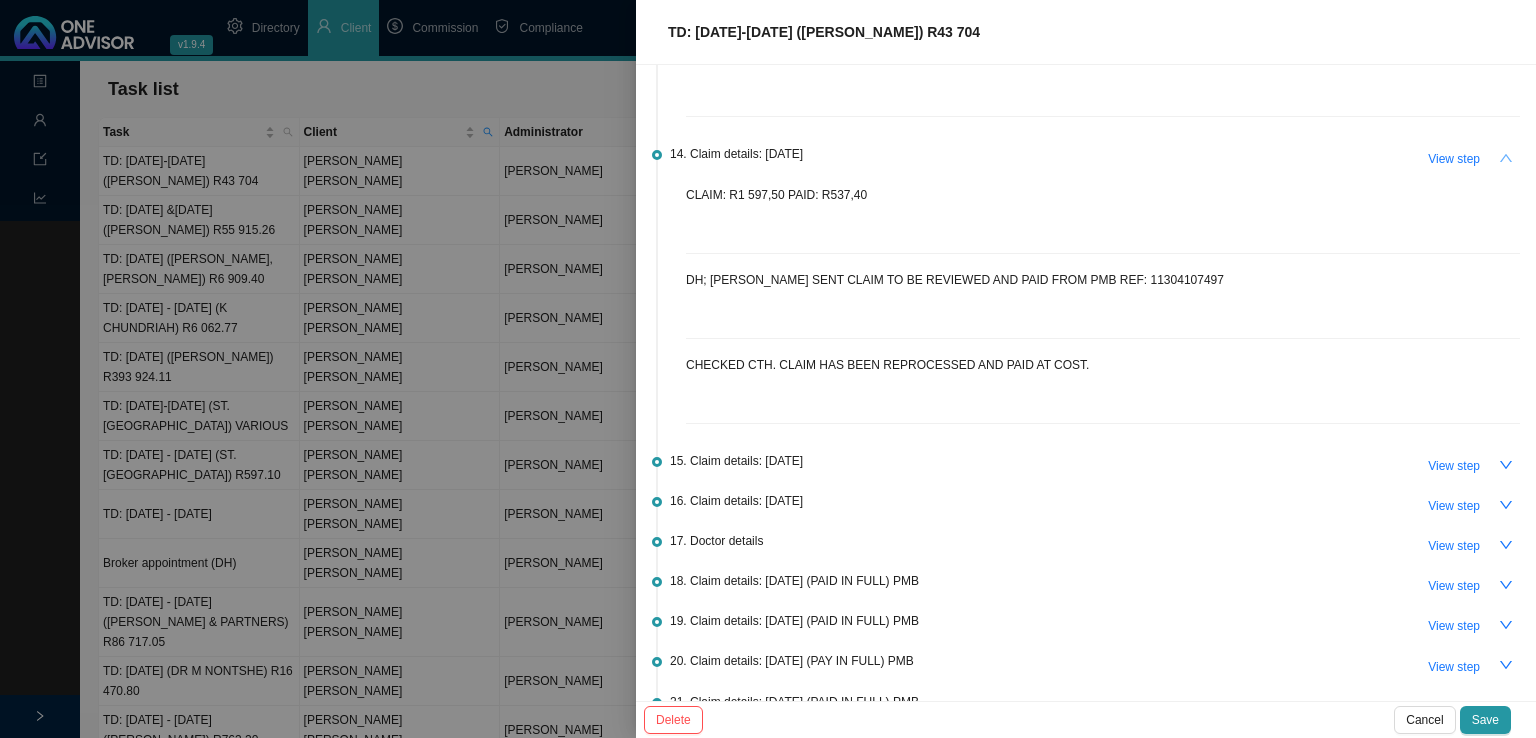 scroll, scrollTop: 2000, scrollLeft: 0, axis: vertical 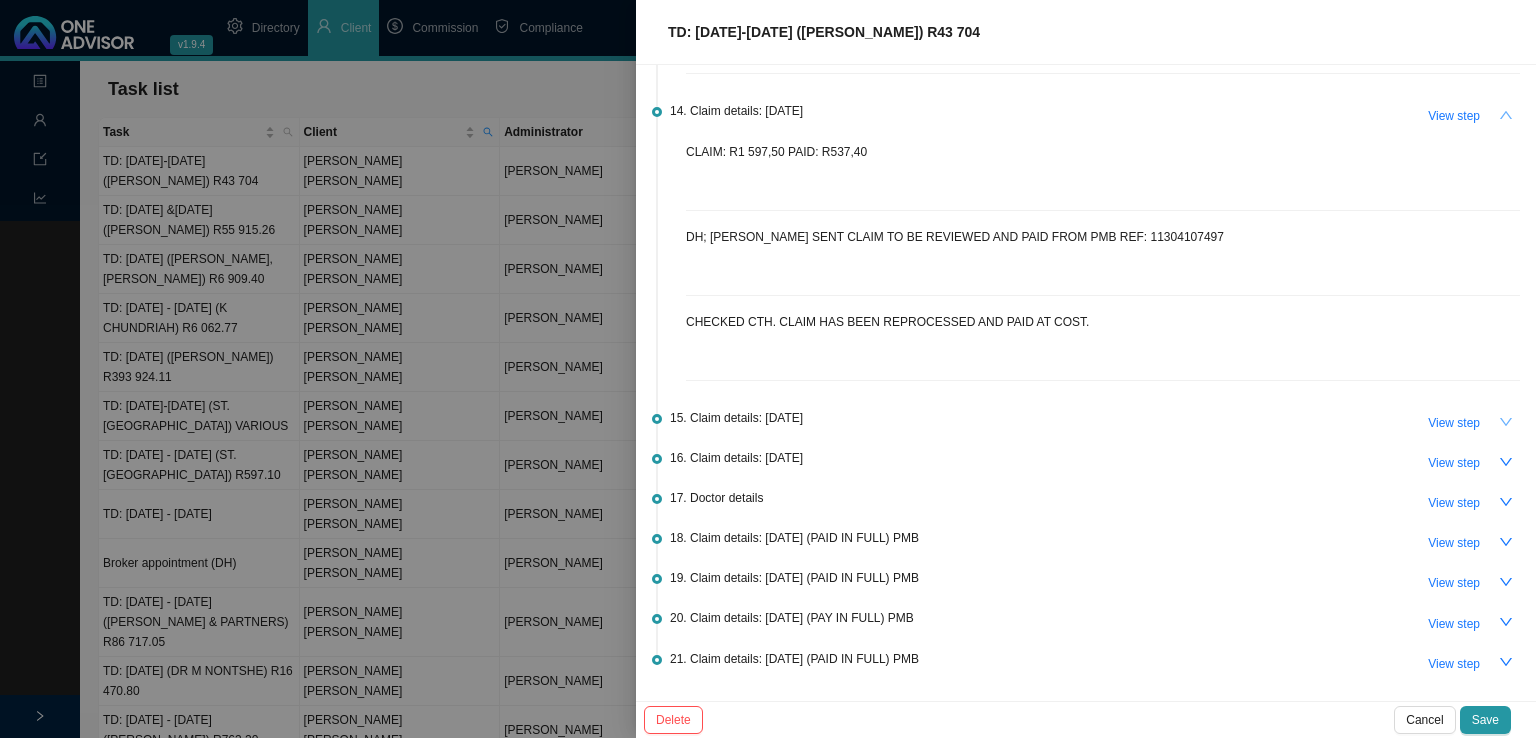 click 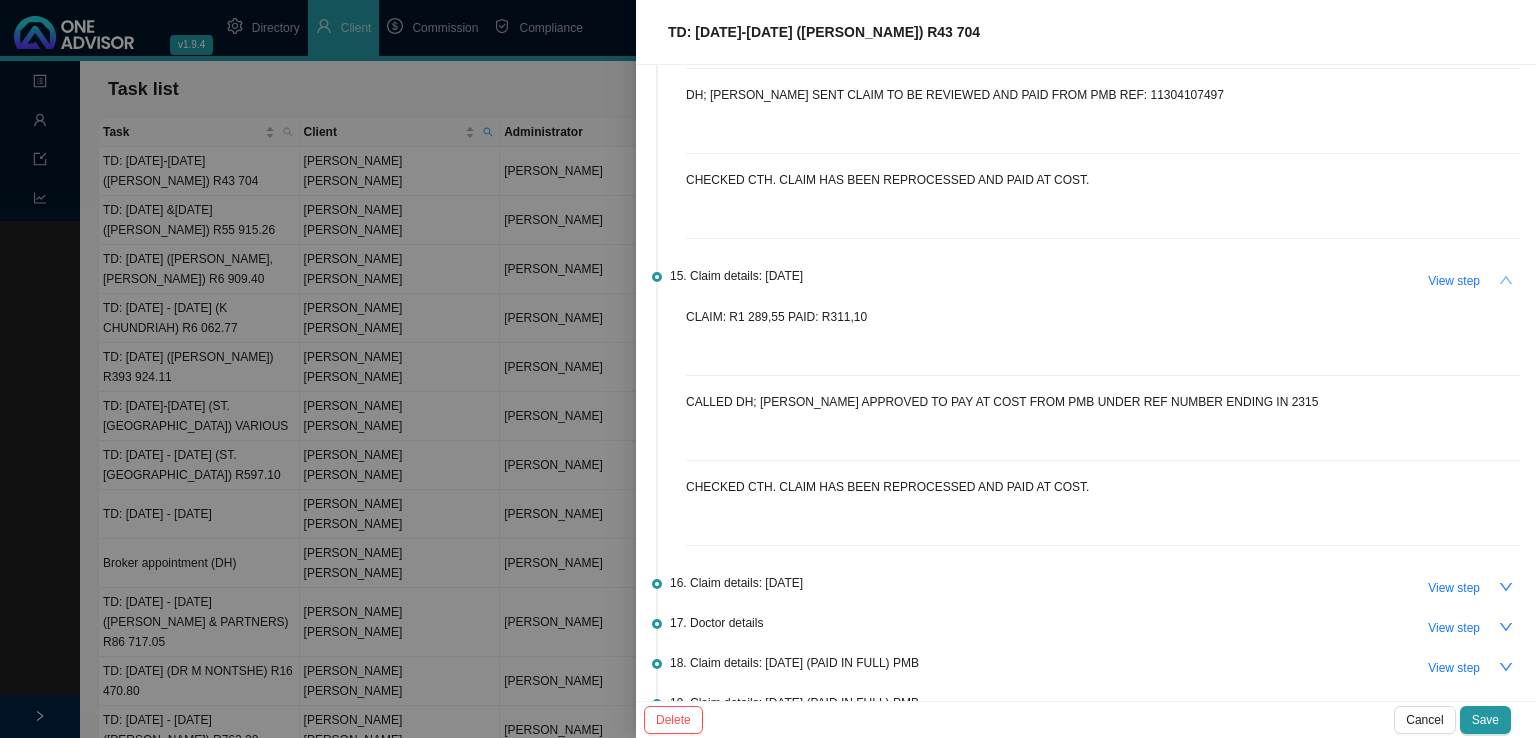 scroll, scrollTop: 2300, scrollLeft: 0, axis: vertical 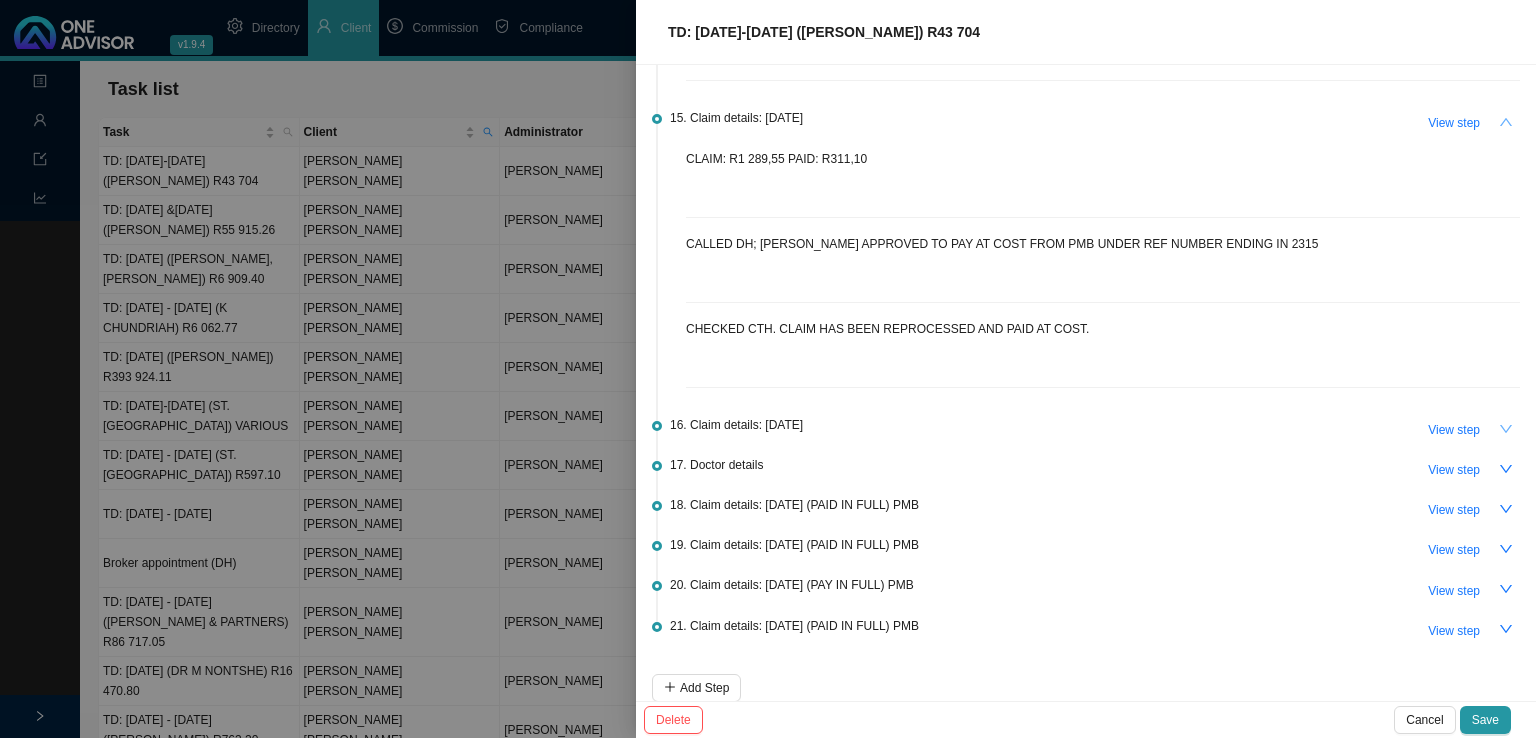 click 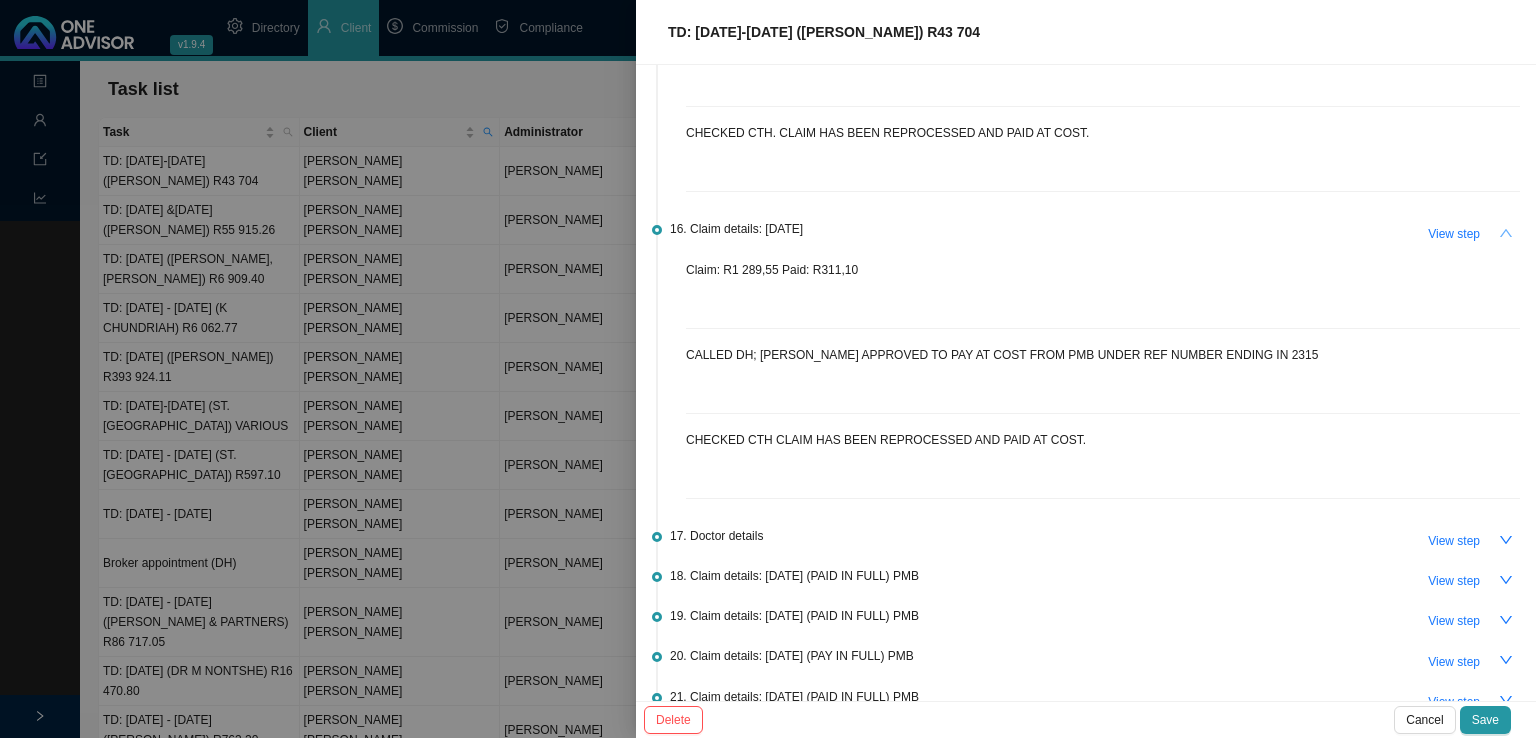 scroll, scrollTop: 2500, scrollLeft: 0, axis: vertical 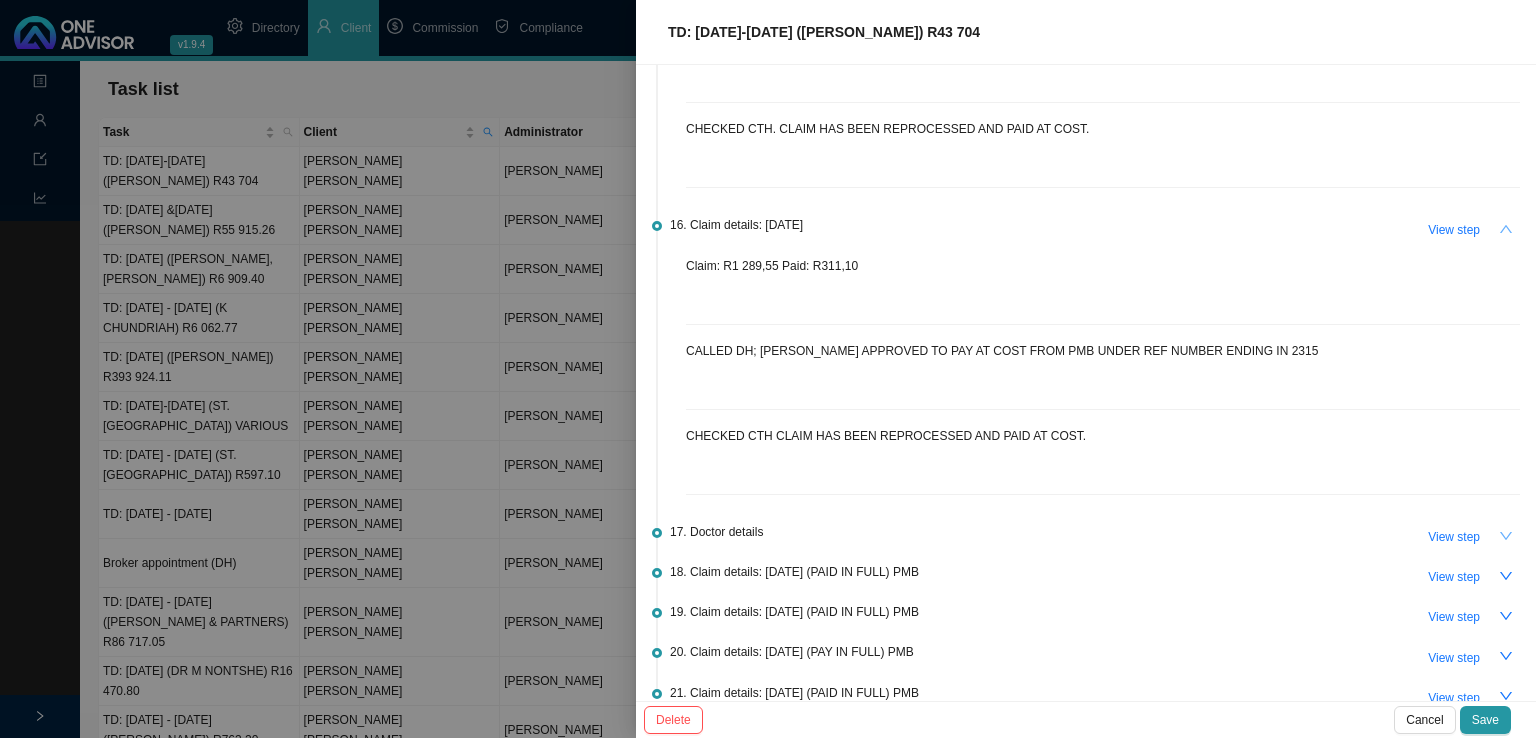 click 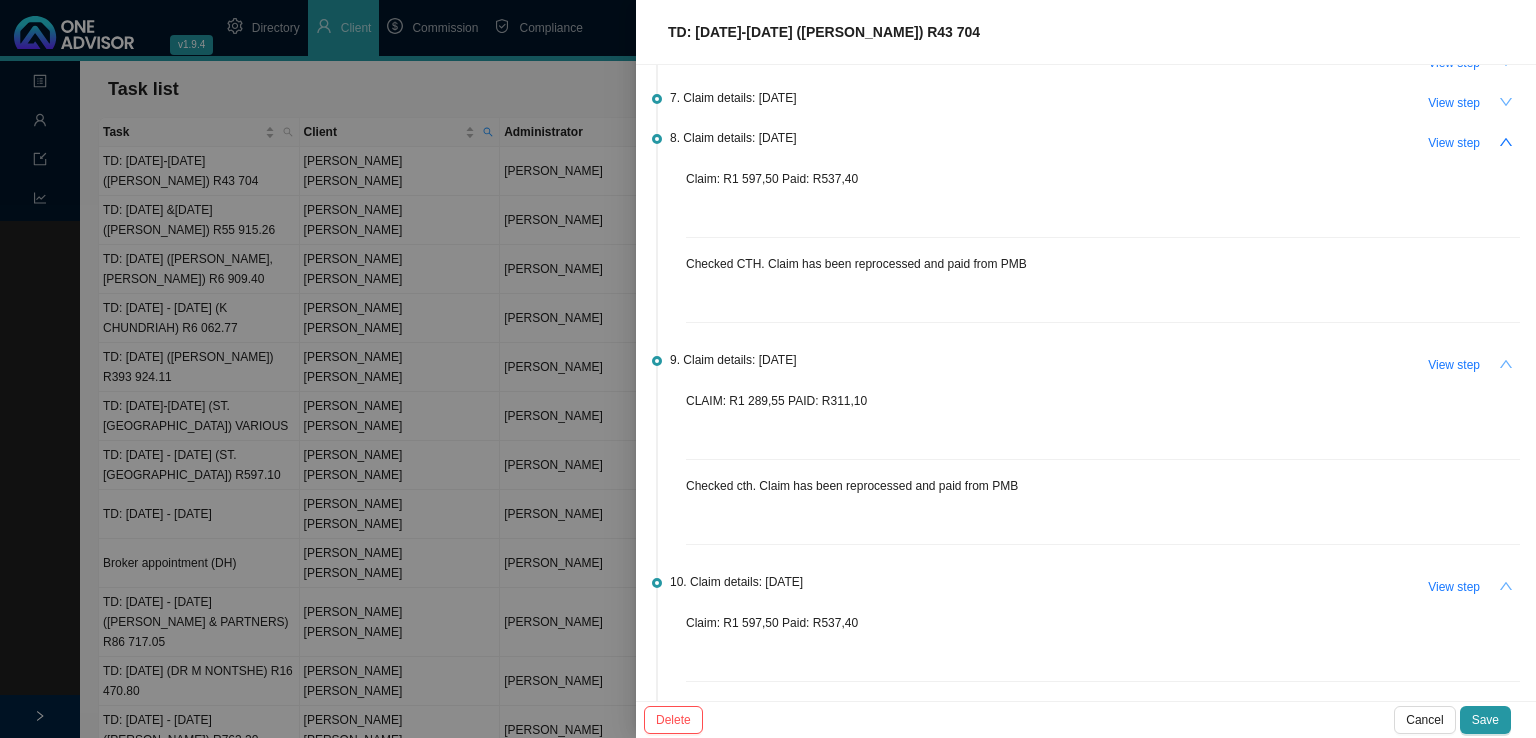 scroll, scrollTop: 300, scrollLeft: 0, axis: vertical 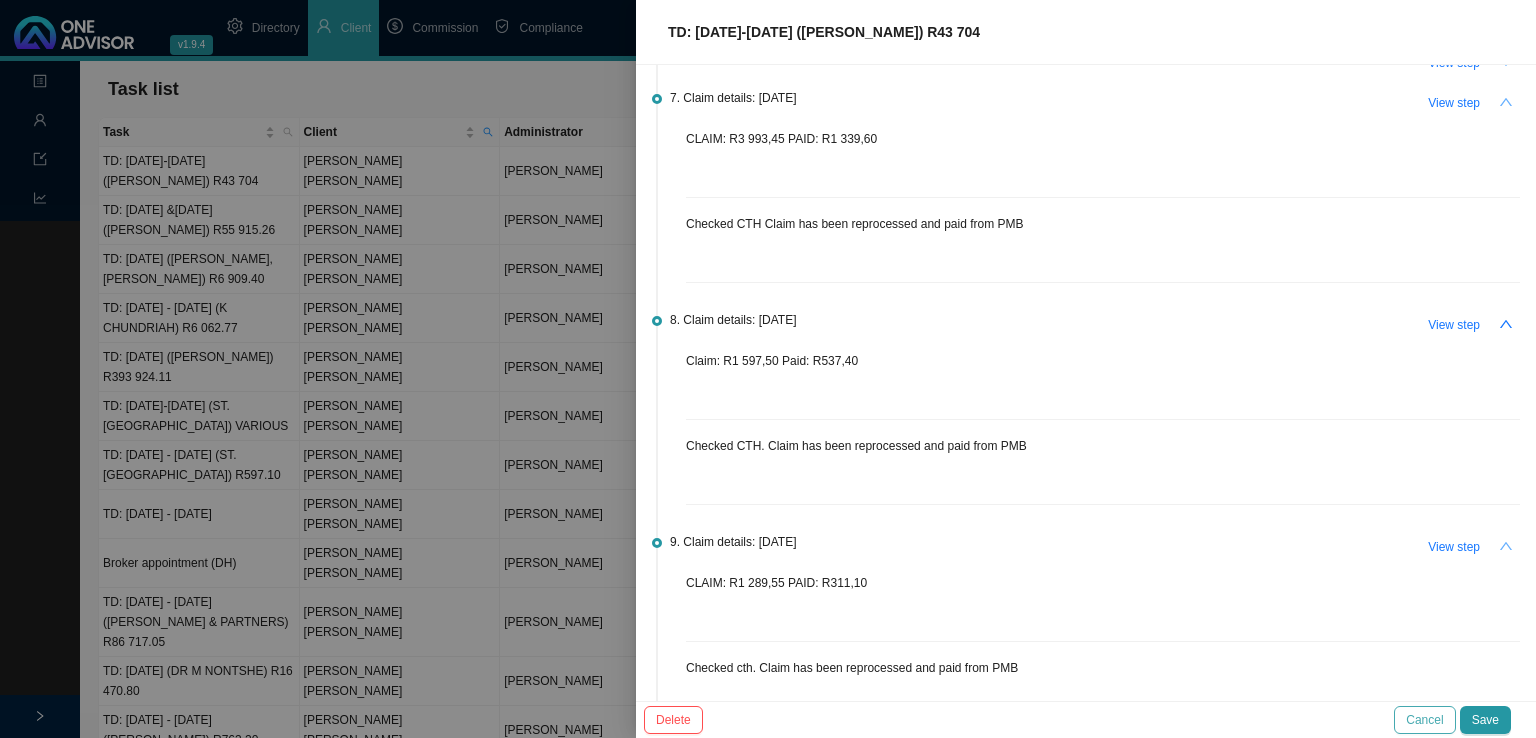 click on "Cancel" at bounding box center (1424, 720) 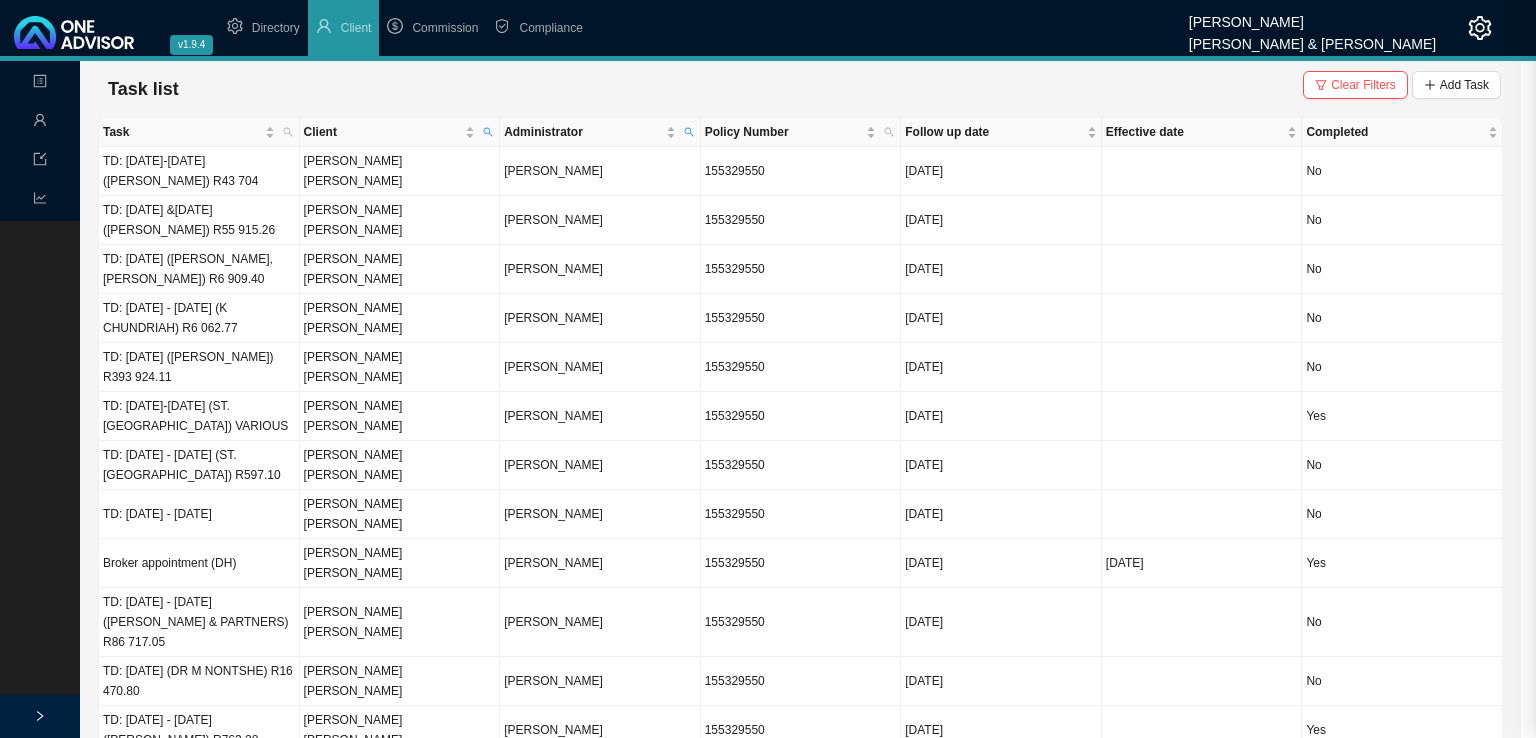 scroll, scrollTop: 0, scrollLeft: 0, axis: both 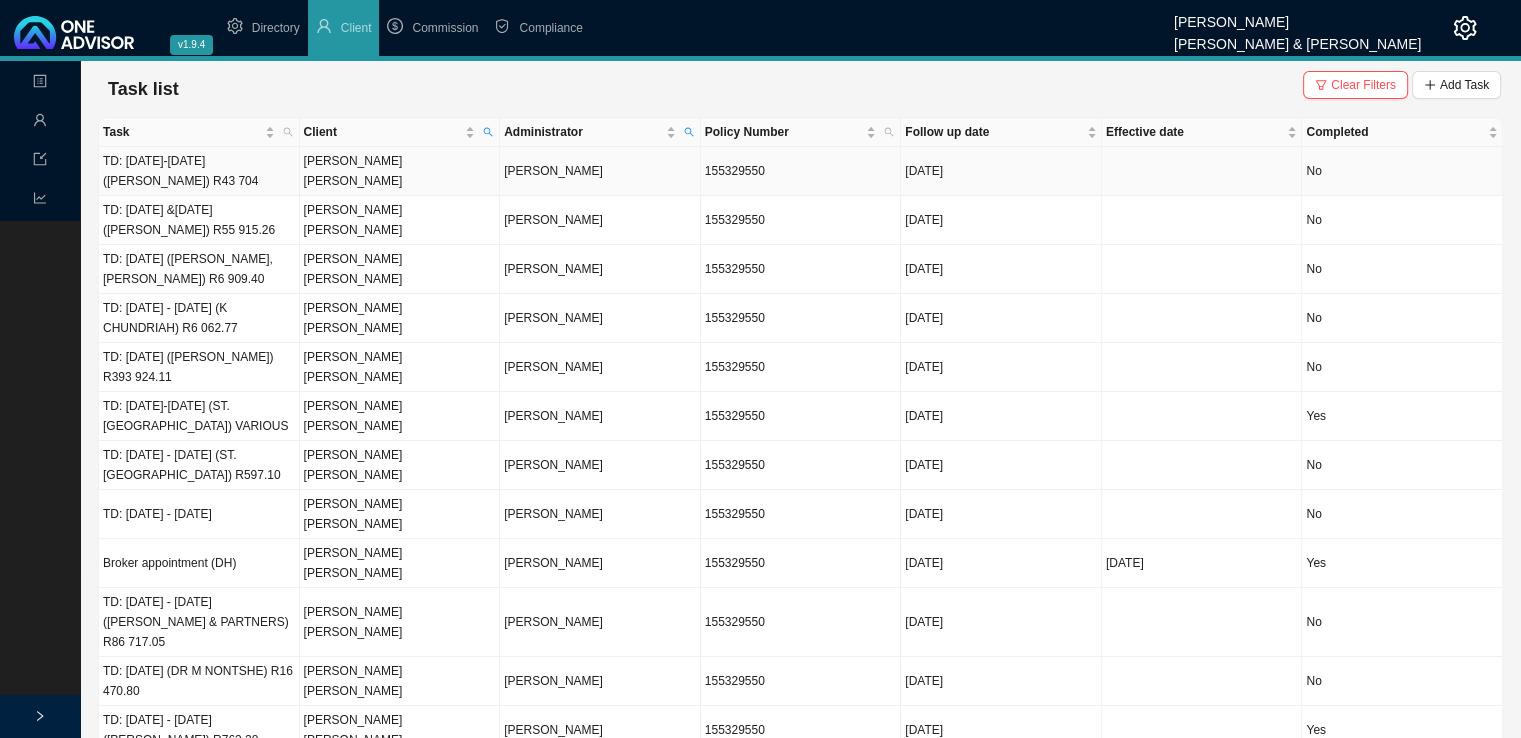 click on "TD: [DATE]-[DATE] ([PERSON_NAME]) R43 704" at bounding box center [199, 171] 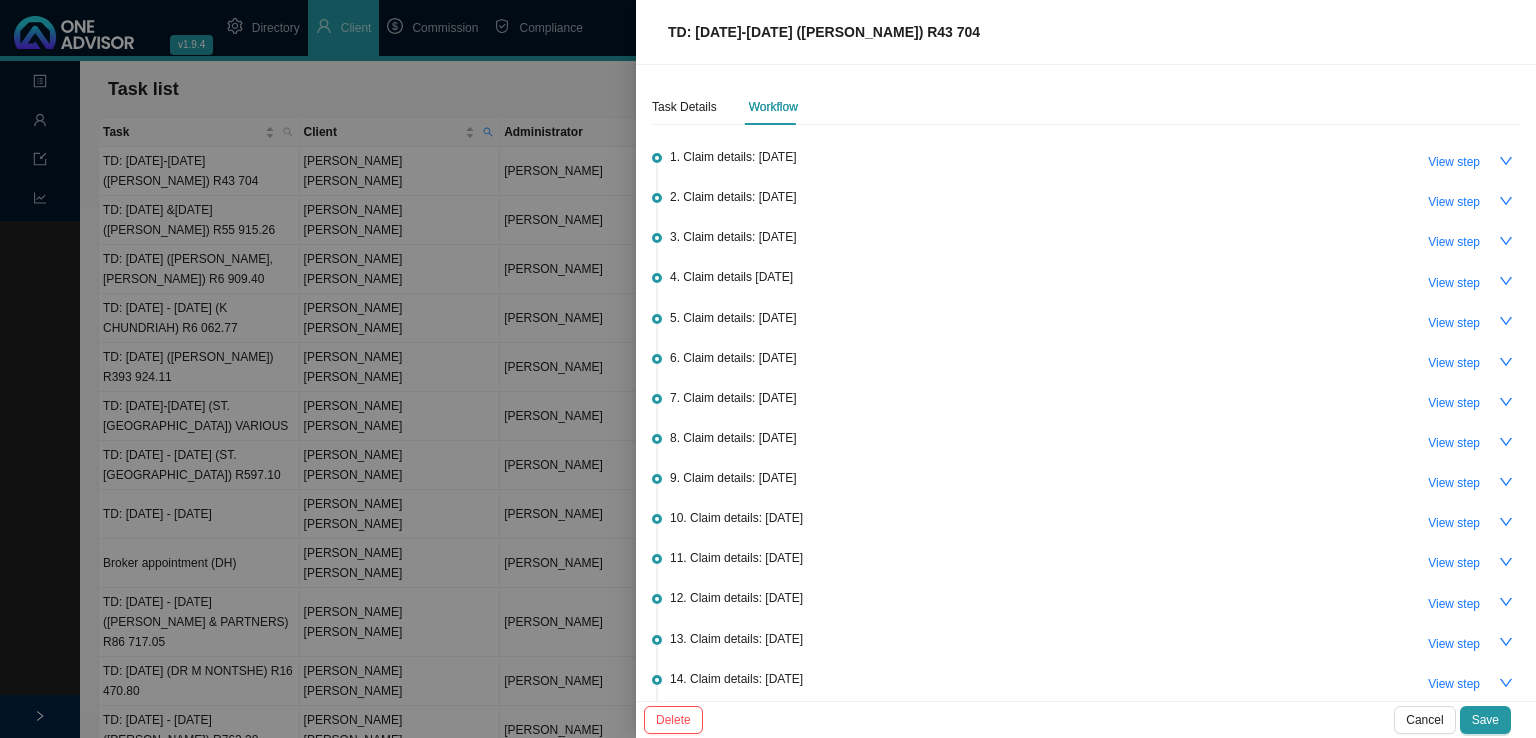 click at bounding box center [768, 369] 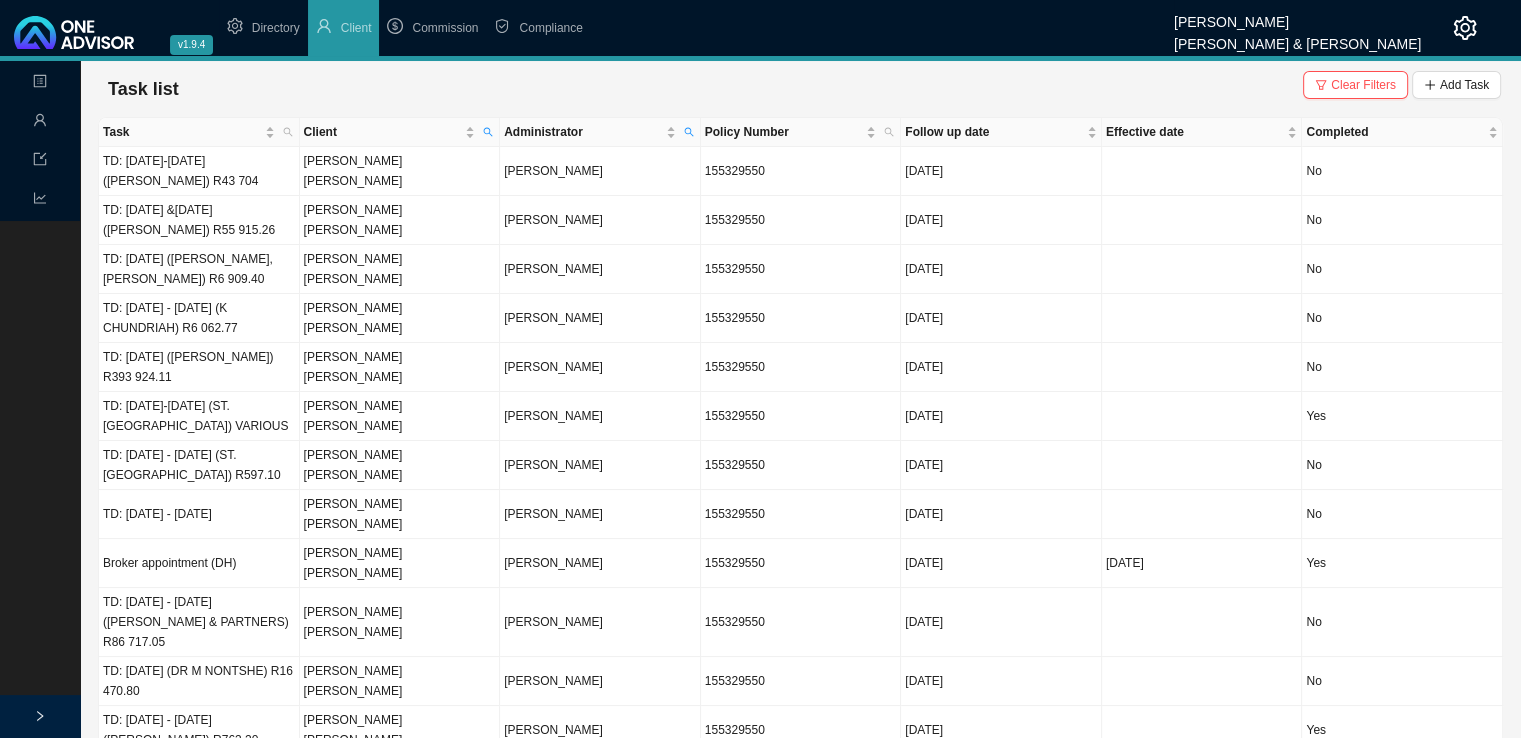 click on "TD: [DATE] &[DATE] ([PERSON_NAME]) R55 915.26" at bounding box center (199, 220) 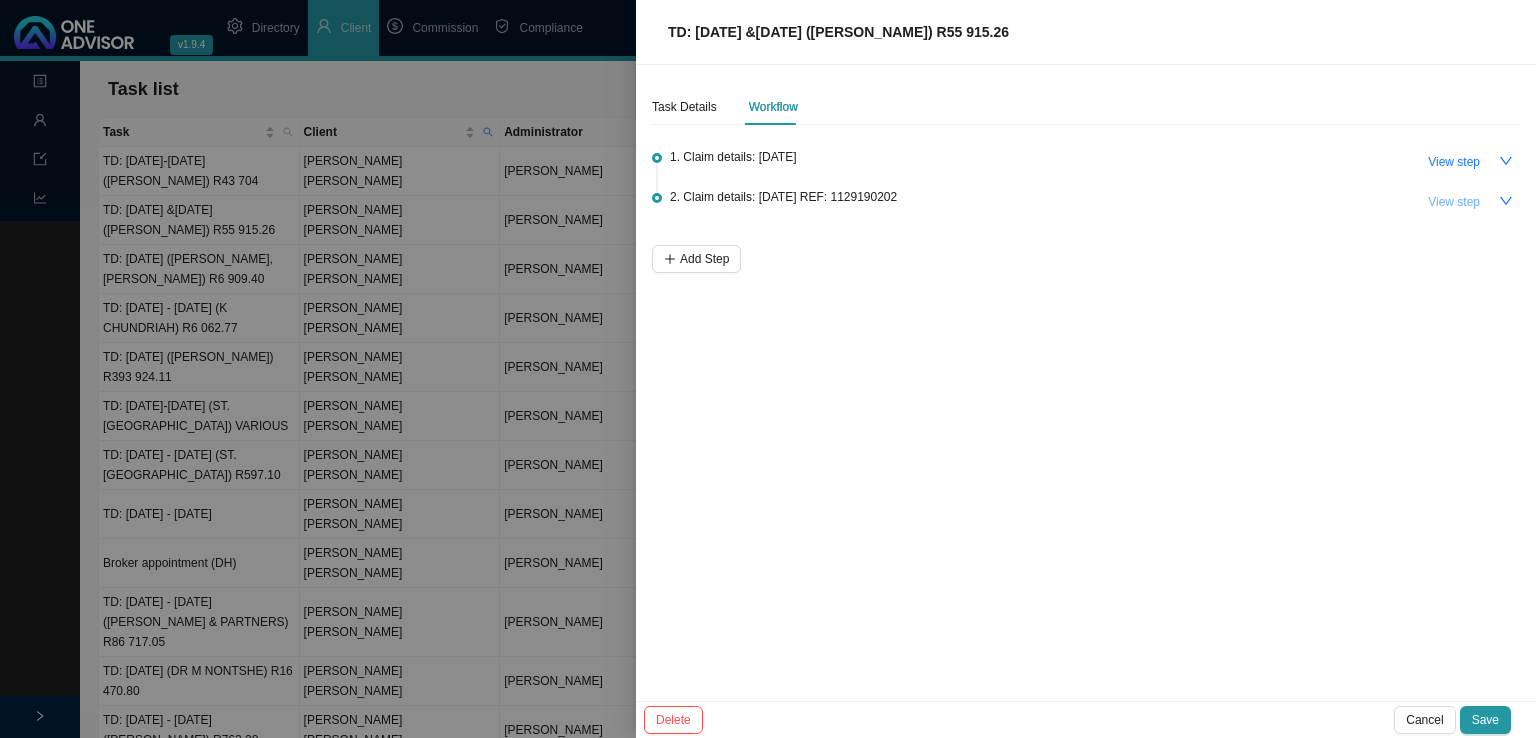 click on "View step" at bounding box center (1454, 202) 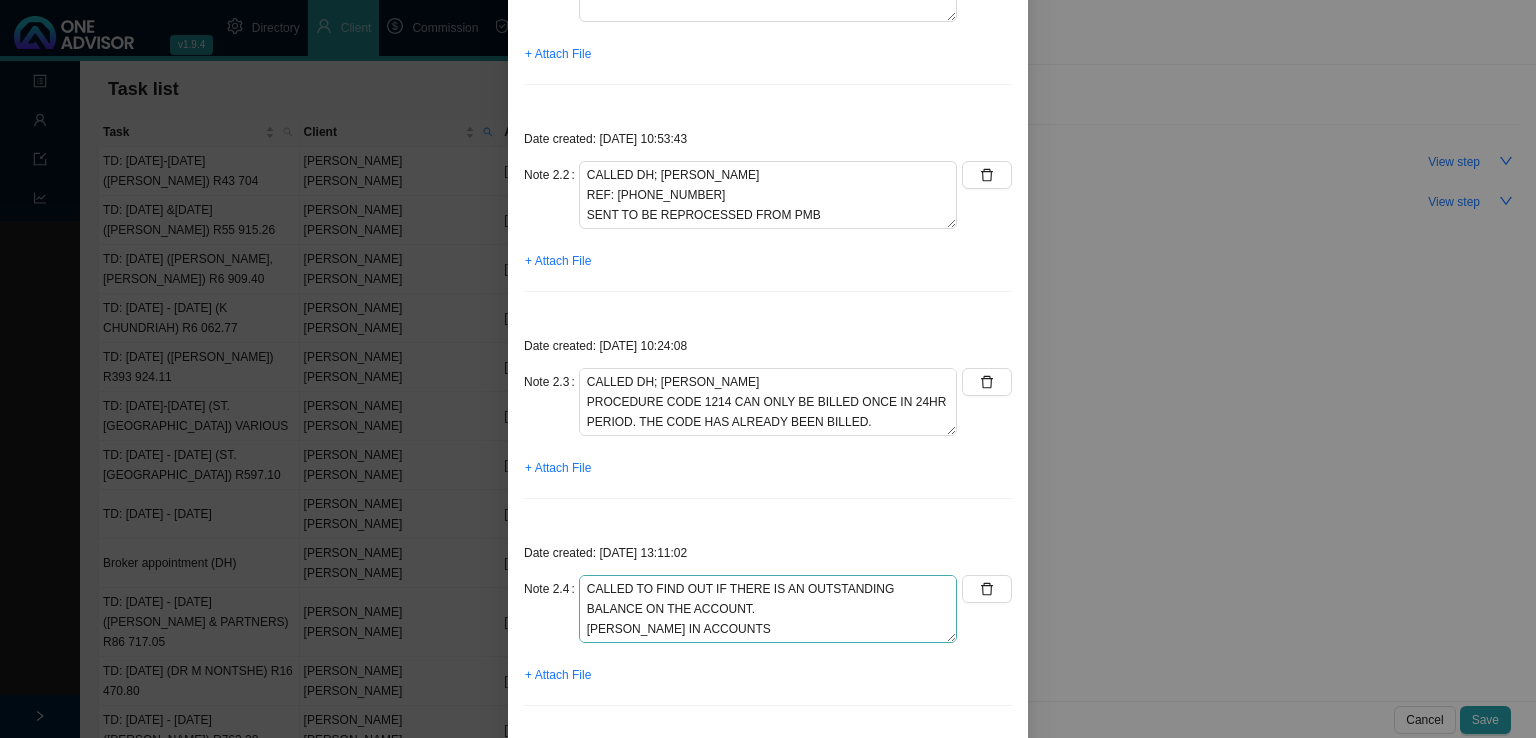 scroll, scrollTop: 387, scrollLeft: 0, axis: vertical 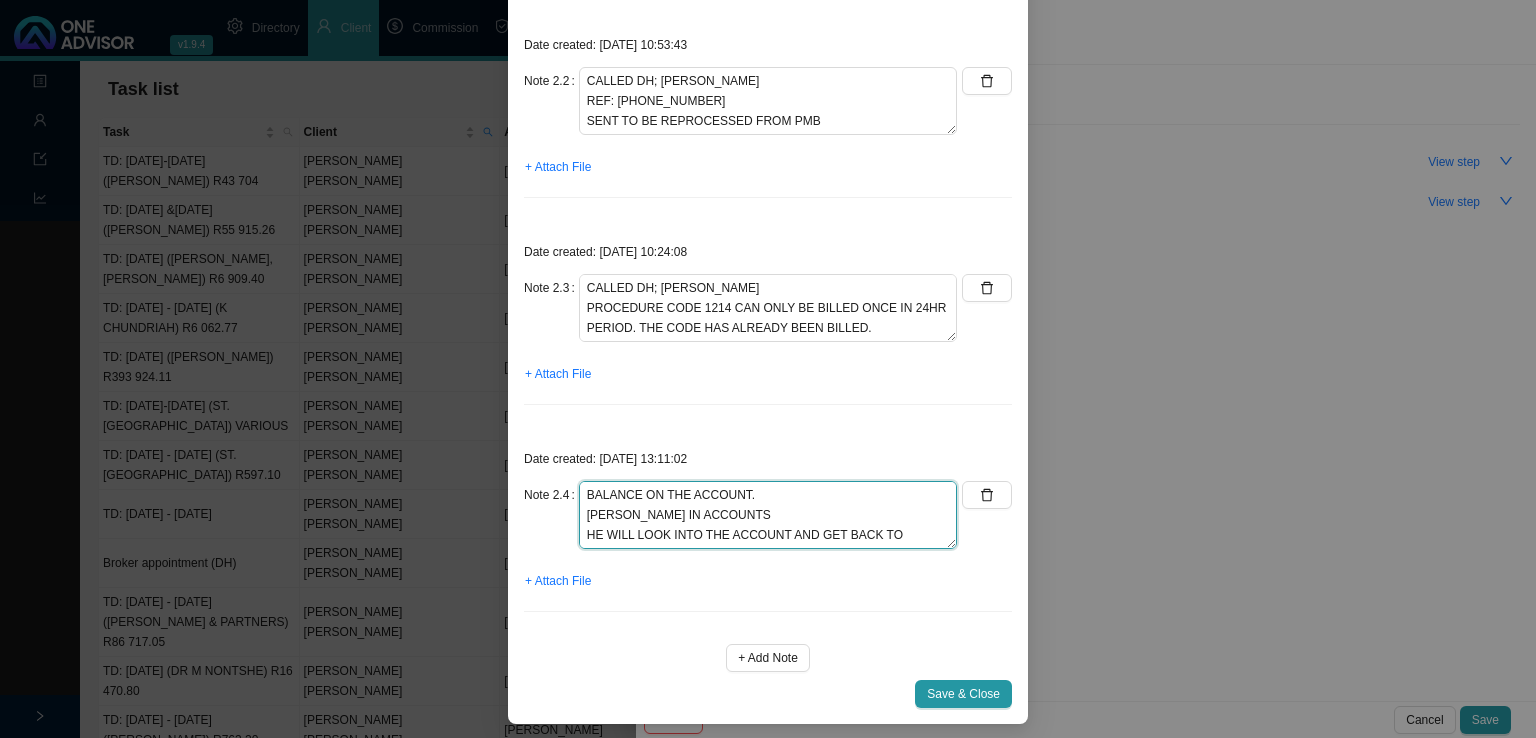click on "CALLED TO FIND OUT IF THERE IS AN OUTSTANDING BALANCE ON THE ACCOUNT.
[PERSON_NAME] IN ACCOUNTS
HE WILL LOOK INTO THE ACCOUNT AND GET BACK TO [GEOGRAPHIC_DATA]." at bounding box center (768, -106) 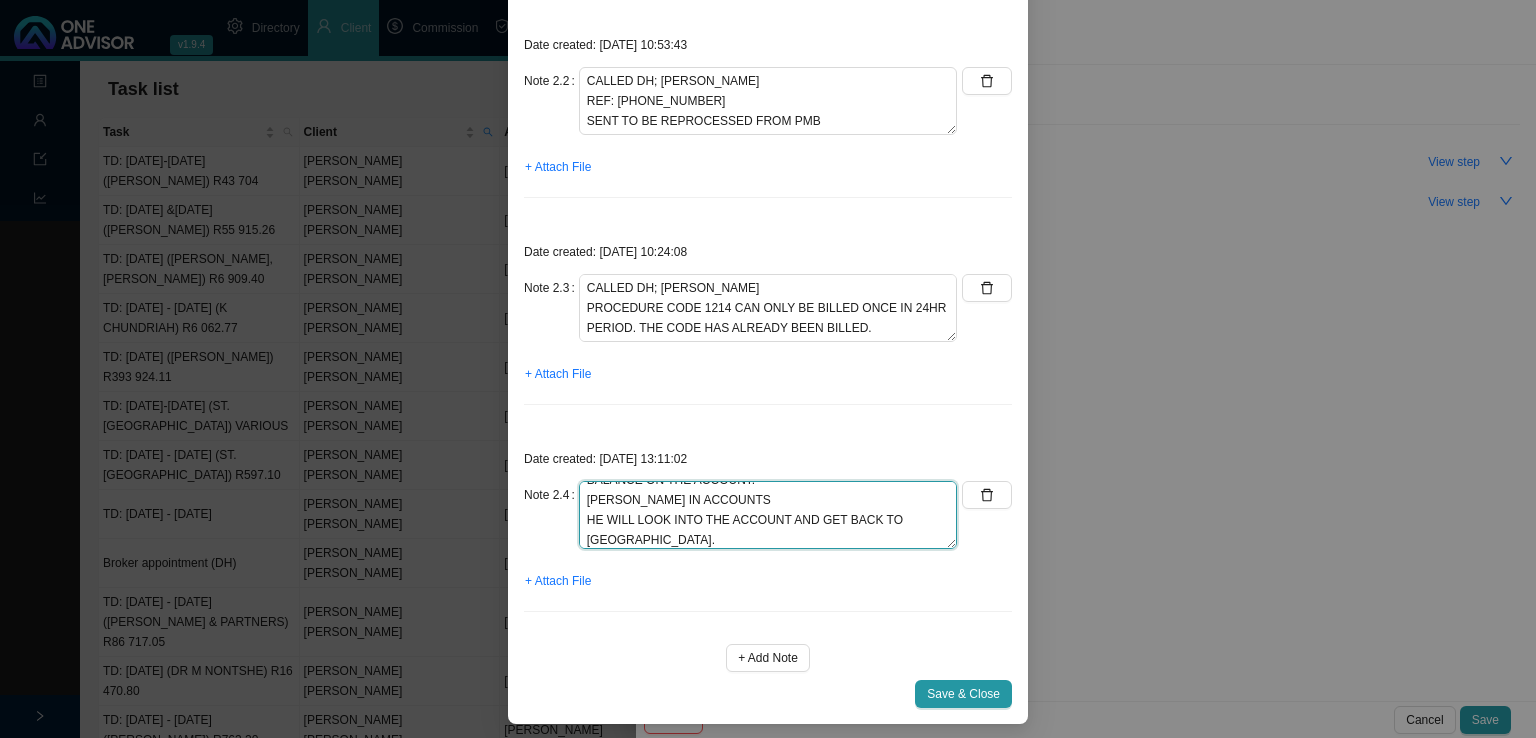 drag, startPoint x: 576, startPoint y: 514, endPoint x: 897, endPoint y: 511, distance: 321.014 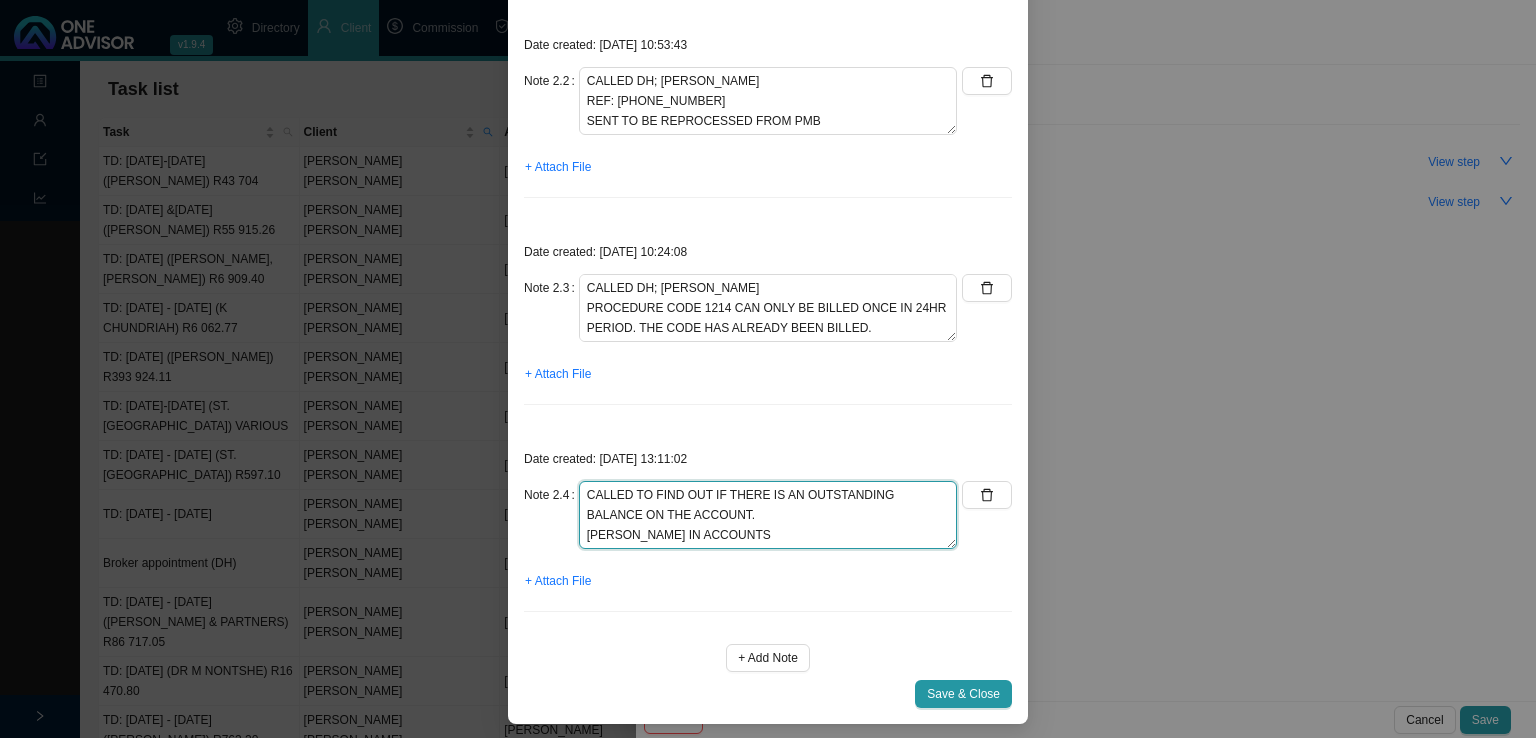 drag, startPoint x: 635, startPoint y: 527, endPoint x: 706, endPoint y: 537, distance: 71.70077 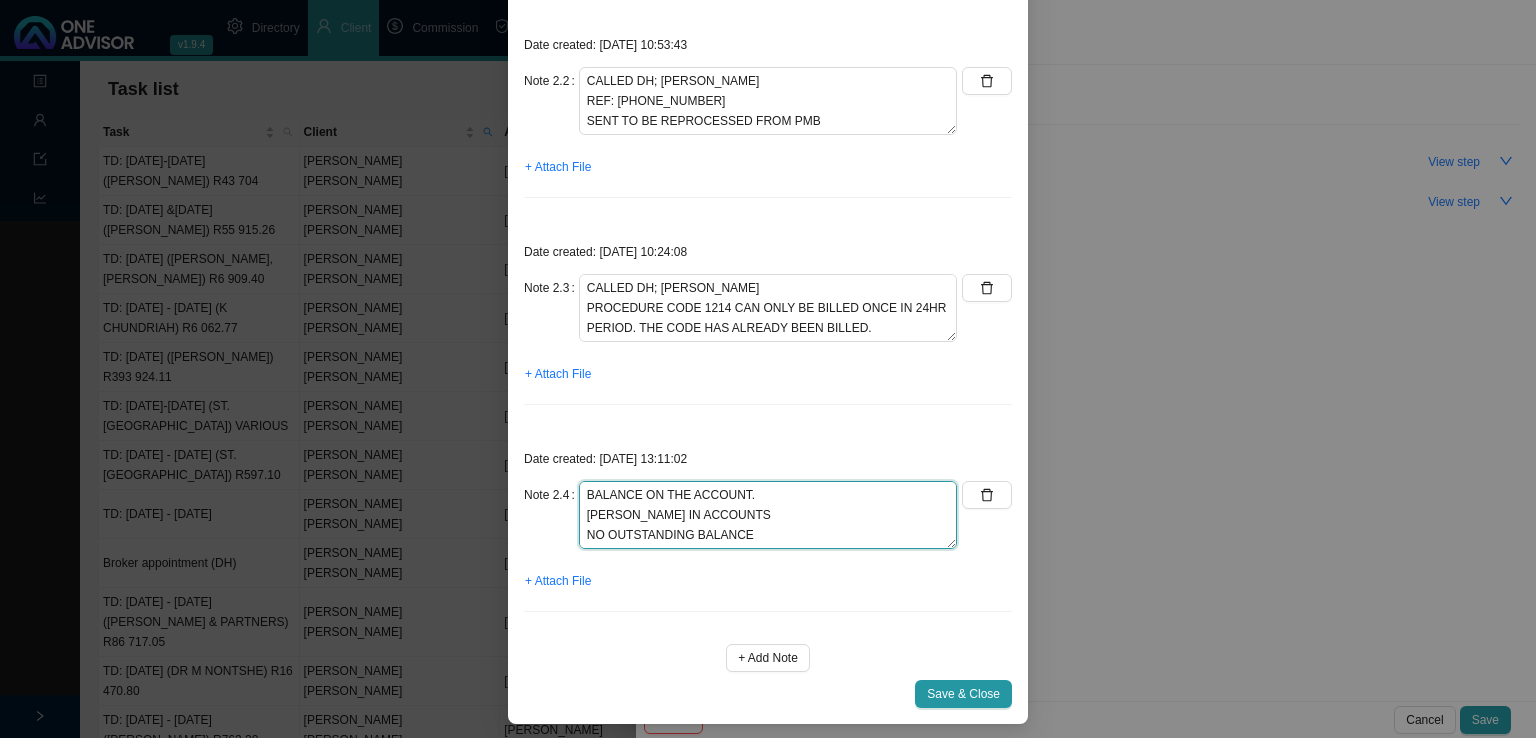 type on "CALLED TO FIND OUT IF THERE IS AN OUTSTANDING BALANCE ON THE ACCOUNT.
[PERSON_NAME] IN ACCOUNTS
NO OUTSTANDING BALANCE" 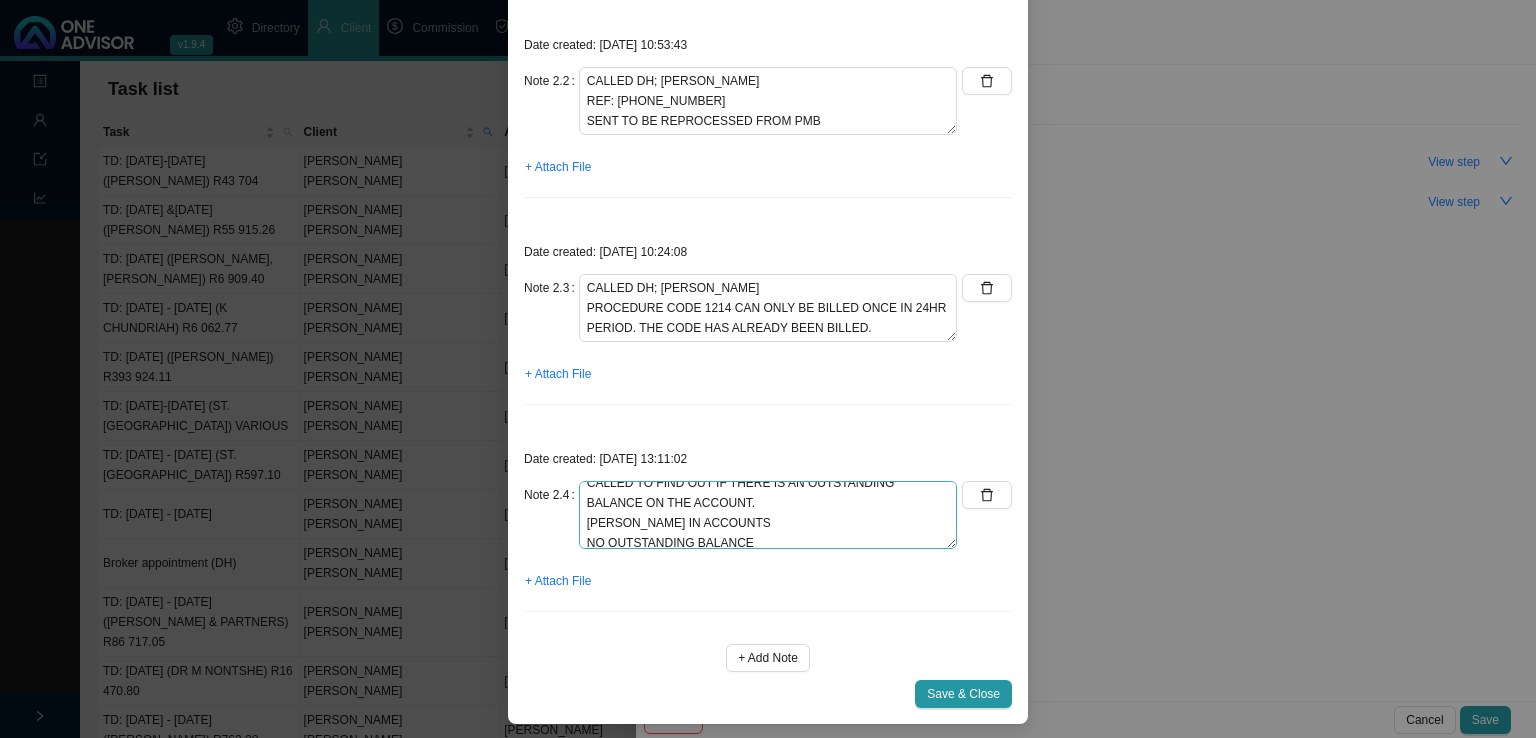 scroll, scrollTop: 0, scrollLeft: 0, axis: both 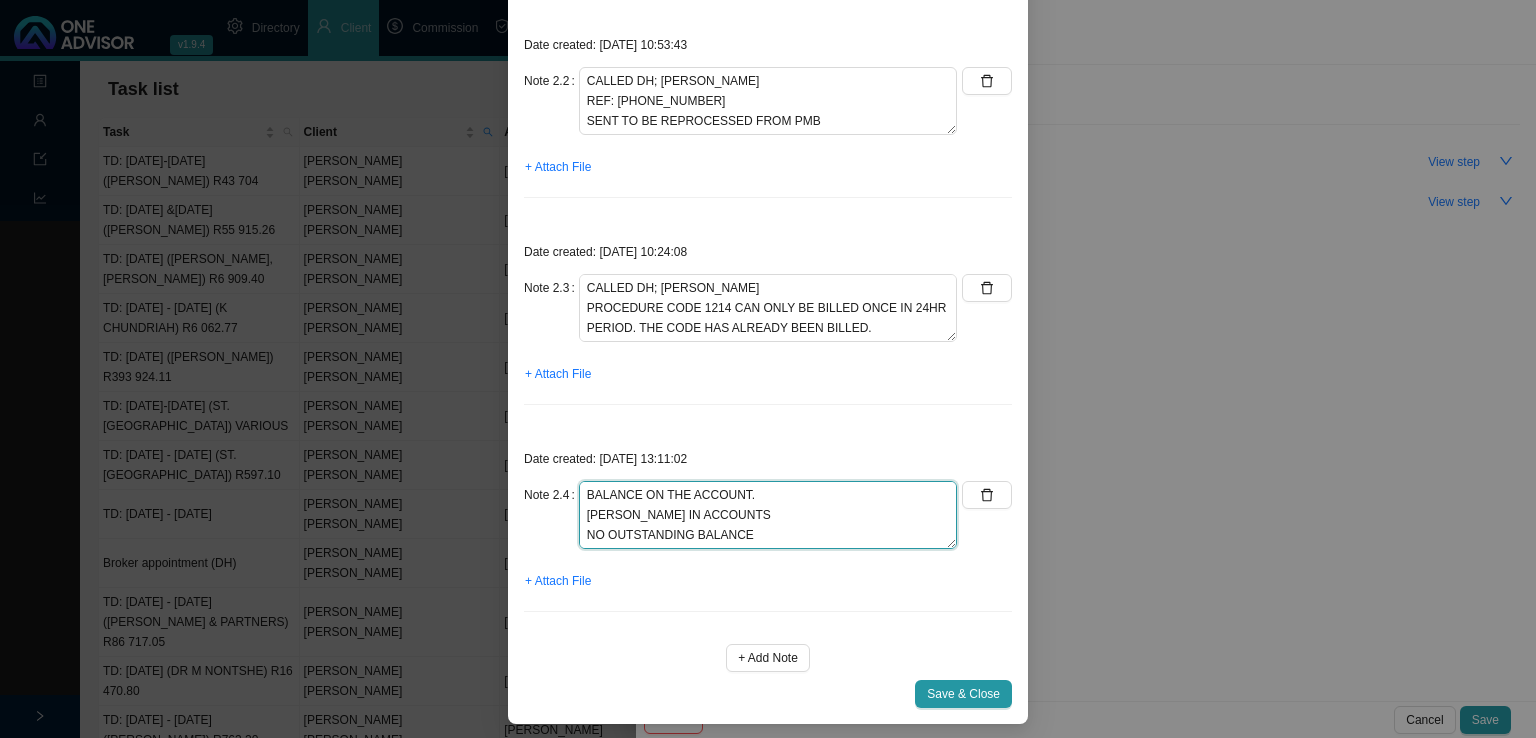 click on "CALLED TO FIND OUT IF THERE IS AN OUTSTANDING BALANCE ON THE ACCOUNT.
[PERSON_NAME] IN ACCOUNTS
NO OUTSTANDING BALANCE" at bounding box center [768, -106] 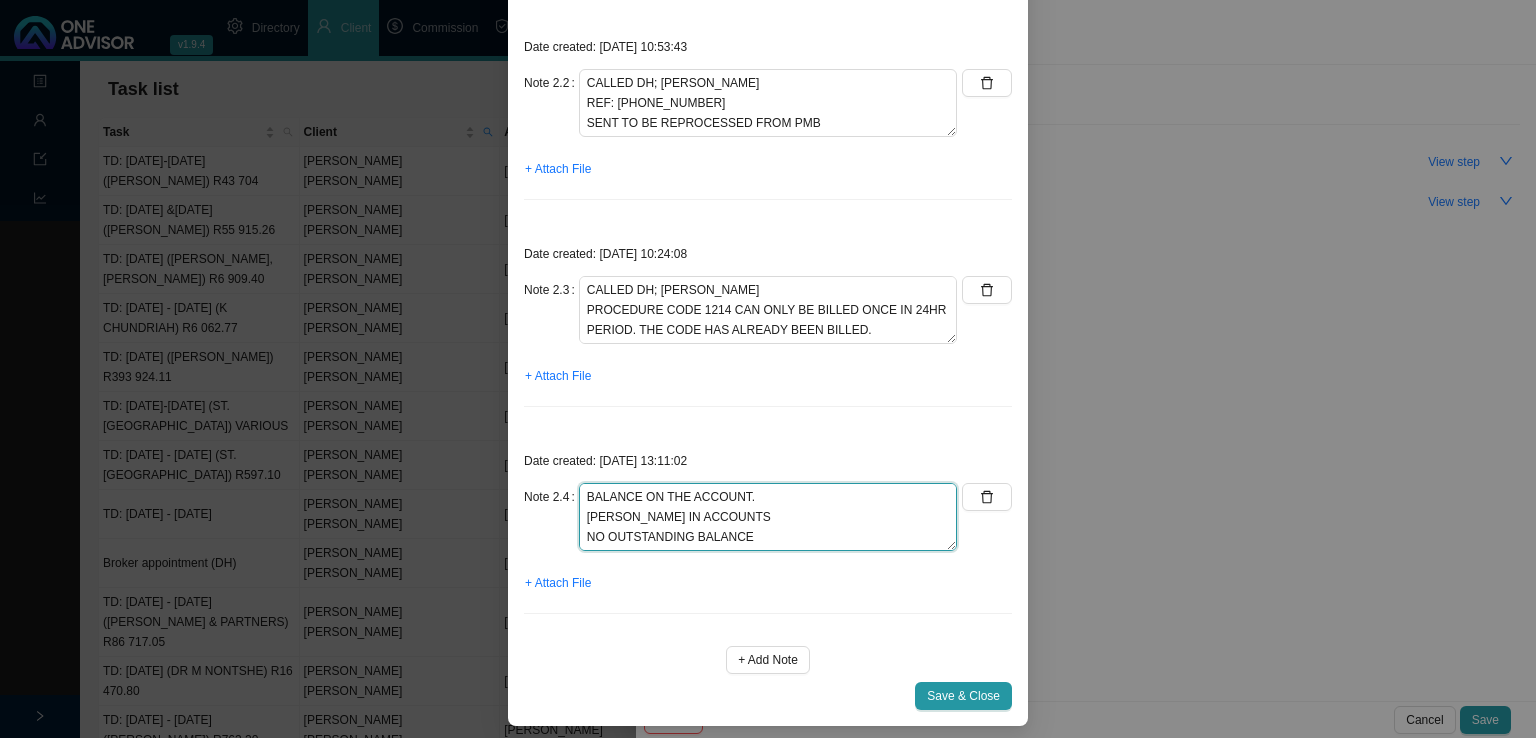 scroll, scrollTop: 387, scrollLeft: 0, axis: vertical 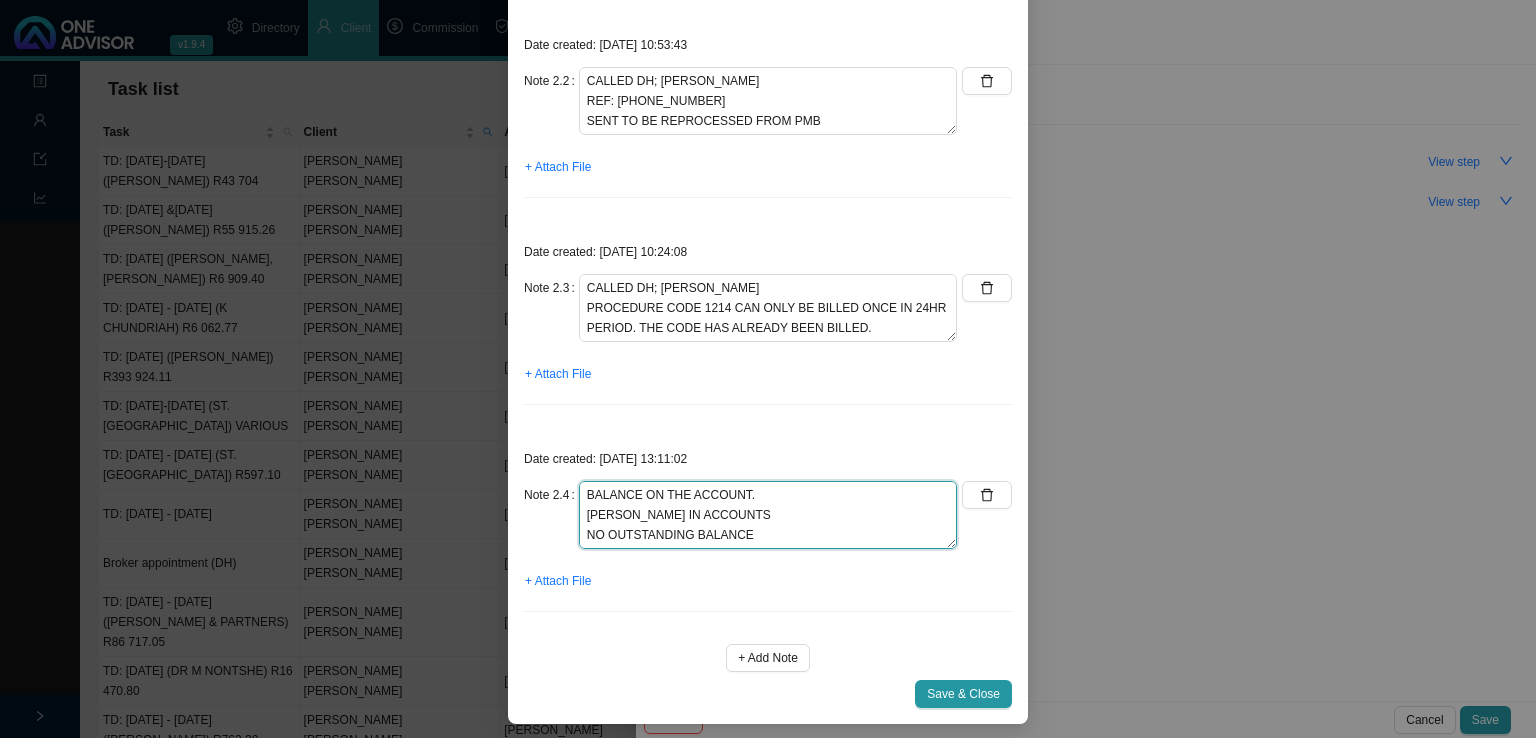 click on "CALLED TO FIND OUT IF THERE IS AN OUTSTANDING BALANCE ON THE ACCOUNT.
[PERSON_NAME] IN ACCOUNTS
NO OUTSTANDING BALANCE" at bounding box center (768, -106) 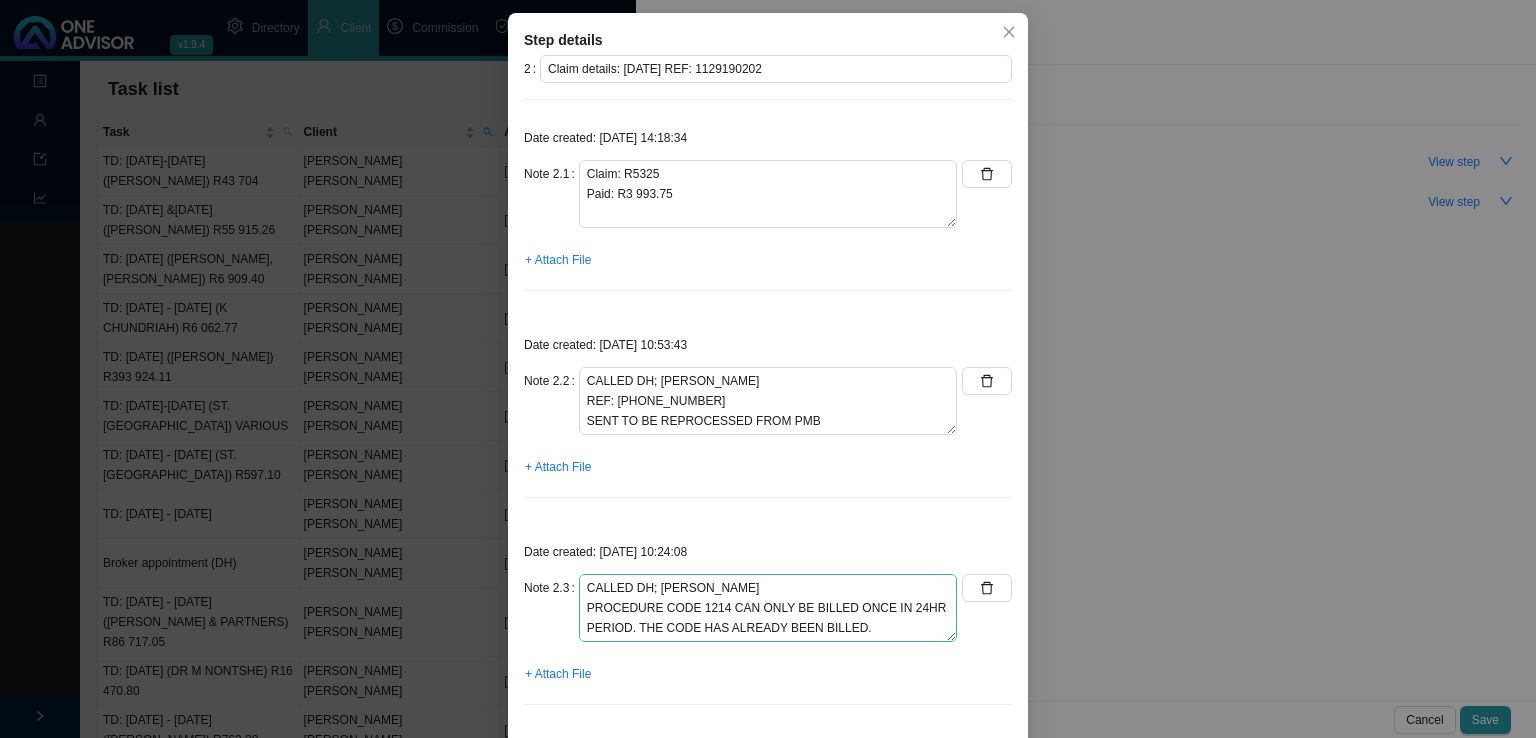 scroll, scrollTop: 40, scrollLeft: 0, axis: vertical 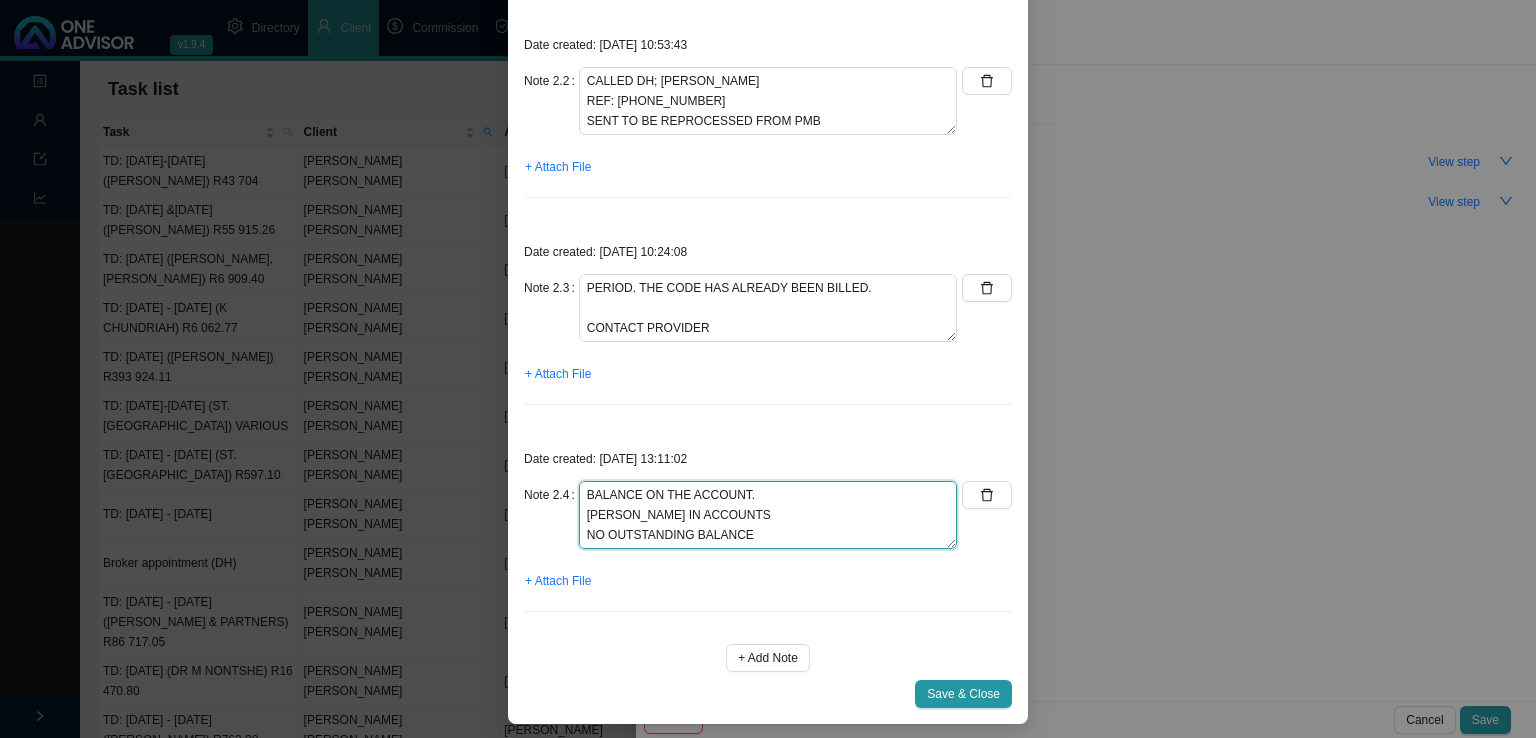 drag, startPoint x: 578, startPoint y: 513, endPoint x: 733, endPoint y: 516, distance: 155.02902 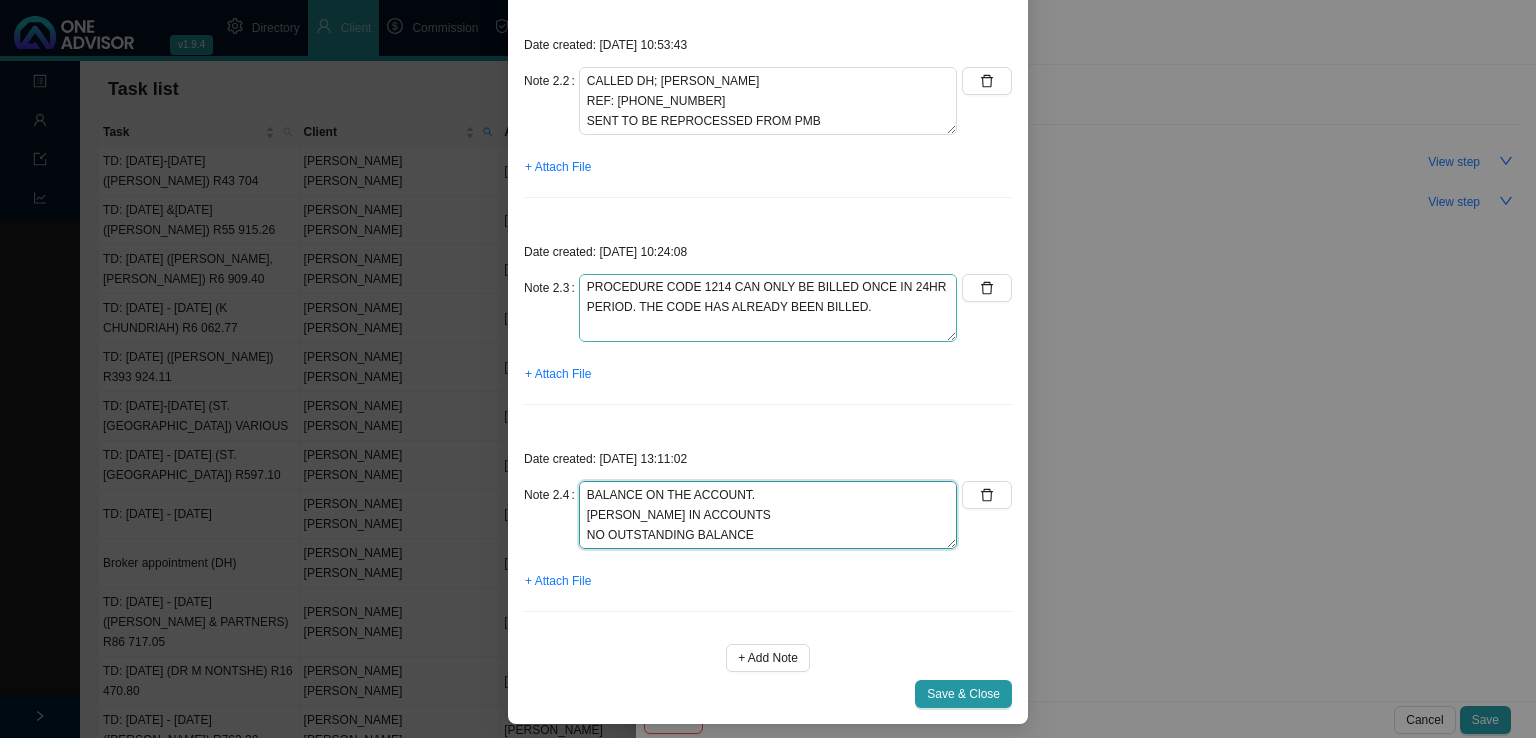scroll, scrollTop: 40, scrollLeft: 0, axis: vertical 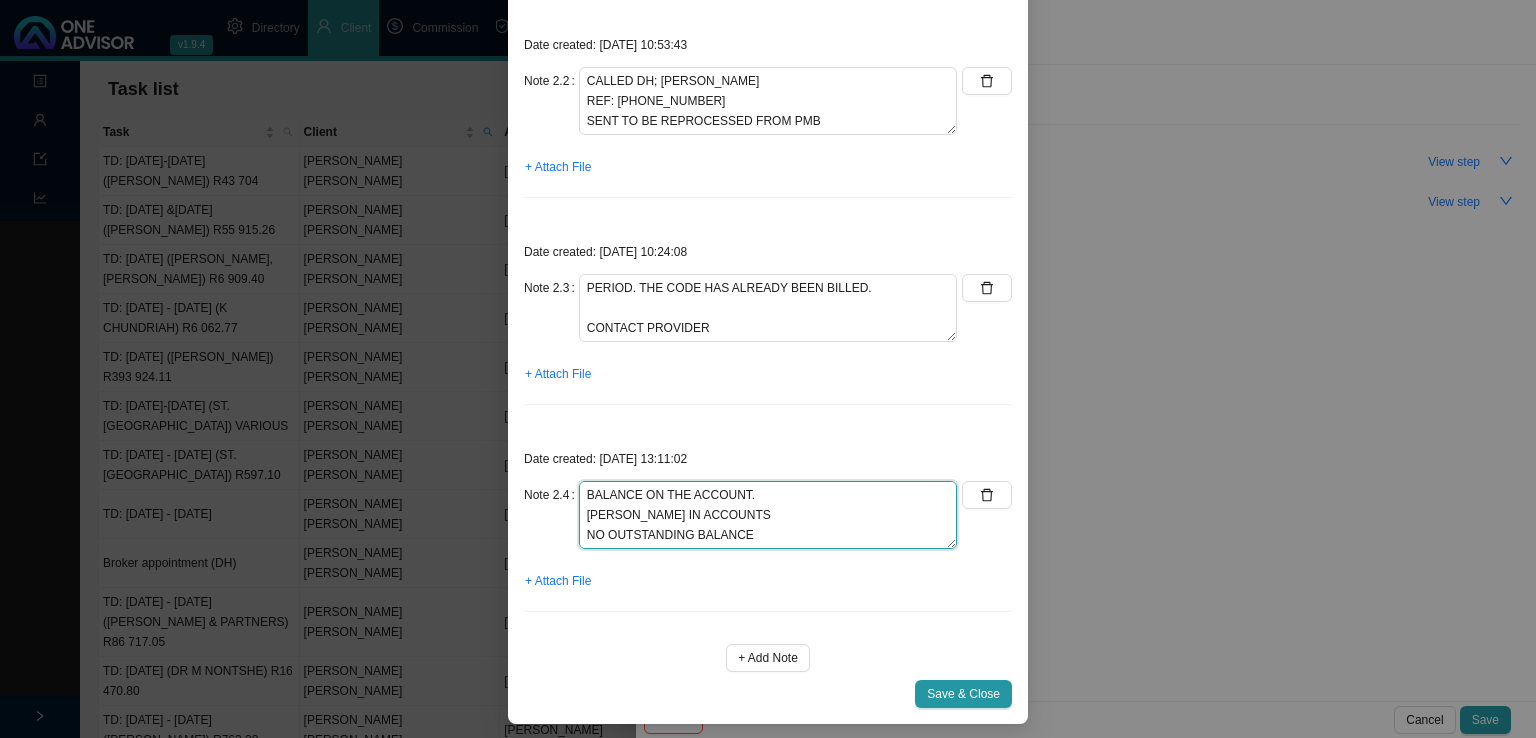 click on "CALLED TO FIND OUT IF THERE IS AN OUTSTANDING BALANCE ON THE ACCOUNT.
[PERSON_NAME] IN ACCOUNTS
NO OUTSTANDING BALANCE" at bounding box center (768, -106) 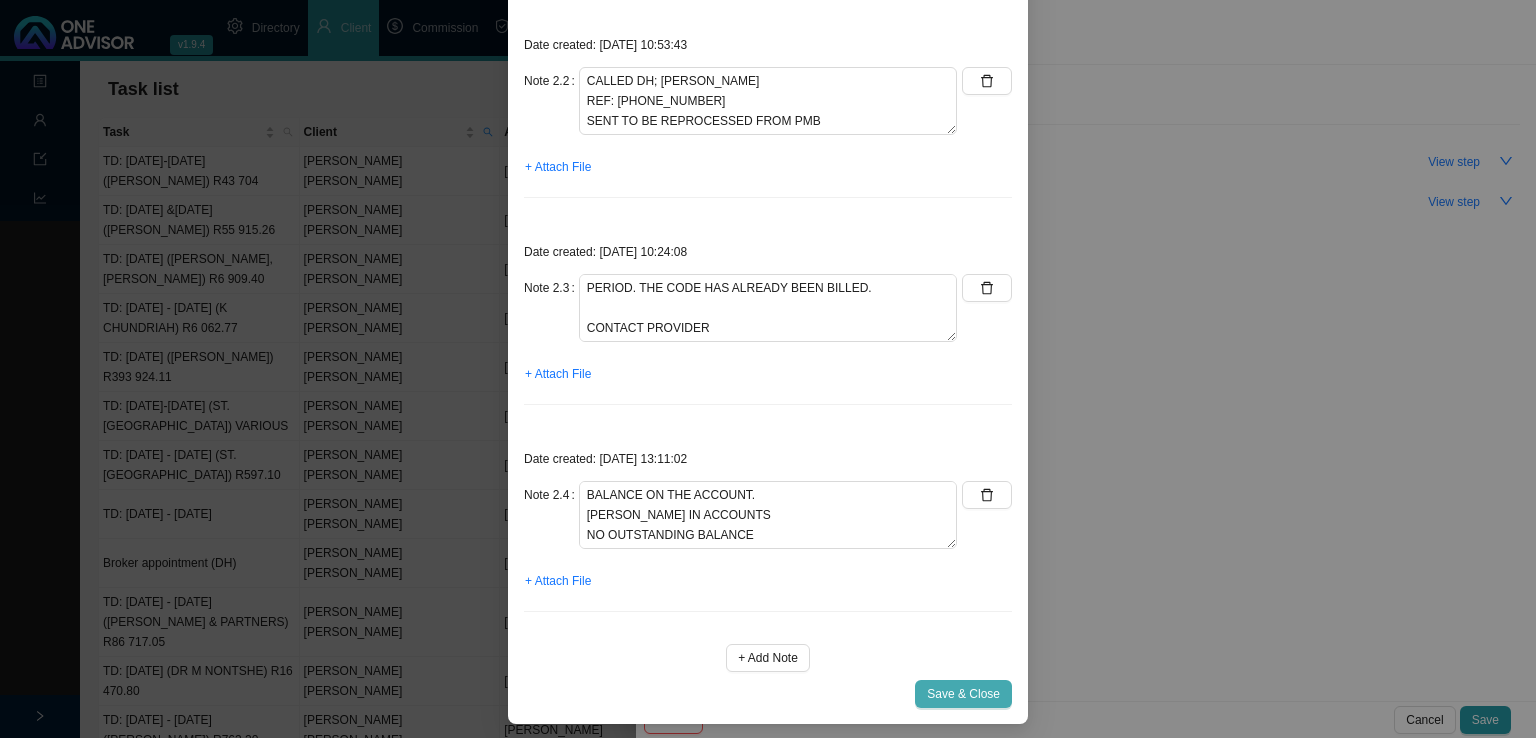 click on "Save & Close" at bounding box center [963, 694] 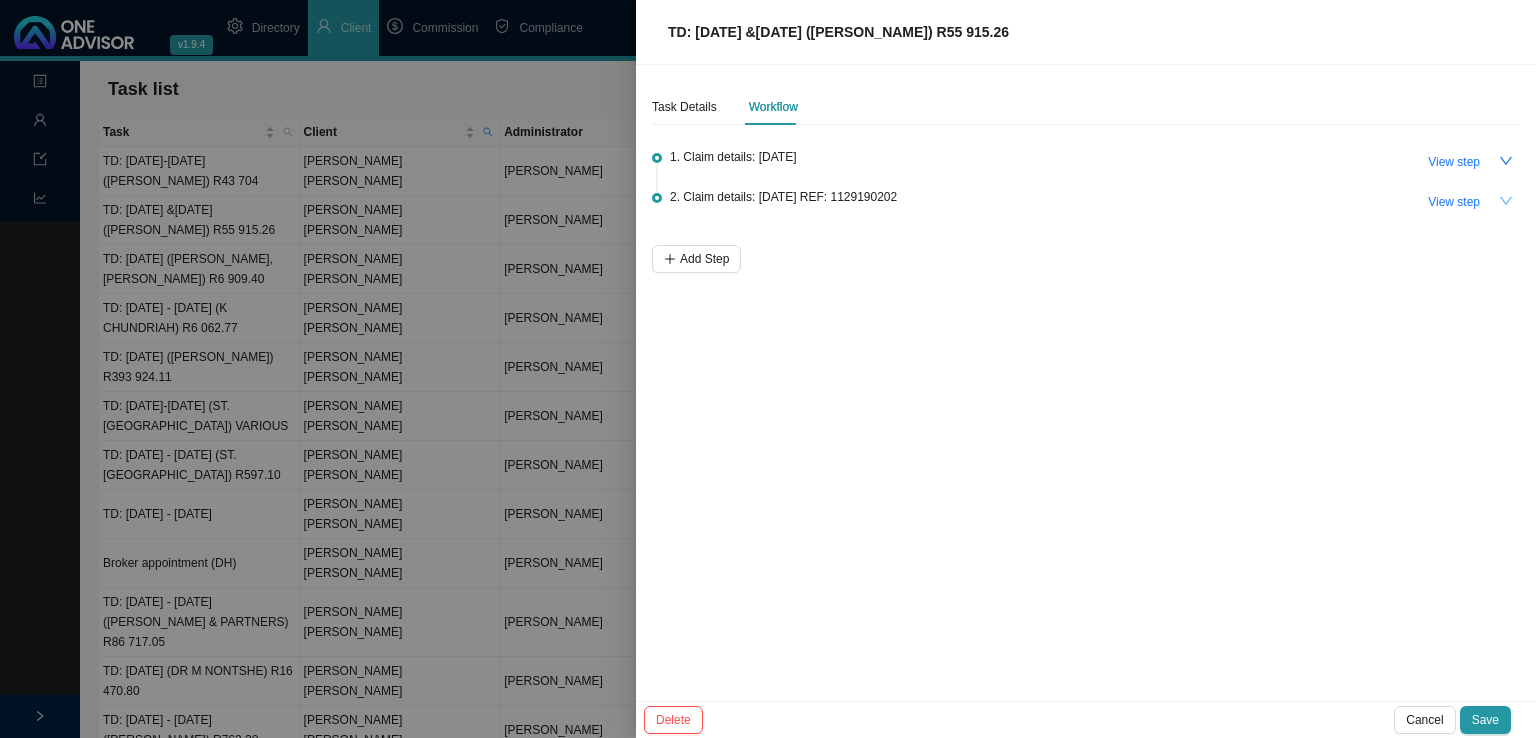 click 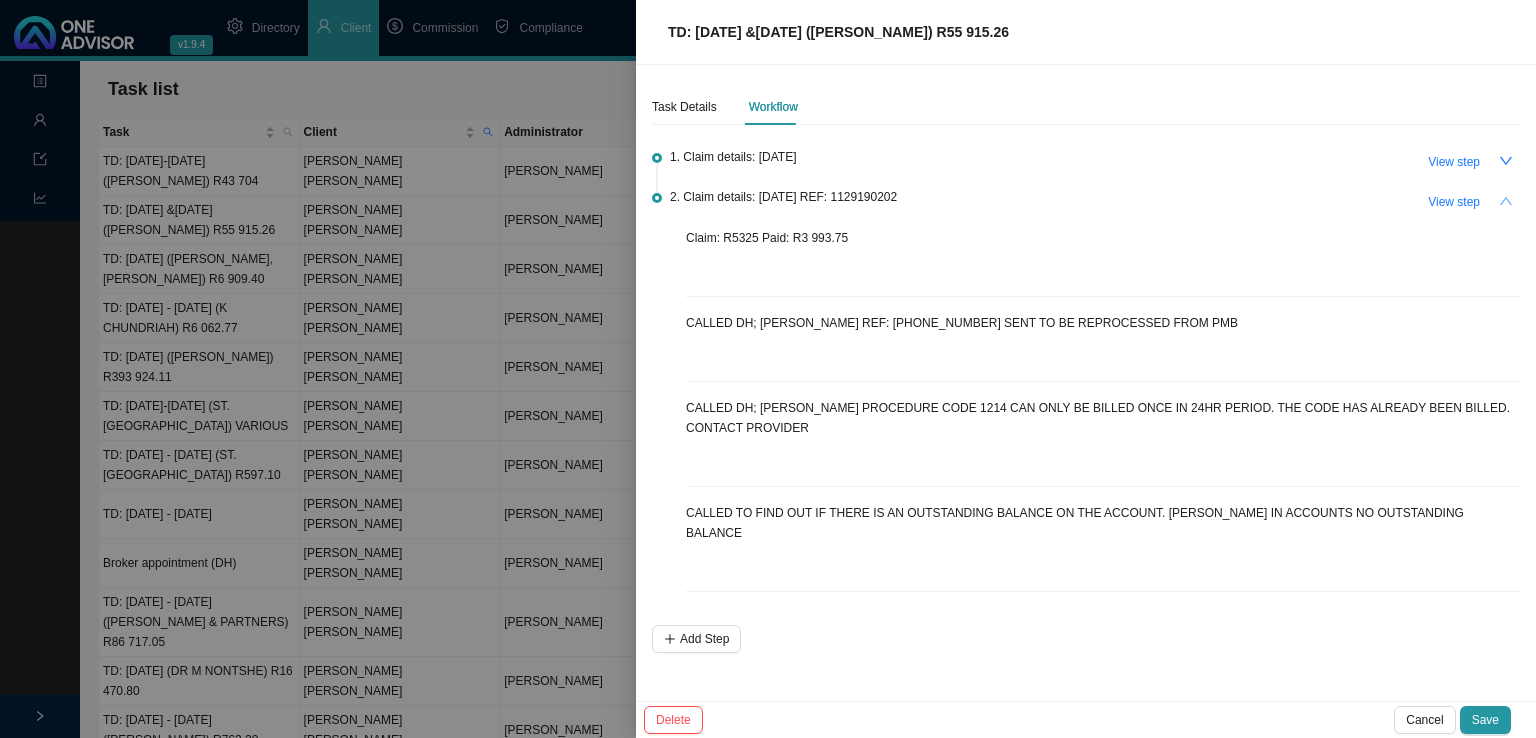 click 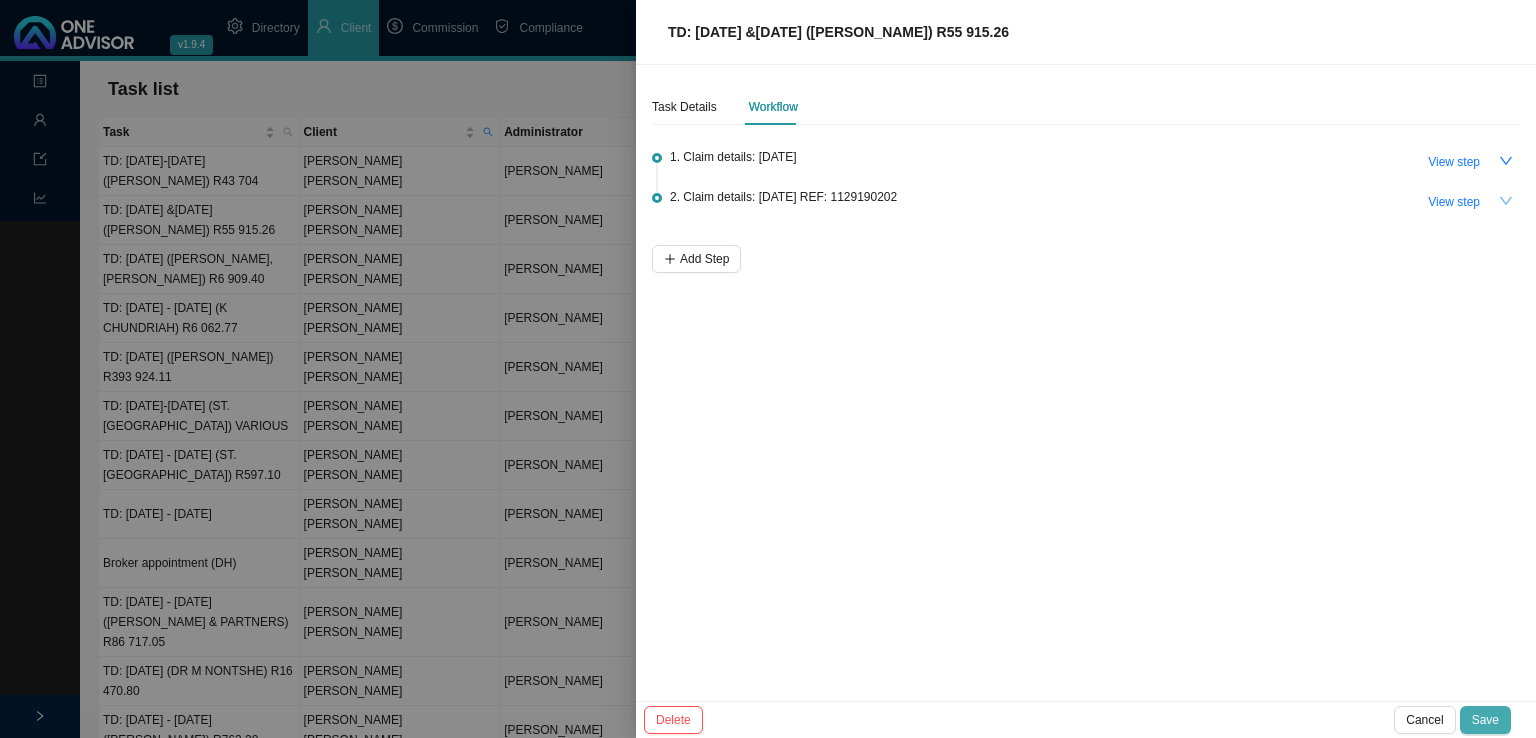 click on "Save" at bounding box center (1485, 720) 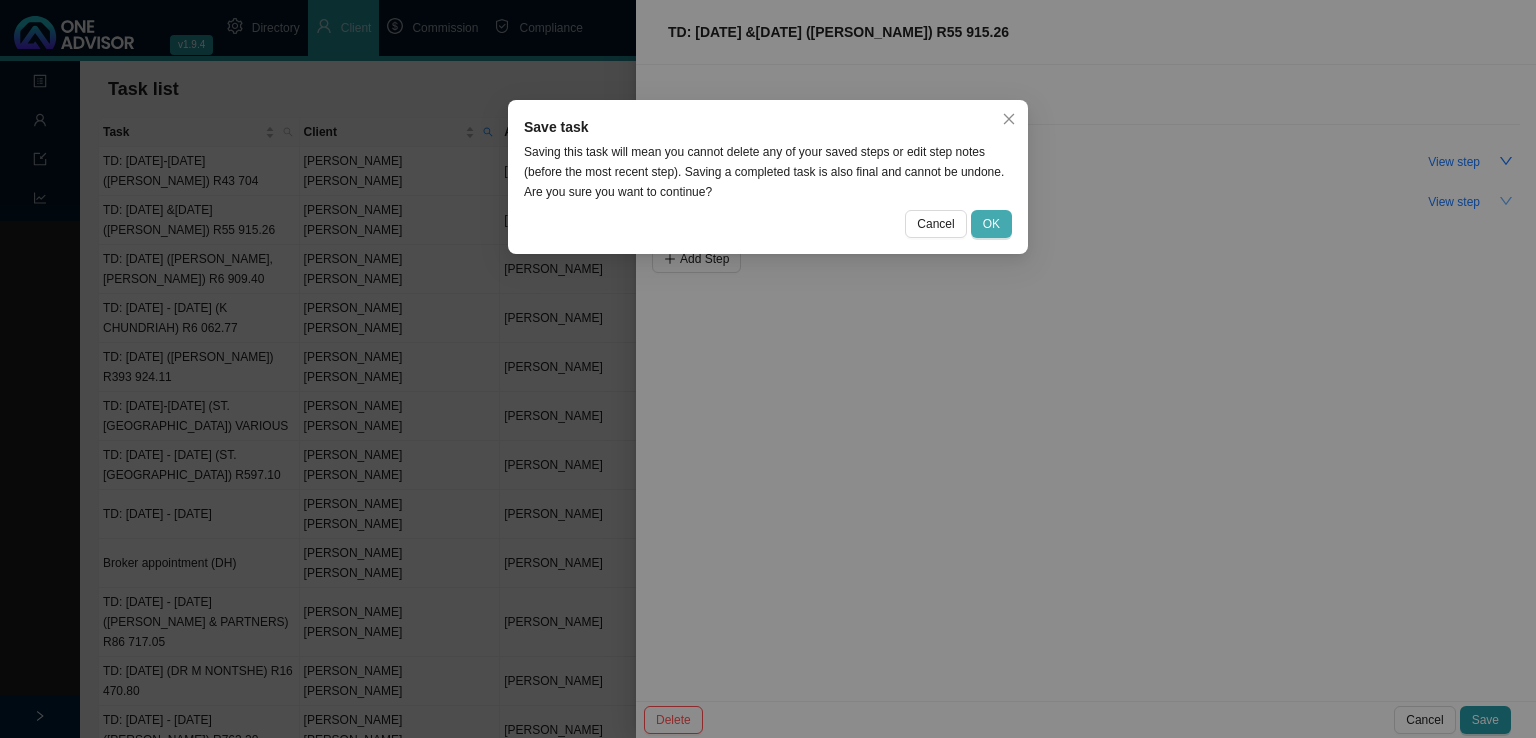 click on "OK" at bounding box center (991, 224) 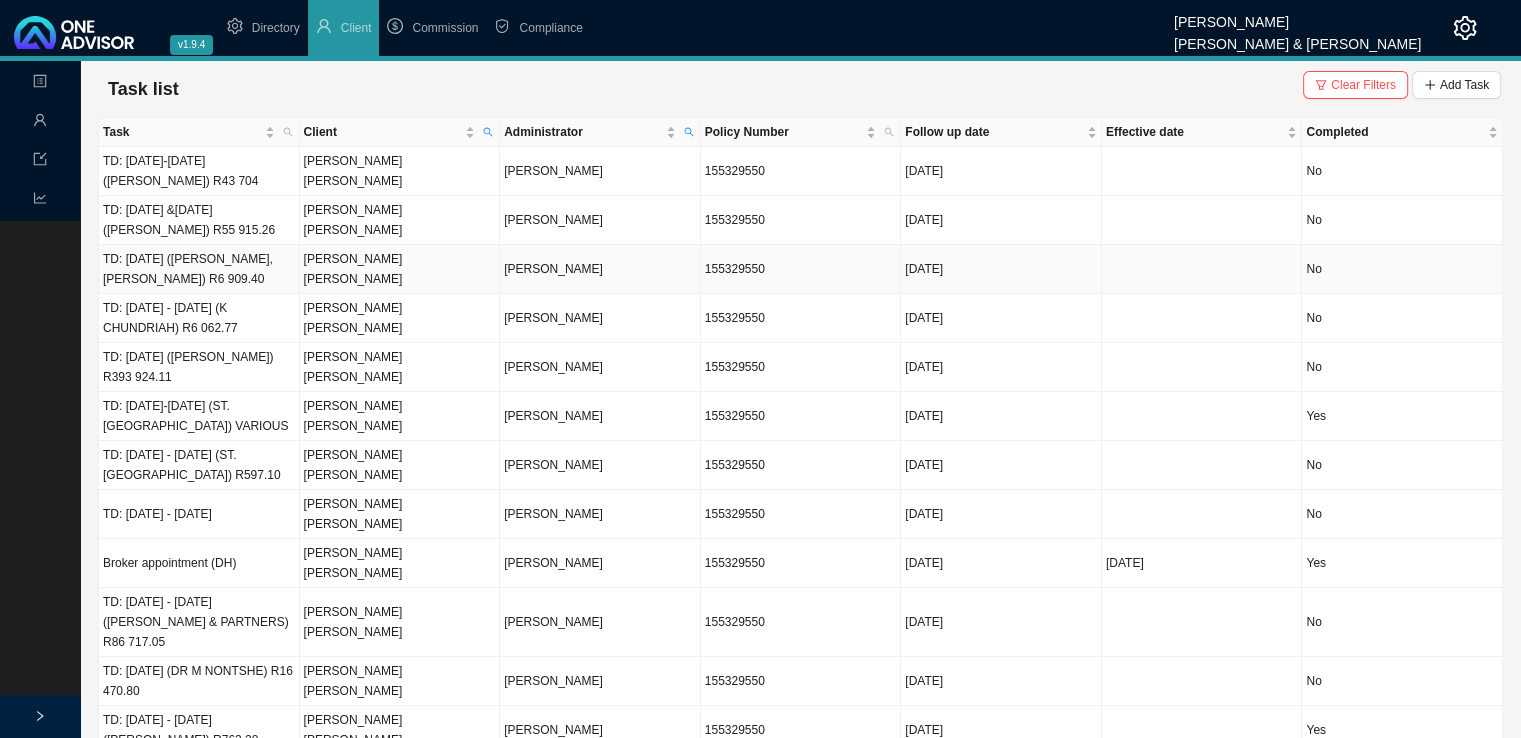 click on "[PERSON_NAME]" at bounding box center (600, 269) 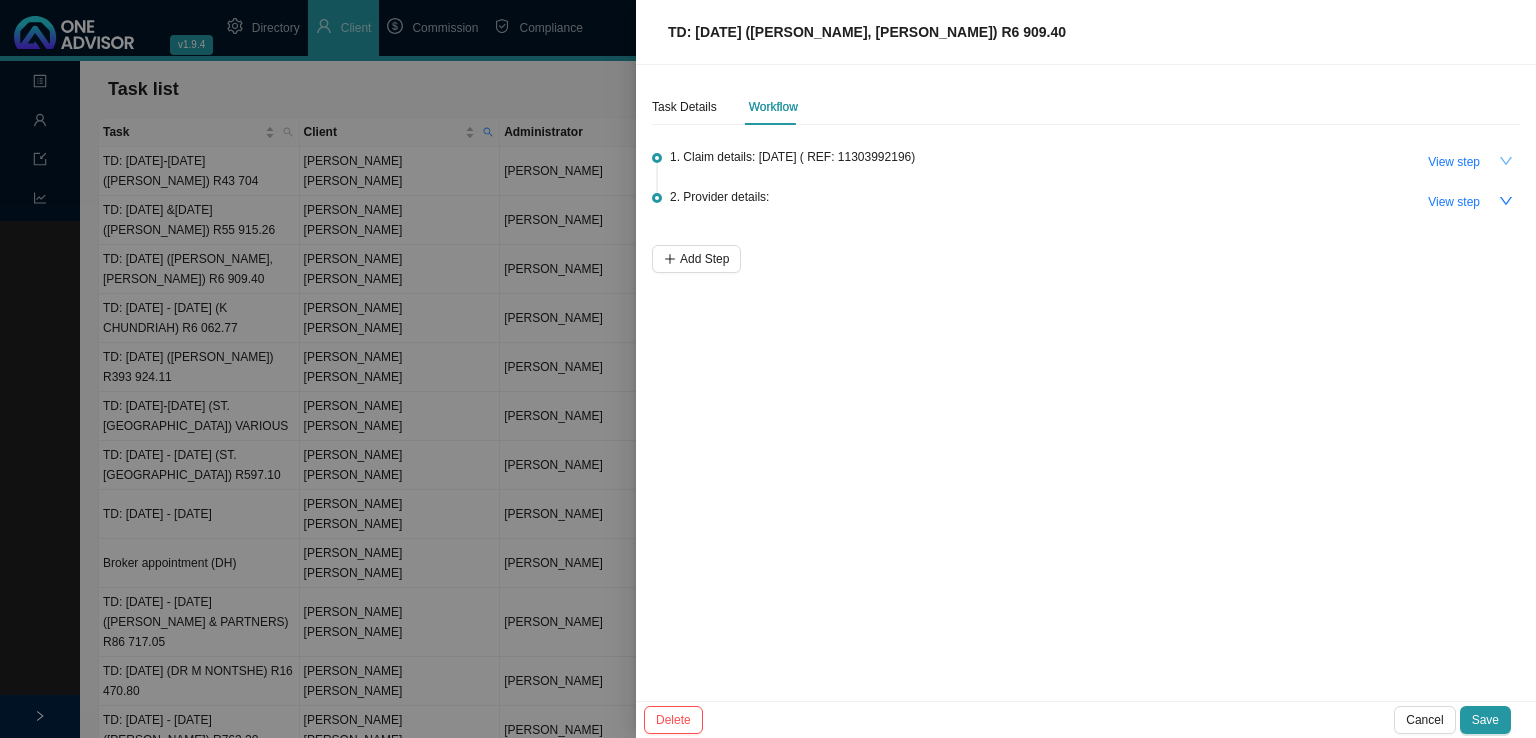 click 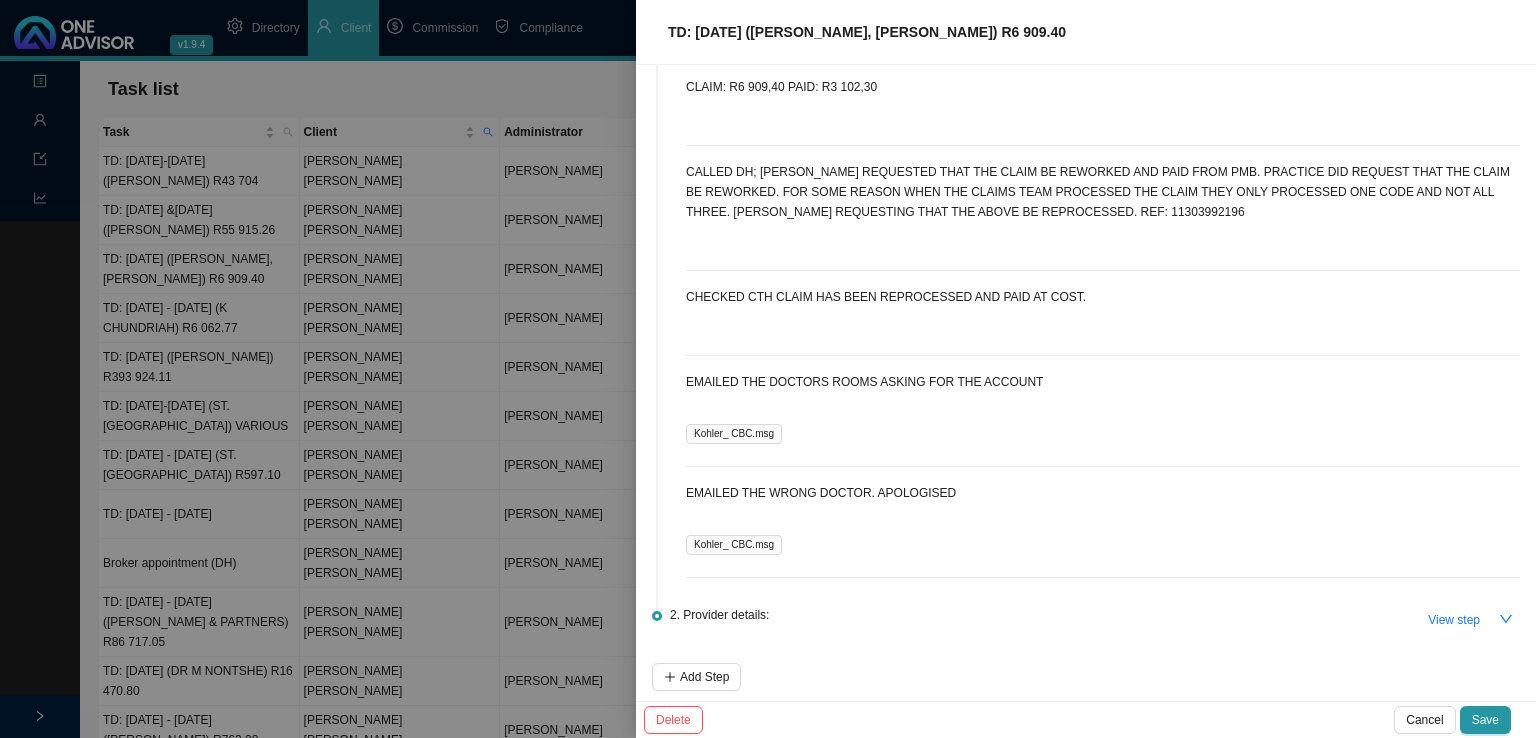 scroll, scrollTop: 114, scrollLeft: 0, axis: vertical 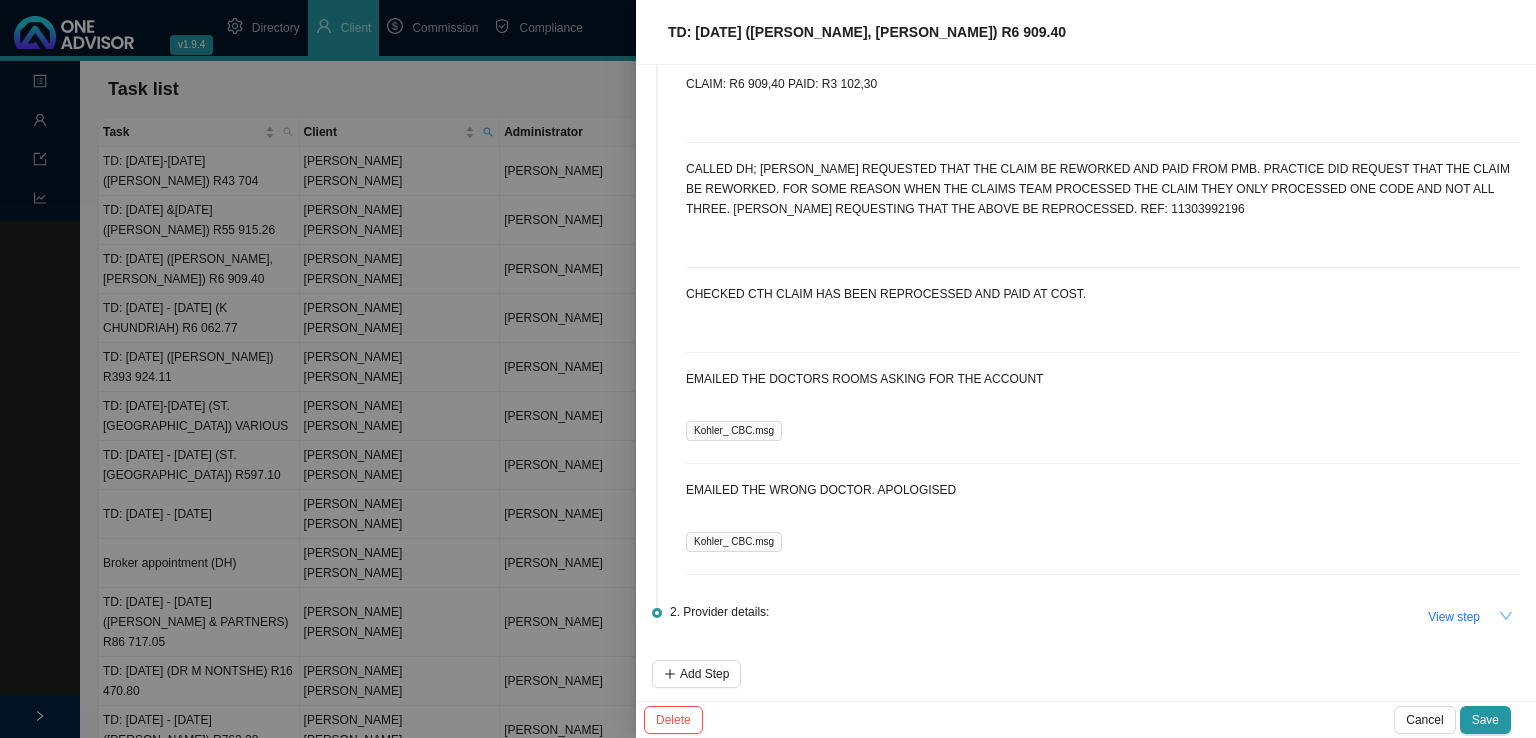 click at bounding box center (1506, 616) 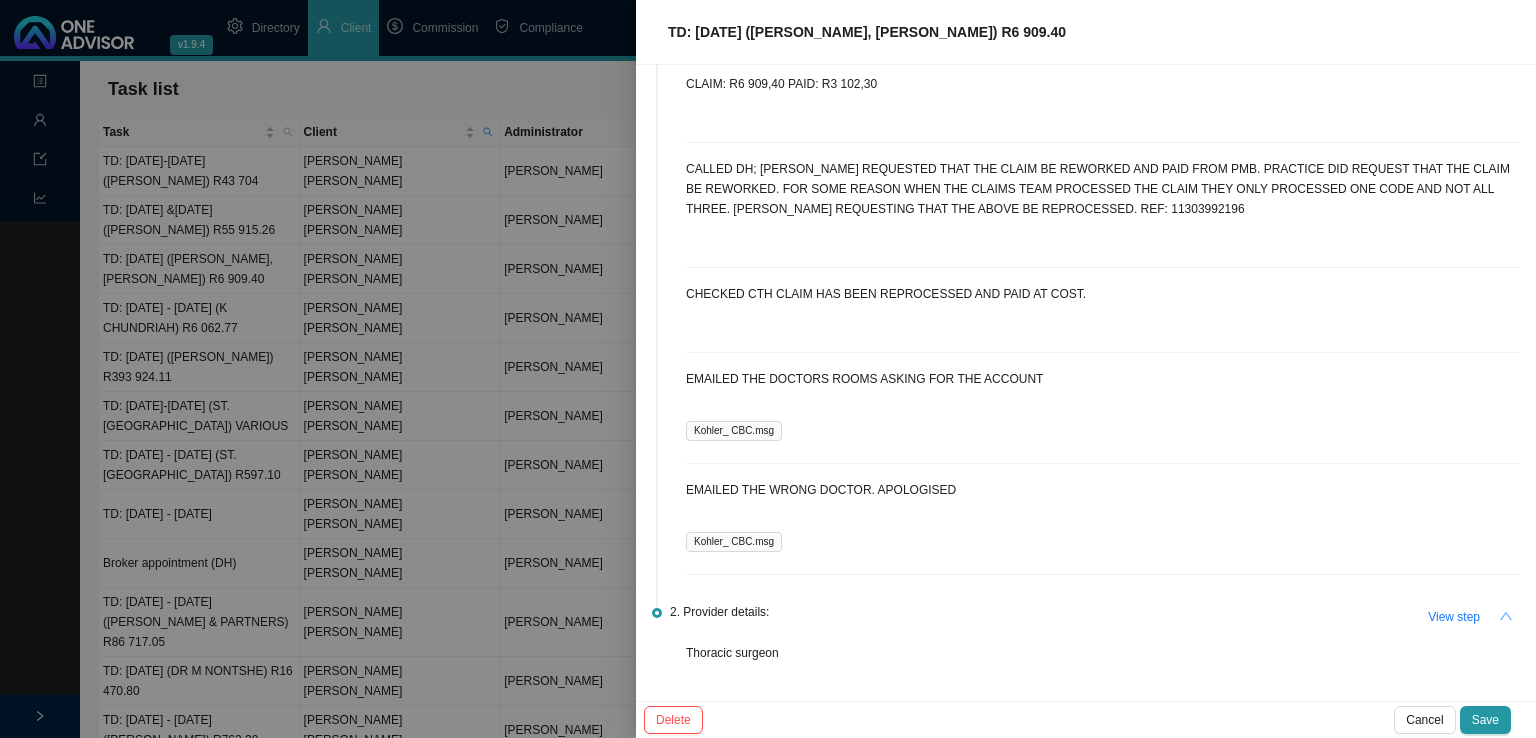 click 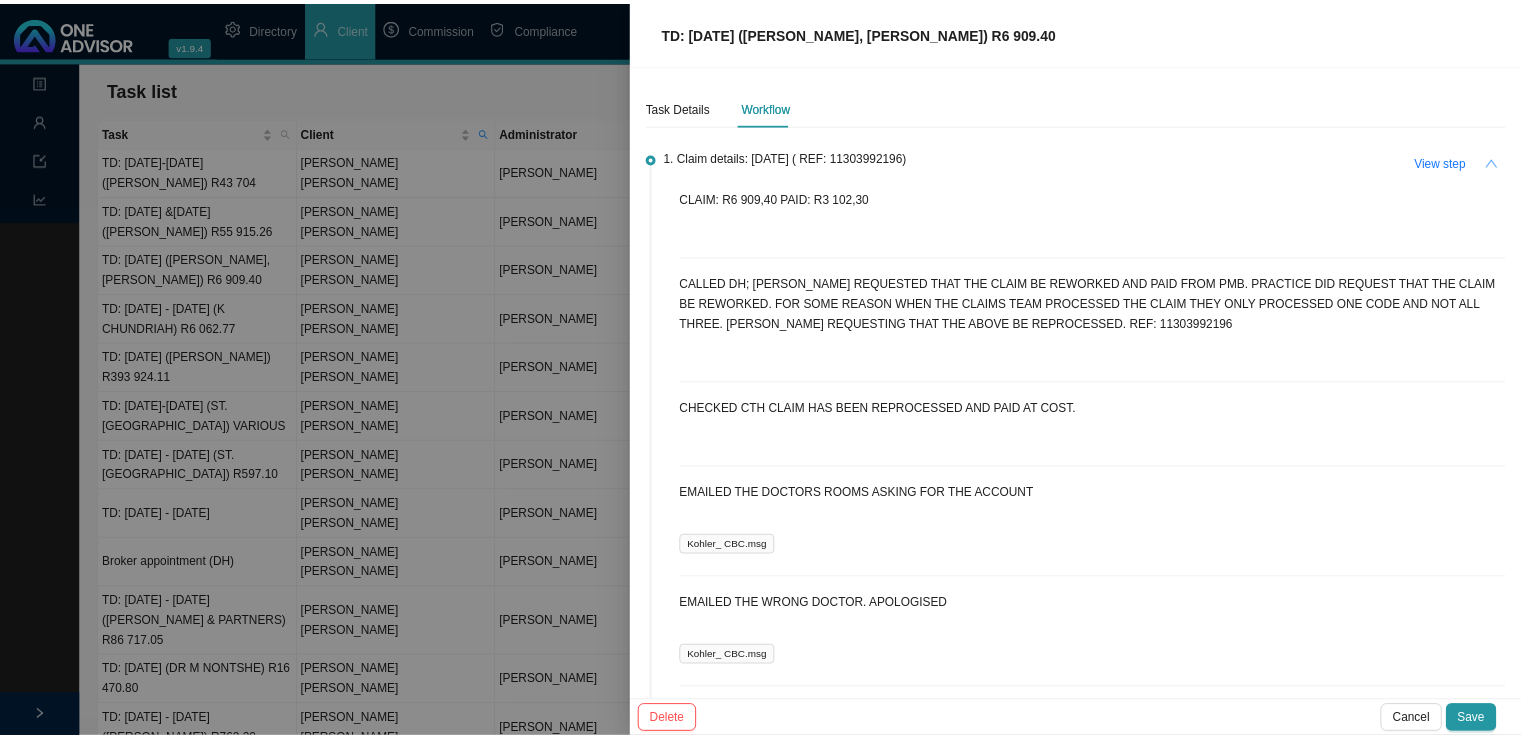 scroll, scrollTop: 0, scrollLeft: 0, axis: both 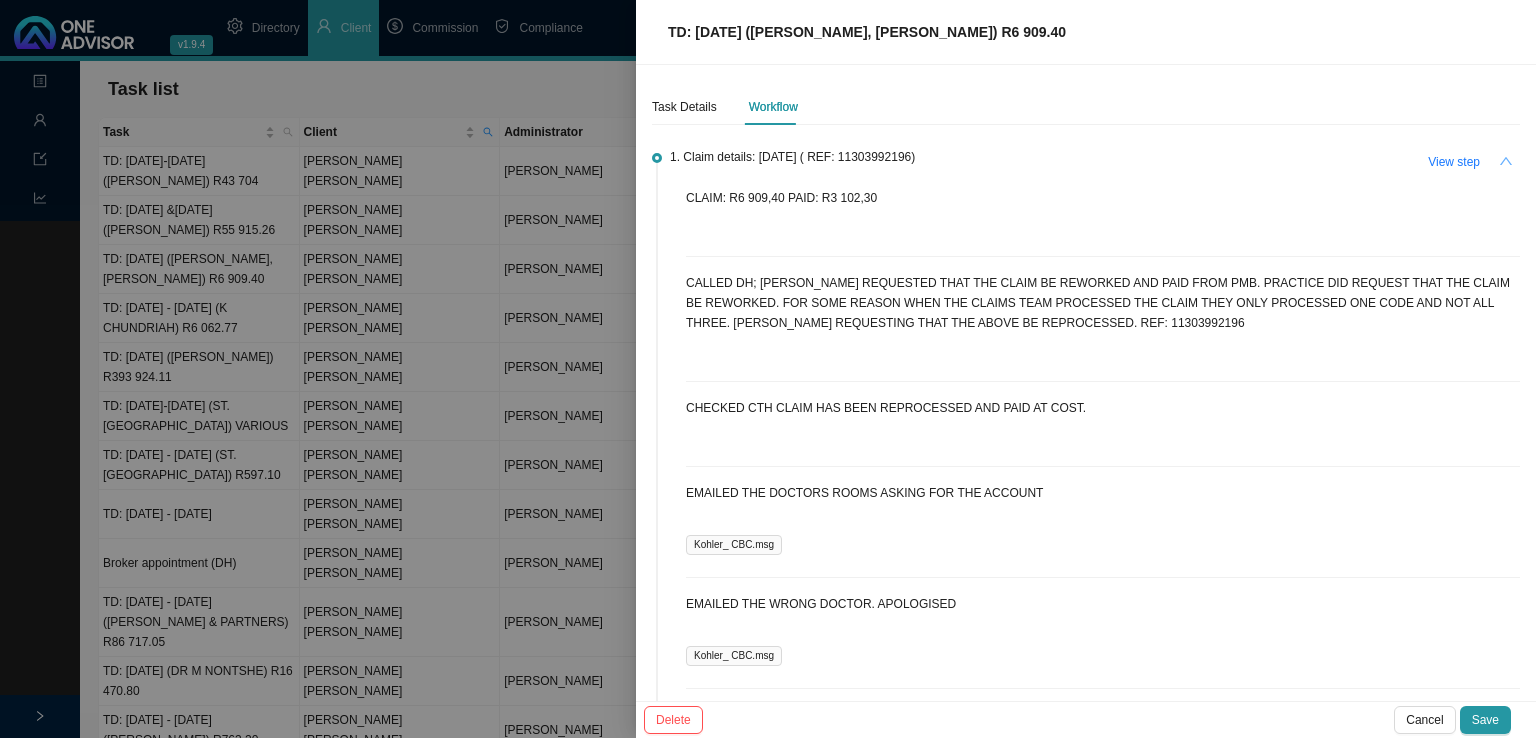 click at bounding box center (1506, 161) 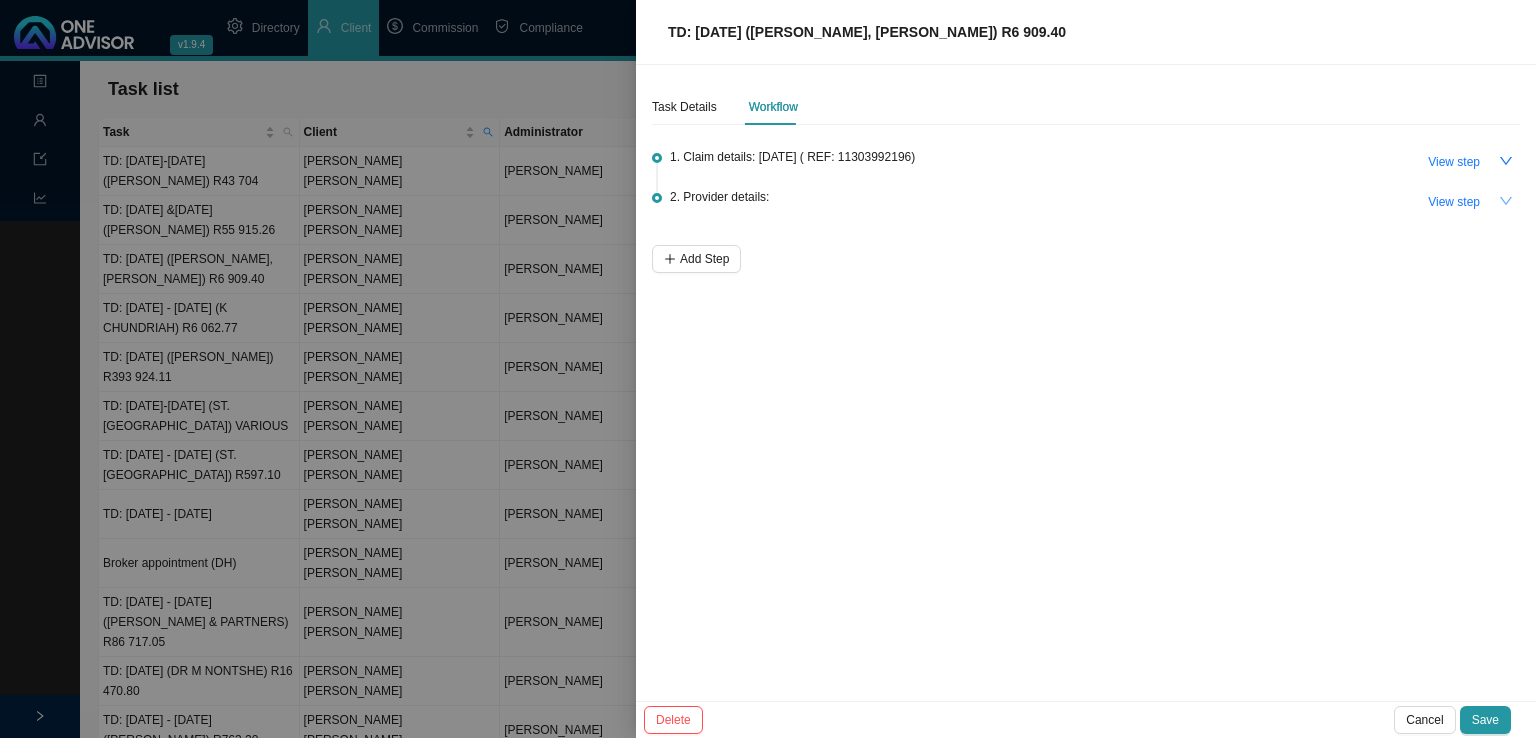 click at bounding box center [768, 369] 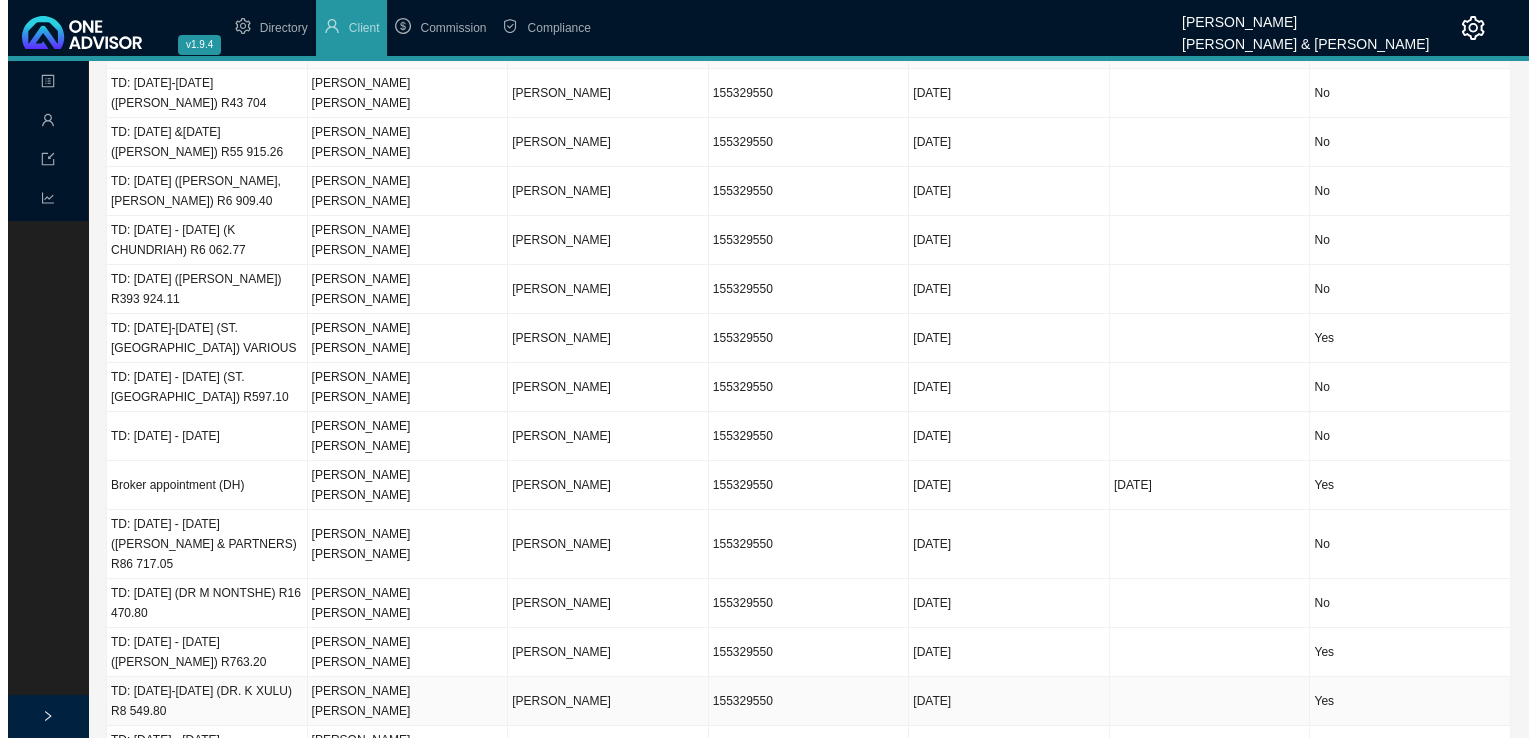 scroll, scrollTop: 0, scrollLeft: 0, axis: both 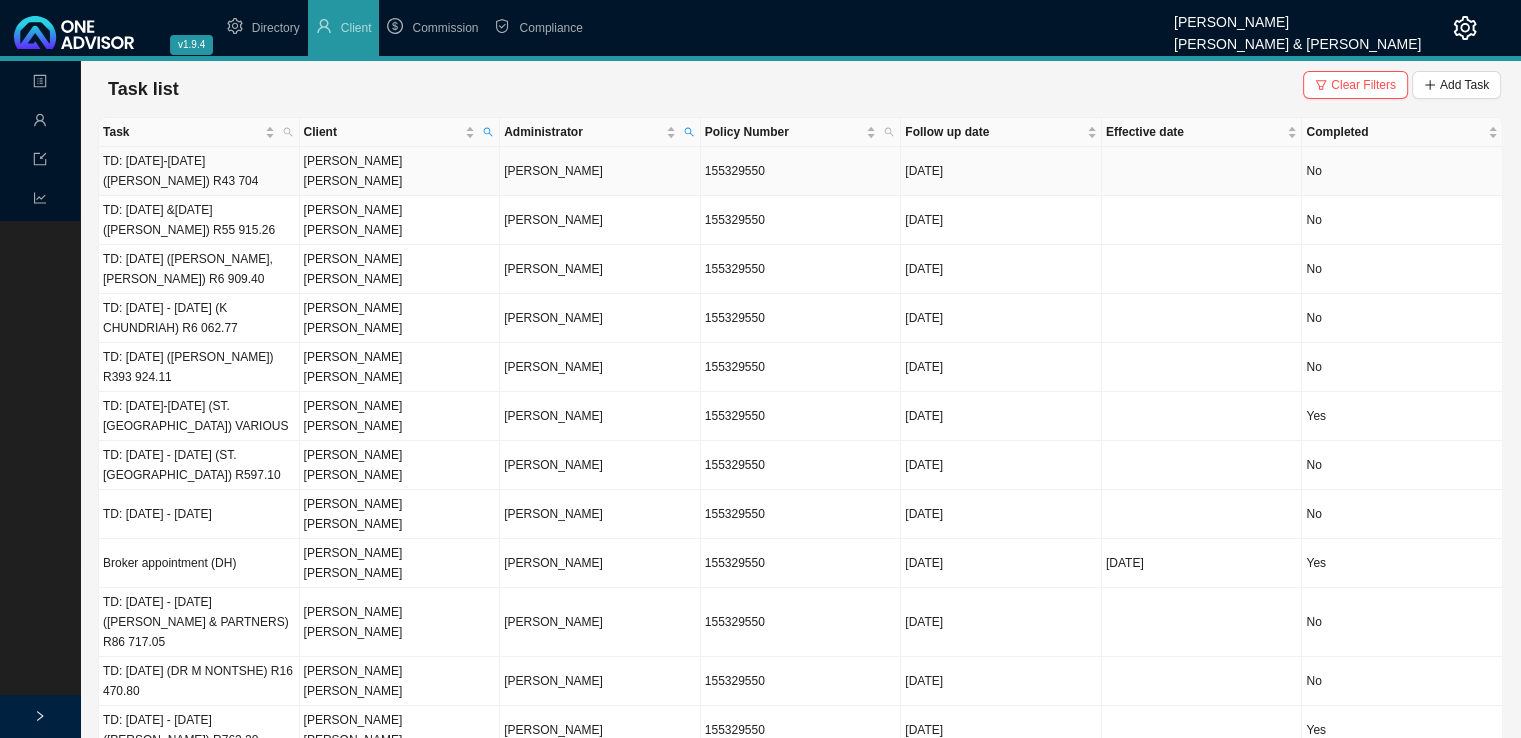 click on "TD: [DATE]-[DATE] ([PERSON_NAME]) R43 704" at bounding box center (199, 171) 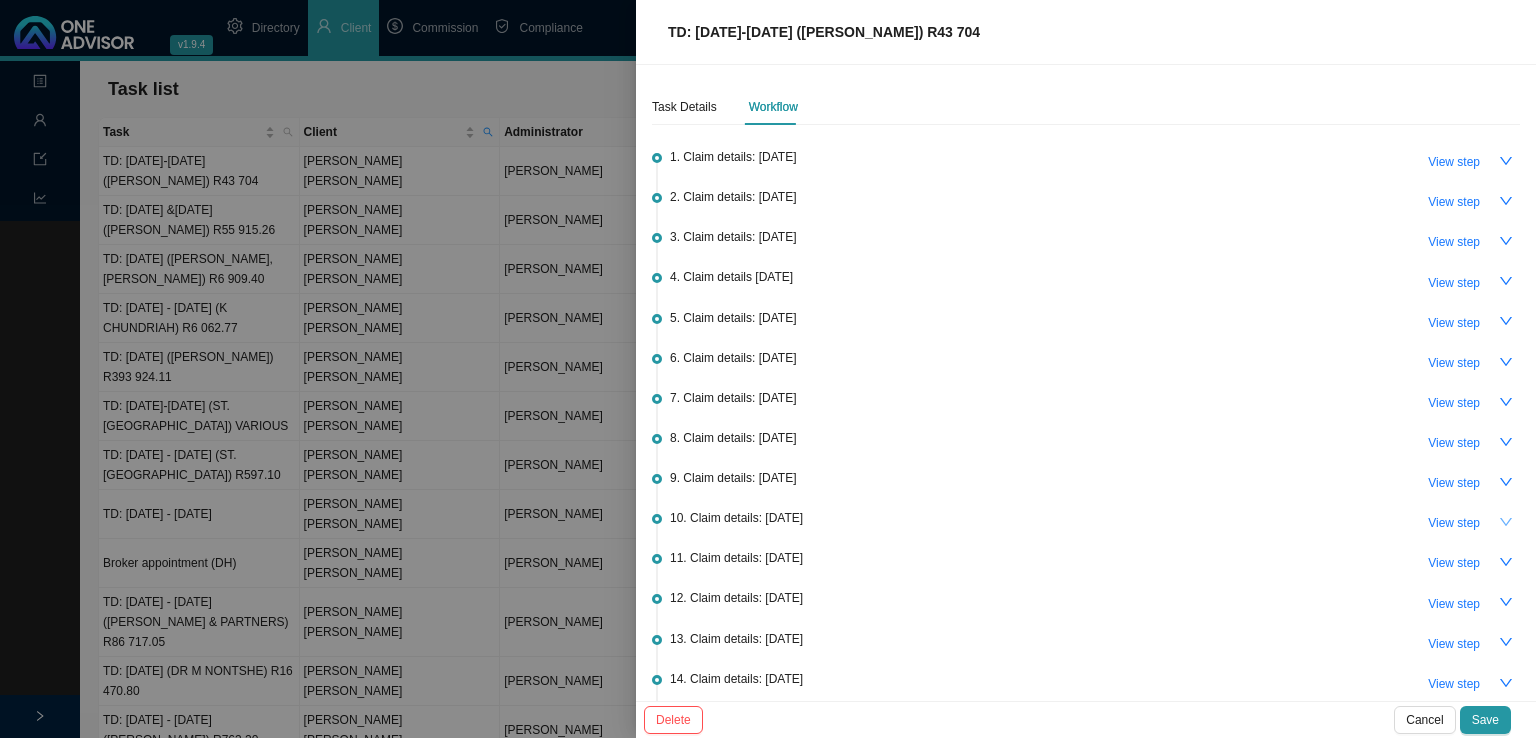 click 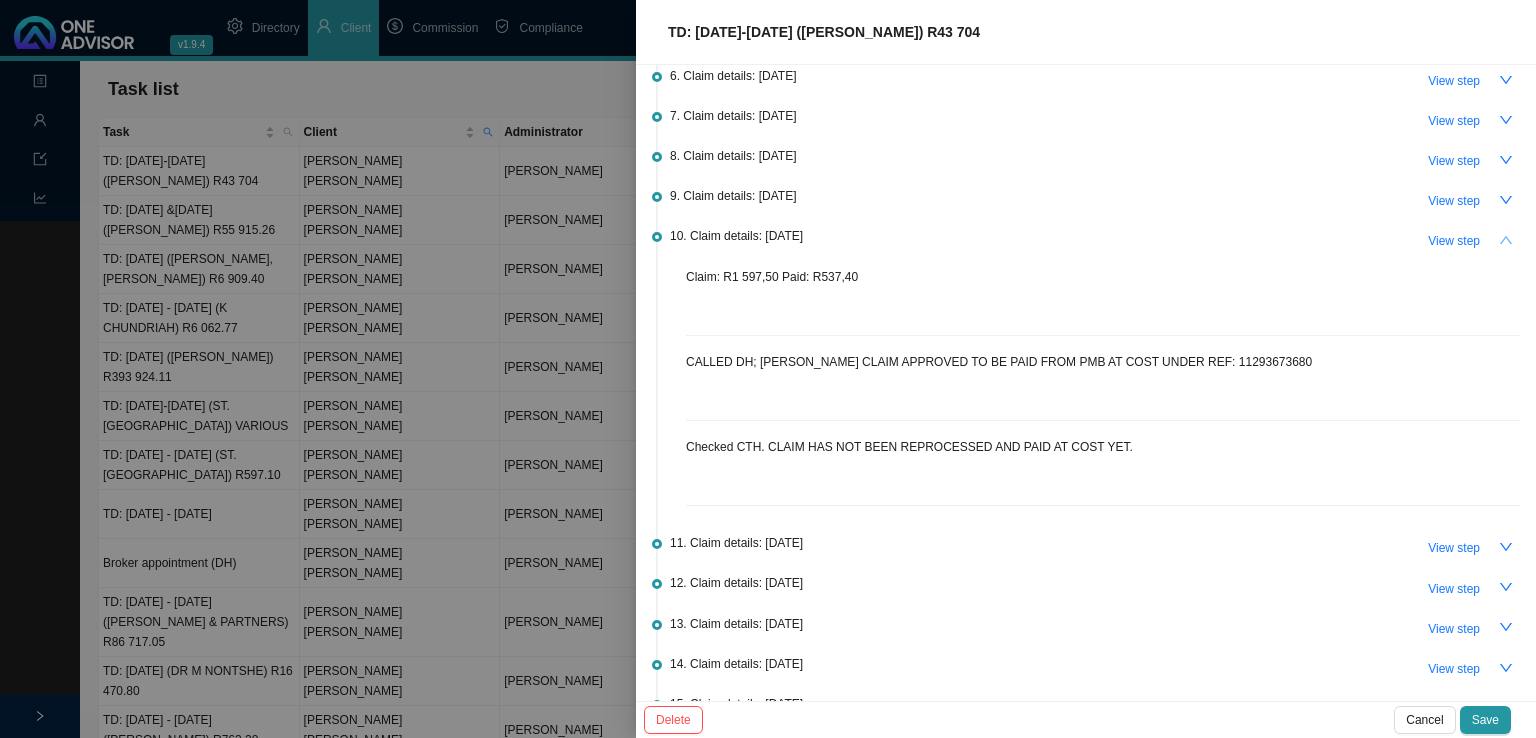 scroll, scrollTop: 300, scrollLeft: 0, axis: vertical 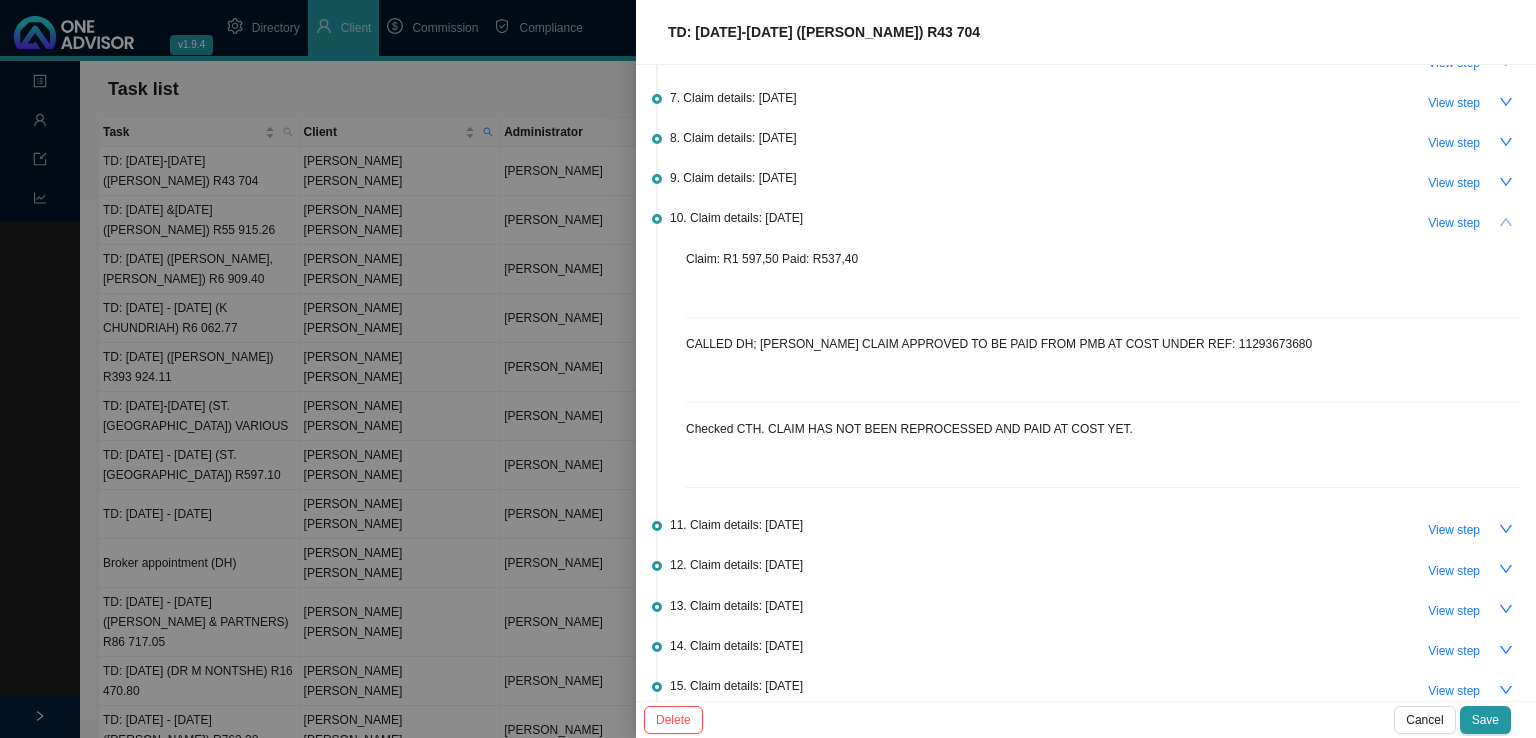click at bounding box center [768, 369] 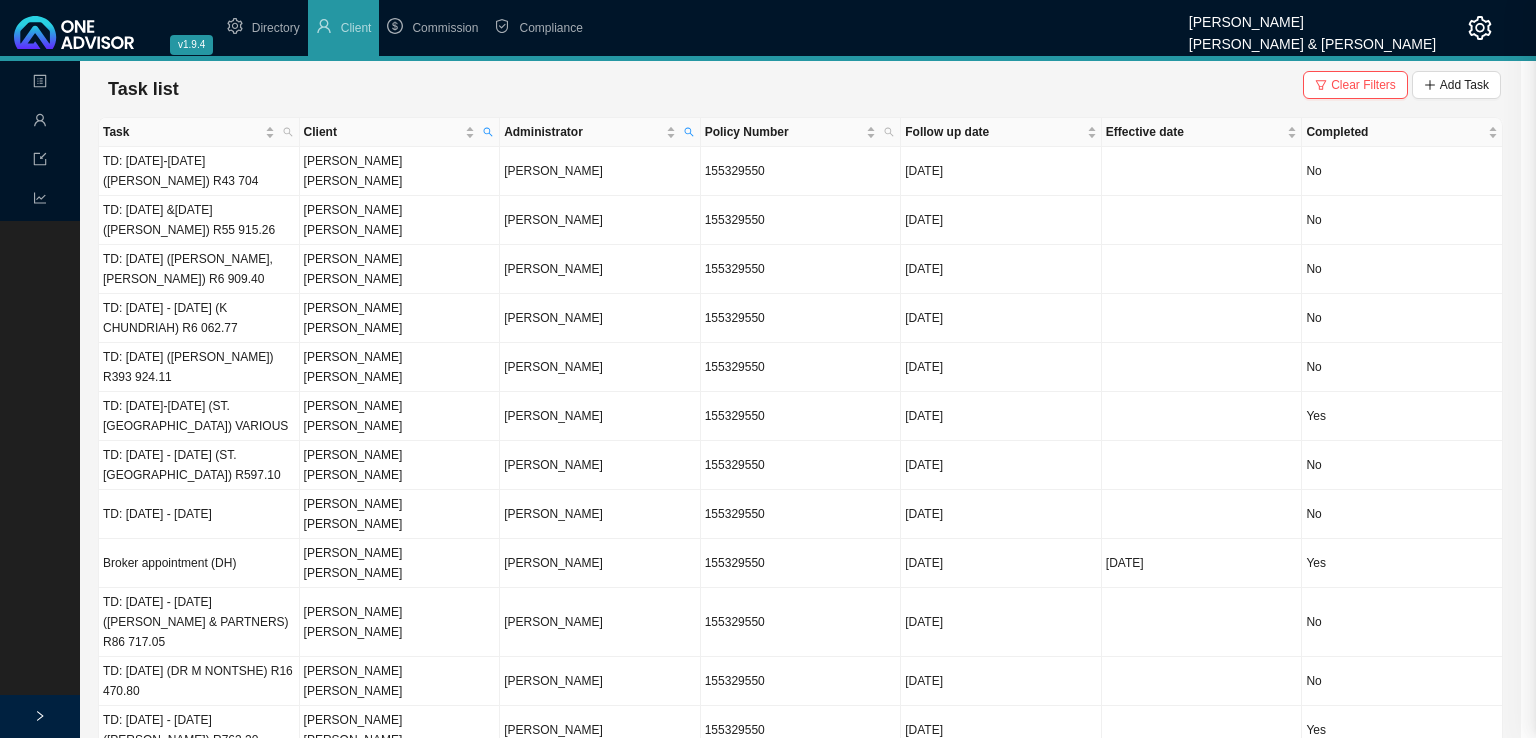 scroll, scrollTop: 0, scrollLeft: 0, axis: both 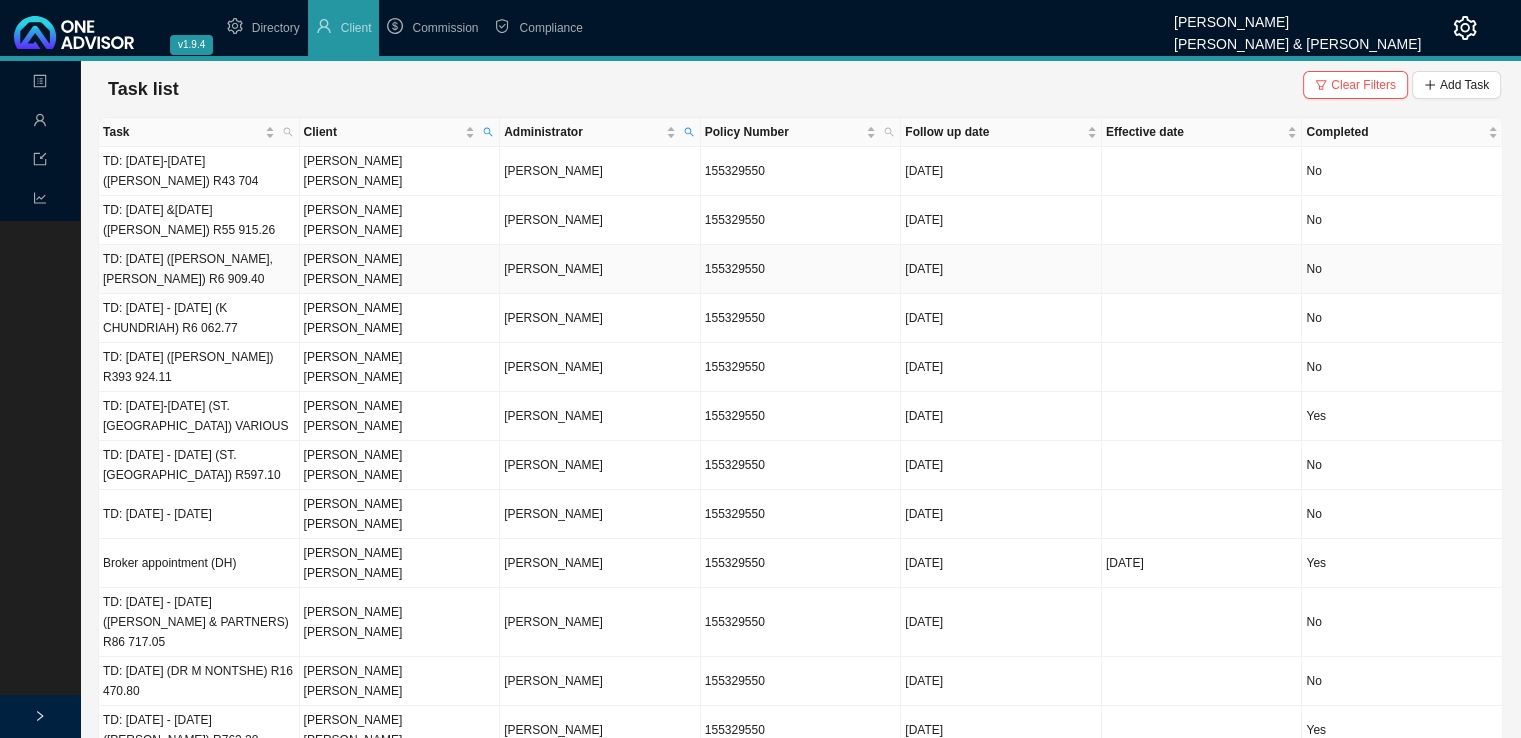 click on "TD: [DATE] ([PERSON_NAME], [PERSON_NAME]) R6 909.40" at bounding box center [199, 269] 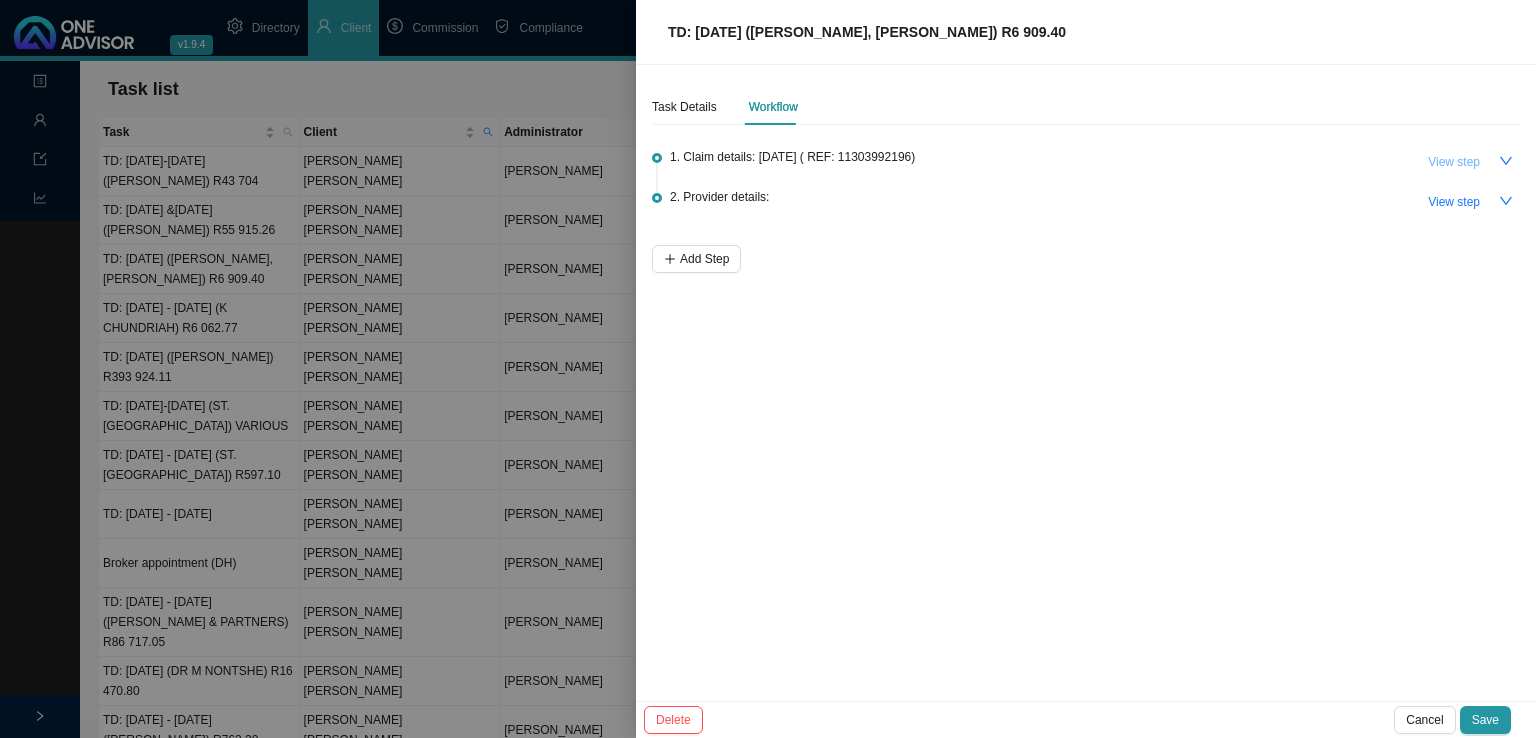 click on "View step" at bounding box center [1454, 162] 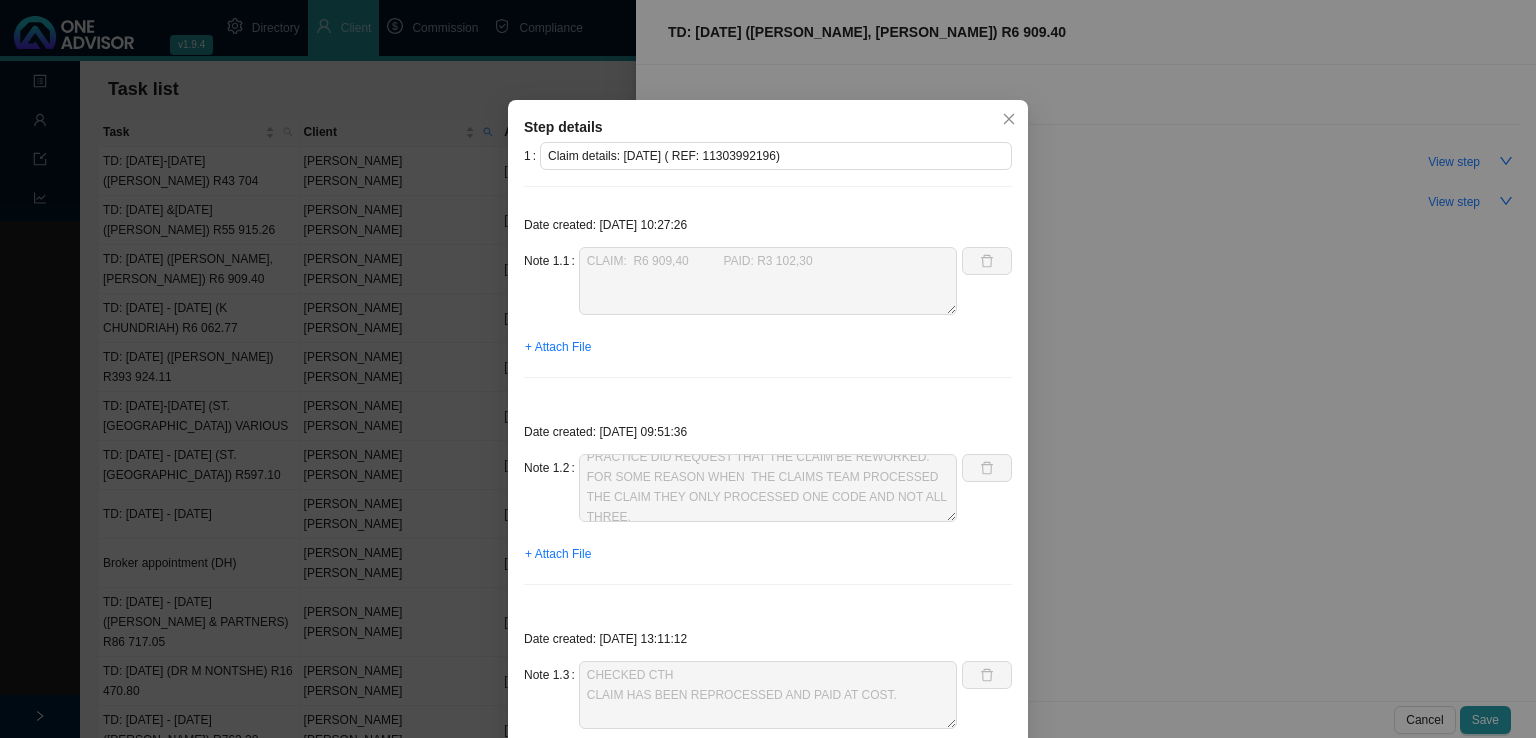 scroll, scrollTop: 100, scrollLeft: 0, axis: vertical 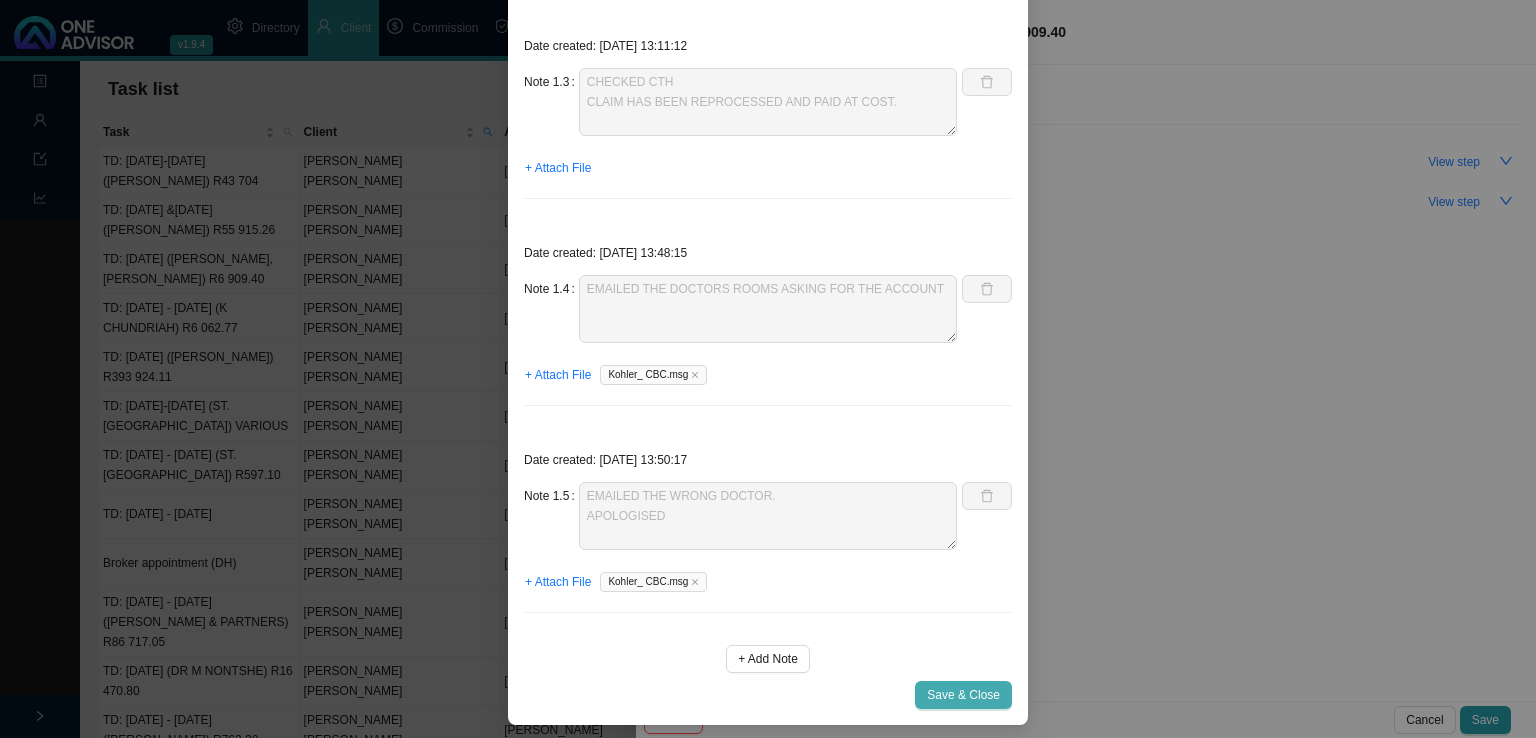 click on "Save & Close" at bounding box center (963, 695) 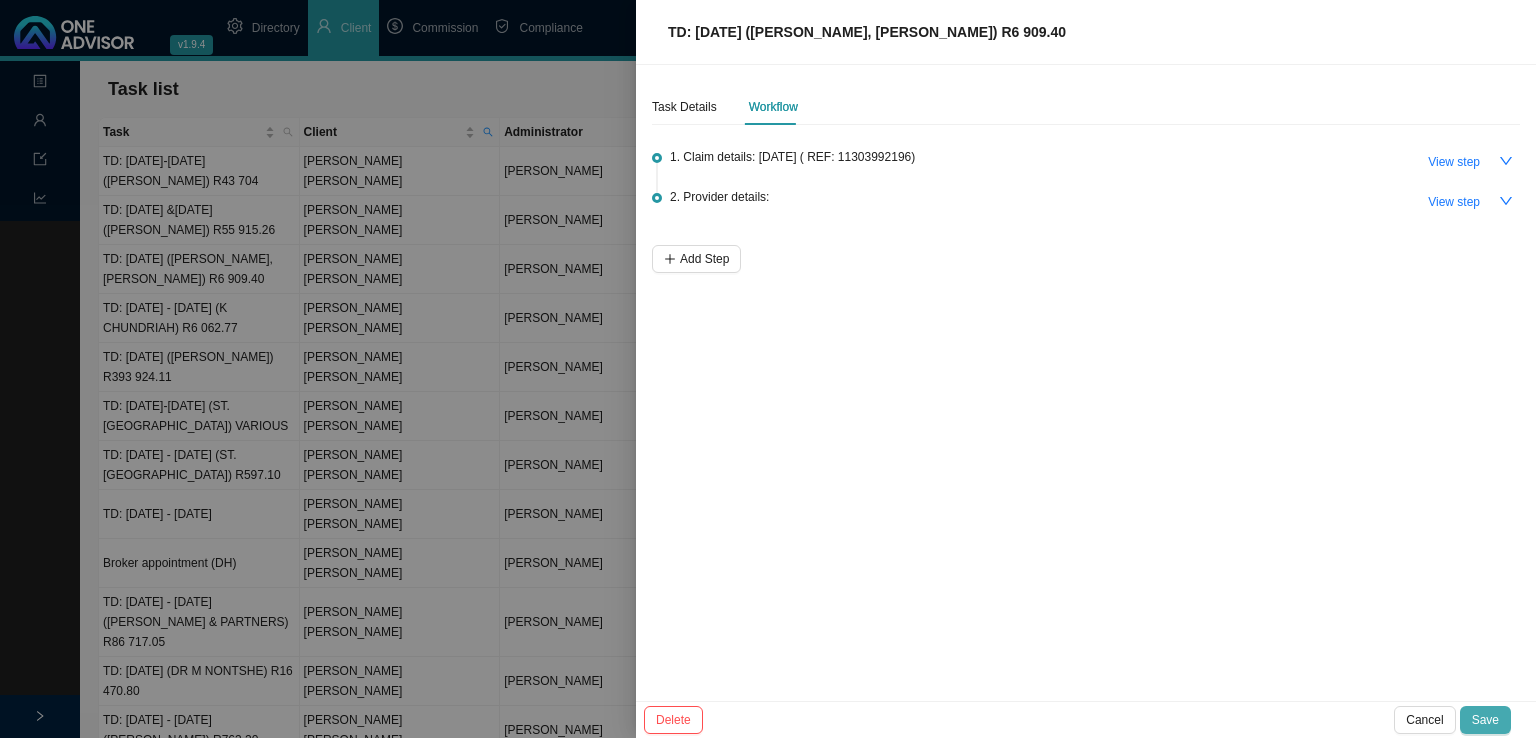 click on "Save" at bounding box center (1485, 720) 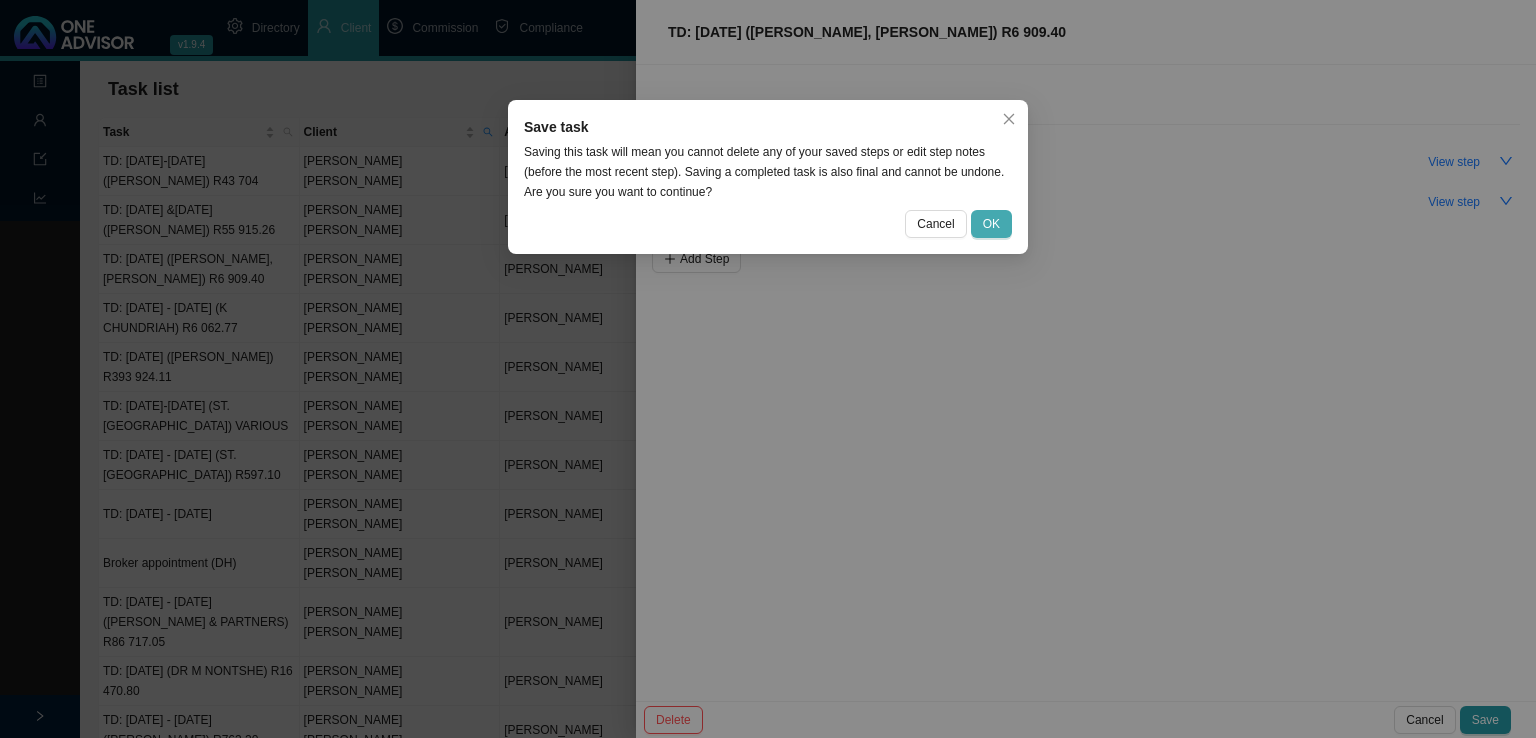 click on "OK" at bounding box center [991, 224] 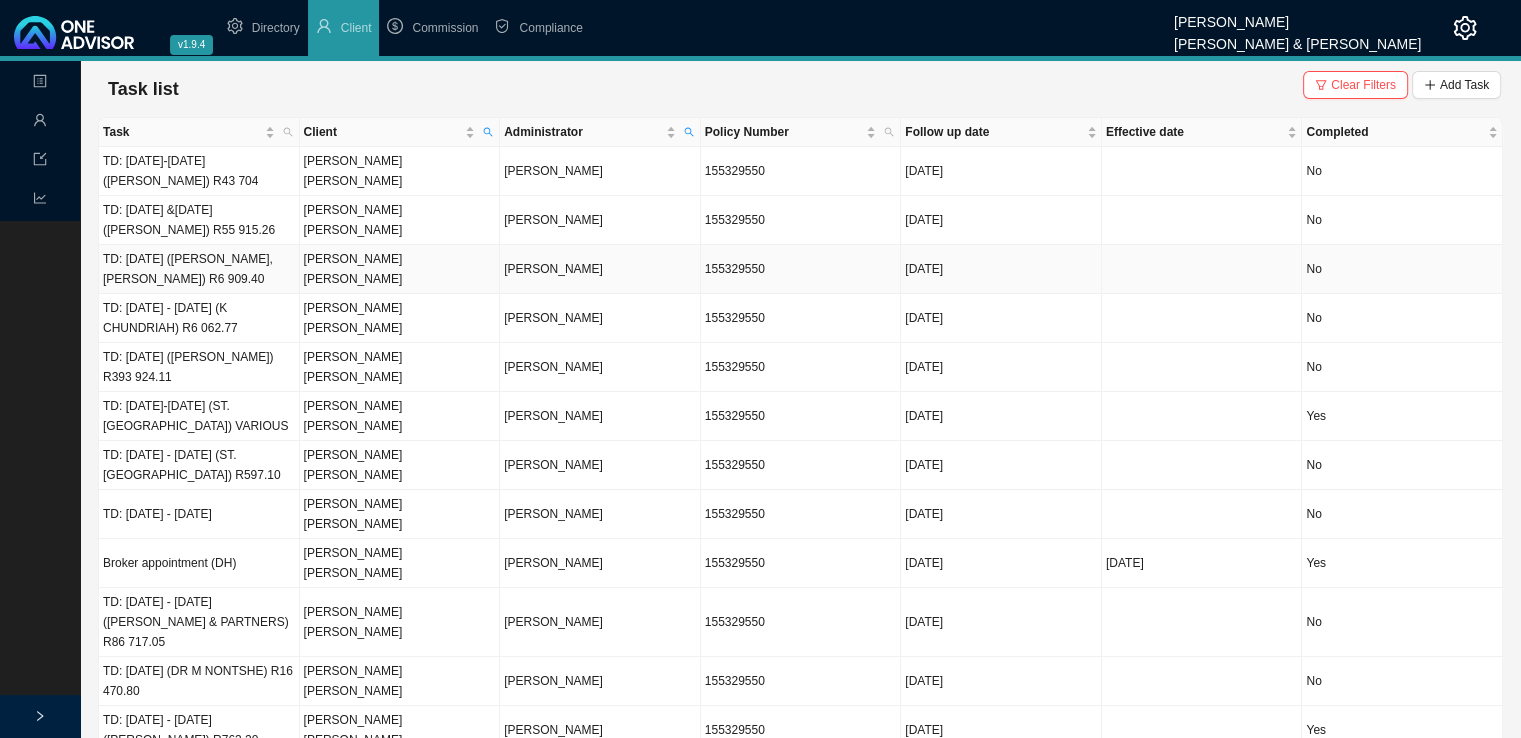click on "TD: [DATE] ([PERSON_NAME], [PERSON_NAME]) R6 909.40" at bounding box center (199, 269) 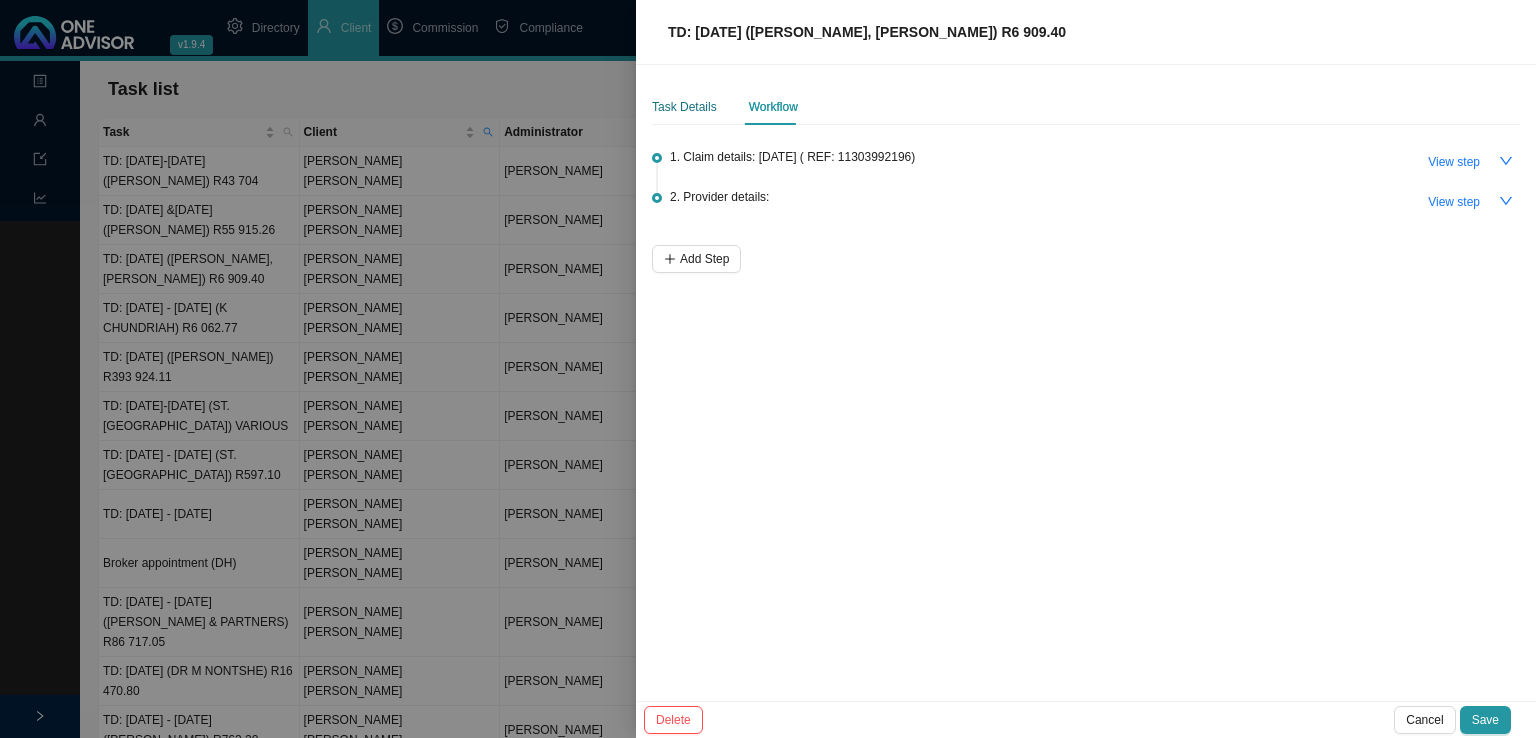click on "Task Details" at bounding box center [684, 107] 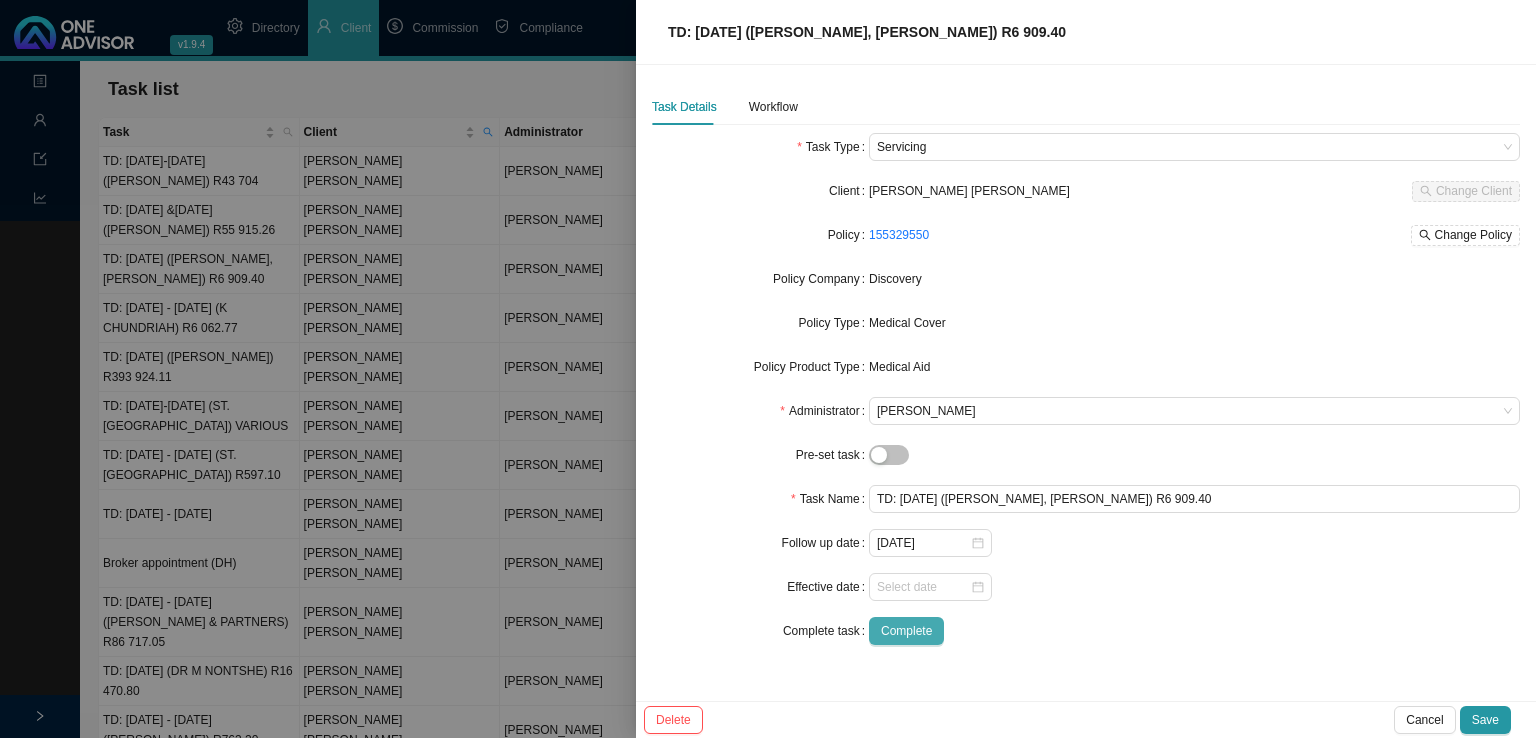 click on "Complete" at bounding box center (906, 631) 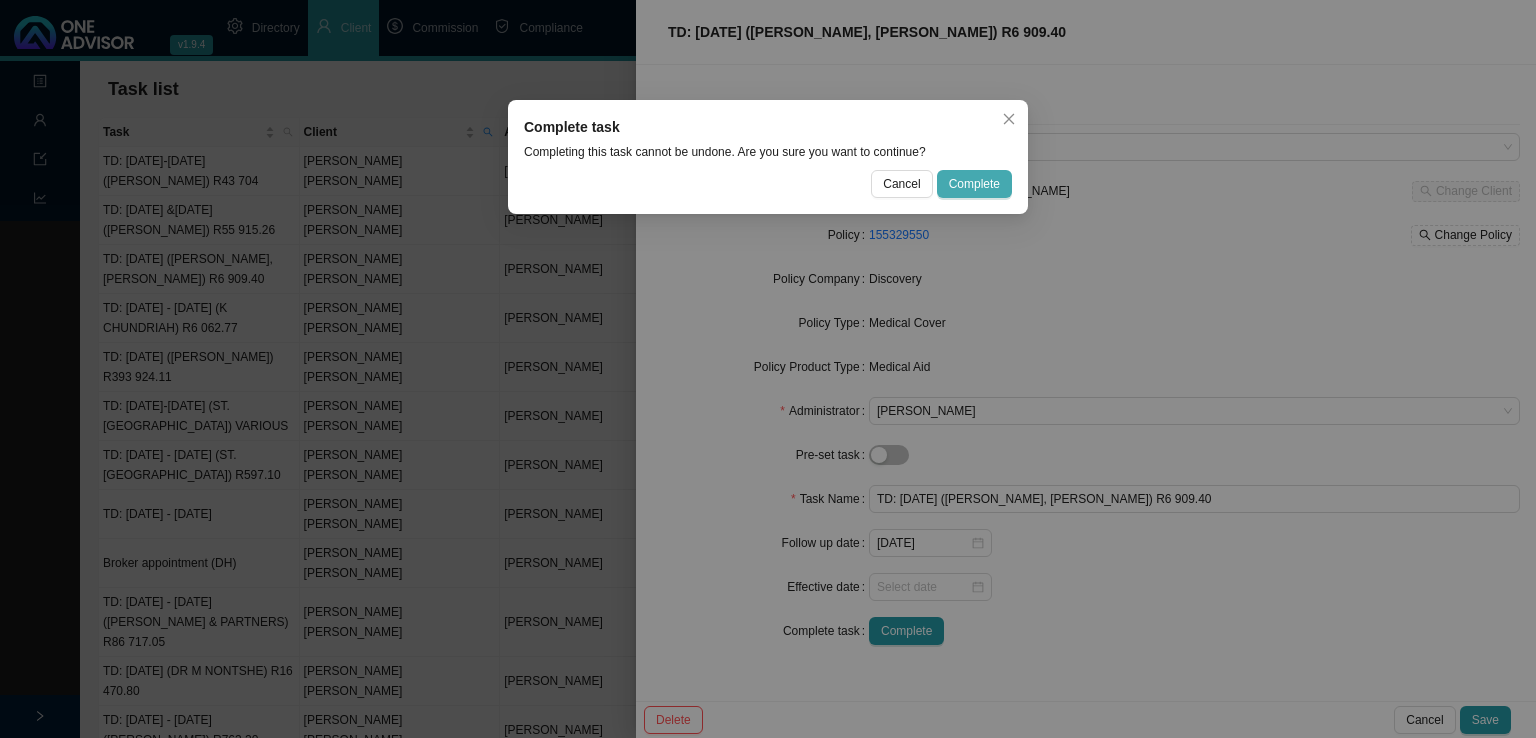 click on "Complete" at bounding box center [974, 184] 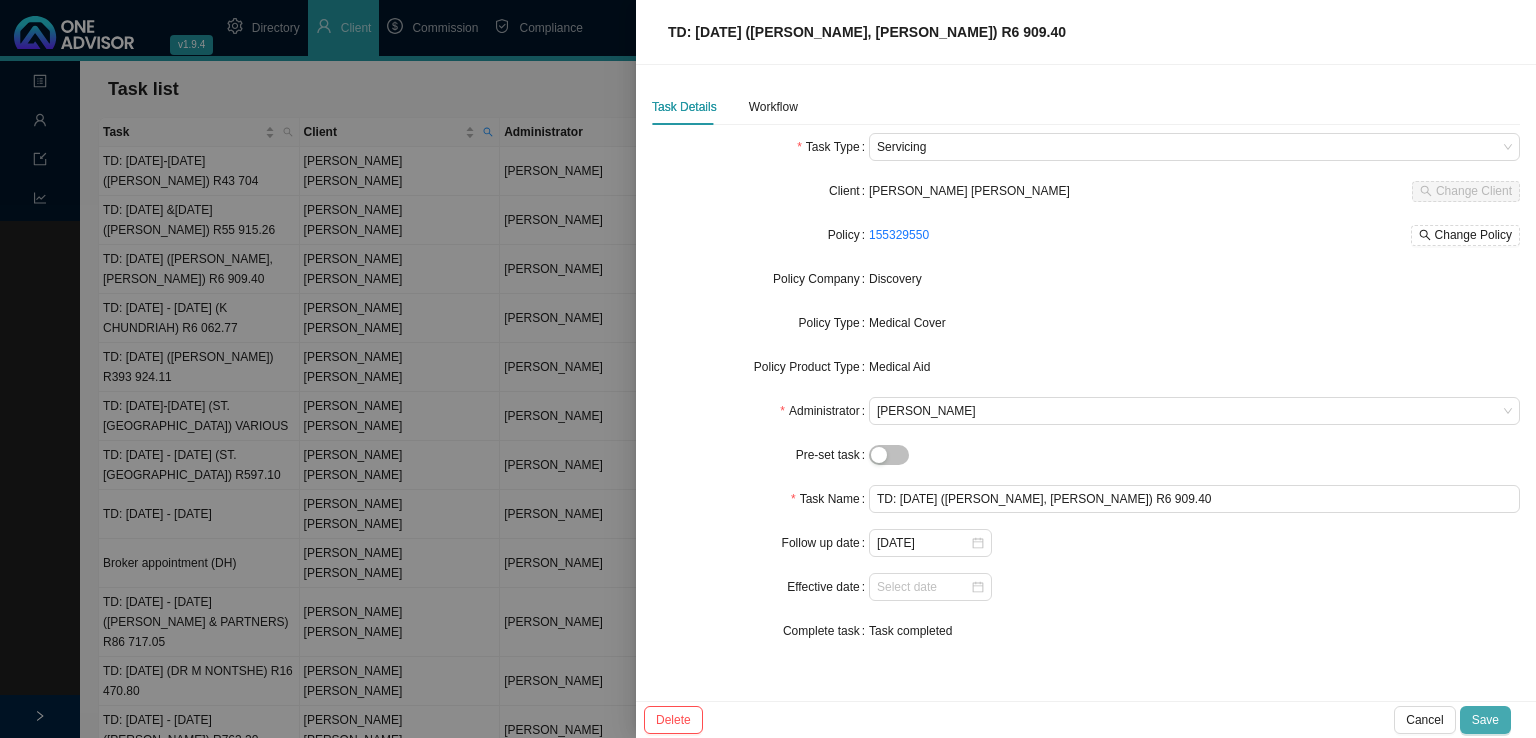 click on "Save" at bounding box center [1485, 720] 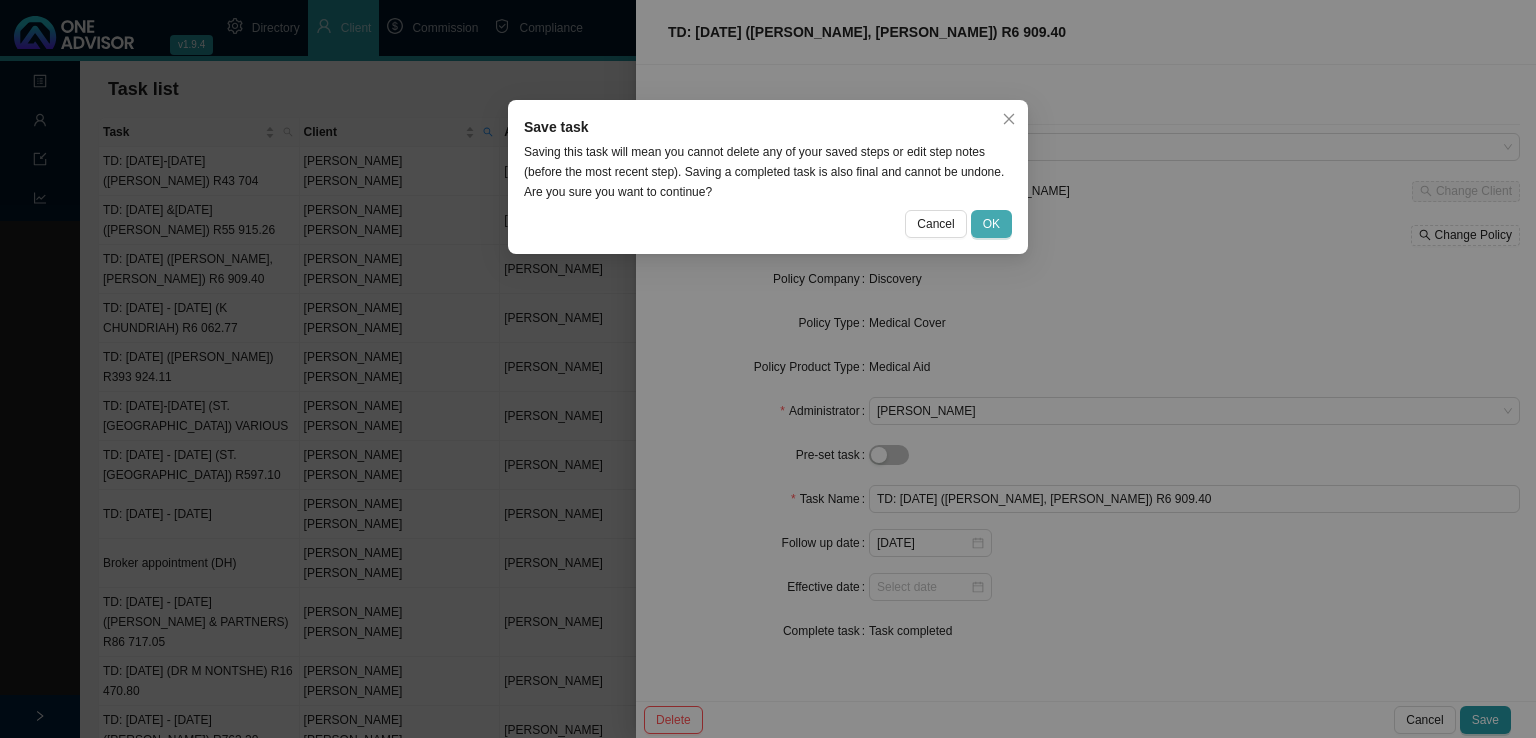 click on "OK" at bounding box center (991, 224) 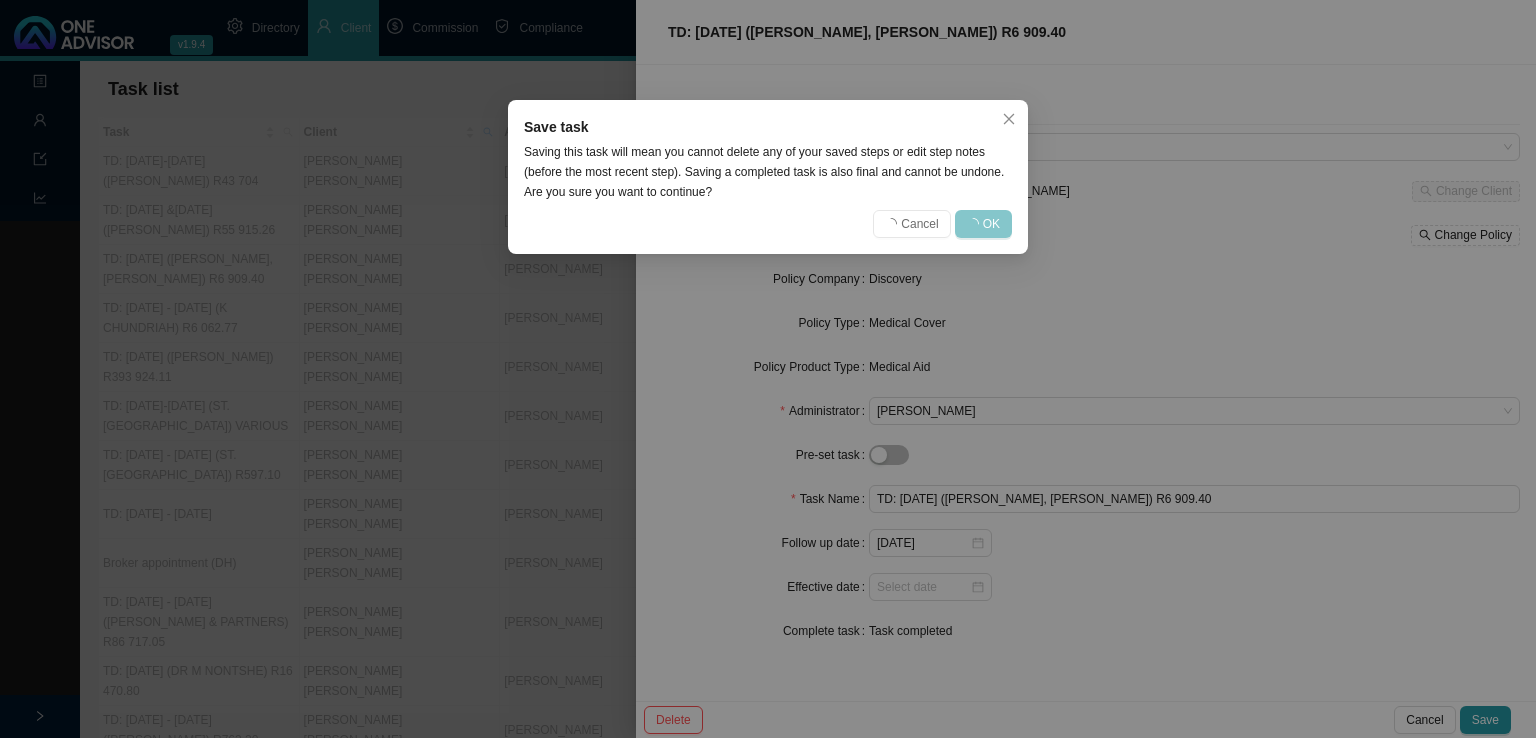 type 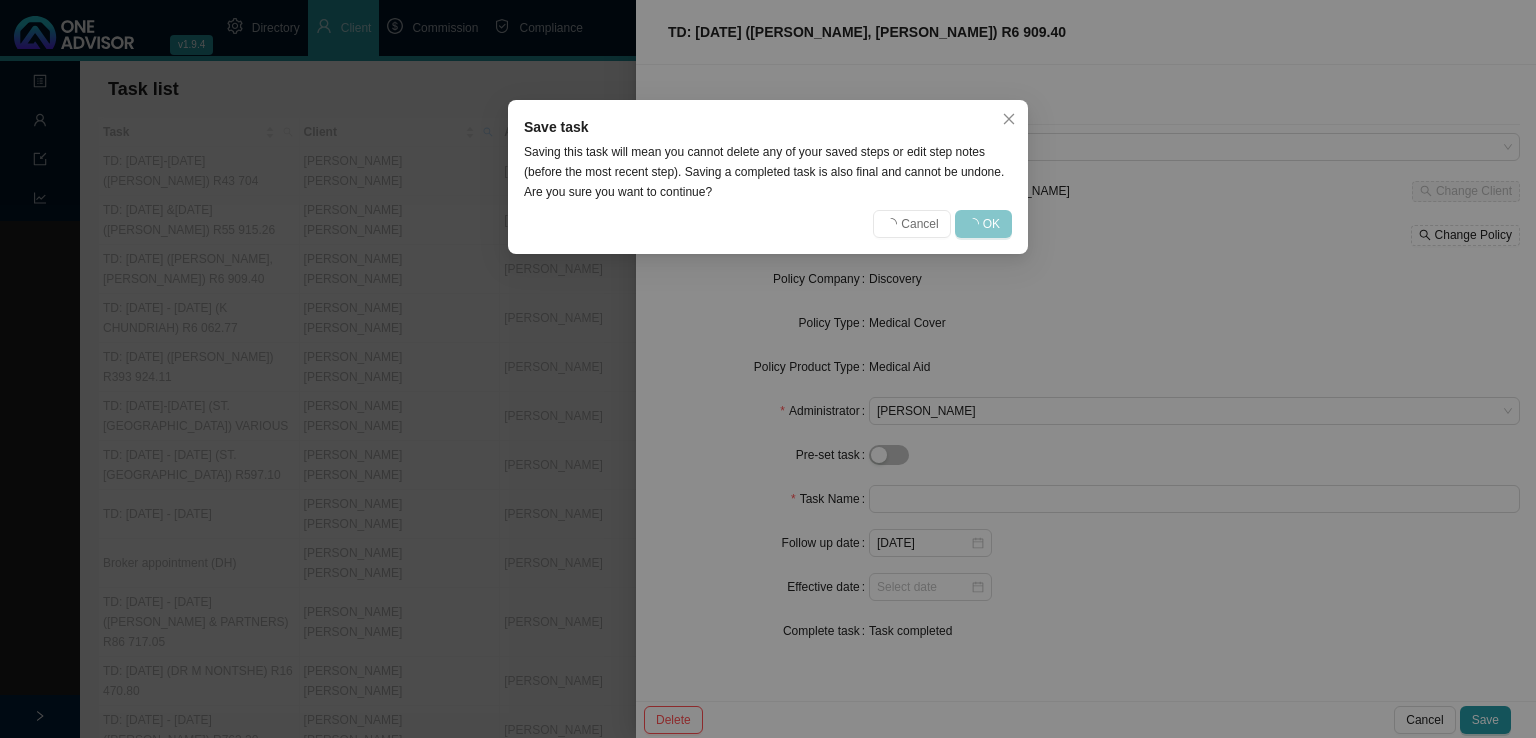 type 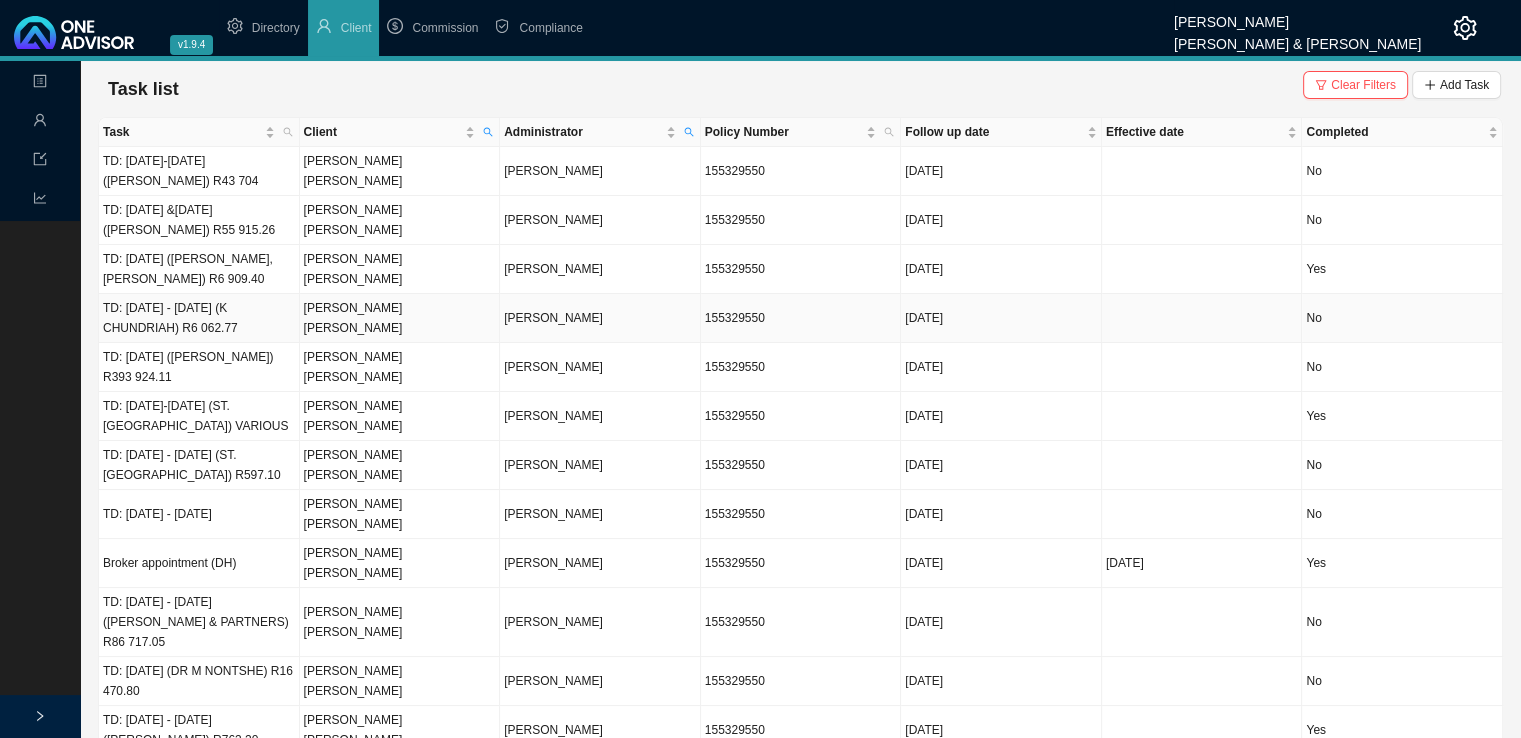click on "TD: [DATE] - [DATE] (K CHUNDRIAH) R6 062.77" at bounding box center [199, 318] 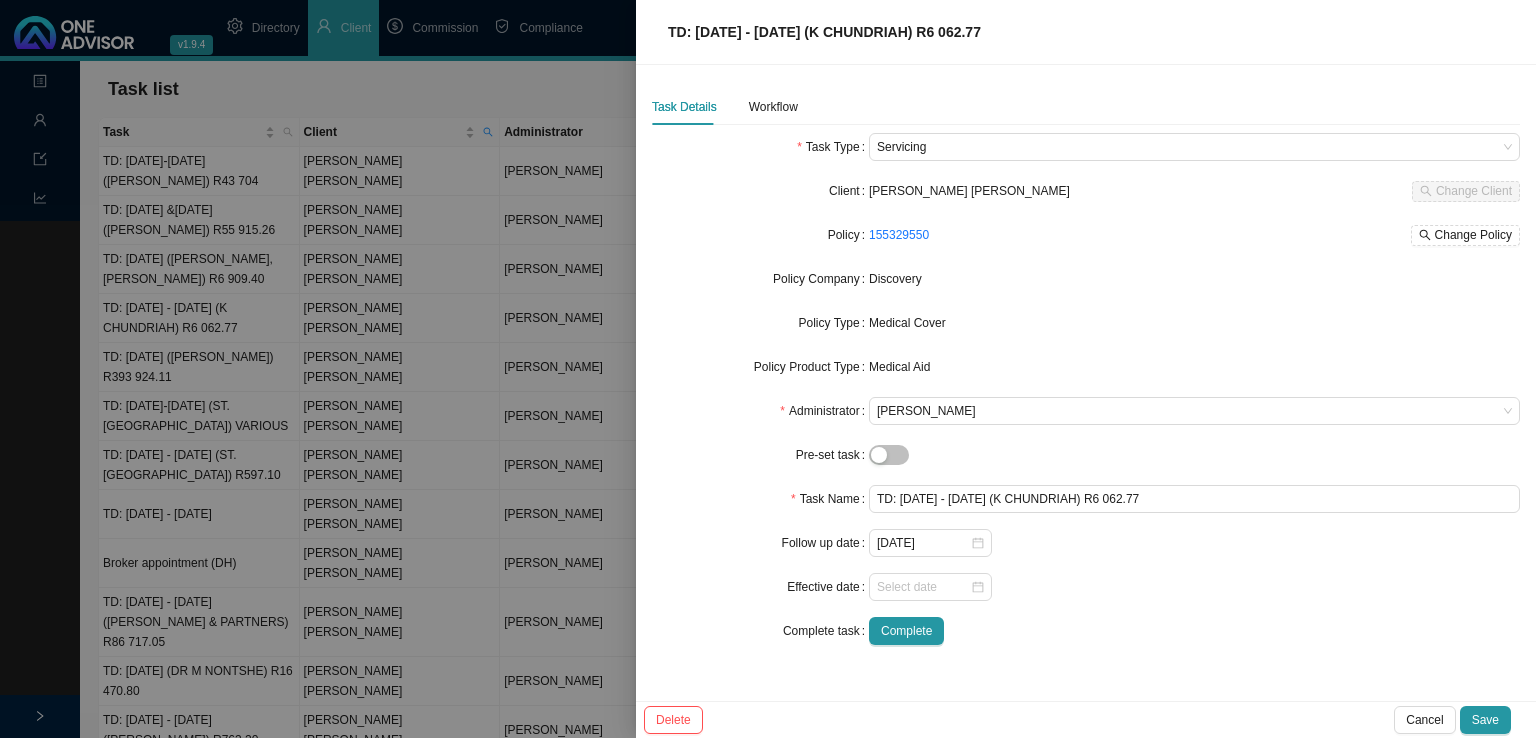 click at bounding box center (768, 369) 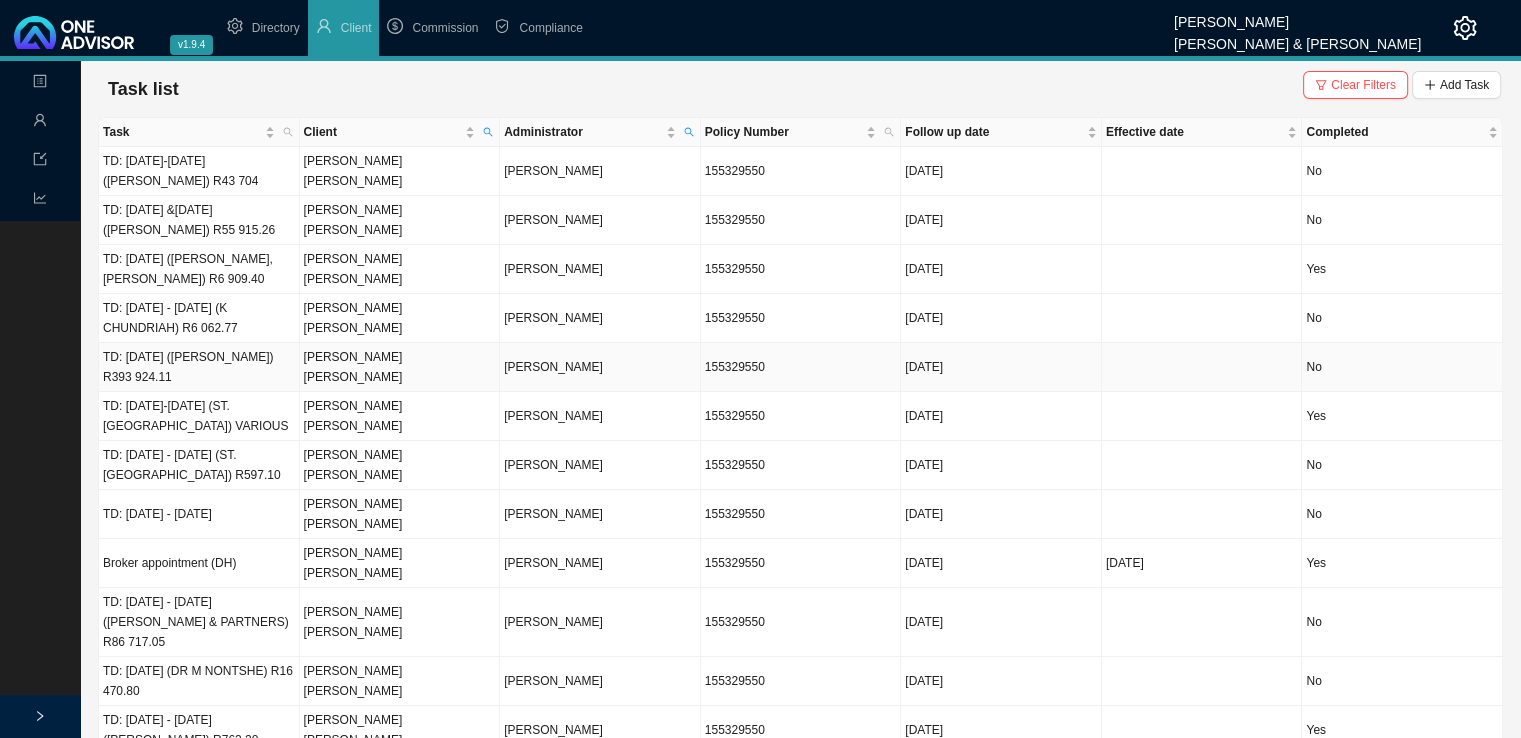click on "TD: [DATE] ([PERSON_NAME]) R393 924.11" at bounding box center [199, 367] 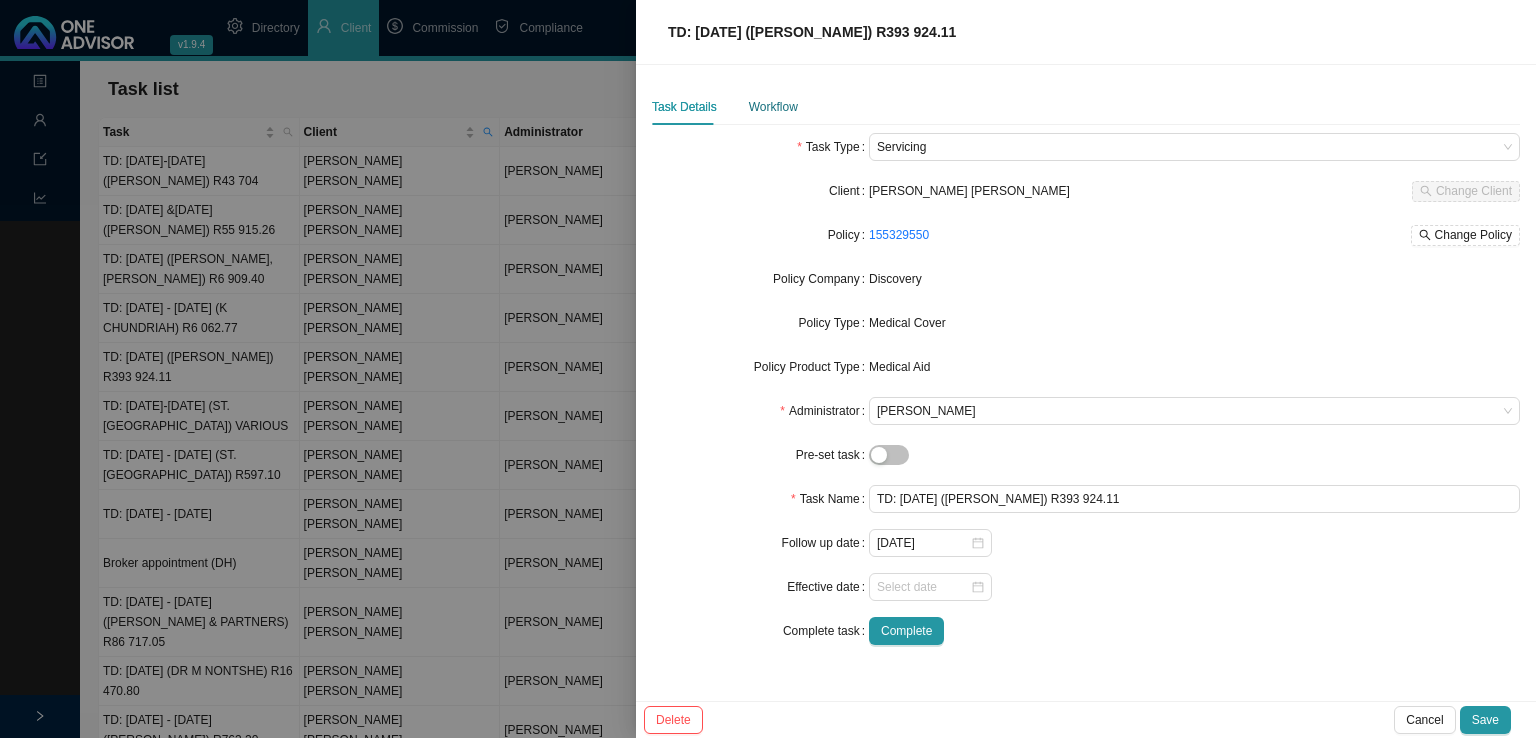 click on "Workflow" at bounding box center (773, 107) 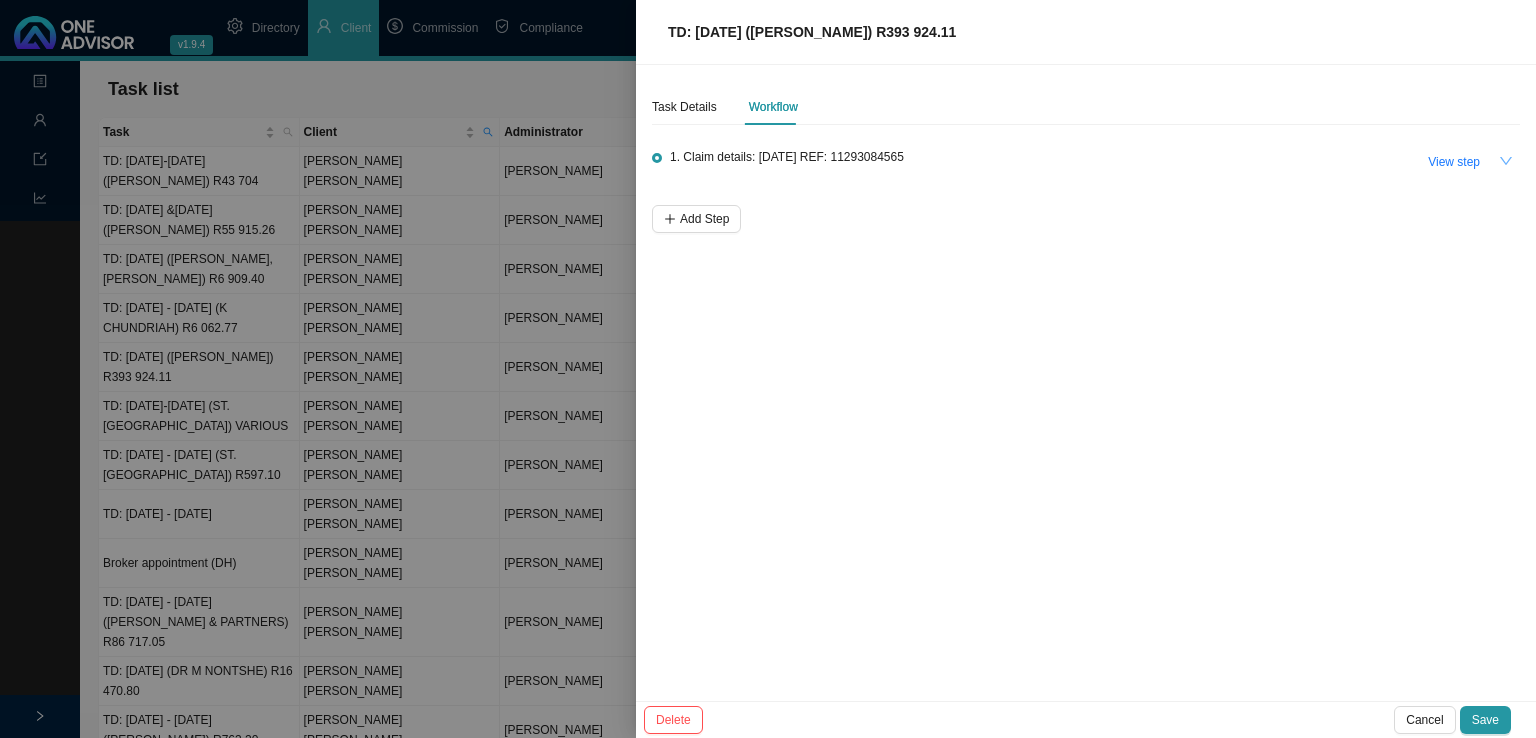 click 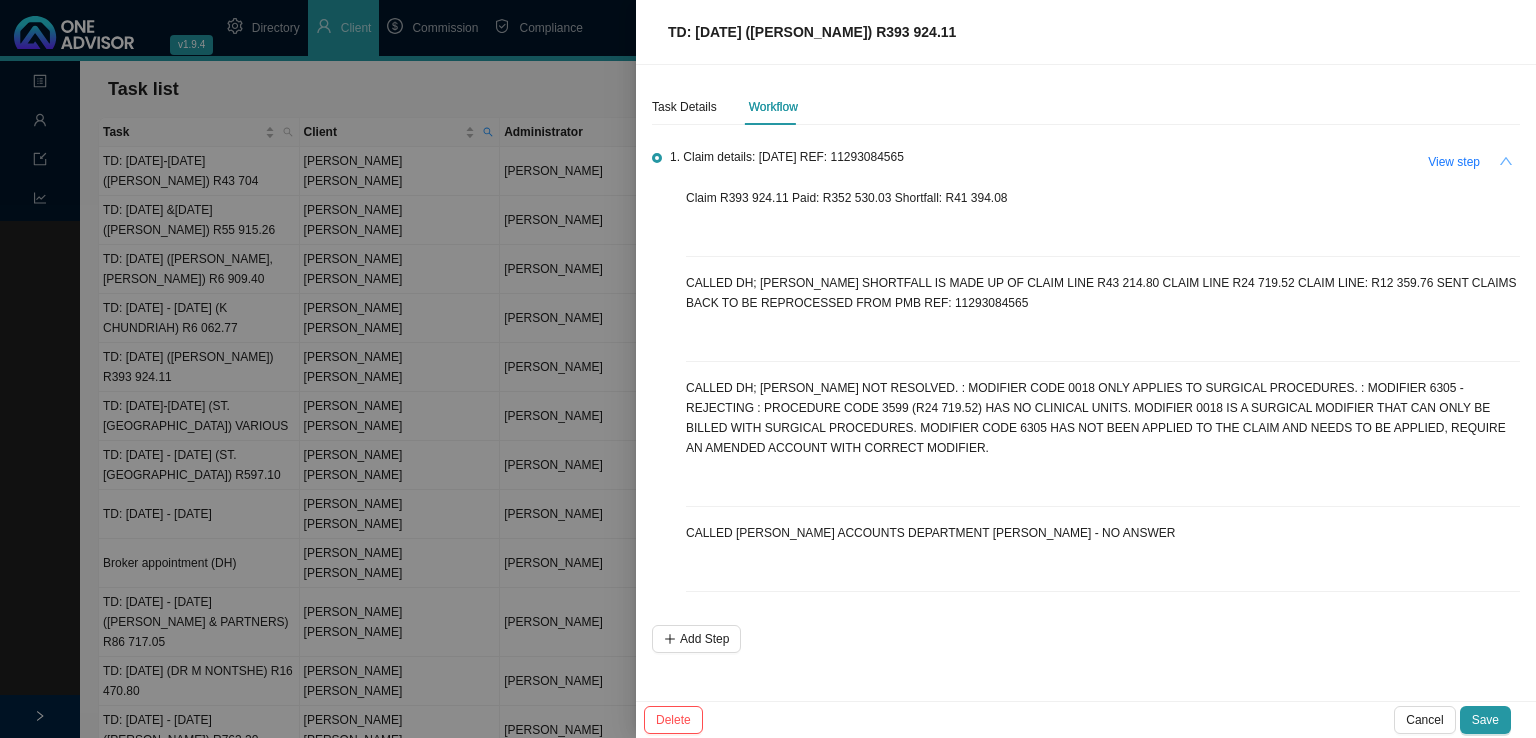 click at bounding box center [768, 369] 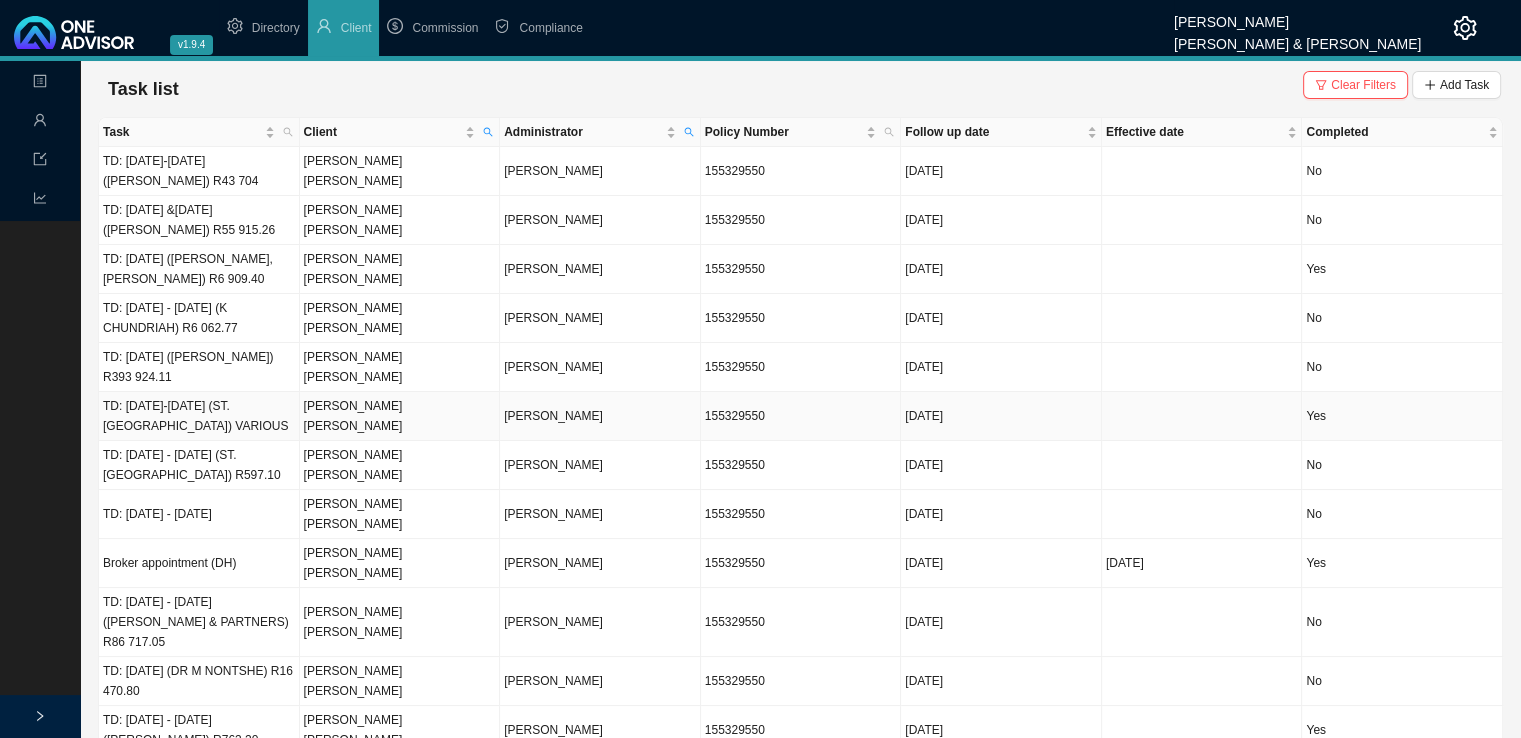 click on "TD: [DATE]-[DATE] (ST. [GEOGRAPHIC_DATA]) VARIOUS" at bounding box center (199, 416) 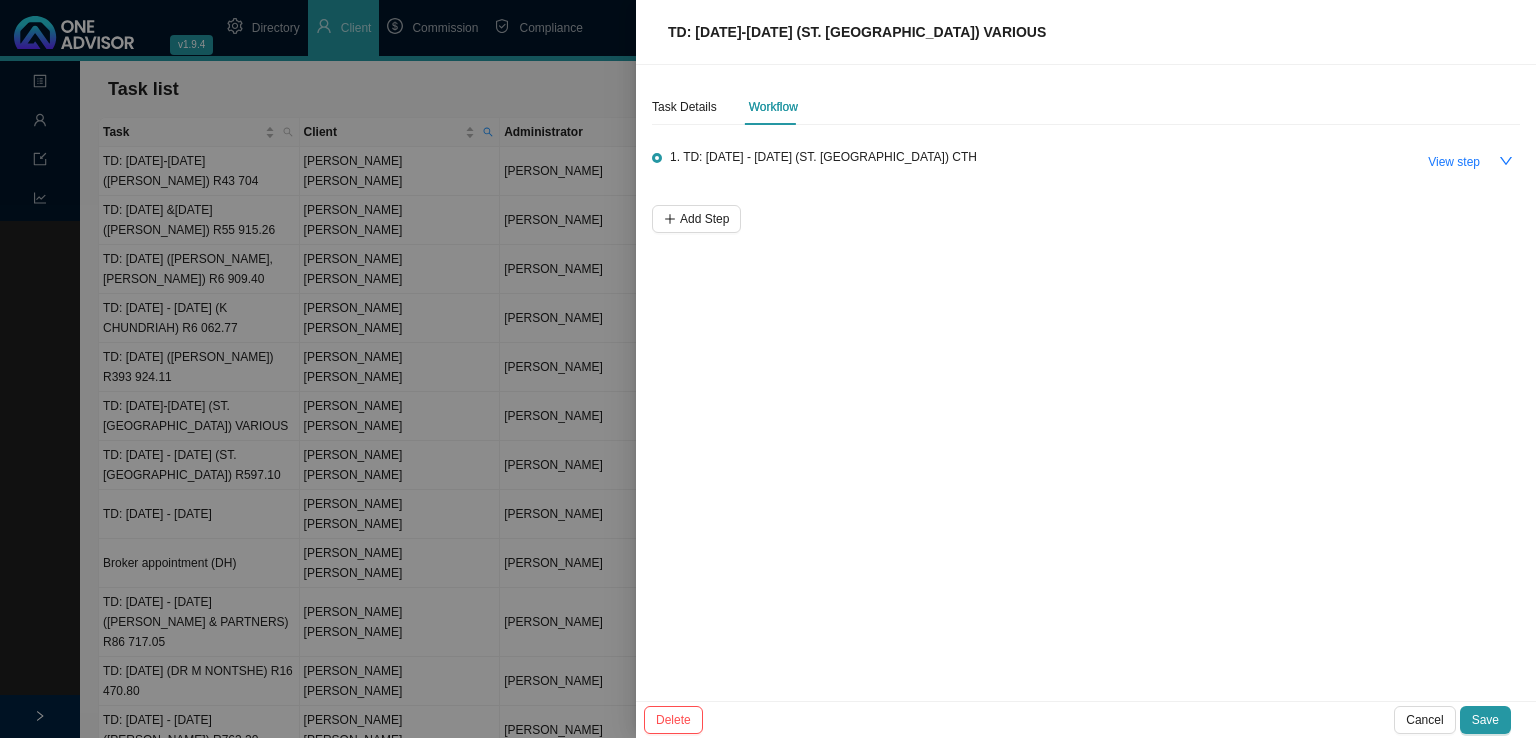 click at bounding box center [768, 369] 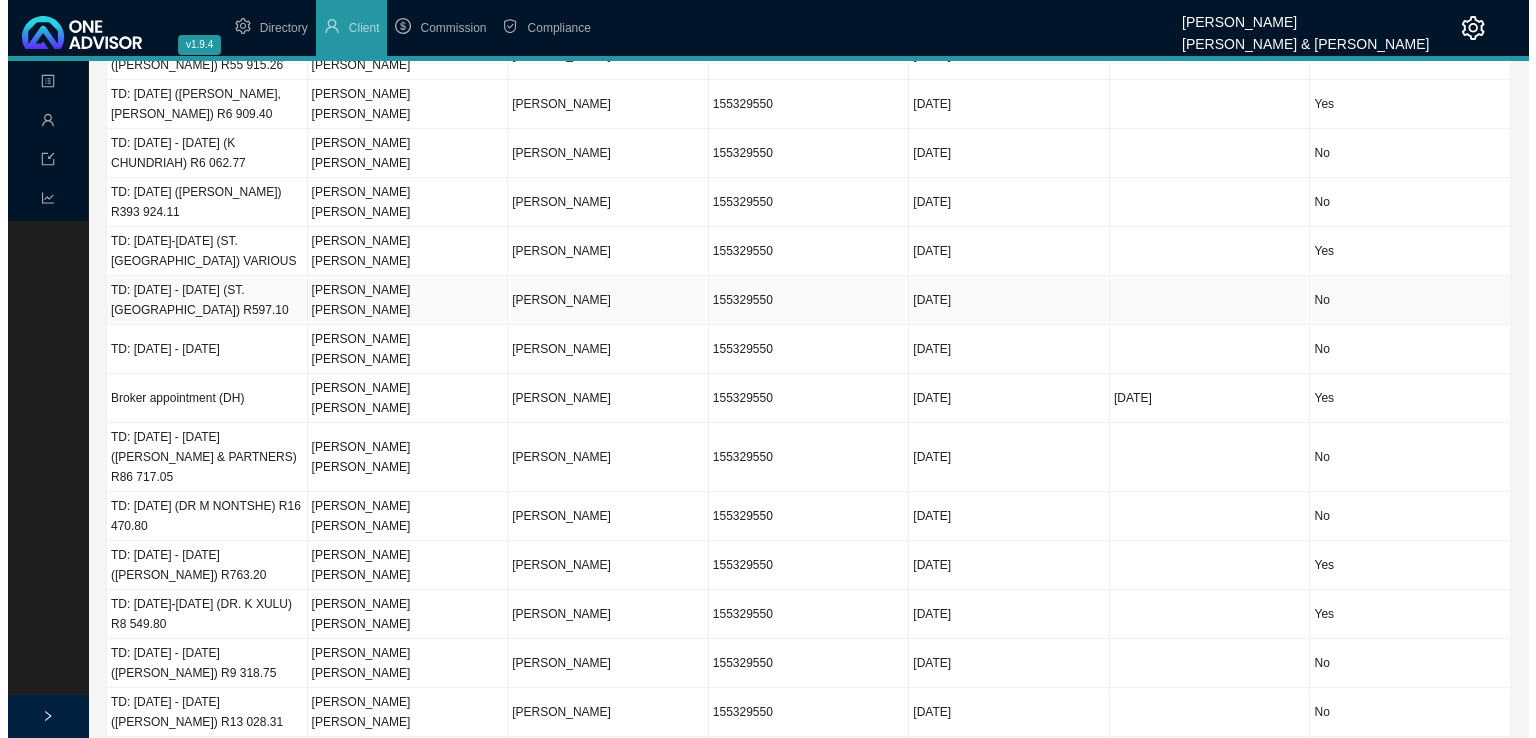 scroll, scrollTop: 200, scrollLeft: 0, axis: vertical 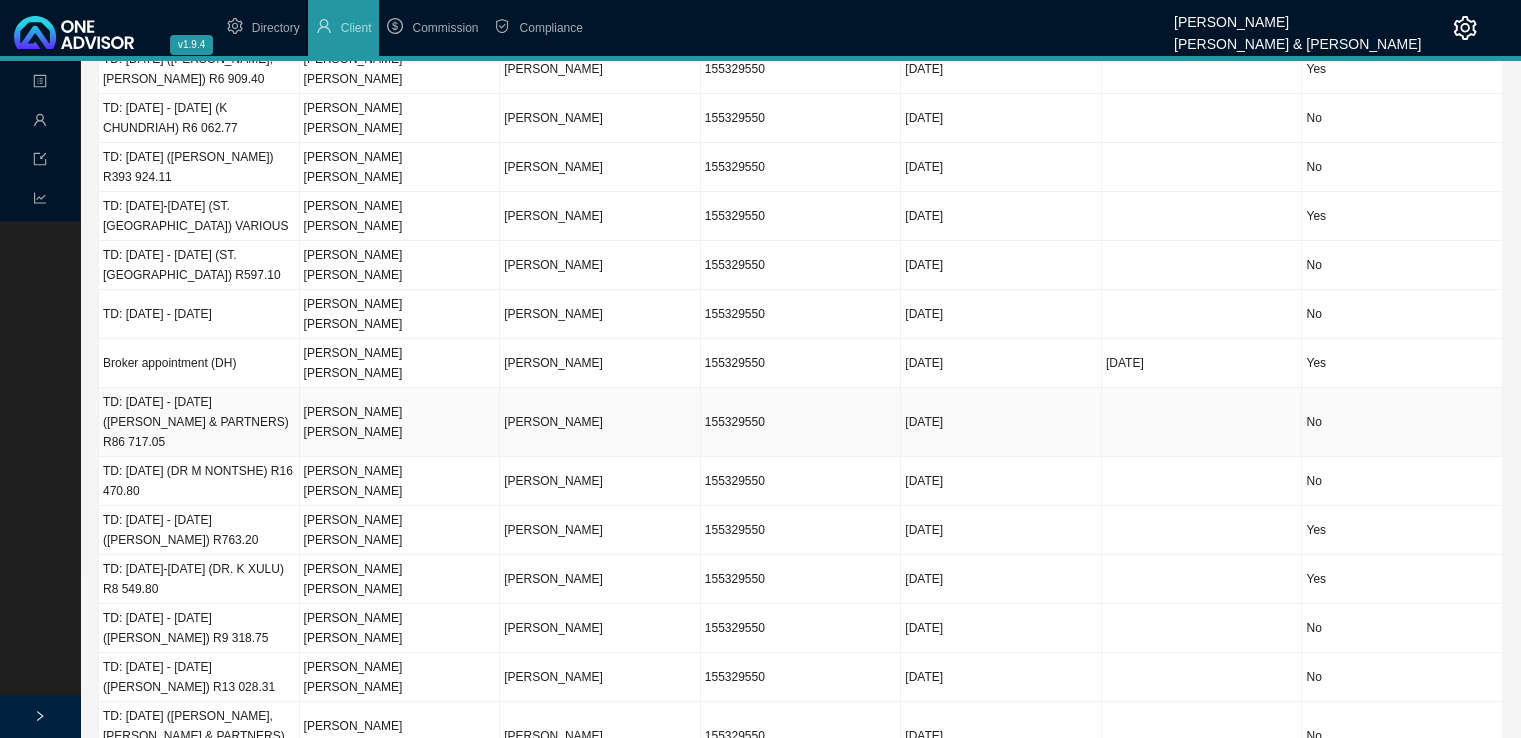 click on "TD: [DATE] - [DATE] ([PERSON_NAME] & PARTNERS) R86 717.05" at bounding box center [199, 422] 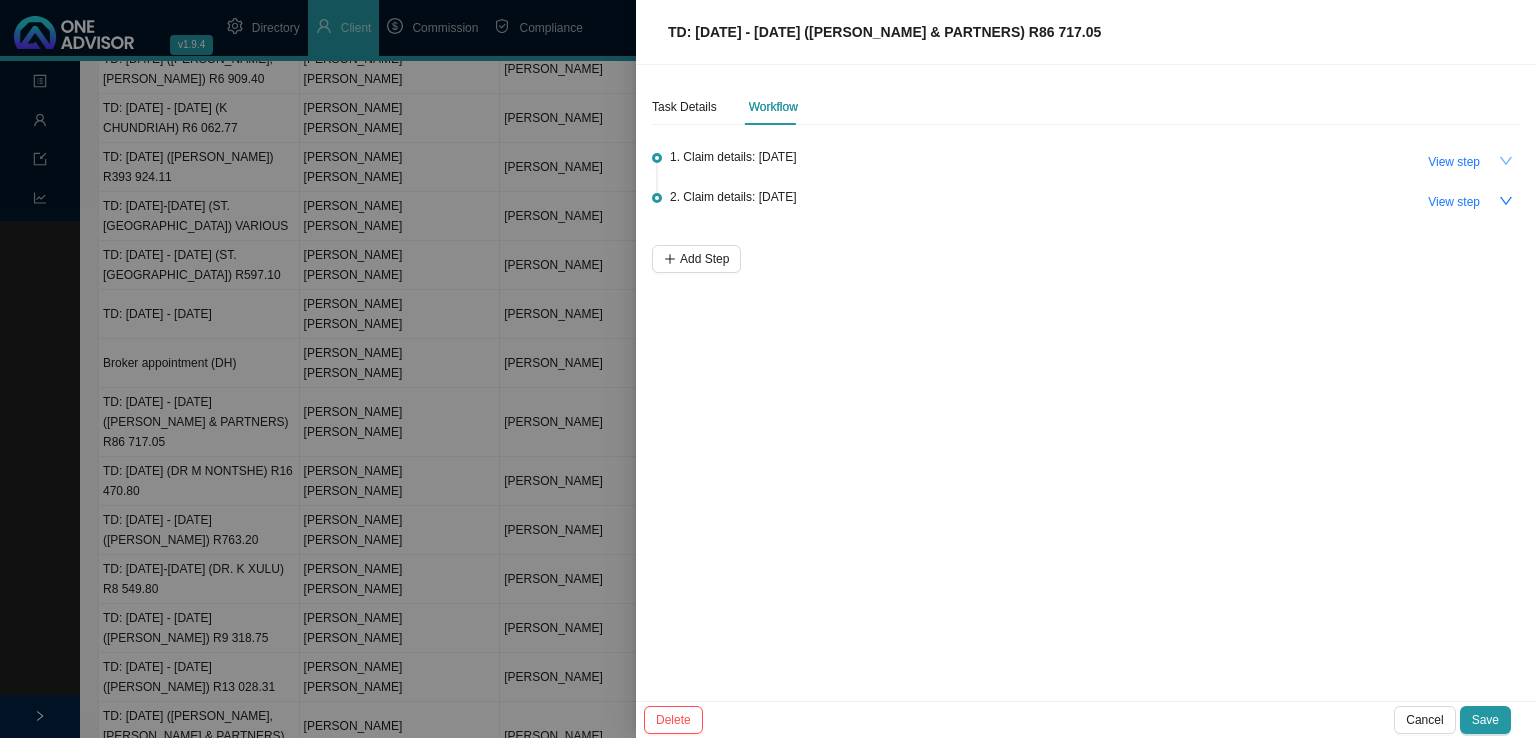 click at bounding box center (1506, 161) 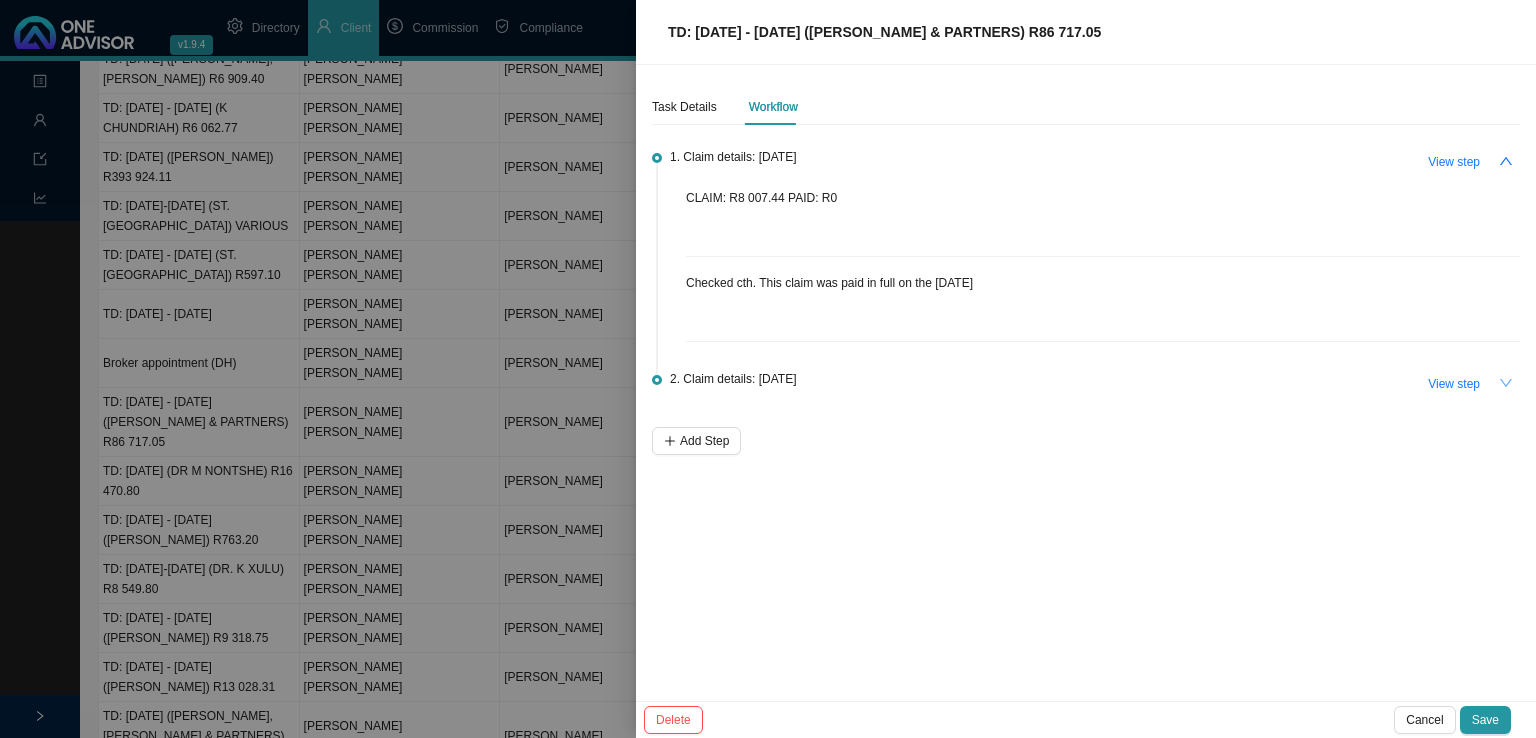 click 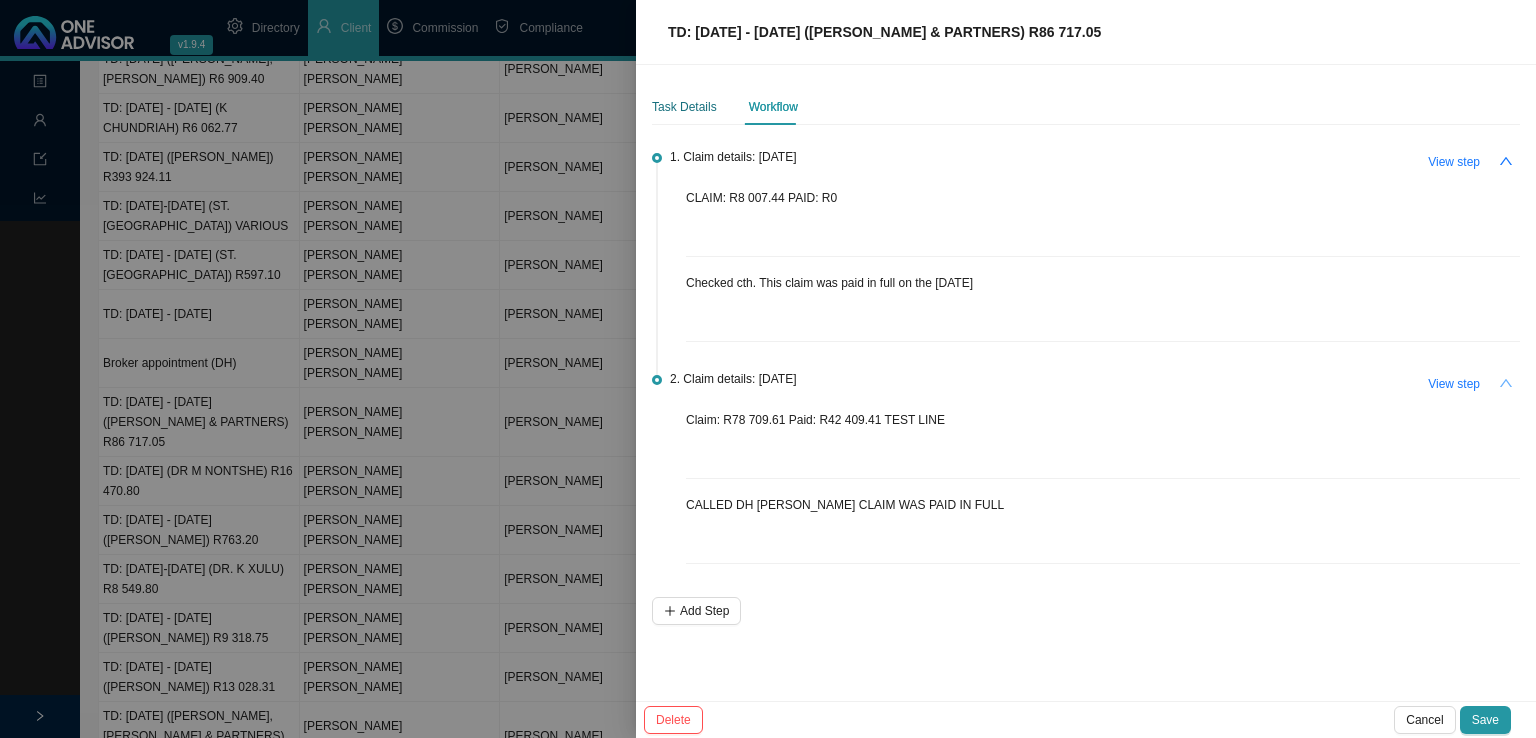 click on "Task Details" at bounding box center (684, 107) 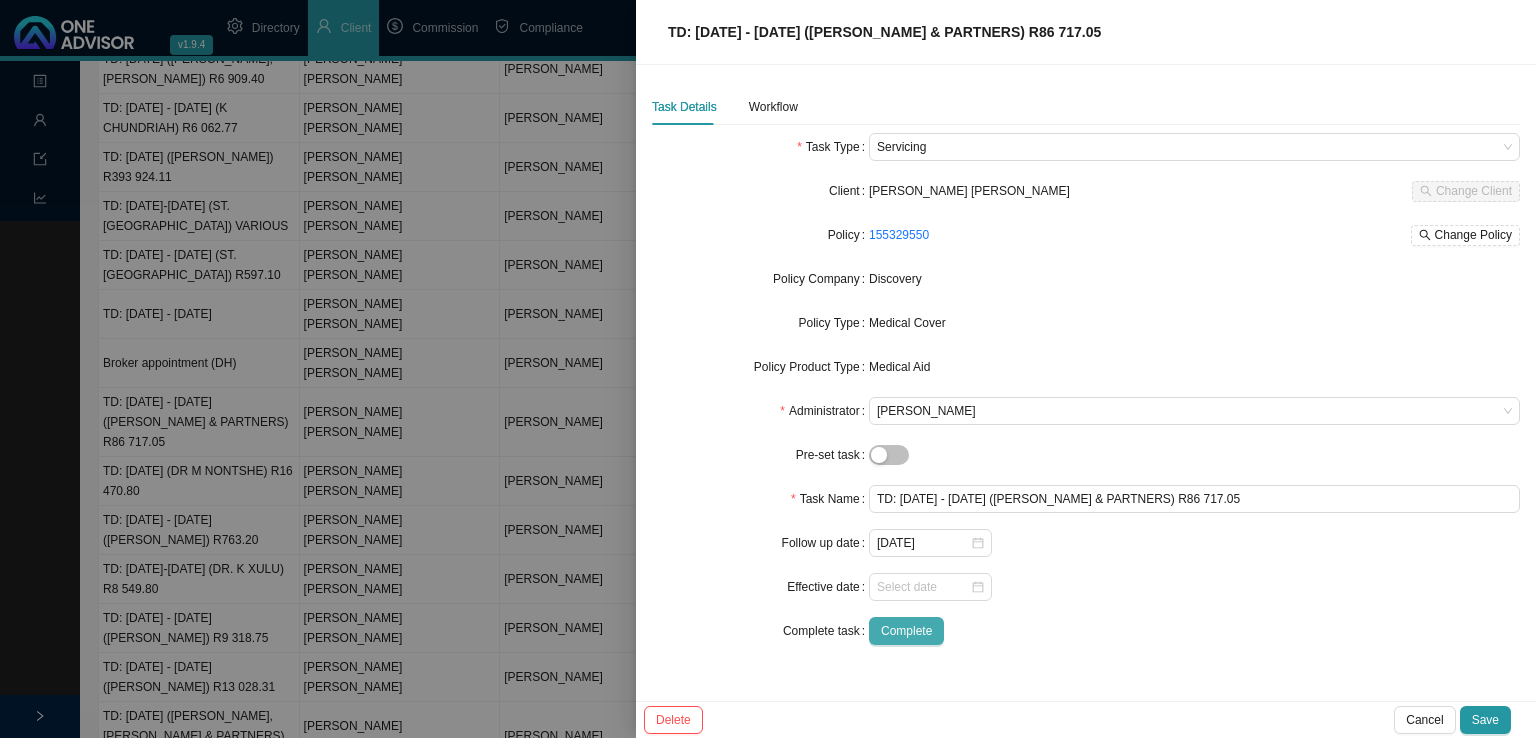 click on "Complete" at bounding box center (906, 631) 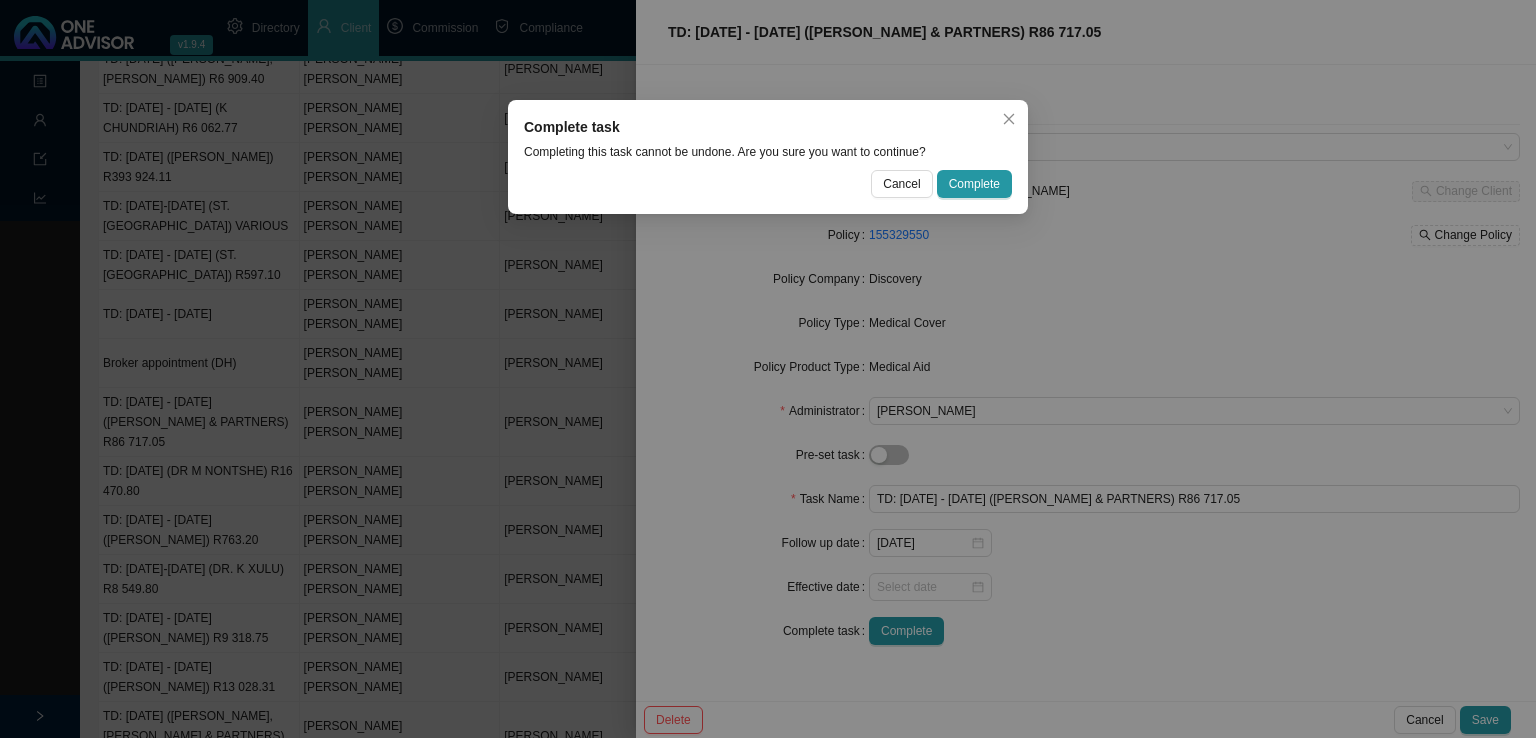 click on "Complete task Completing this task cannot be undone. Are you sure you want to continue? Cancel Complete" at bounding box center (768, 157) 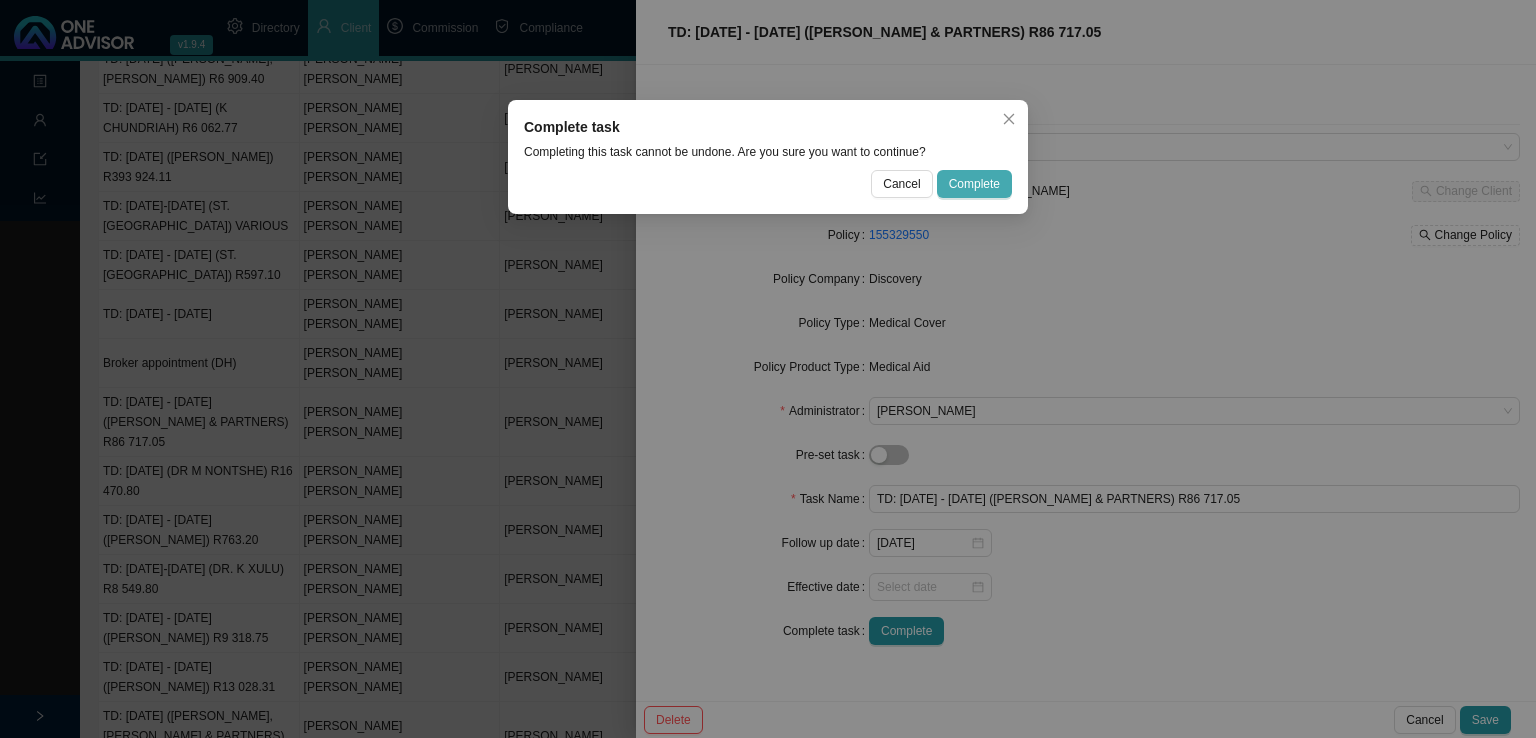 click on "Complete" at bounding box center [974, 184] 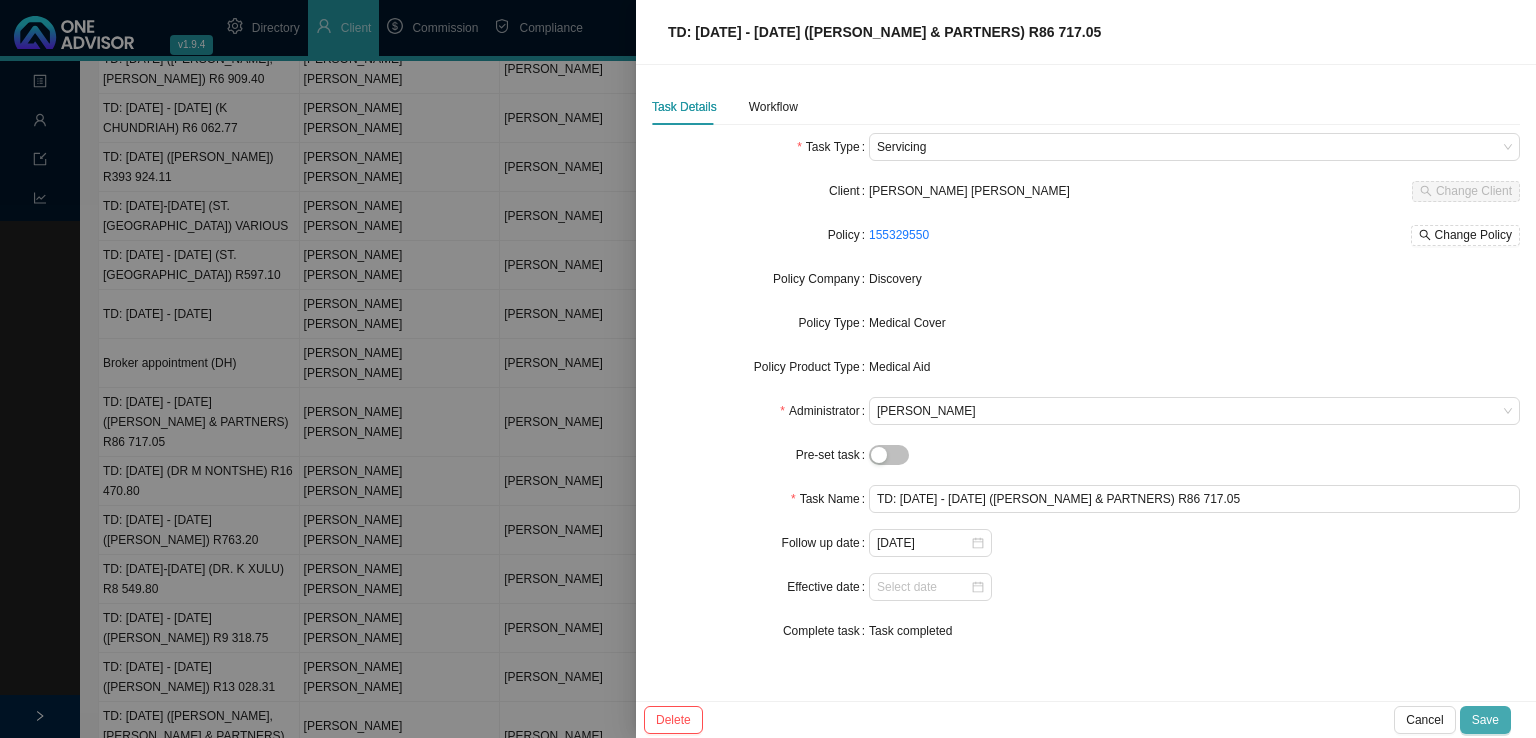 click on "Save" at bounding box center (1485, 720) 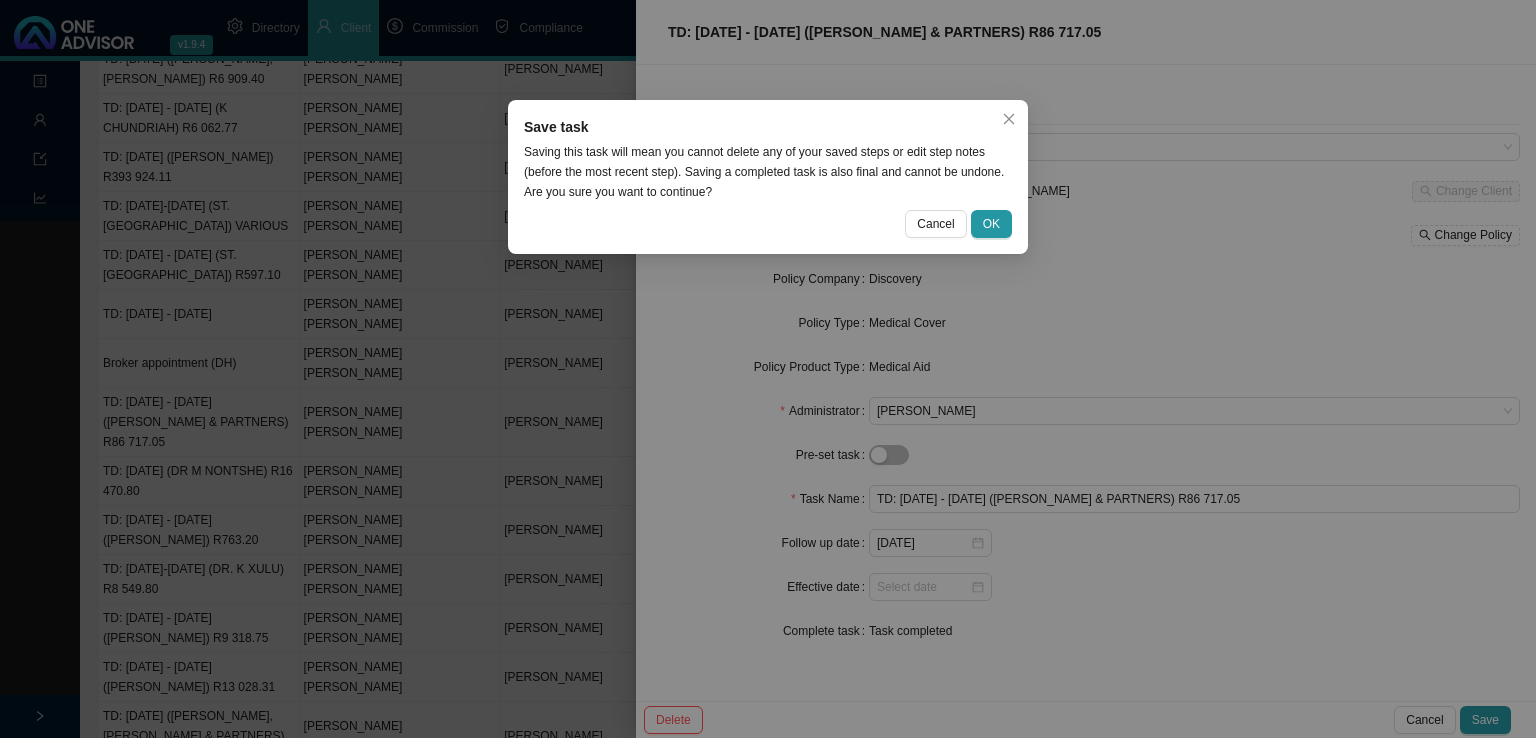 click on "Saving this task will mean you cannot delete any of your saved steps or edit step notes (before the most recent step). Saving a completed task is also final and cannot be undone. Are you sure you want to continue?" at bounding box center (768, 172) 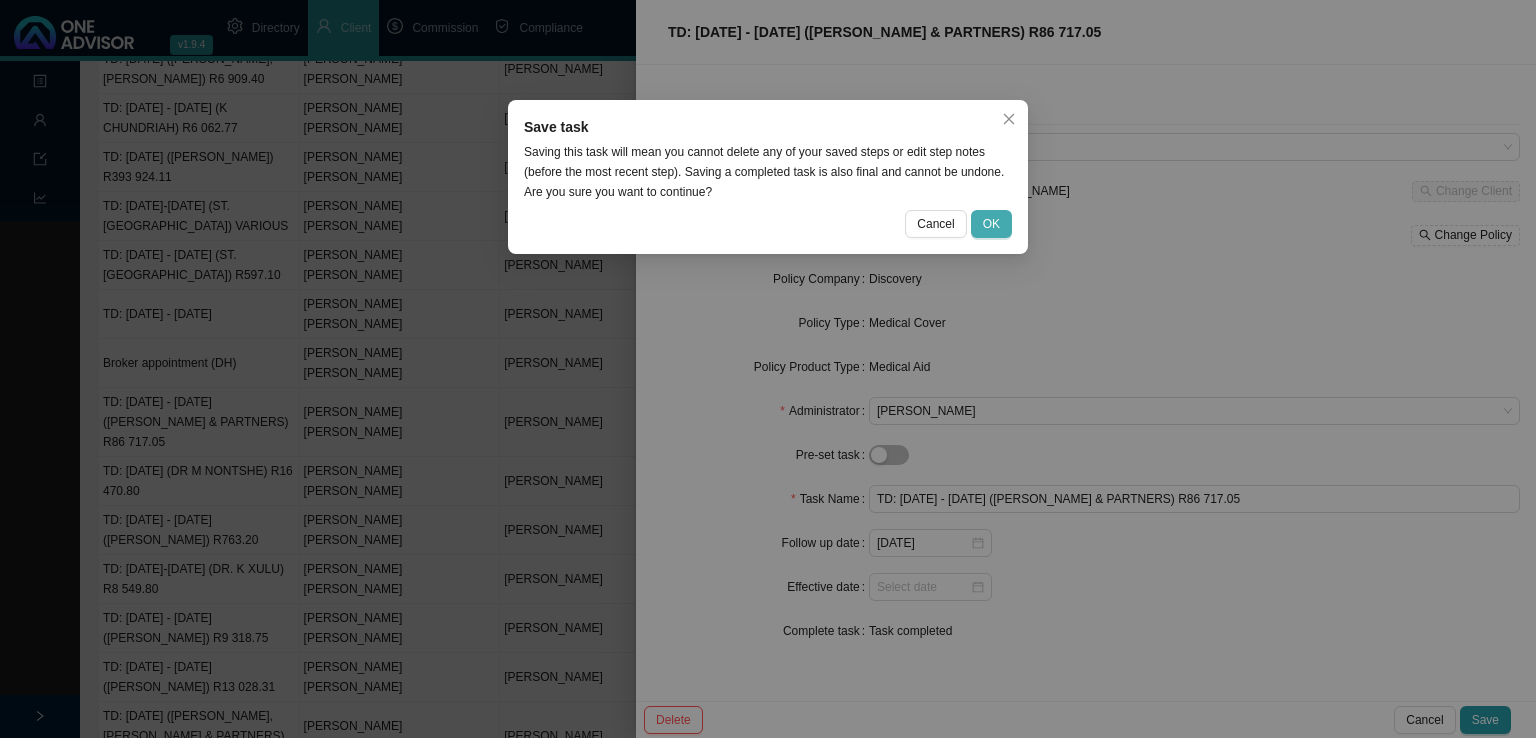 click on "OK" at bounding box center [991, 224] 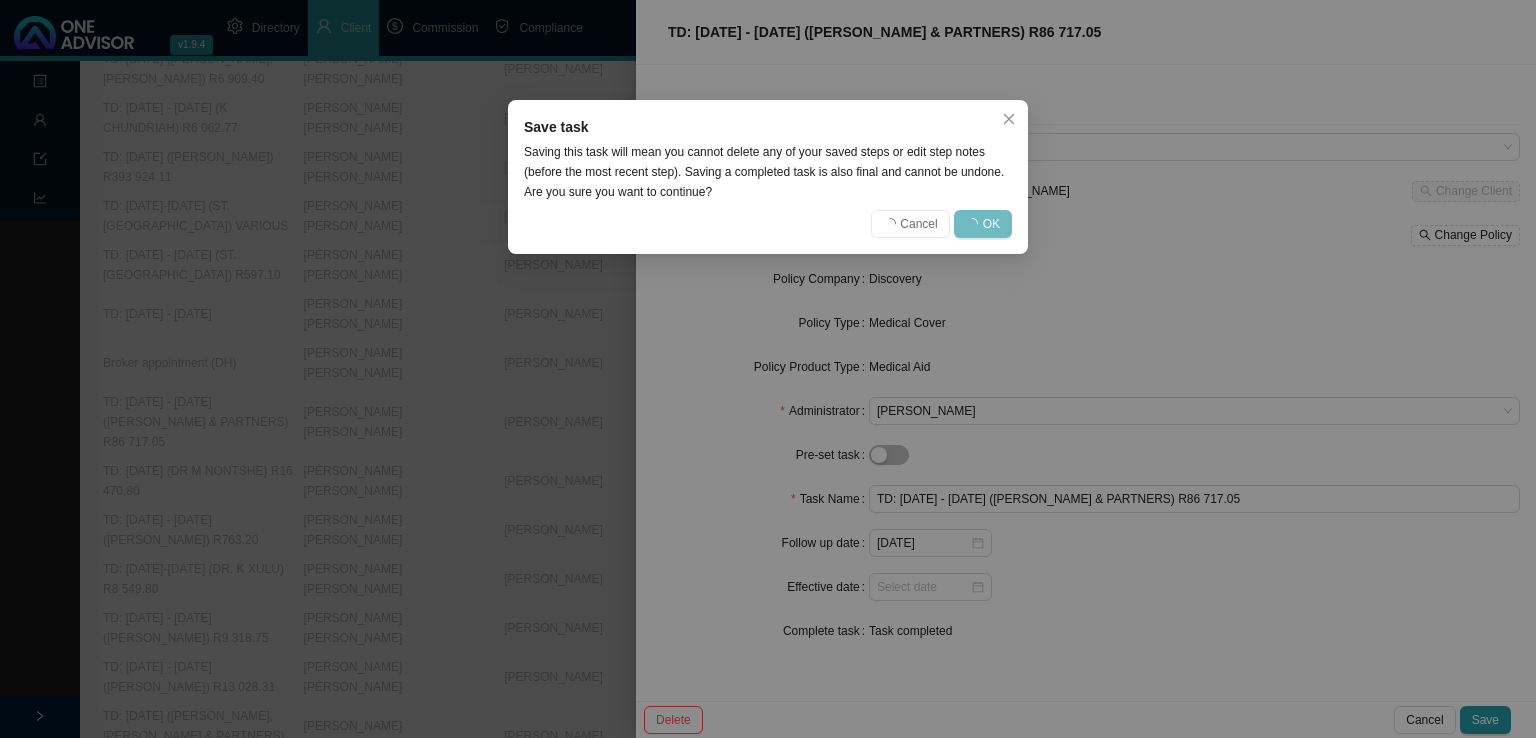 type 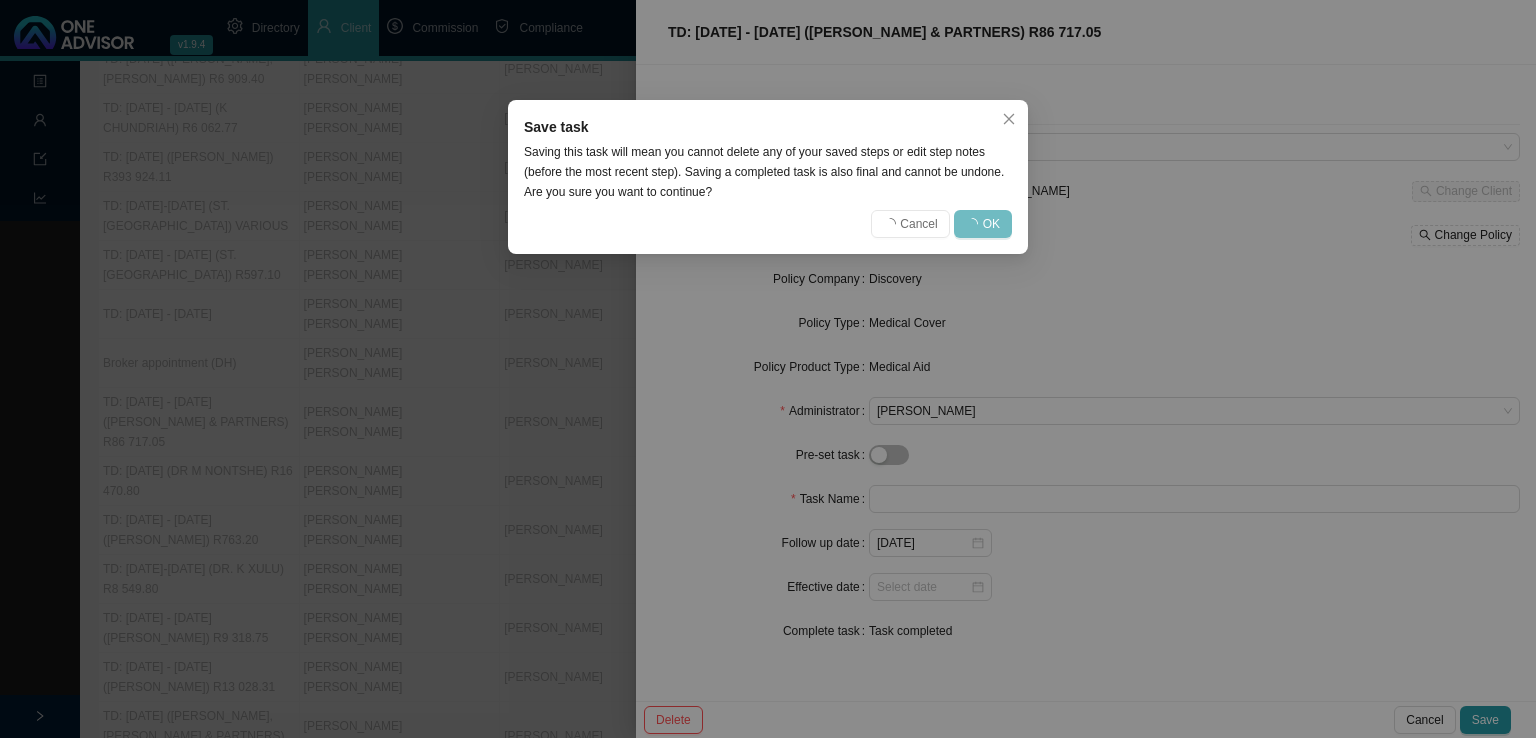 type 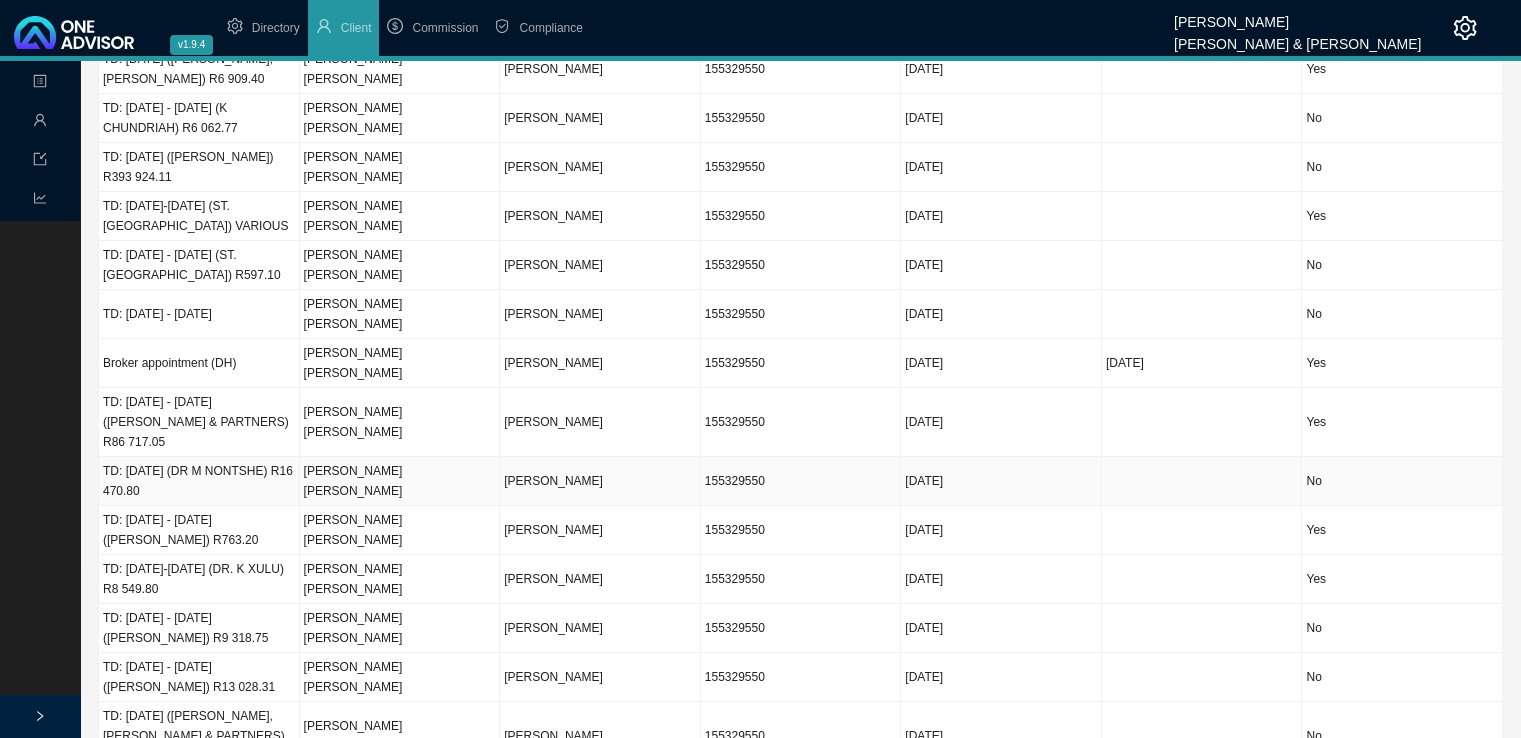 click on "TD: [DATE] (DR M NONTSHE) R16 470.80" at bounding box center [199, 481] 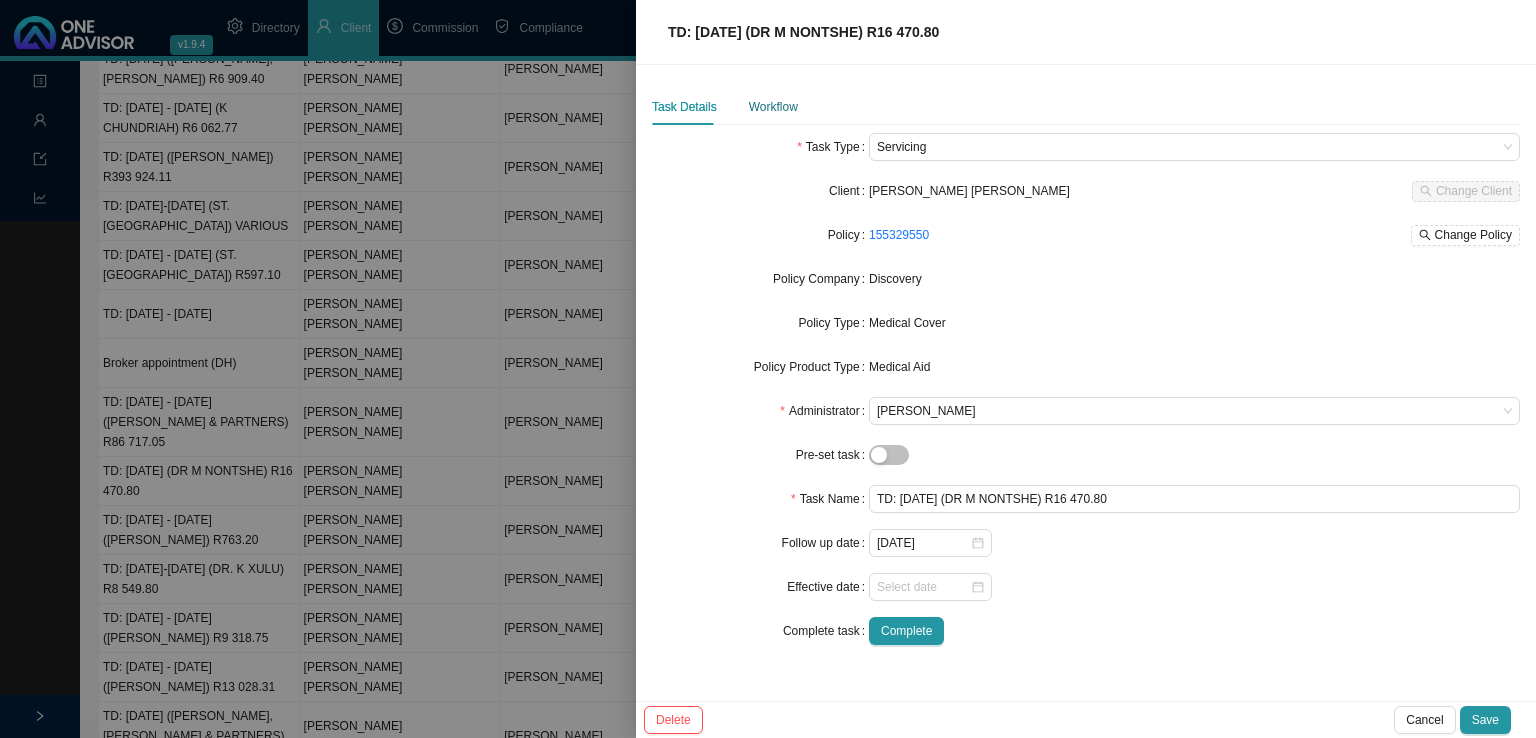 click on "Workflow" at bounding box center [773, 107] 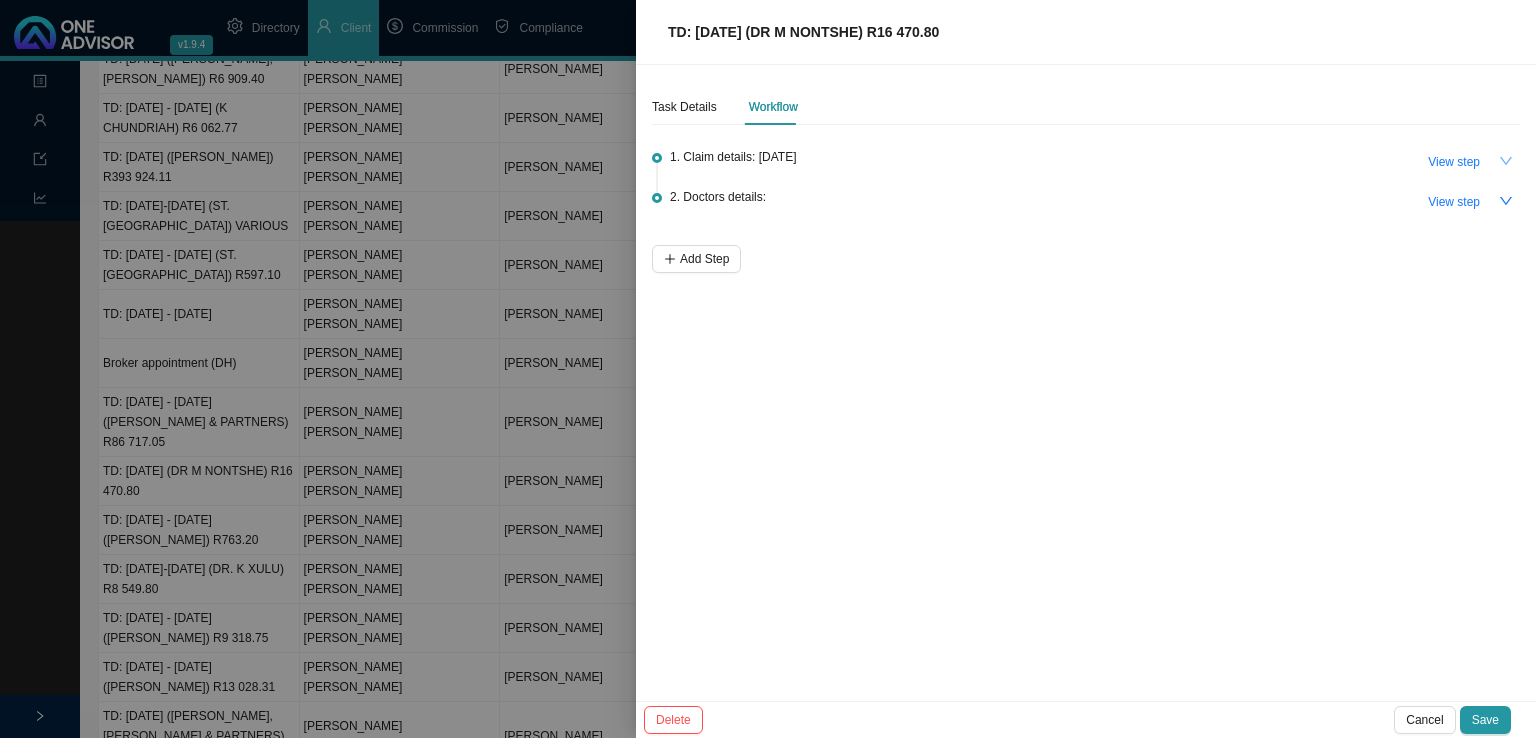 click 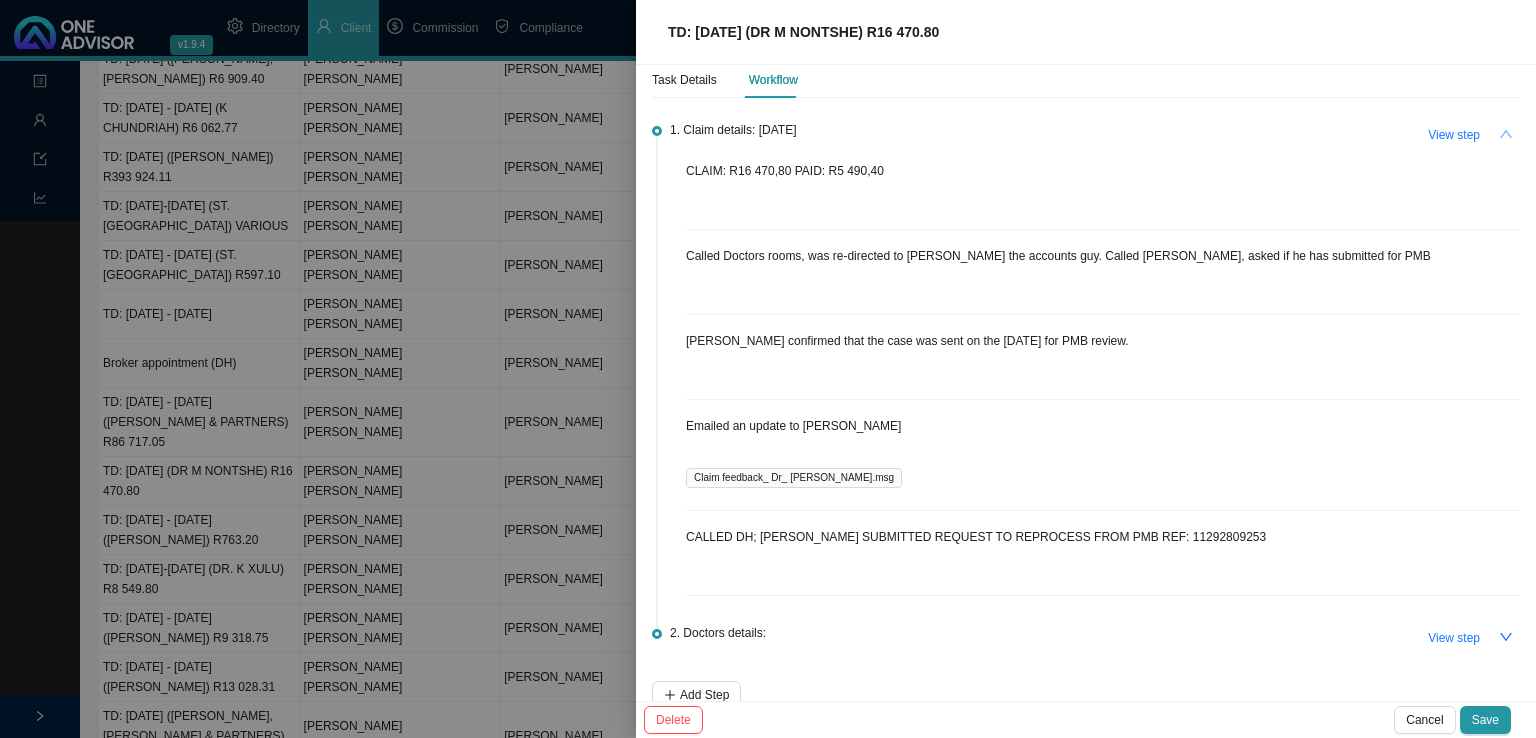scroll, scrollTop: 48, scrollLeft: 0, axis: vertical 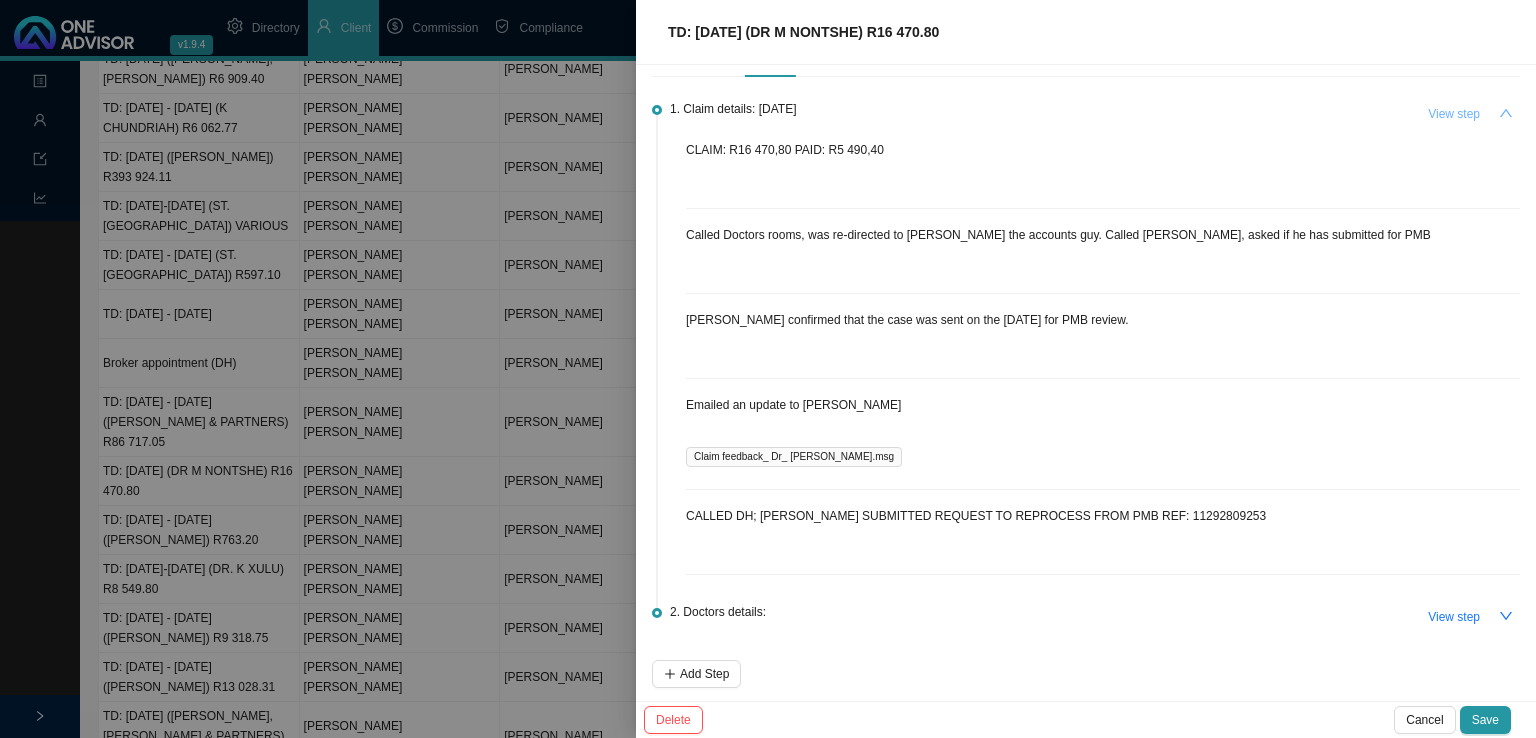 click on "View step" at bounding box center [1454, 114] 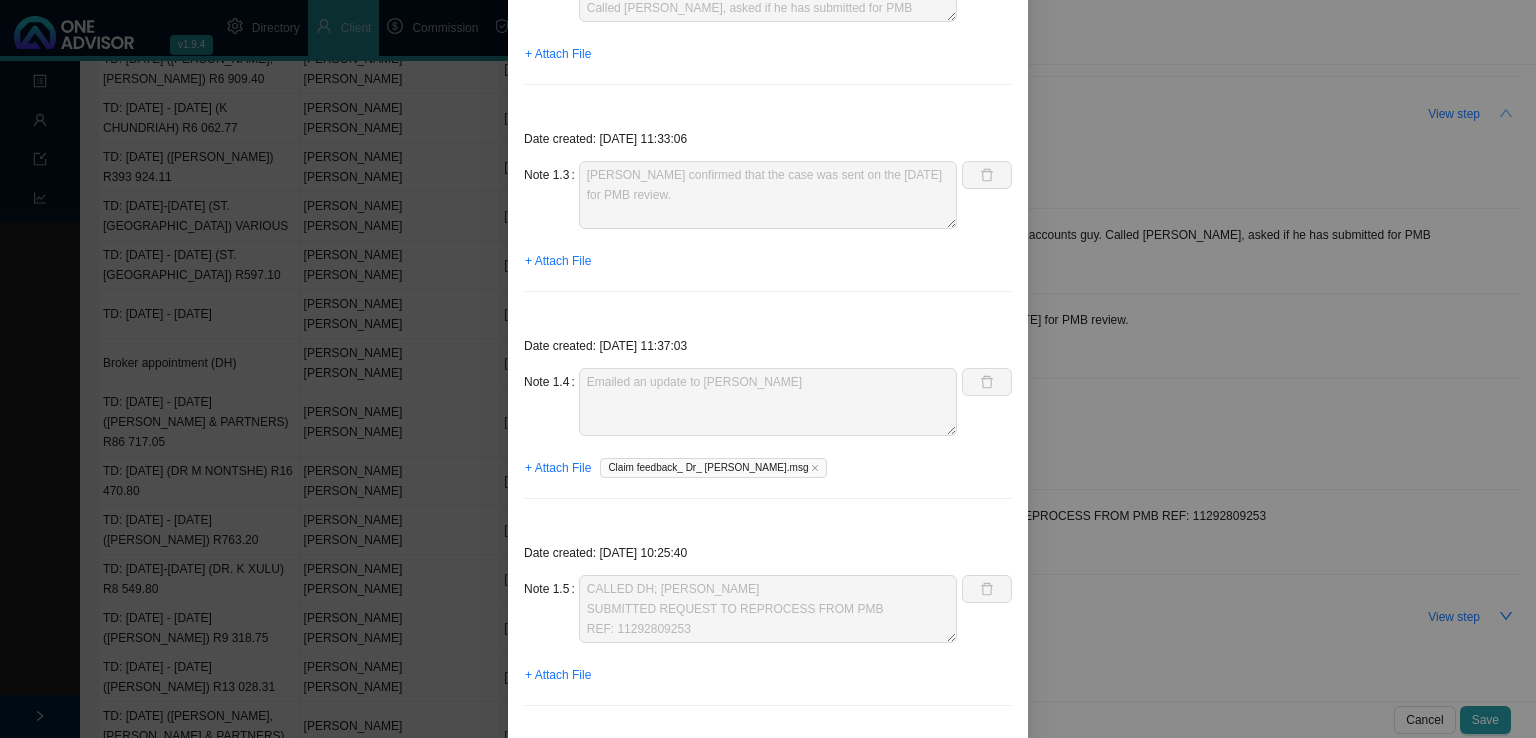scroll, scrollTop: 593, scrollLeft: 0, axis: vertical 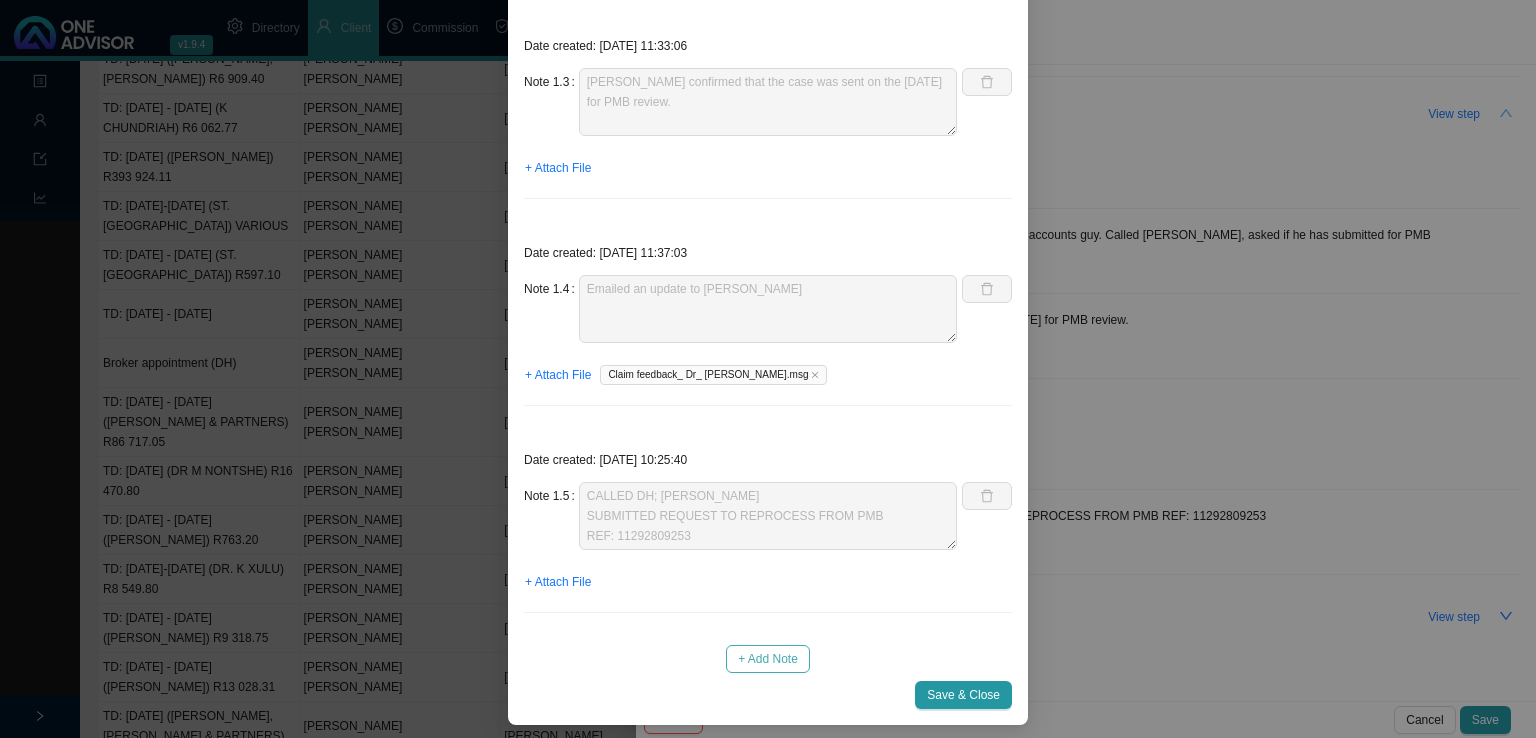 click on "+ Add Note" at bounding box center [768, 659] 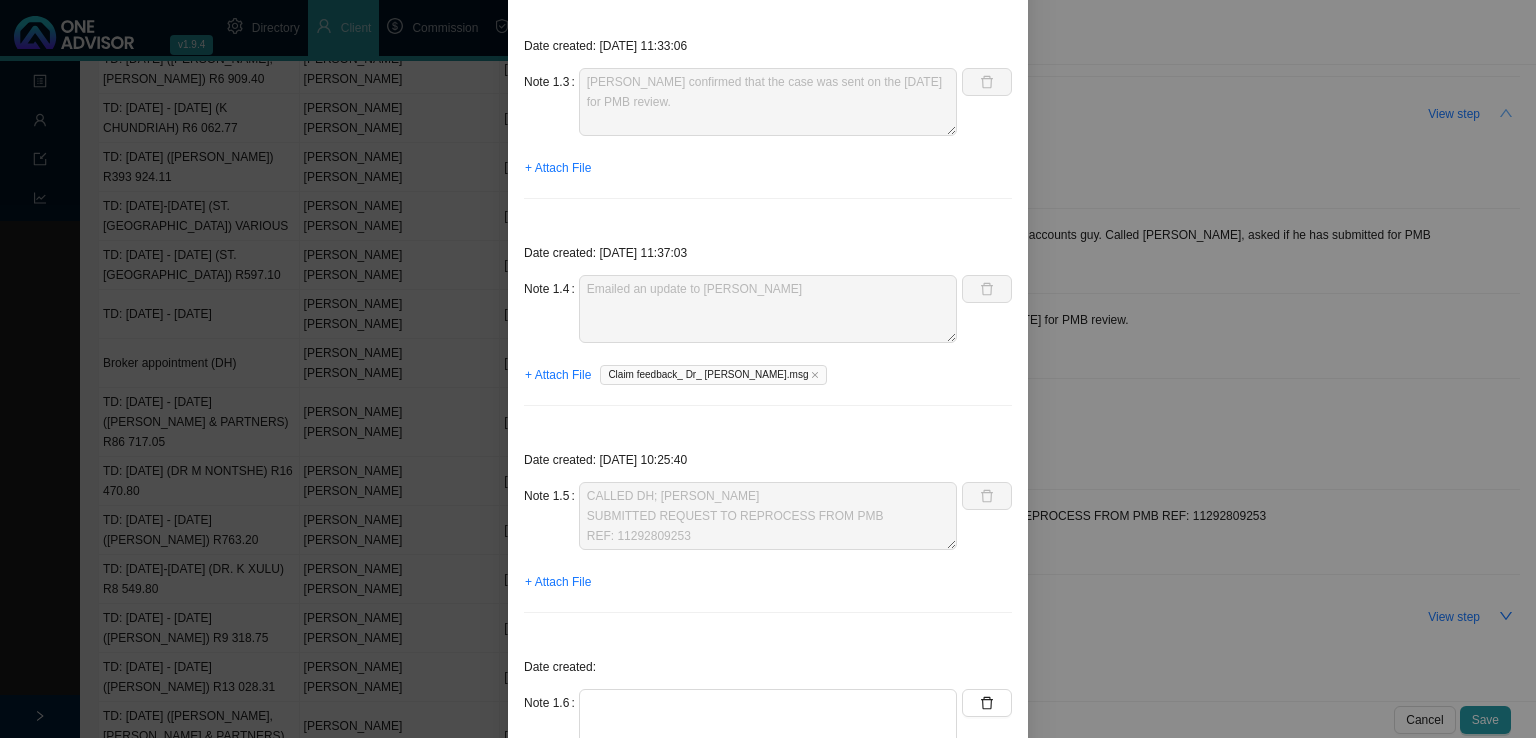 scroll, scrollTop: 800, scrollLeft: 0, axis: vertical 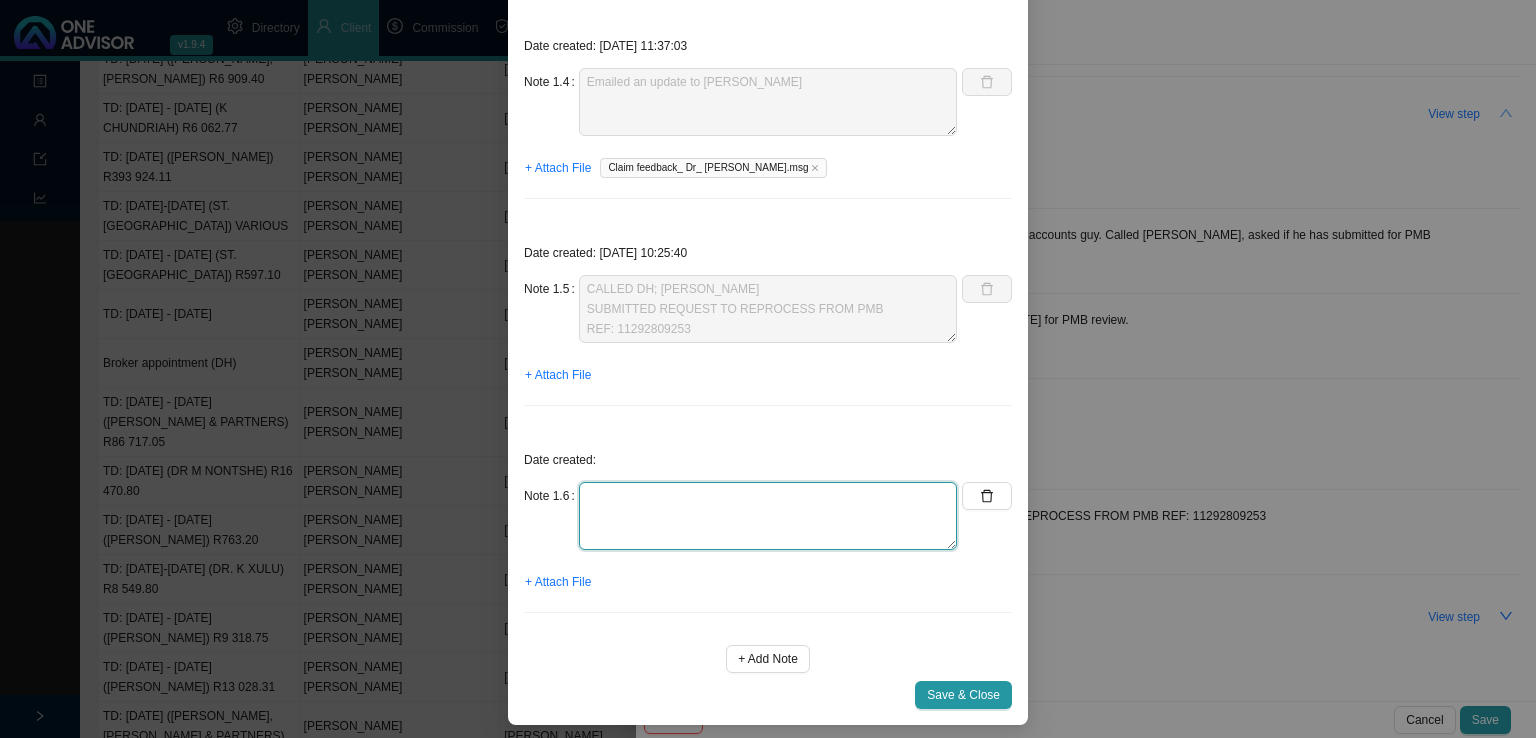 click at bounding box center [768, -519] 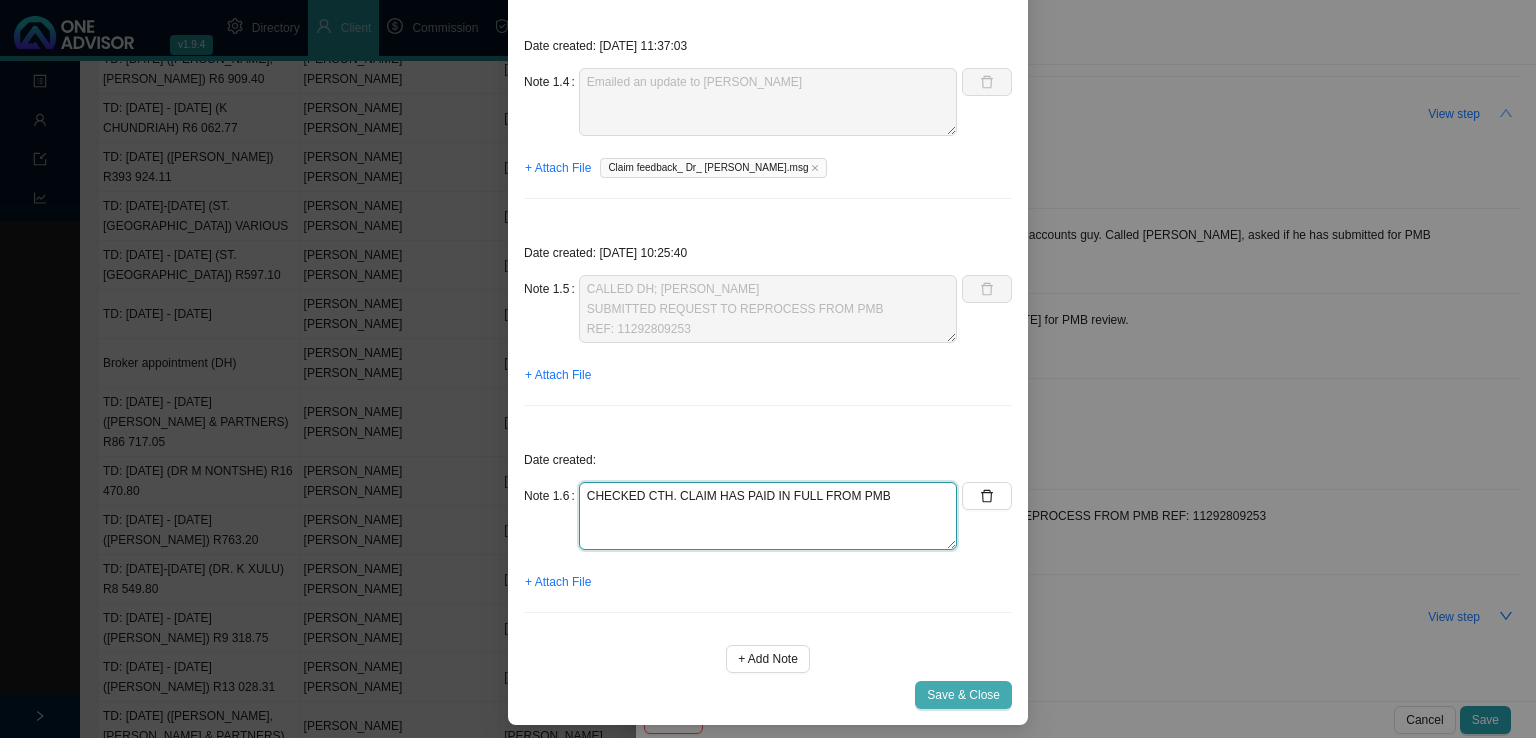 type on "CHECKED CTH. CLAIM HAS PAID IN FULL FROM PMB" 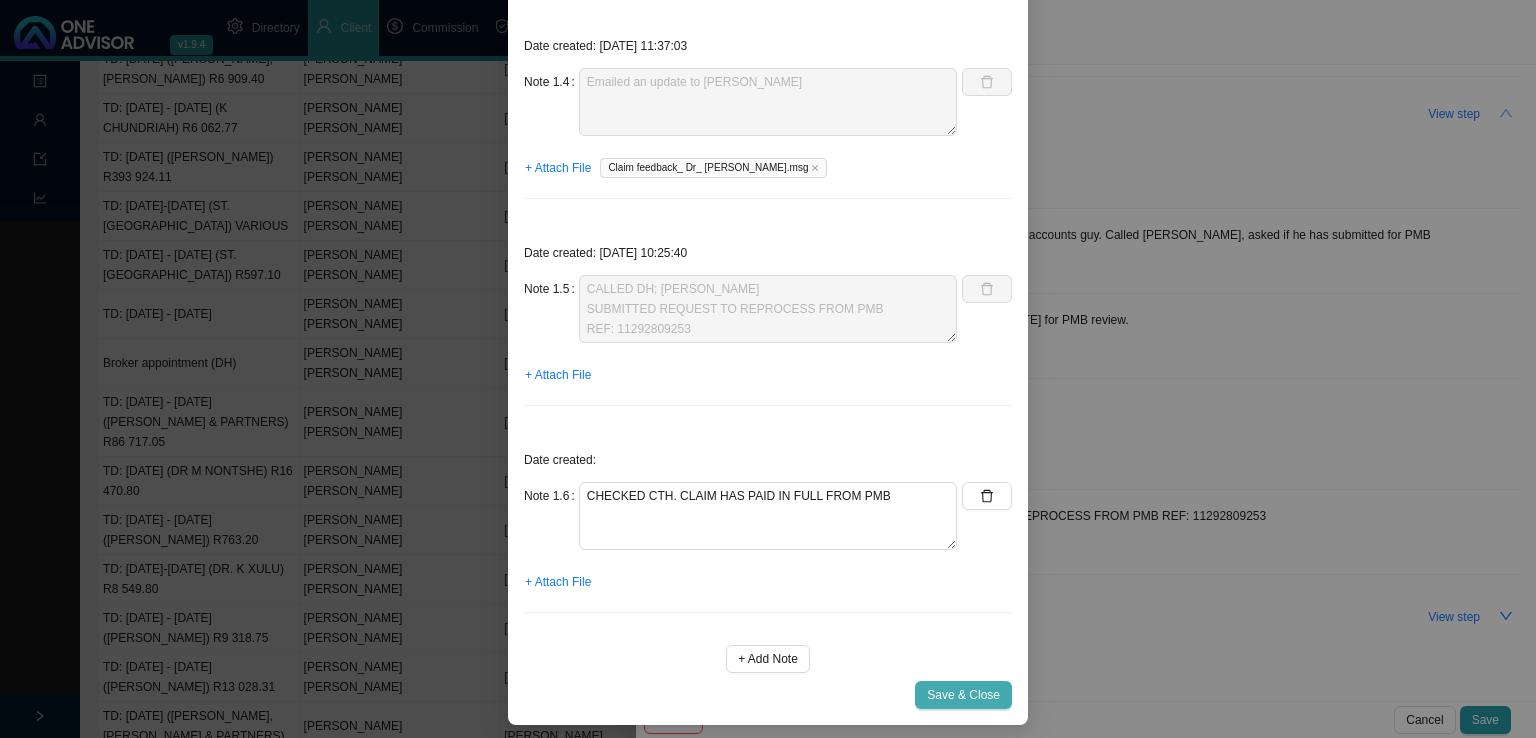 click on "Save & Close" at bounding box center (963, 695) 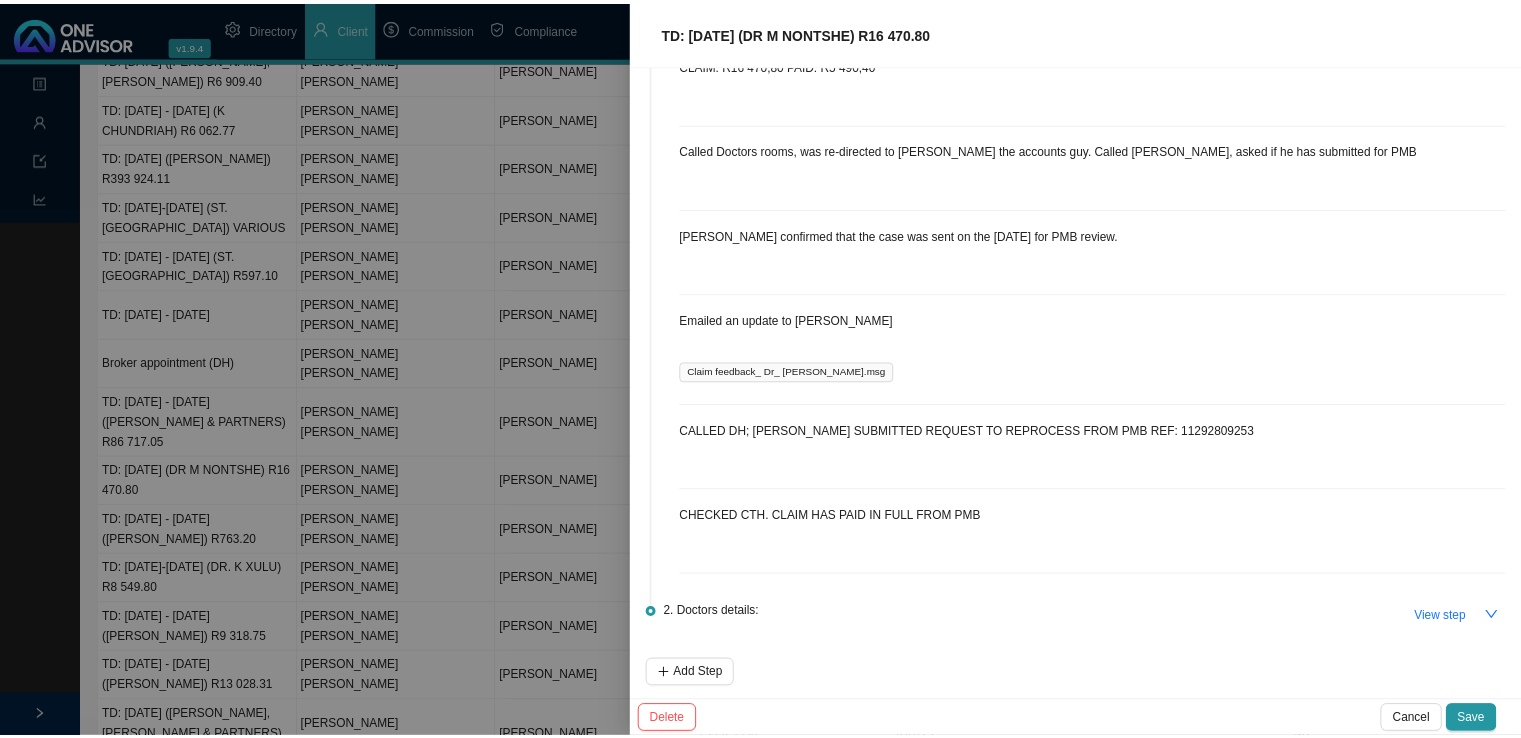 scroll, scrollTop: 0, scrollLeft: 0, axis: both 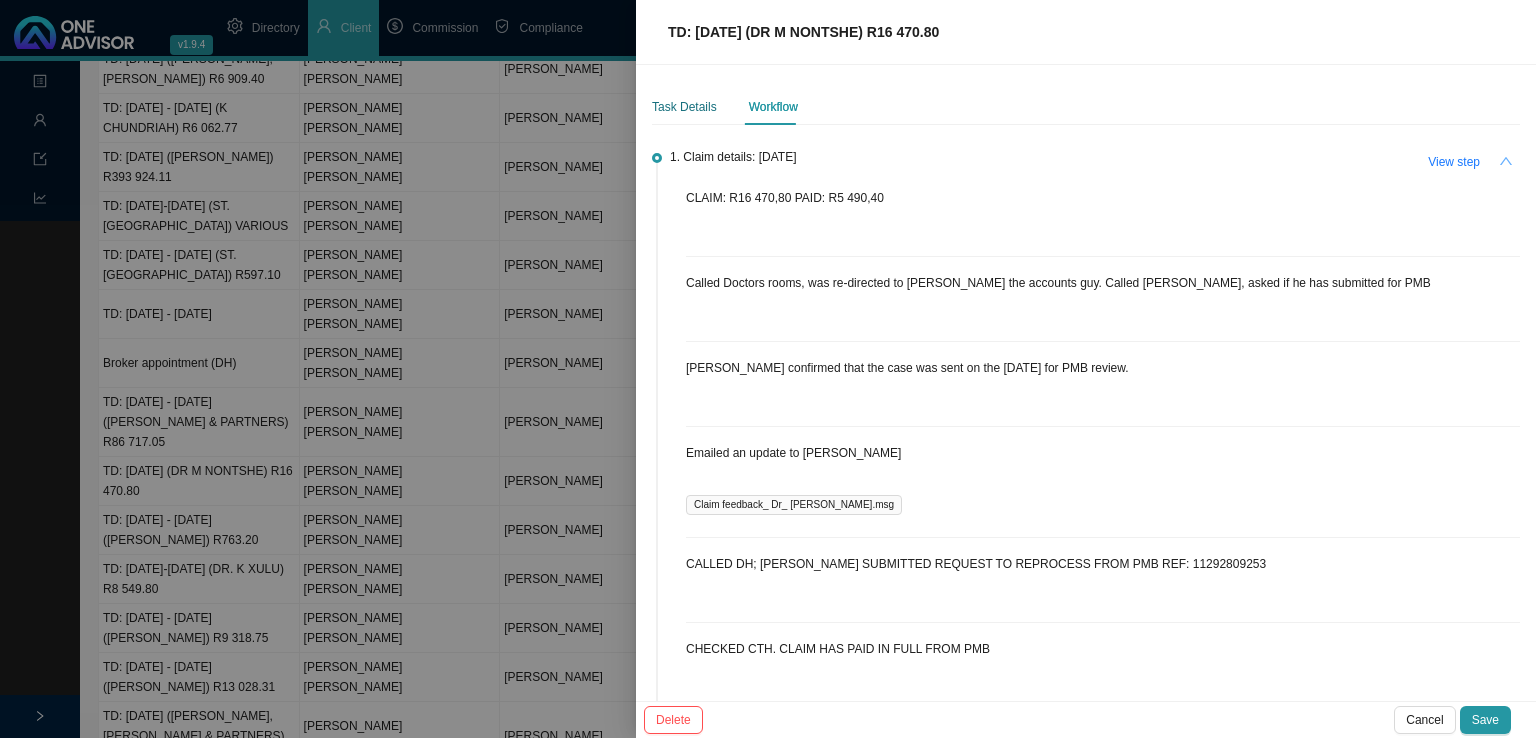 click on "Task Details" at bounding box center [684, 107] 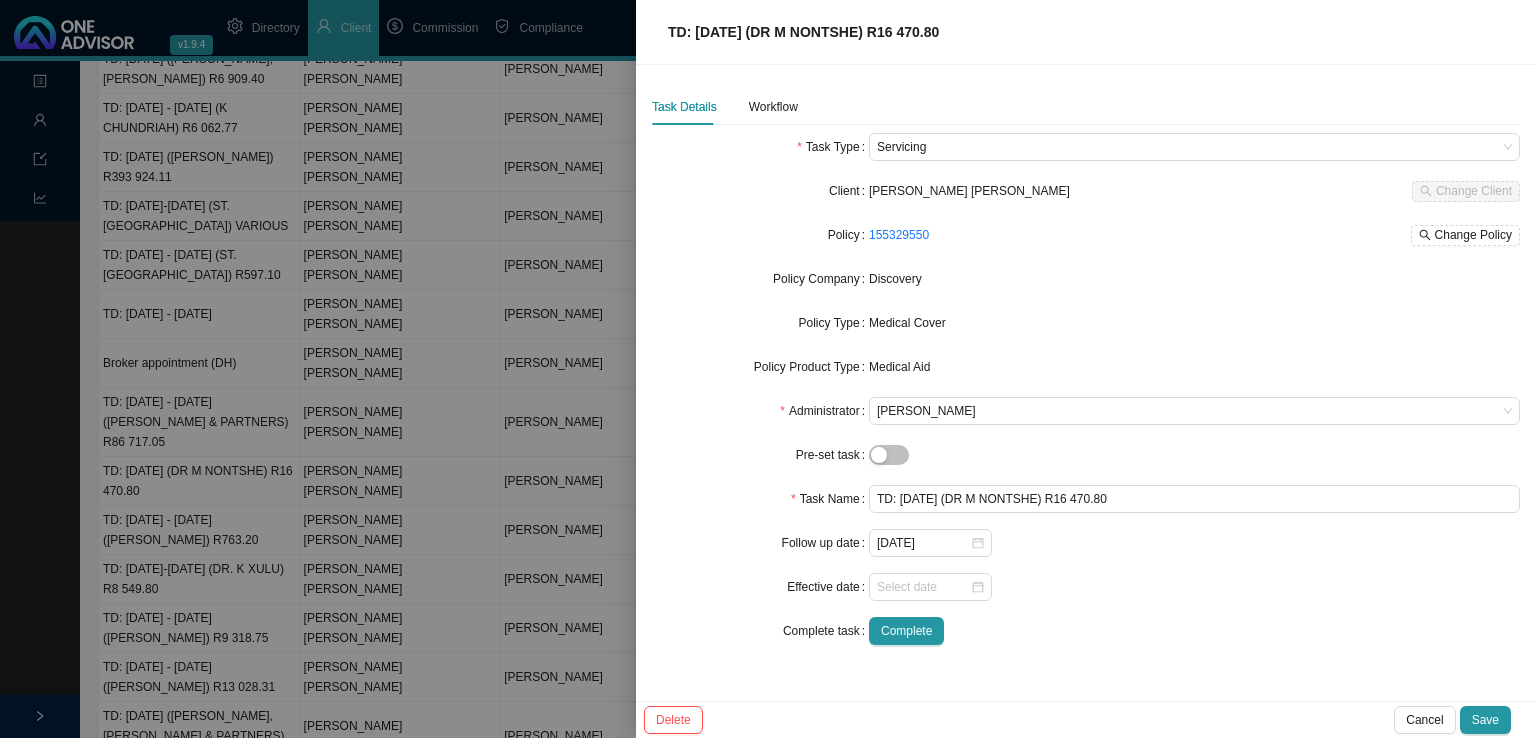 click on "Task Type Servicing Client [PERSON_NAME] [PERSON_NAME] Change Client Policy 155329550   Change Policy Policy Company Discovery Policy Type Medical Cover Policy Product Type Medical Aid Administrator [PERSON_NAME] Pre-set task Task Name TD: [DATE] (DR M NONTSHE) R16 470.80 Follow up date [DATE] Effective date Complete task Complete" at bounding box center [1086, 397] 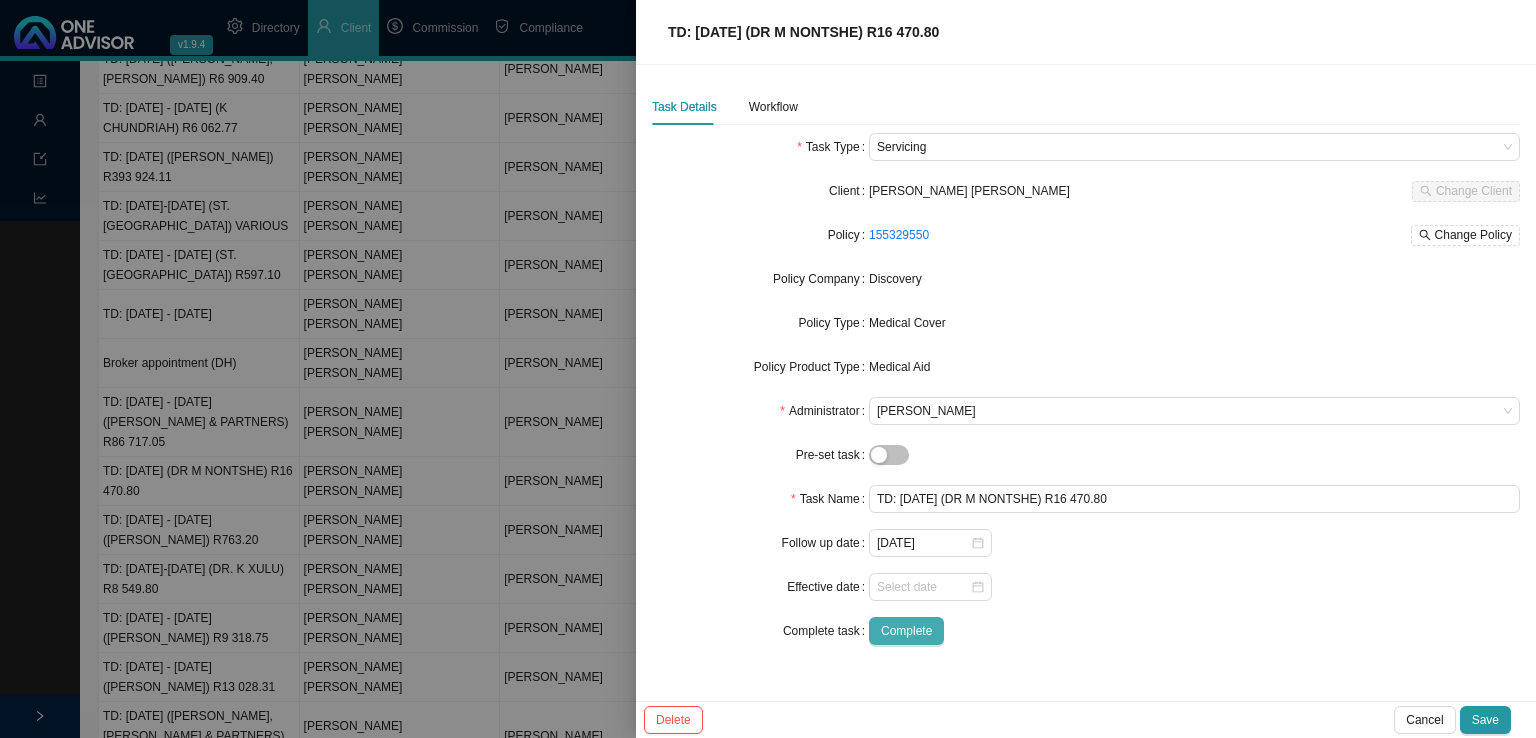 click on "Complete" at bounding box center [906, 631] 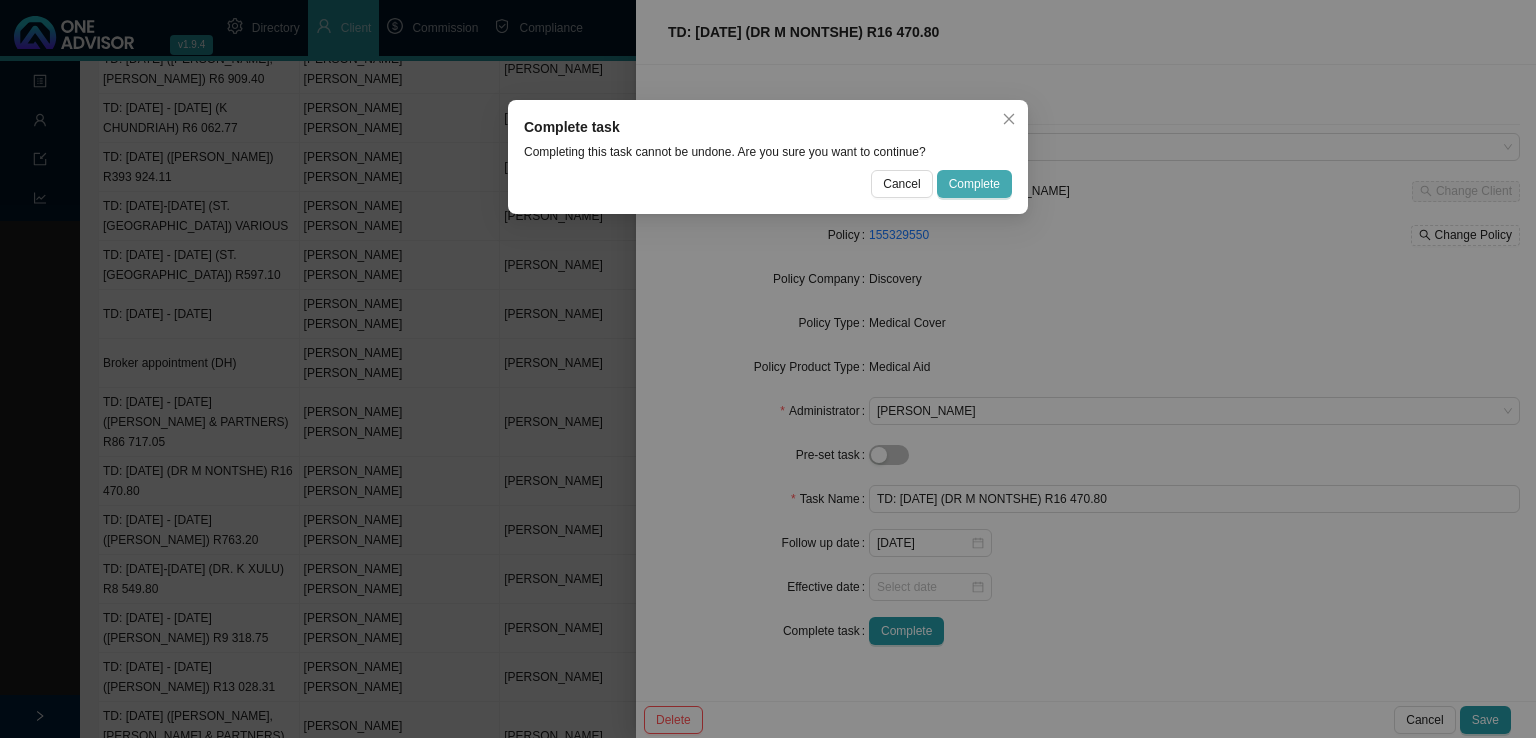 click on "Complete" at bounding box center [974, 184] 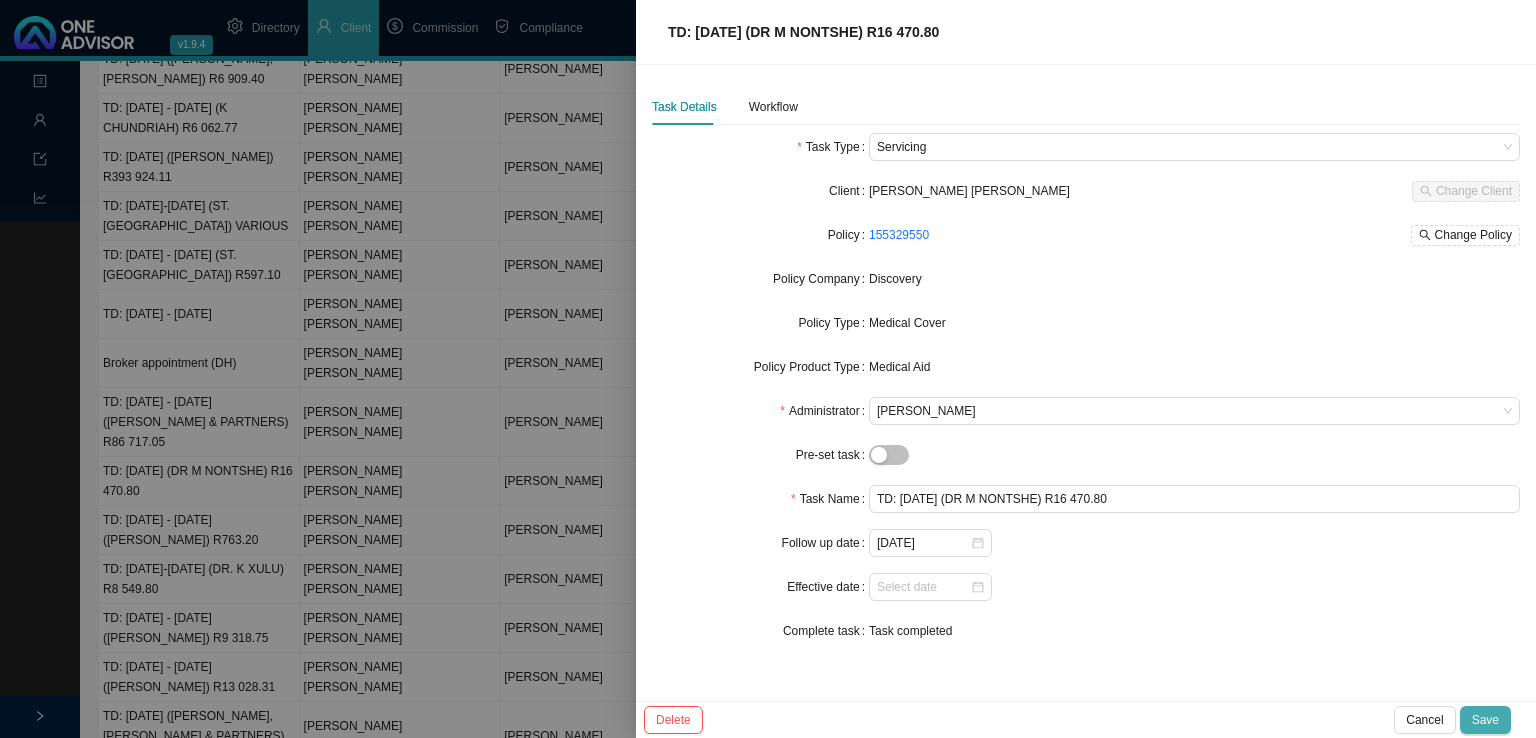 click on "Save" at bounding box center (1485, 720) 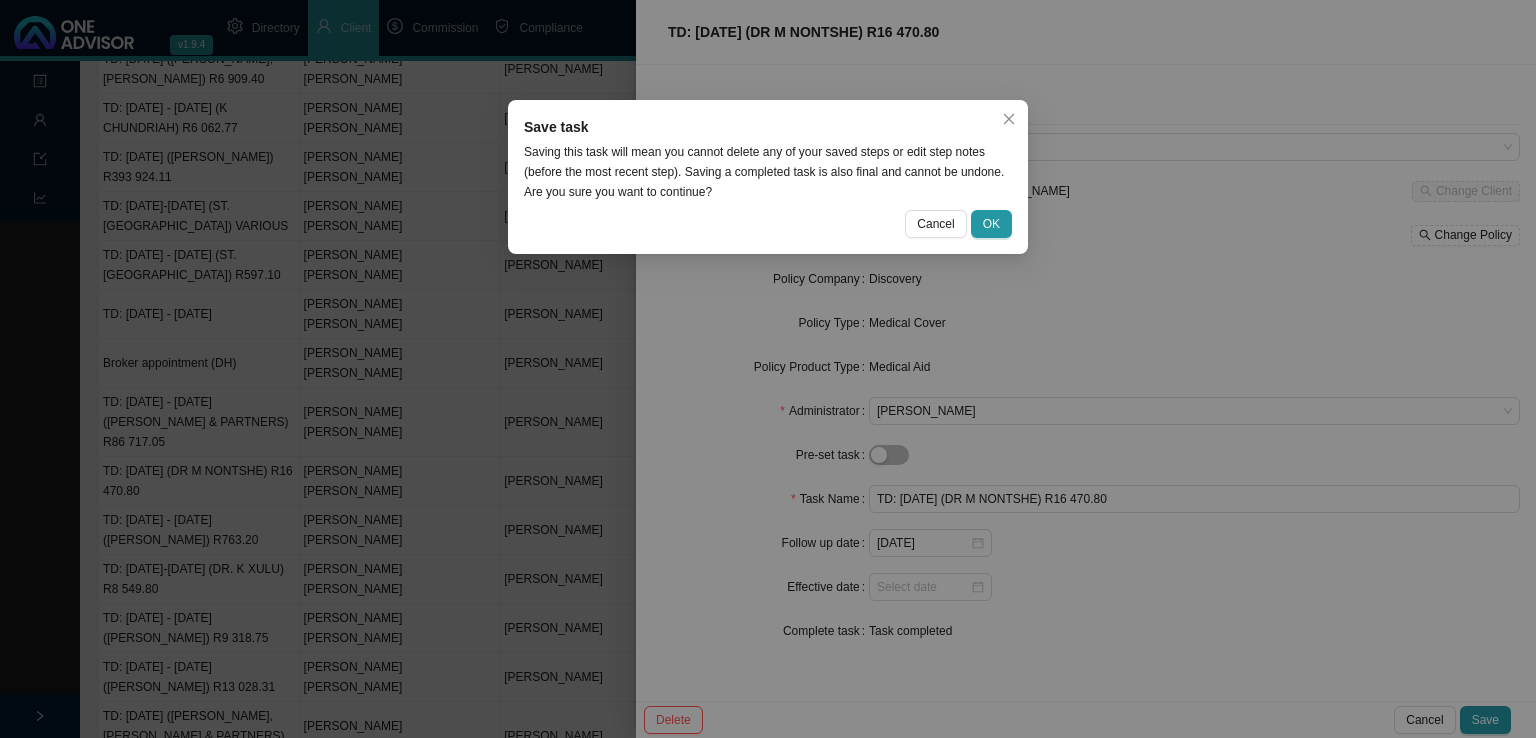 click on "Save task Saving this task will mean you cannot delete any of your saved steps or edit step notes (before the most recent step). Saving a completed task is also final and cannot be undone. Are you sure you want to continue? Cancel OK" at bounding box center (768, 177) 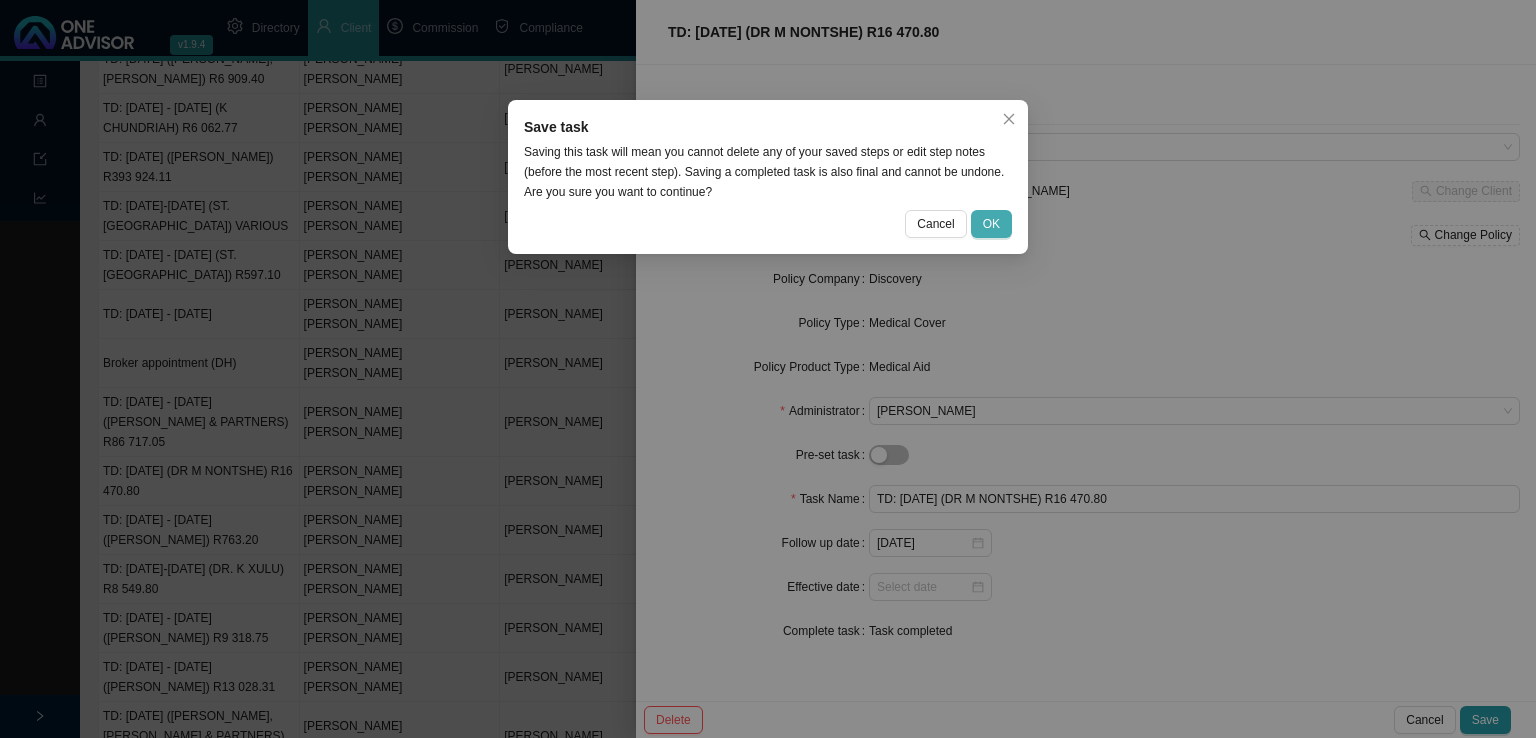 click on "OK" at bounding box center (991, 224) 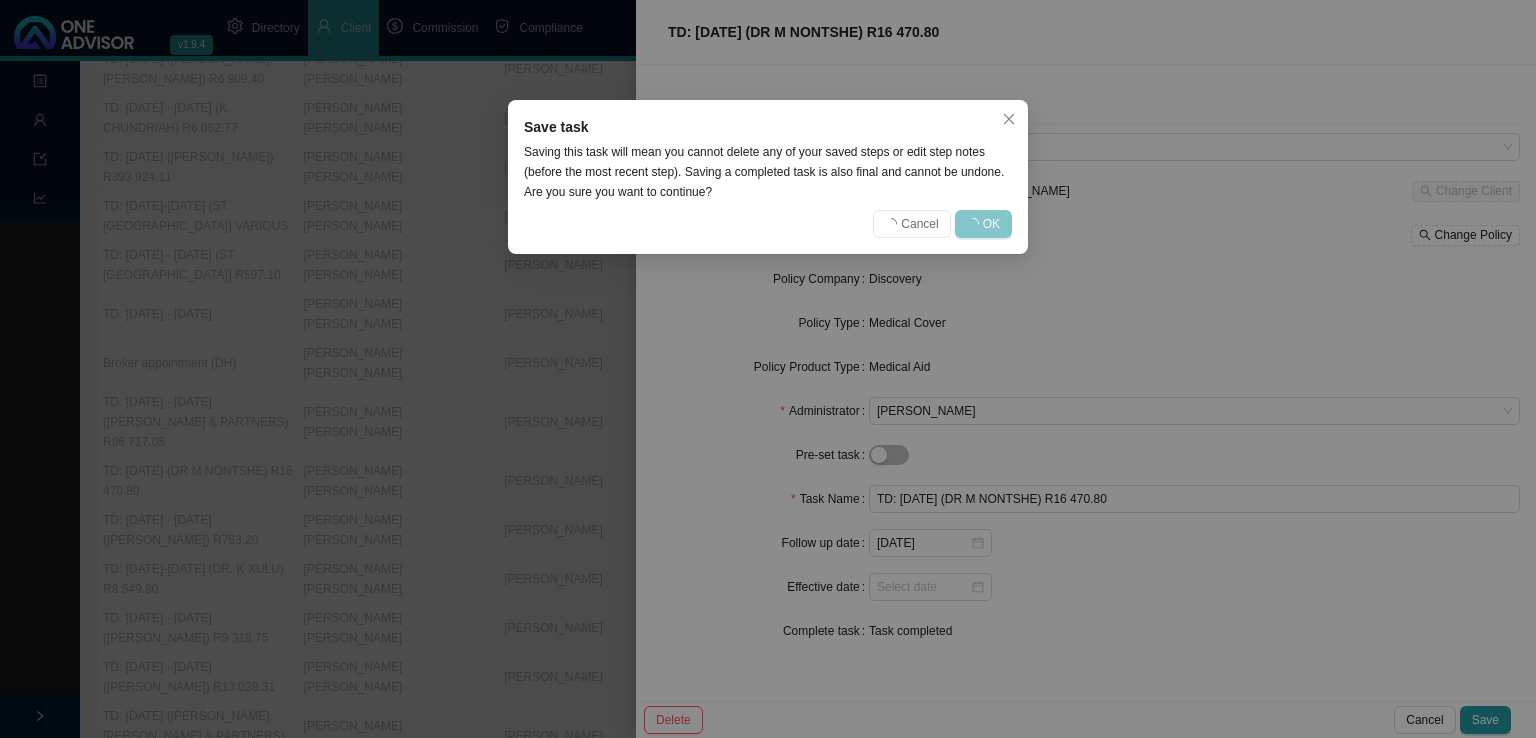type 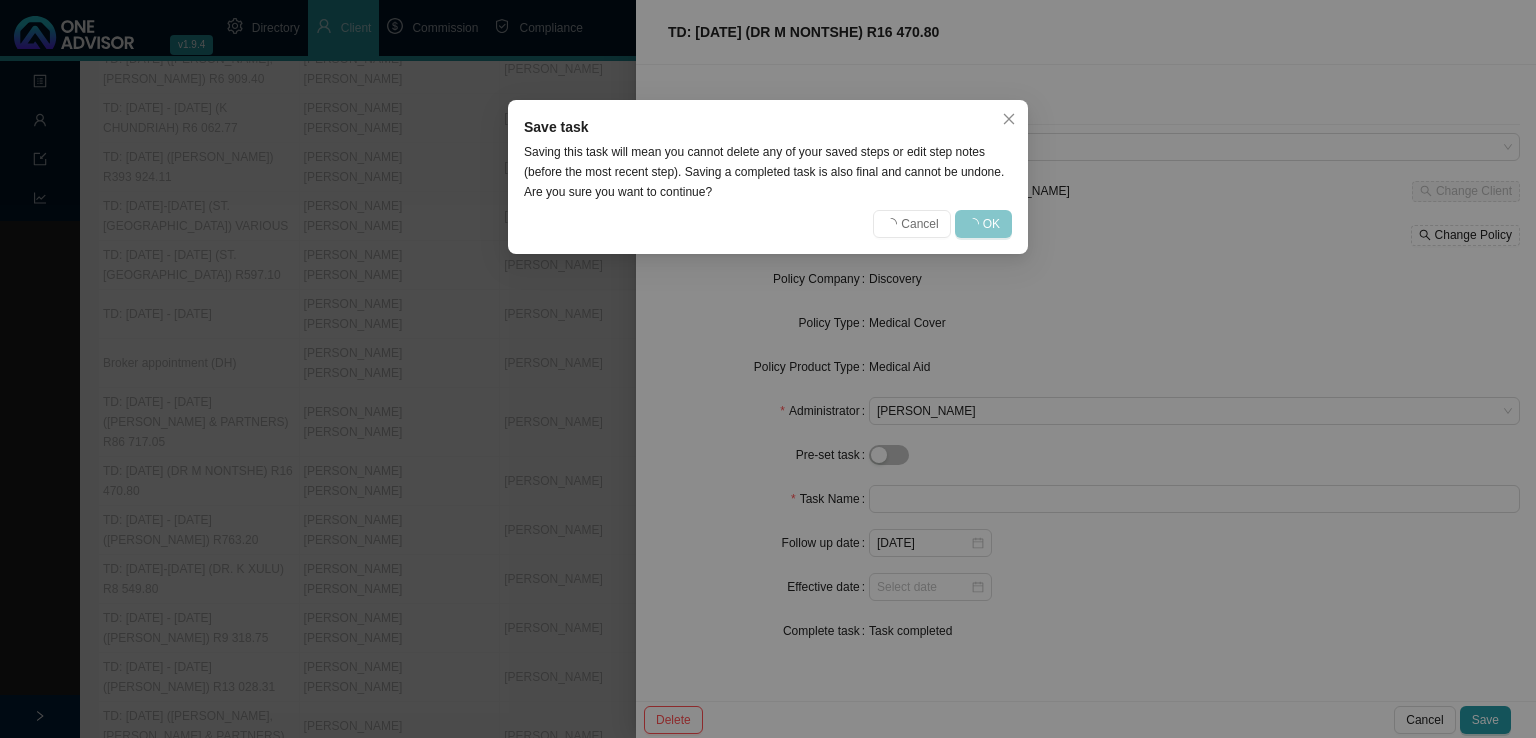 type 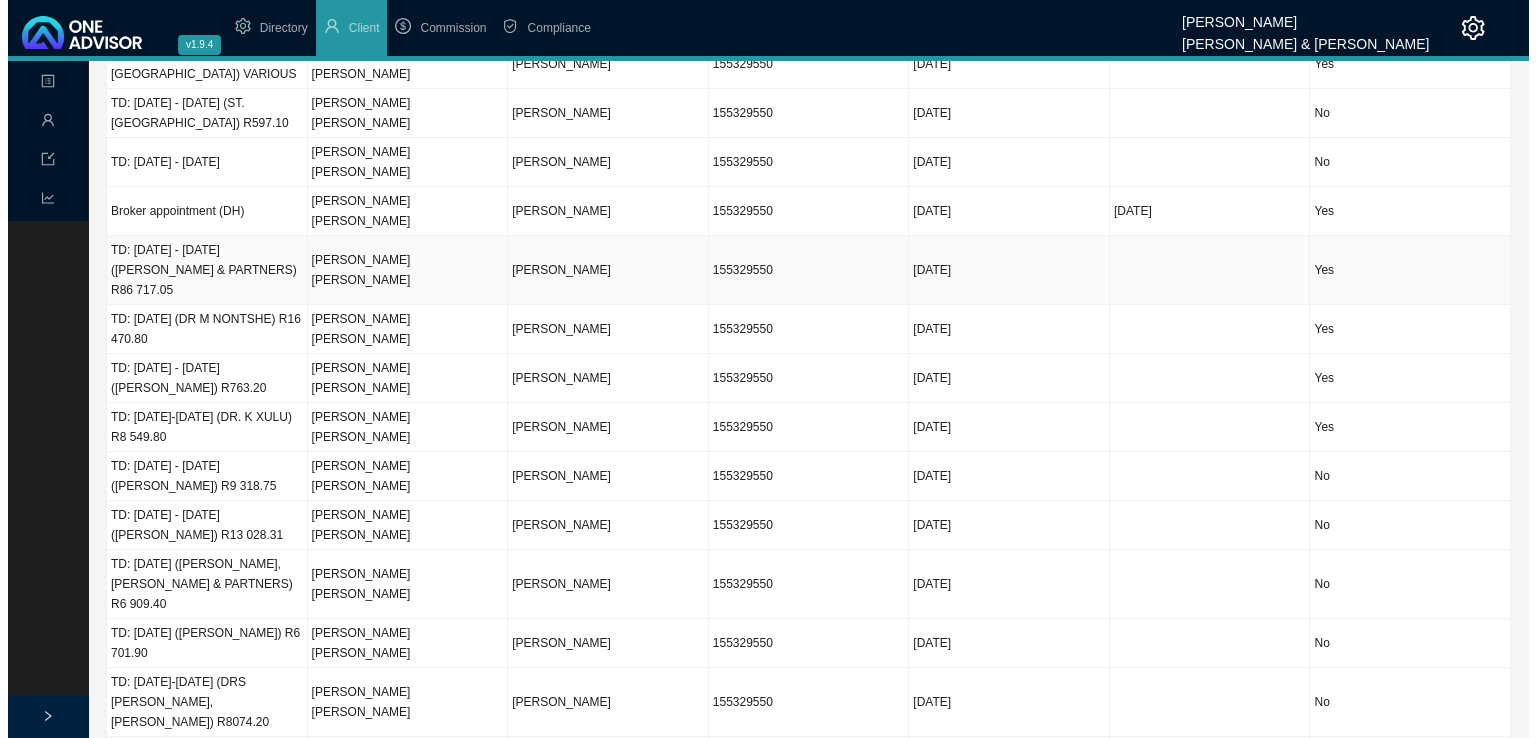 scroll, scrollTop: 353, scrollLeft: 0, axis: vertical 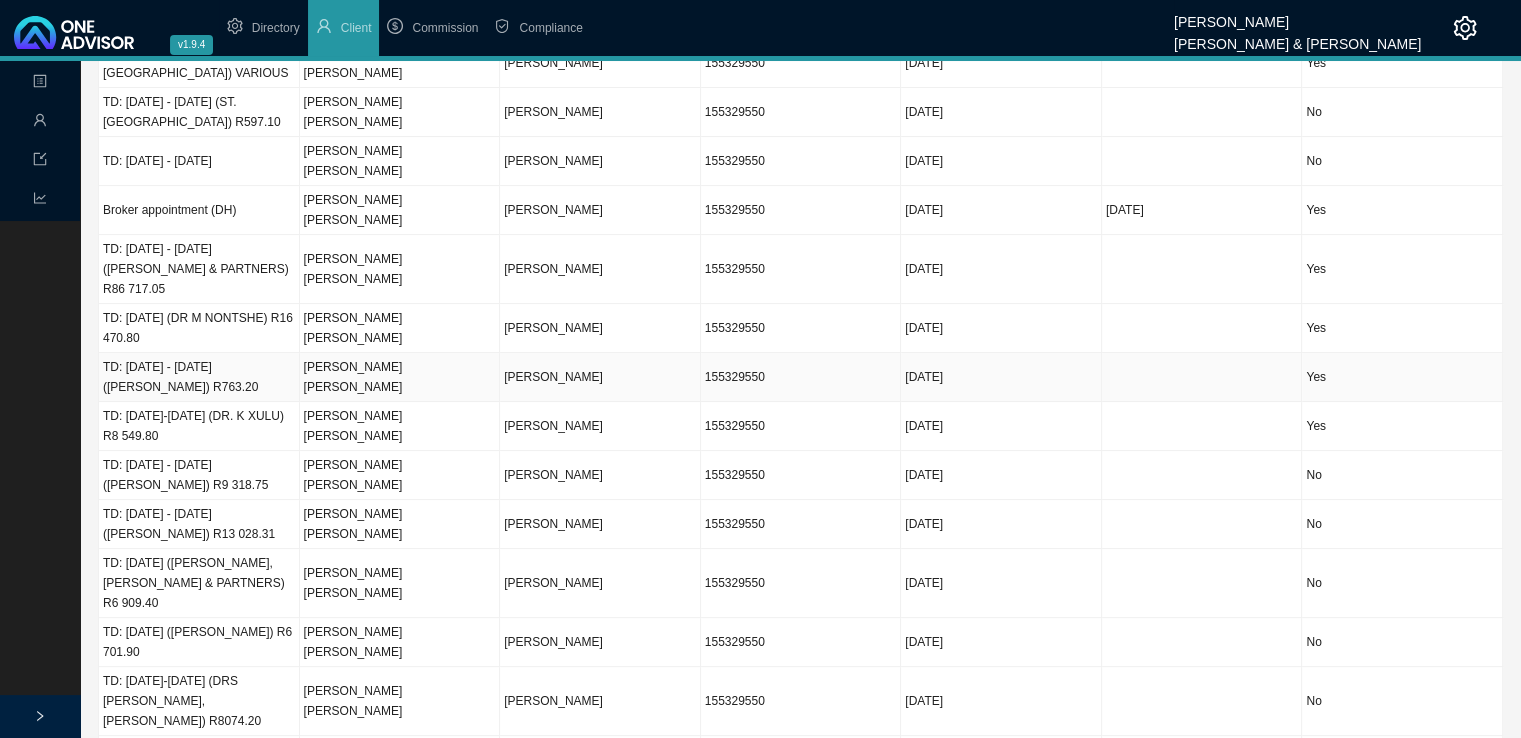 click on "TD: [DATE] - [DATE] ([PERSON_NAME]) R763.20" at bounding box center [199, 377] 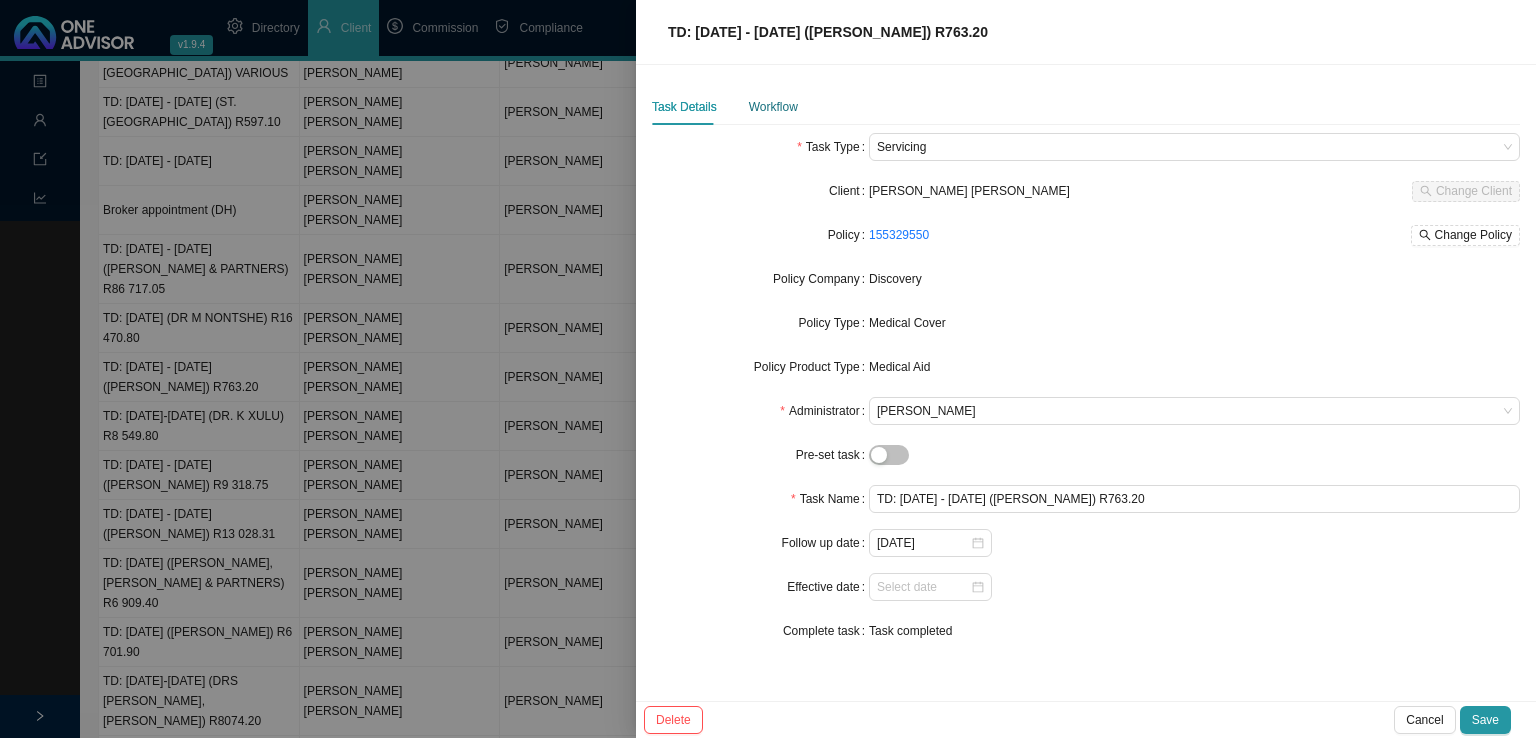 click on "Workflow" at bounding box center (773, 107) 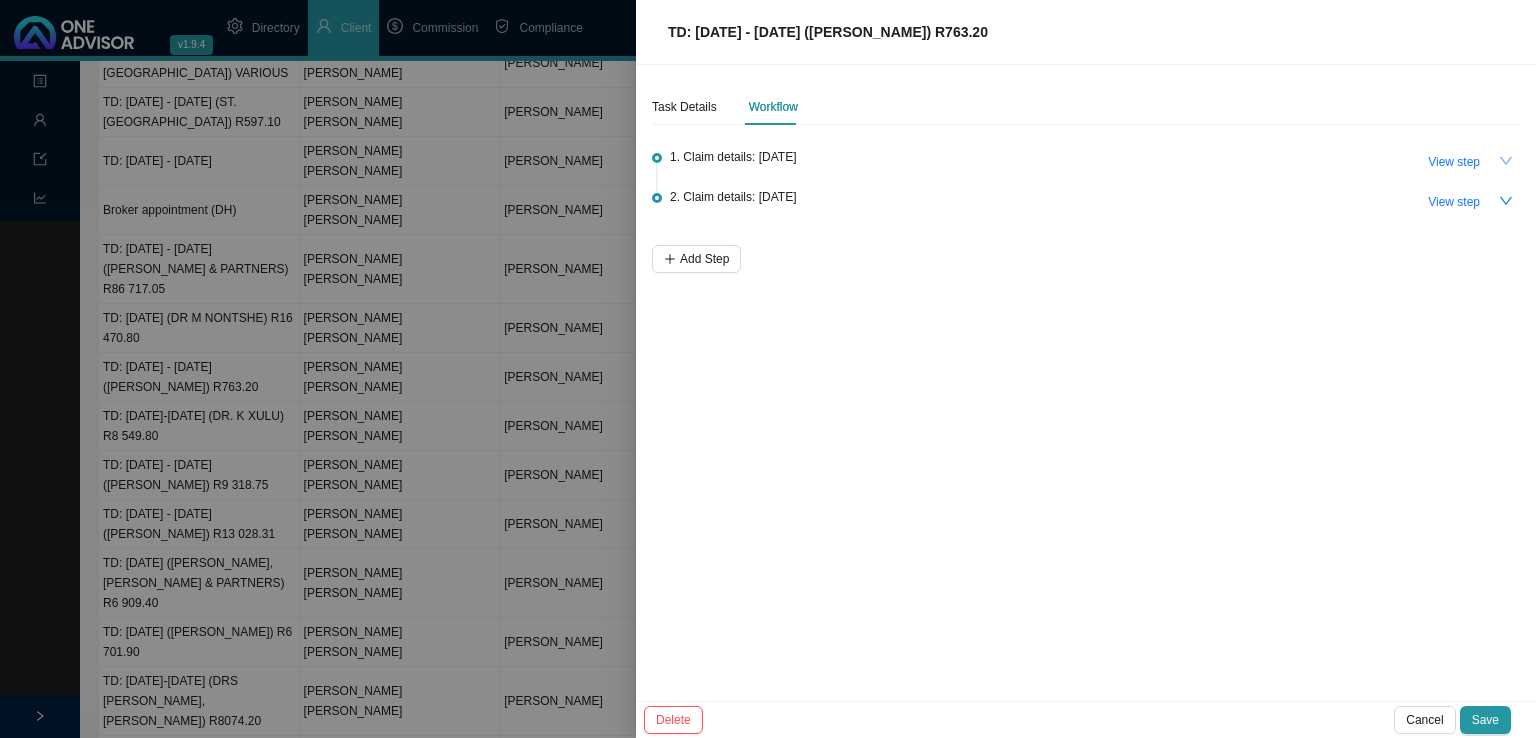click 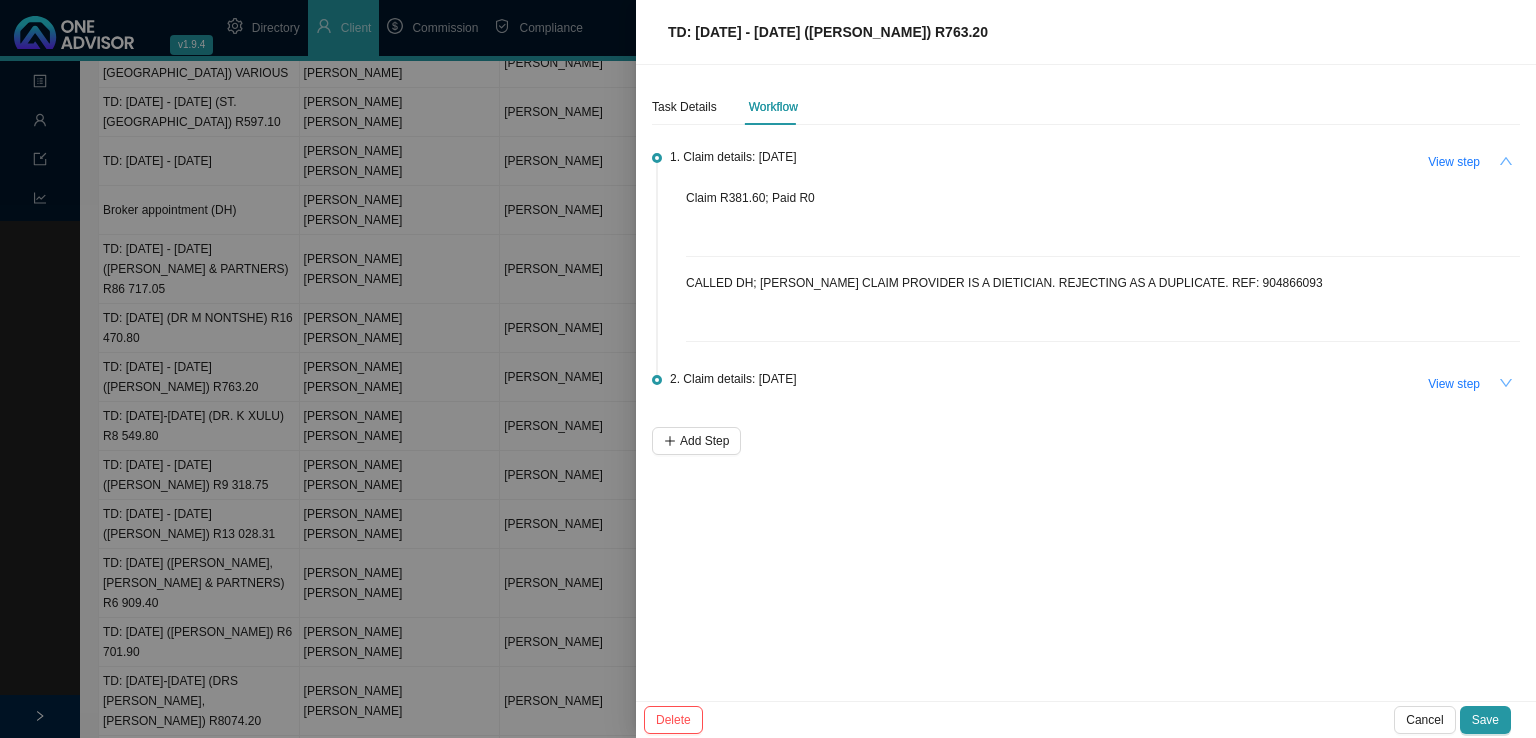 click 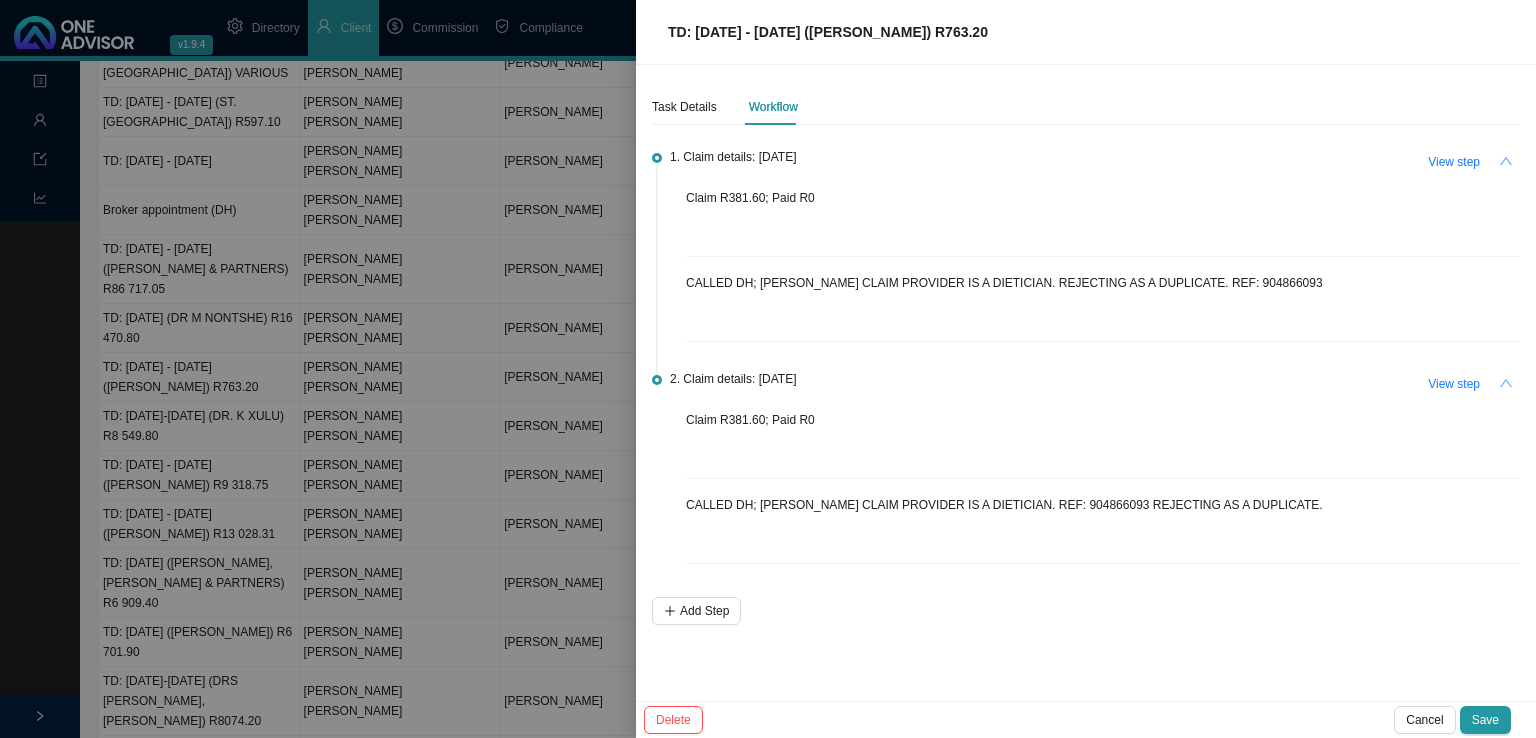 click on "Task Details Workflow" at bounding box center [725, 107] 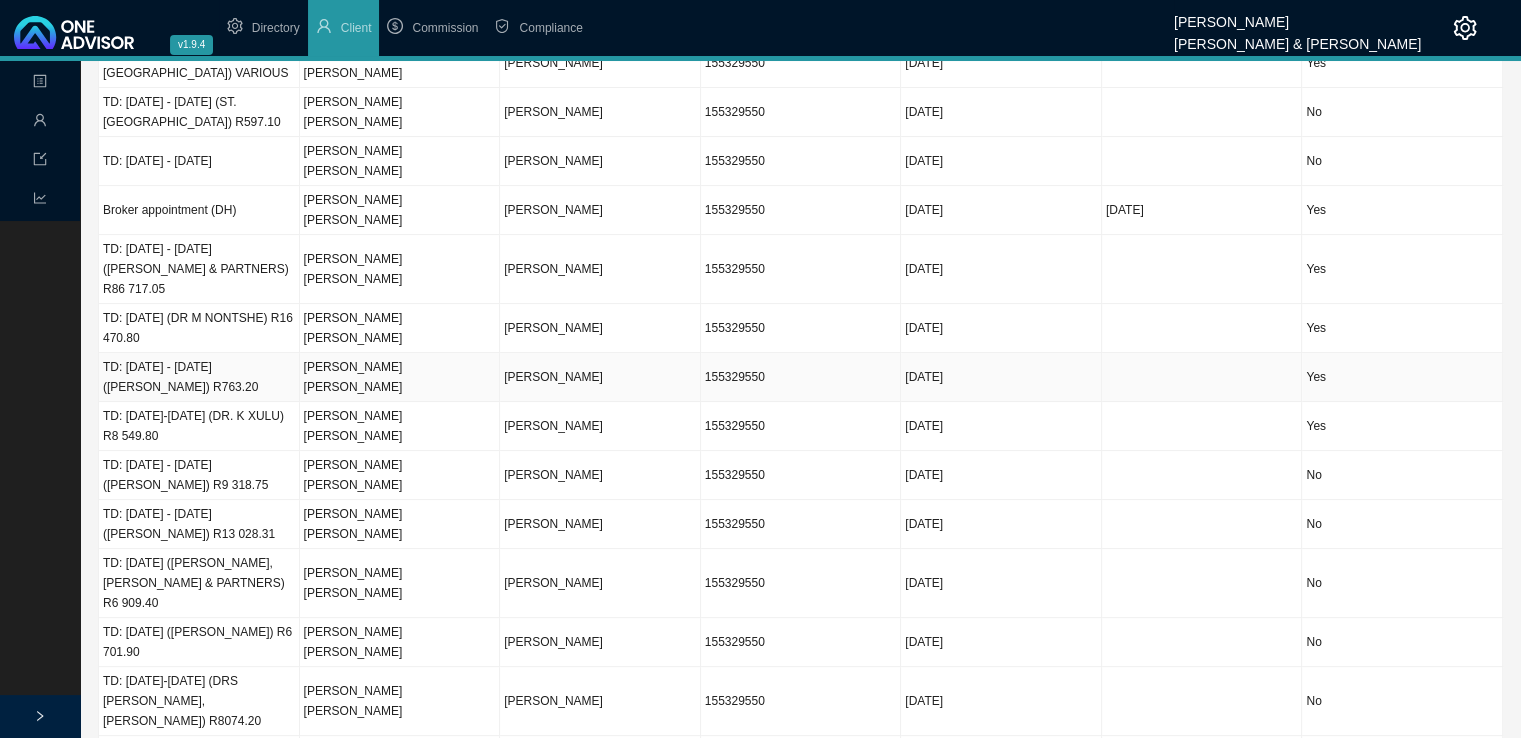 click on "TD: [DATE] - [DATE] ([PERSON_NAME]) R763.20" at bounding box center [199, 377] 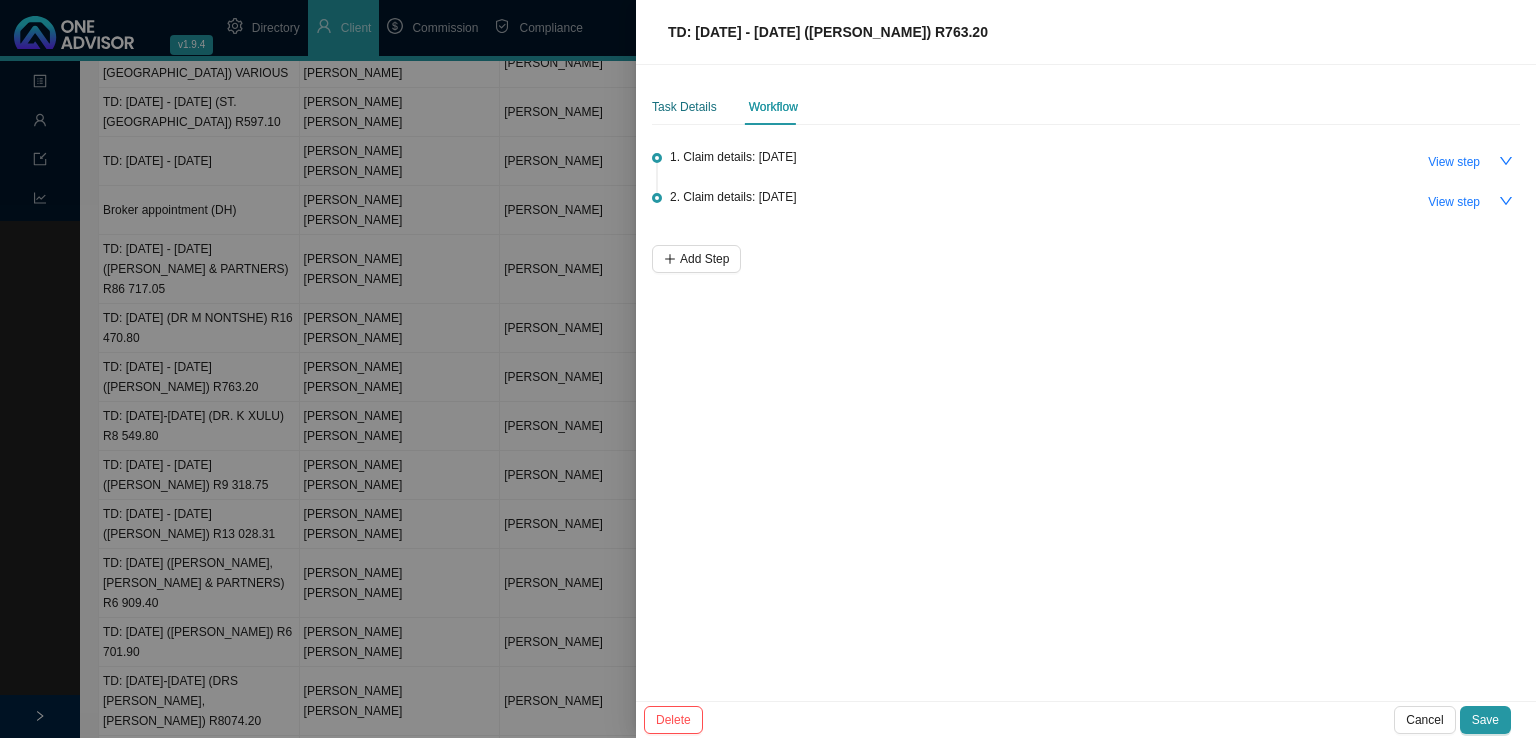 click on "Task Details" at bounding box center (684, 107) 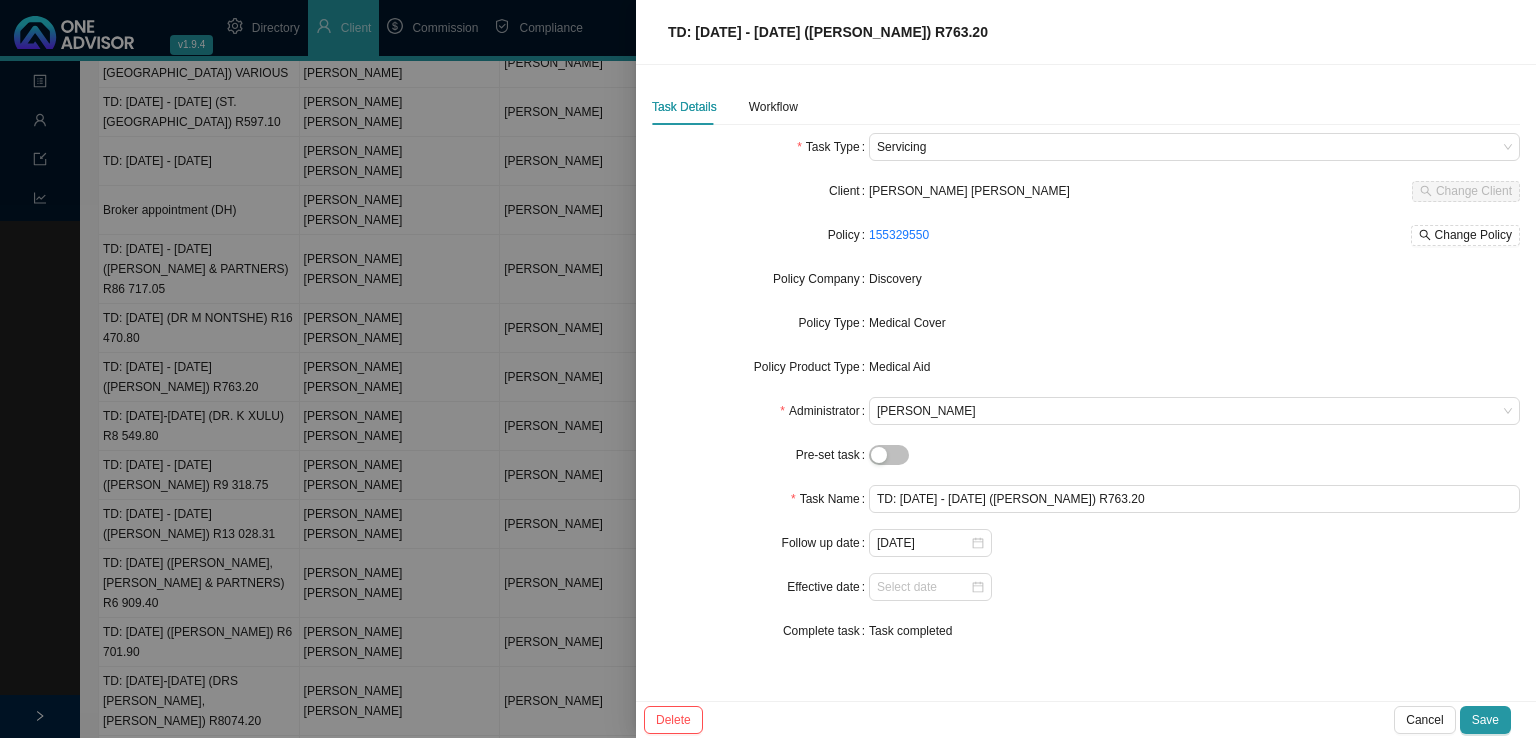 click on "Task Details" at bounding box center (684, 107) 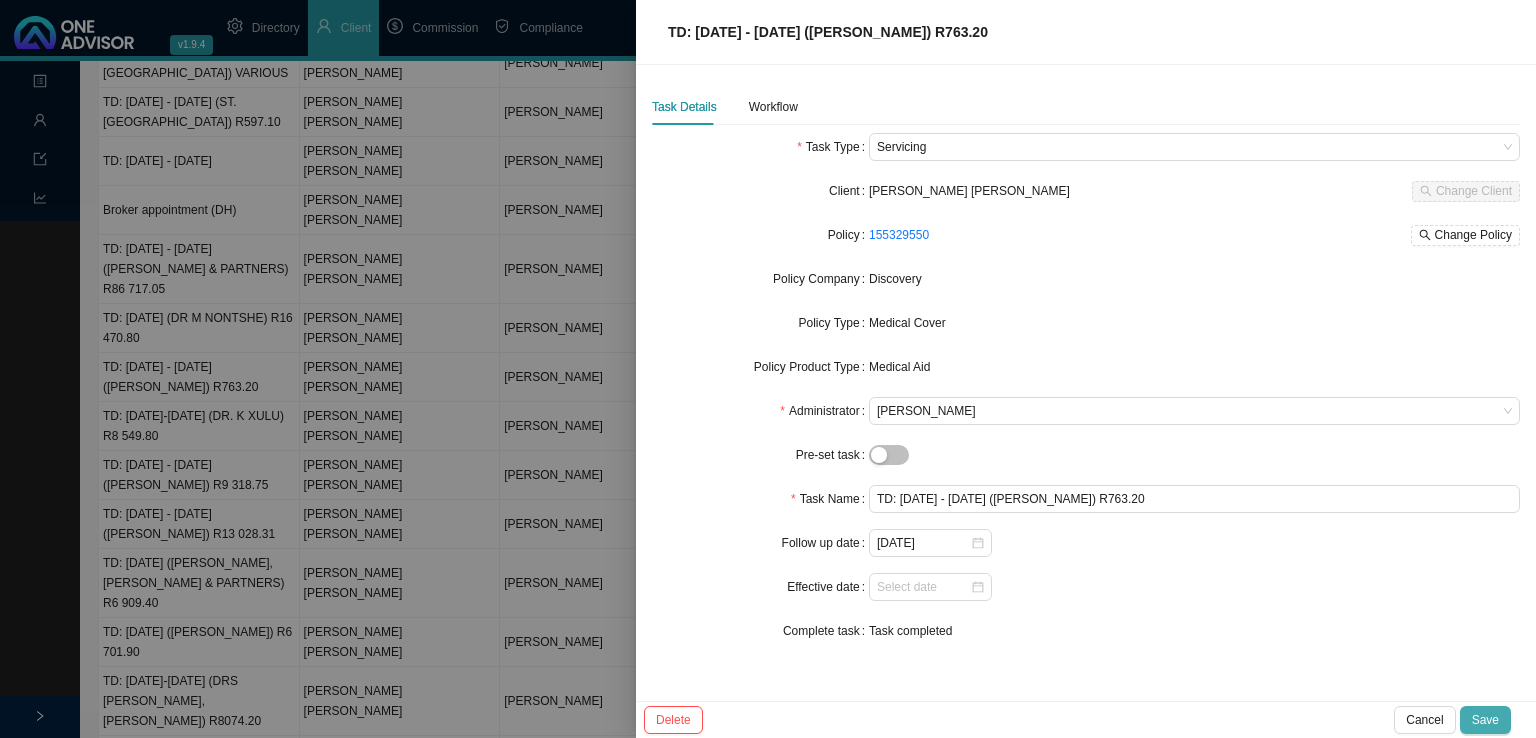 click on "Save" at bounding box center [1485, 720] 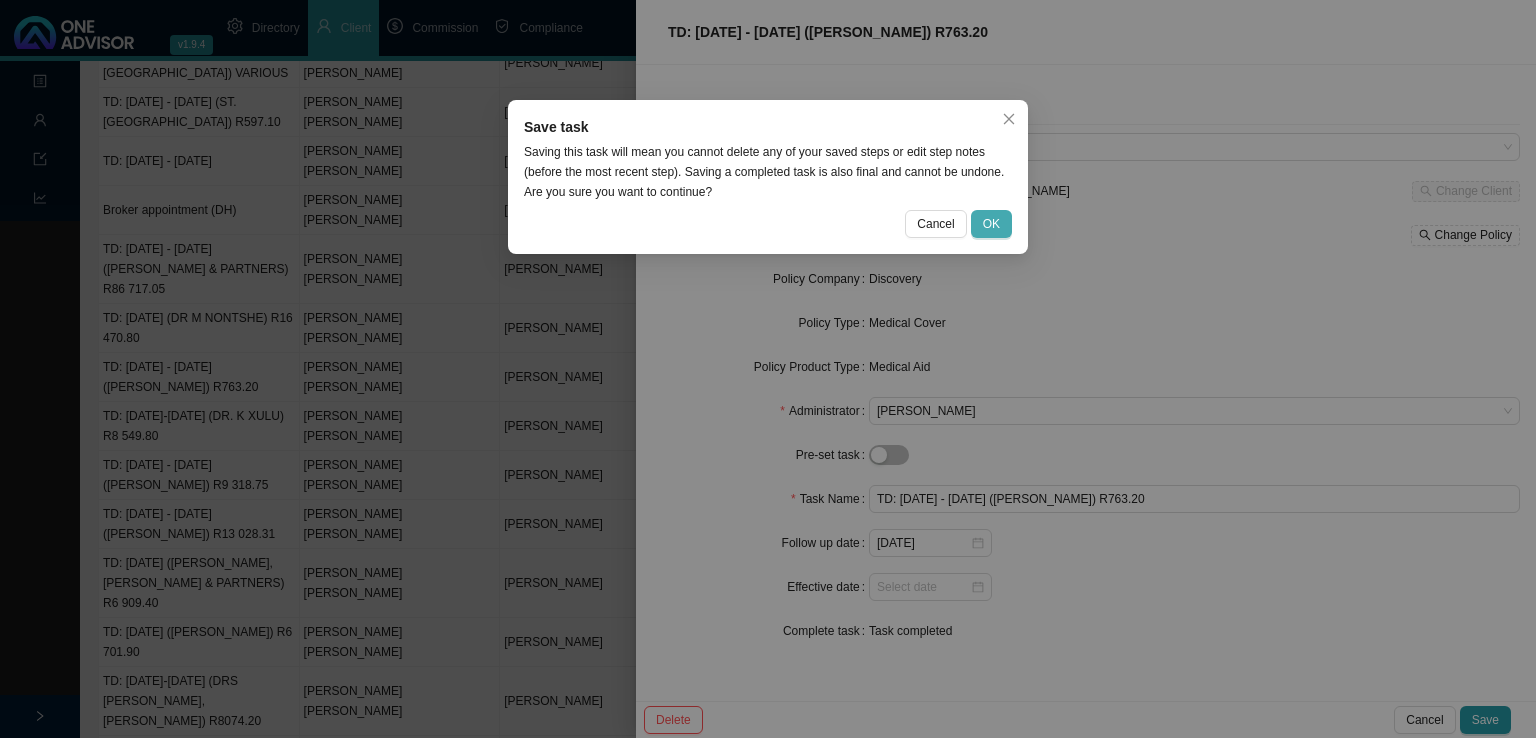 click on "OK" at bounding box center [991, 224] 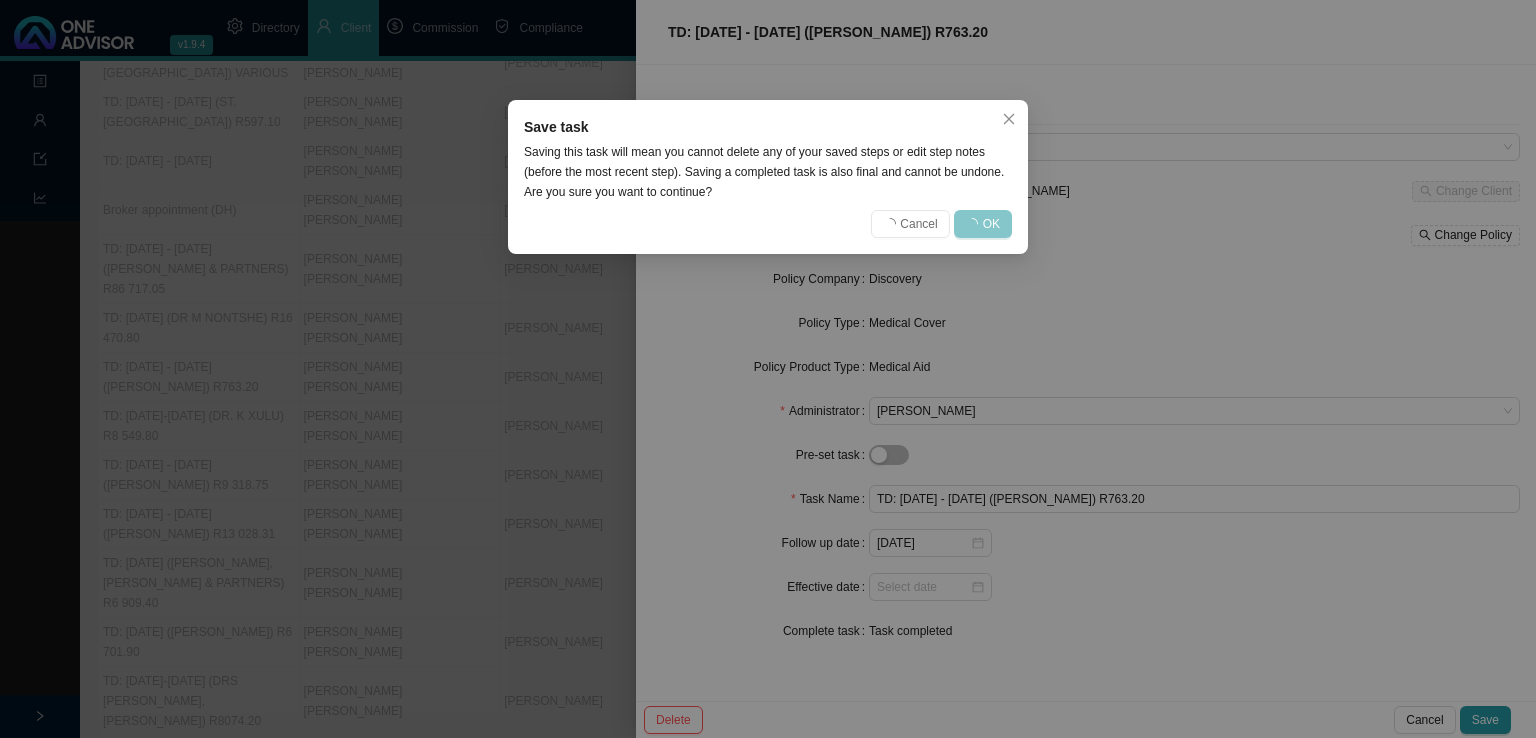 type 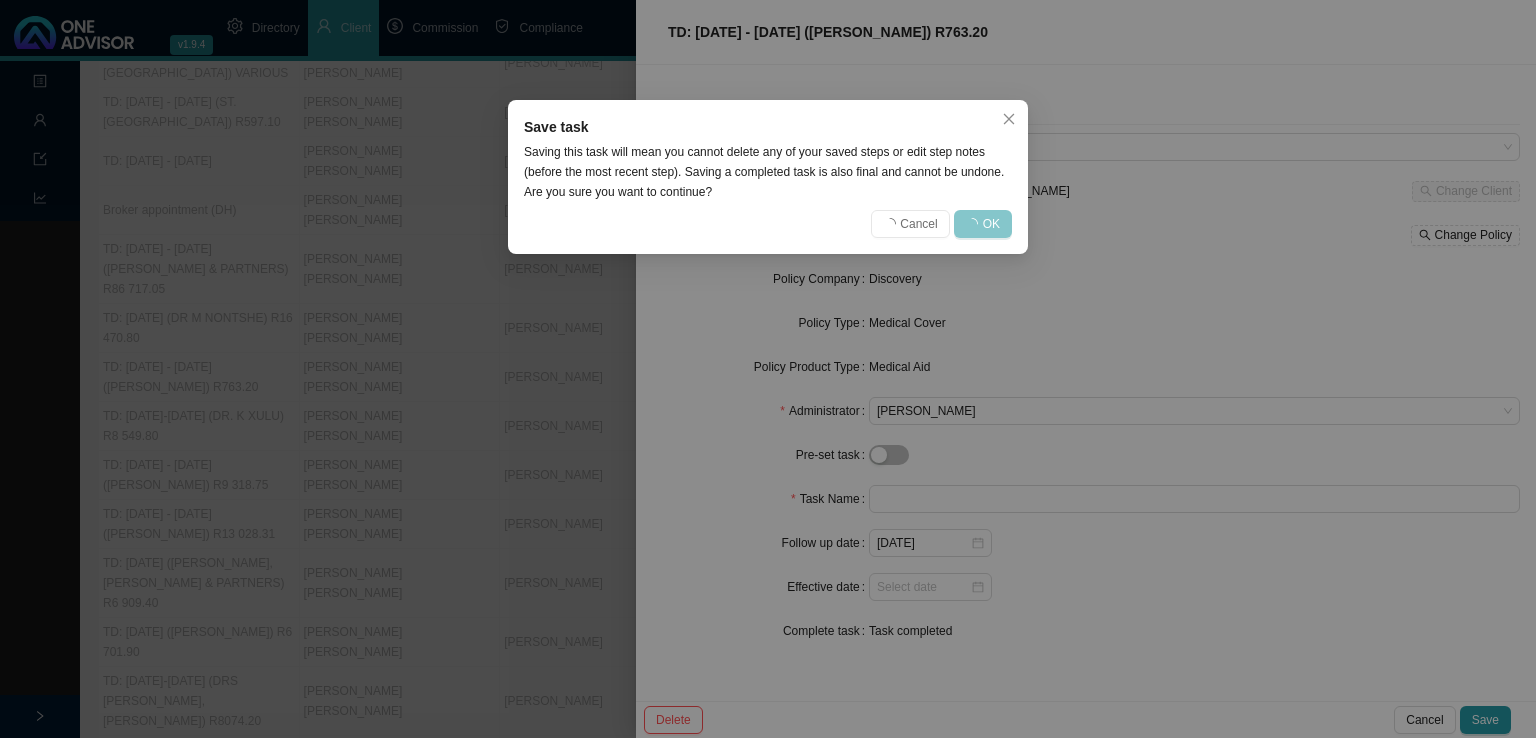type 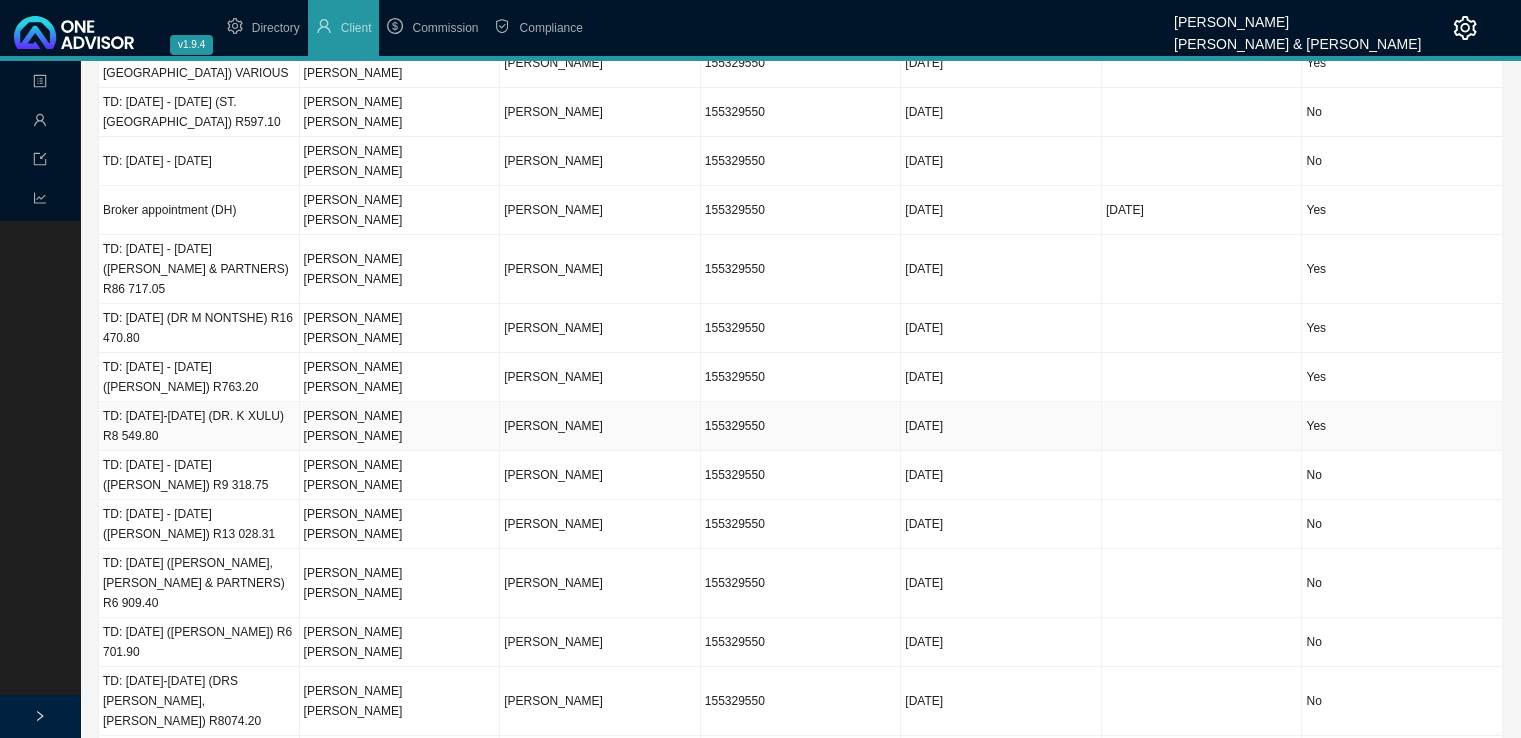 click on "TD: [DATE]-[DATE] (DR. K XULU) R8 549.80" at bounding box center [199, 426] 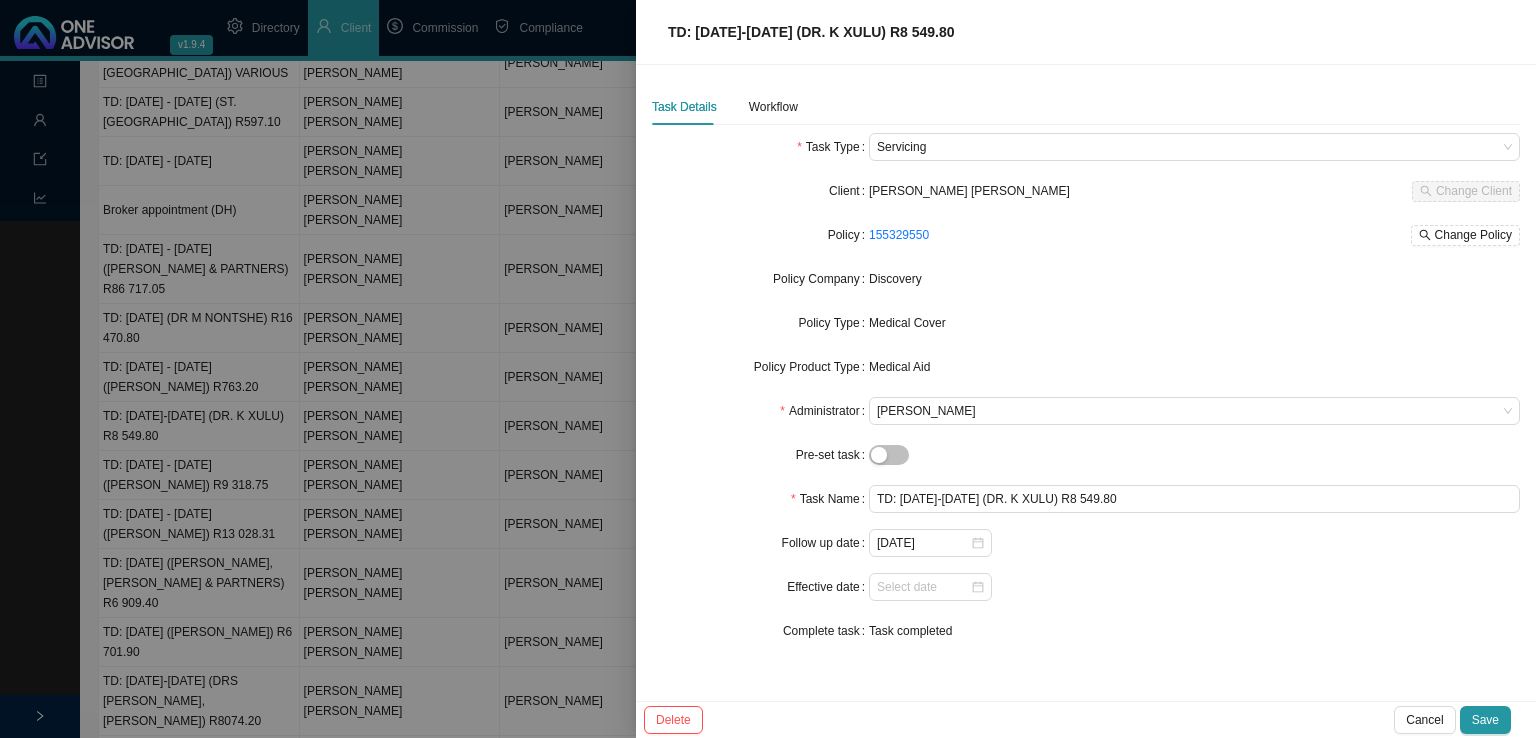 click on "Task Details Workflow" at bounding box center [1086, 107] 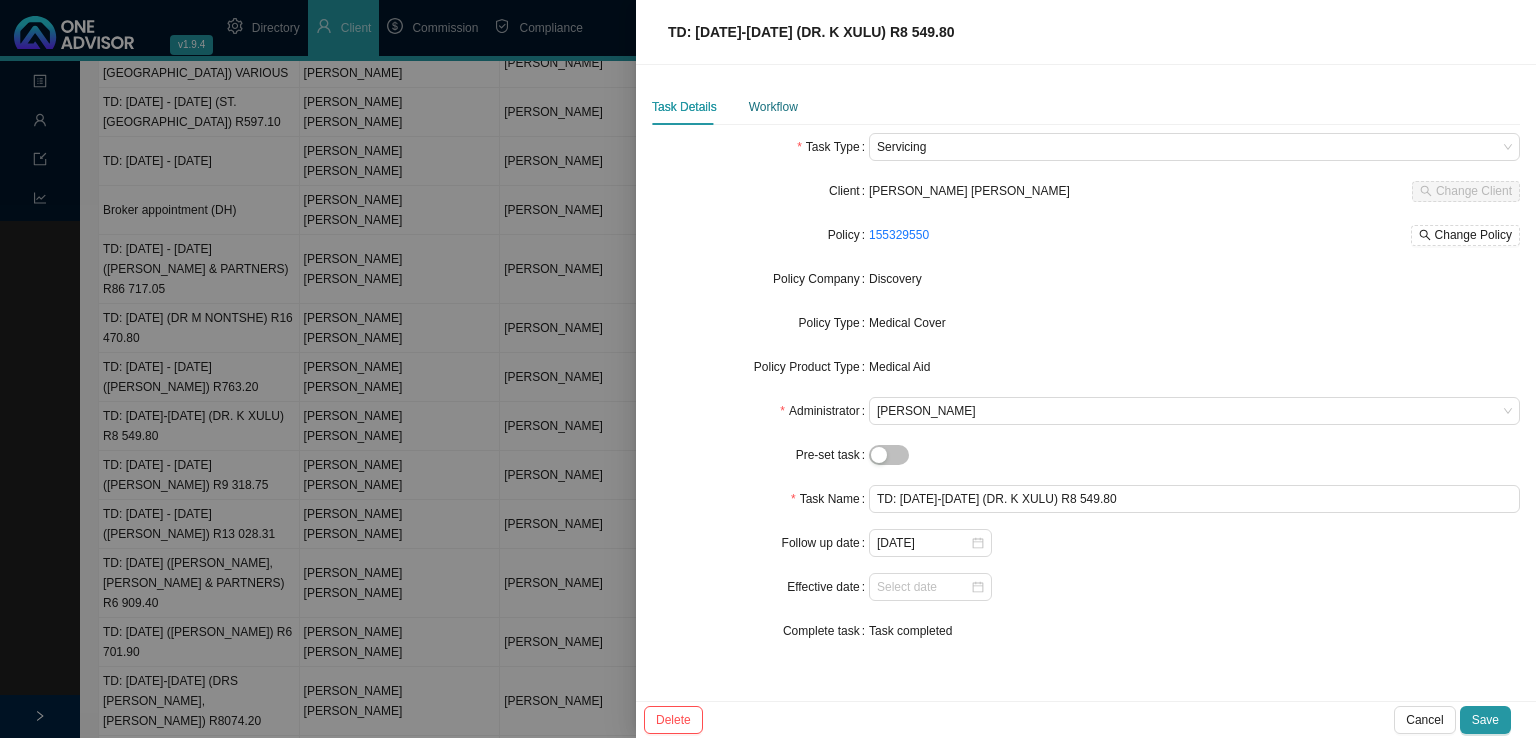 click on "Workflow" at bounding box center [773, 107] 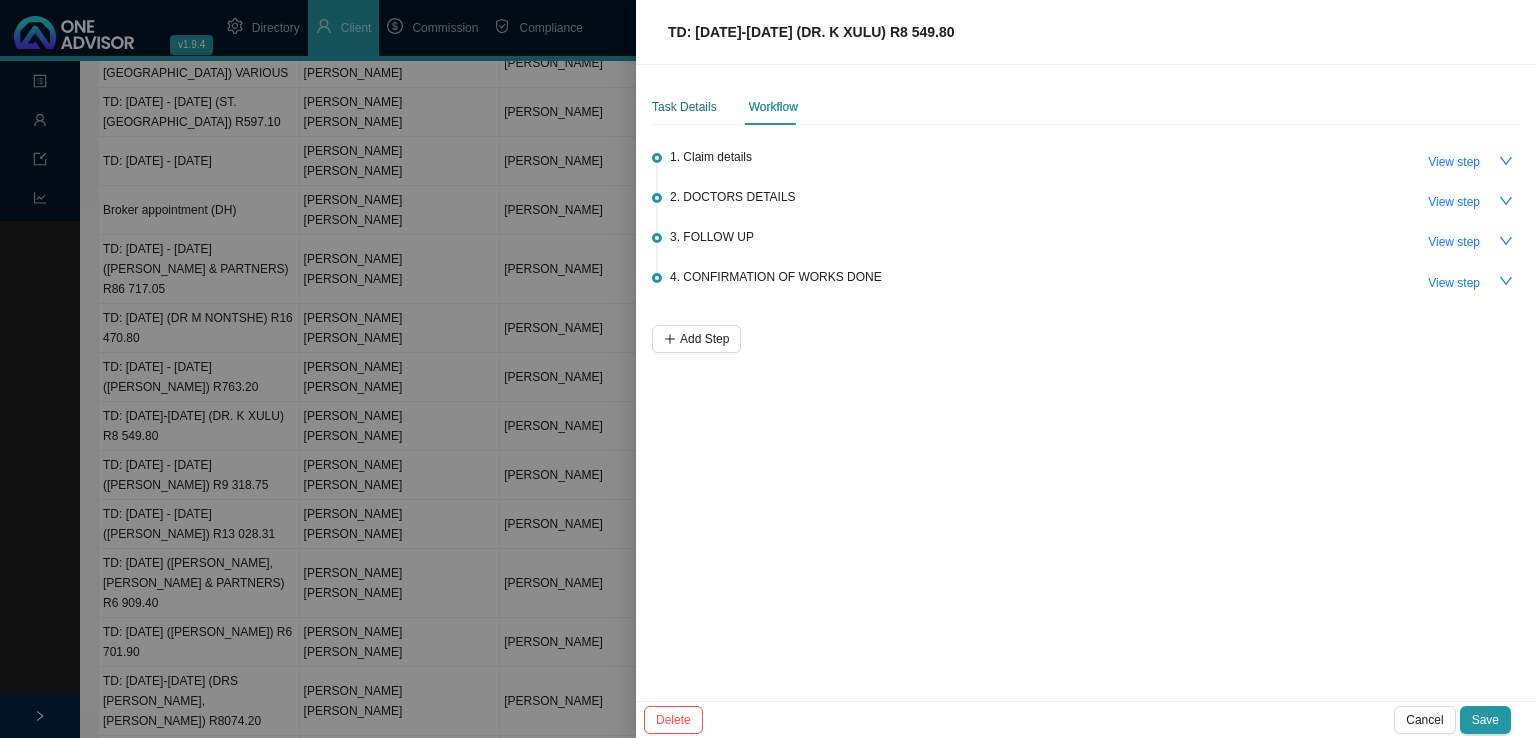 click on "Task Details" at bounding box center (684, 107) 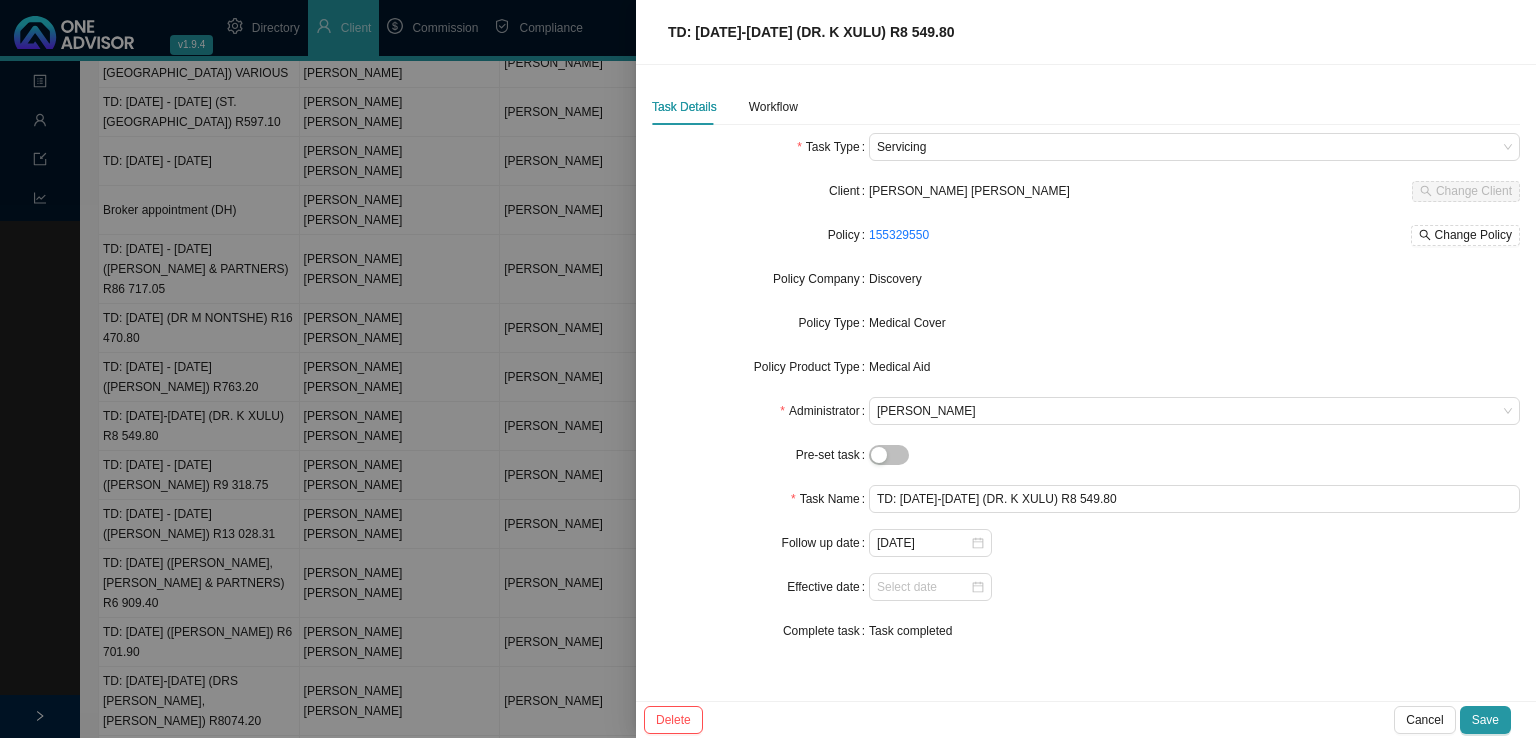 click at bounding box center [768, 369] 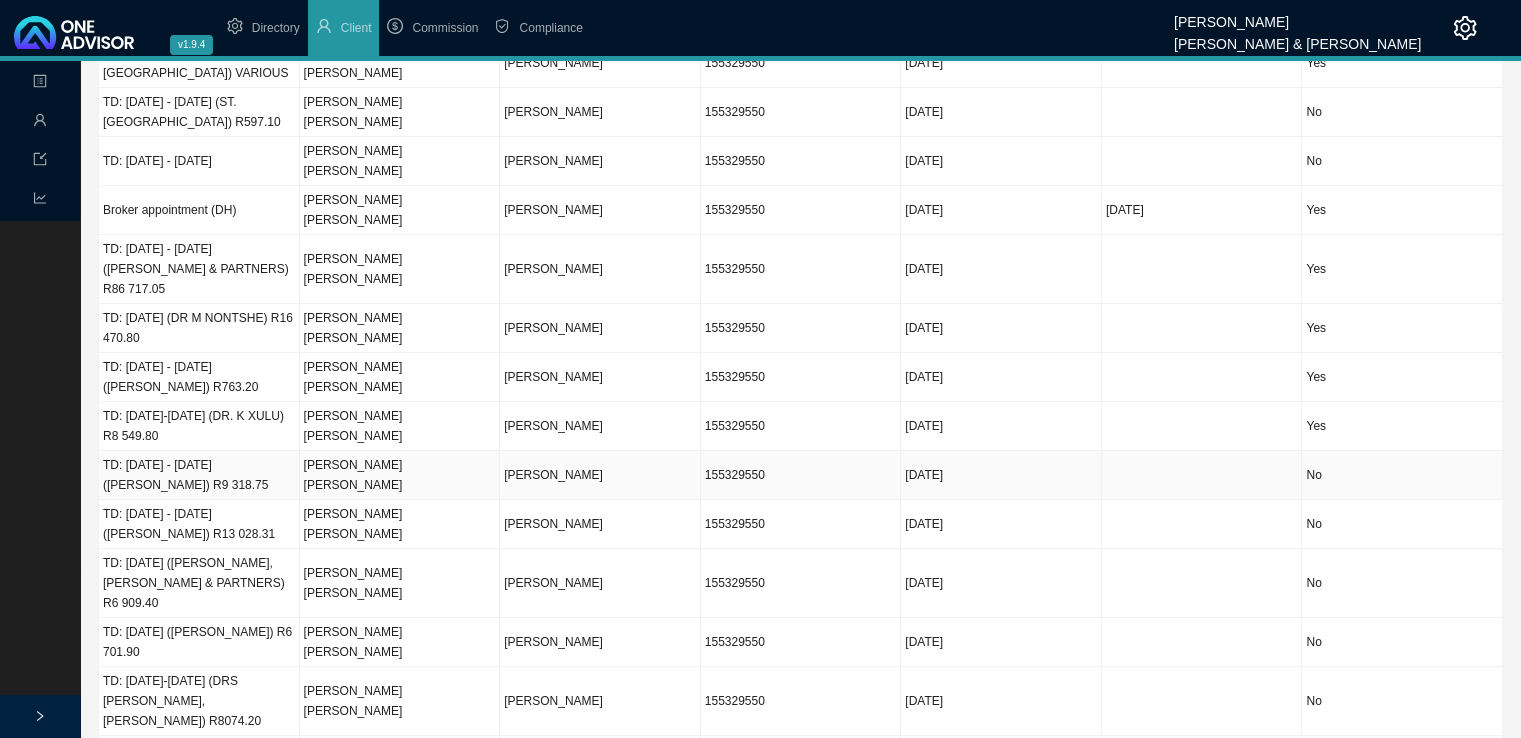 click on "TD: [DATE] - [DATE] ([PERSON_NAME]) R9 318.75" at bounding box center (199, 475) 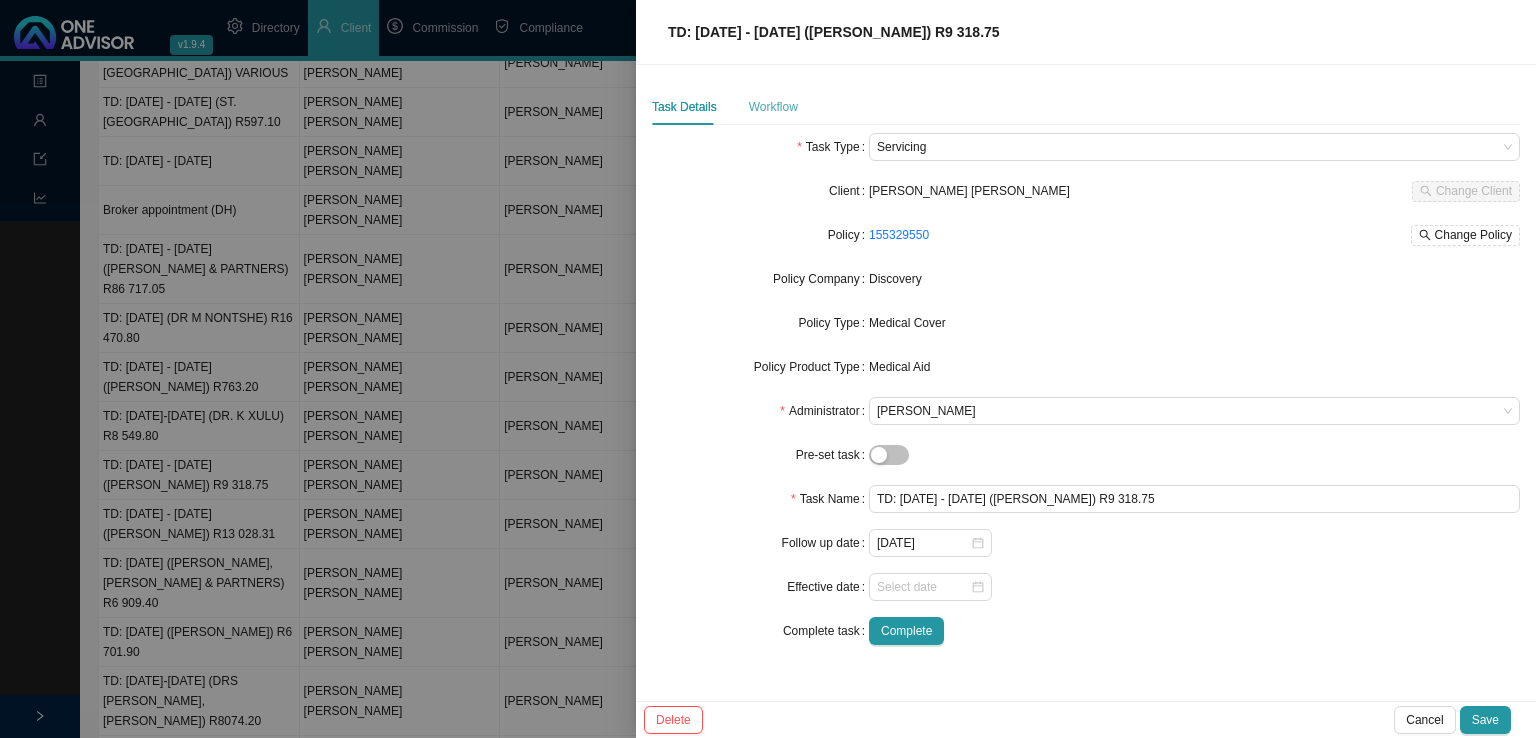 click on "Workflow" at bounding box center (773, 107) 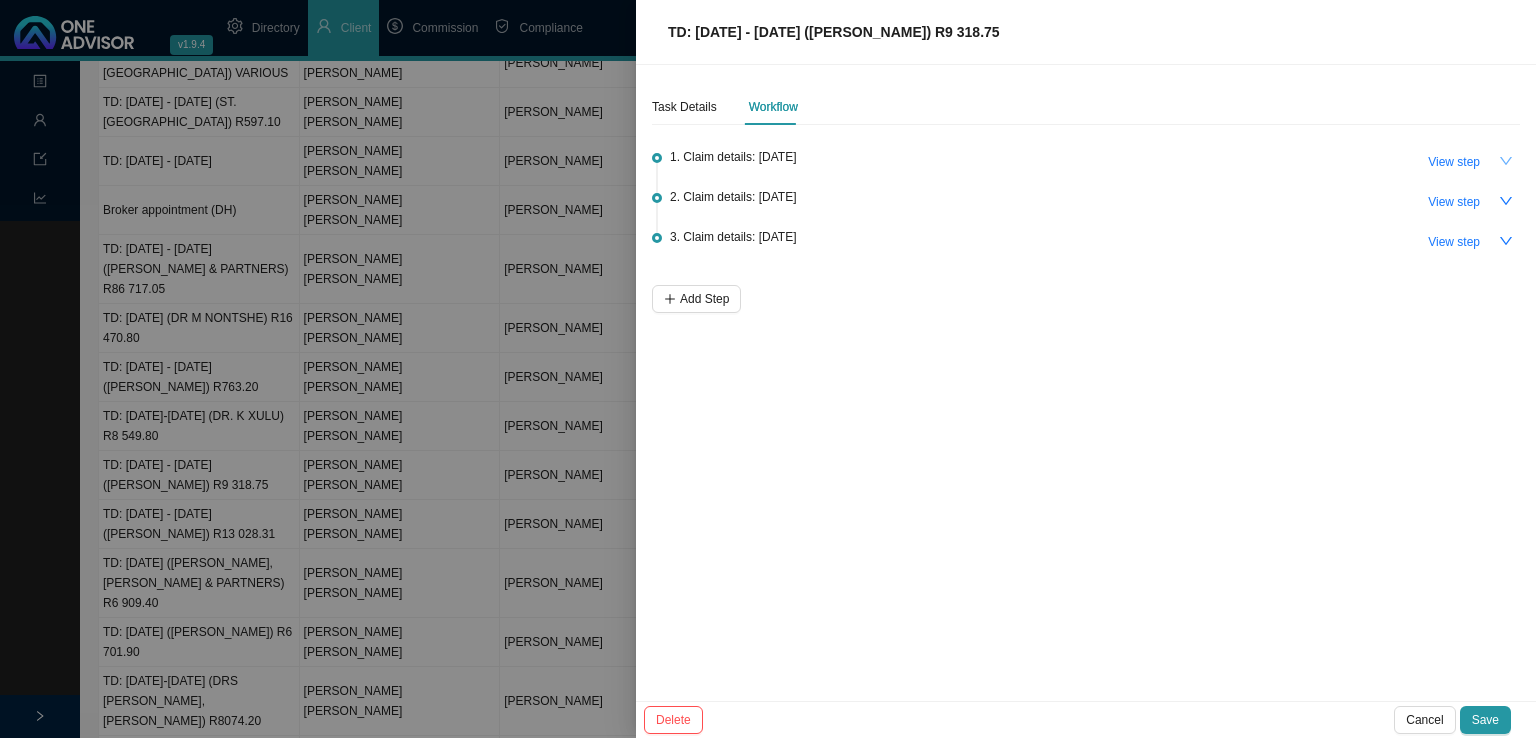 click 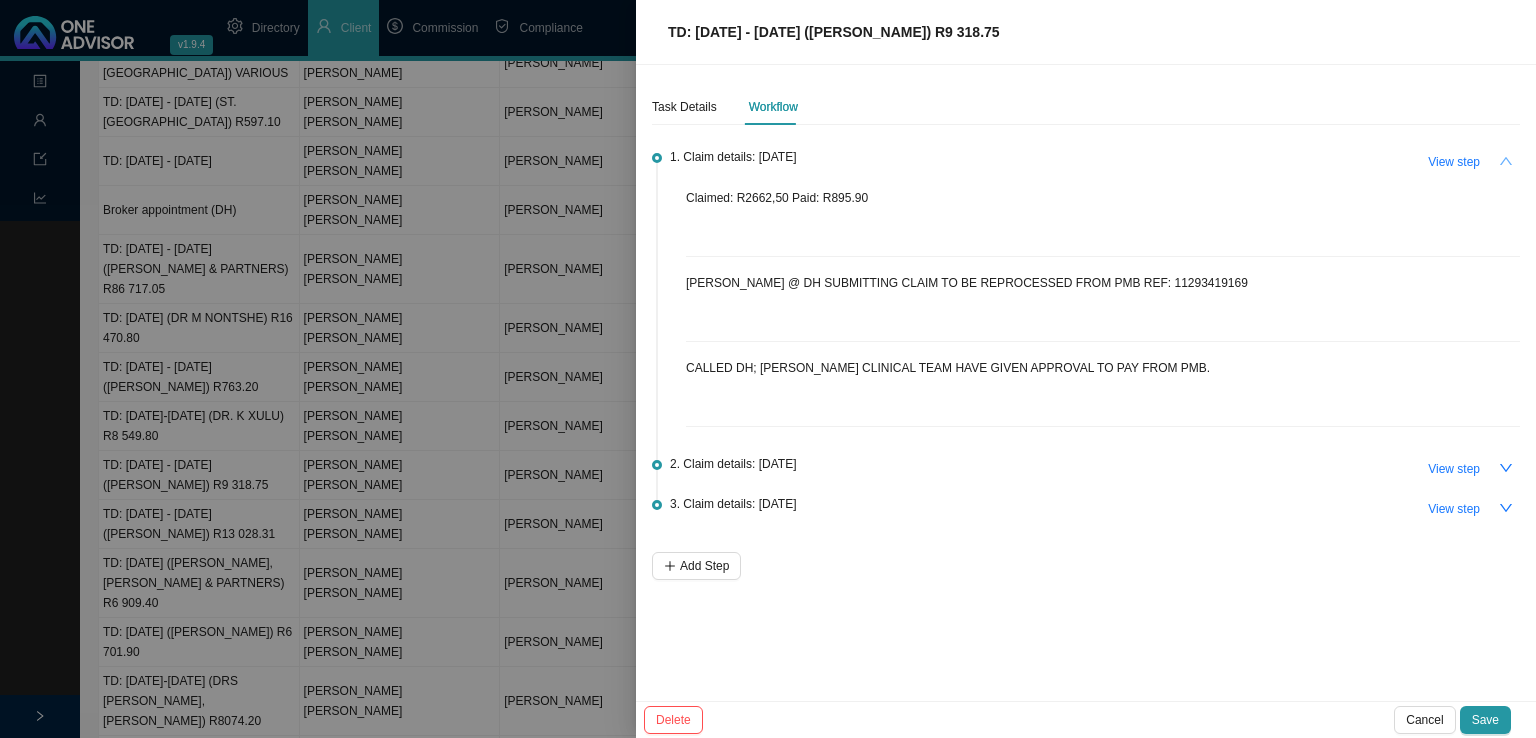 click at bounding box center [1506, 161] 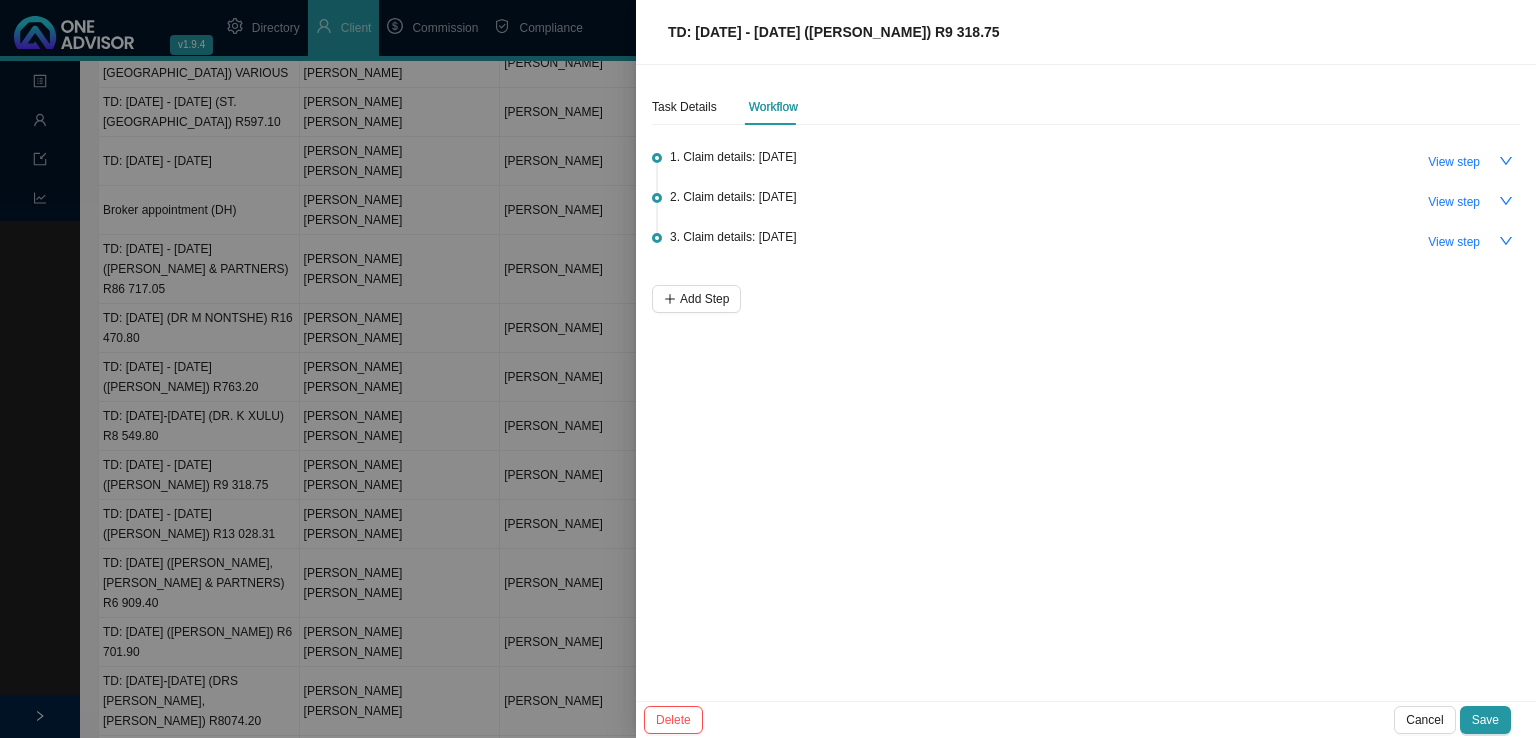 click 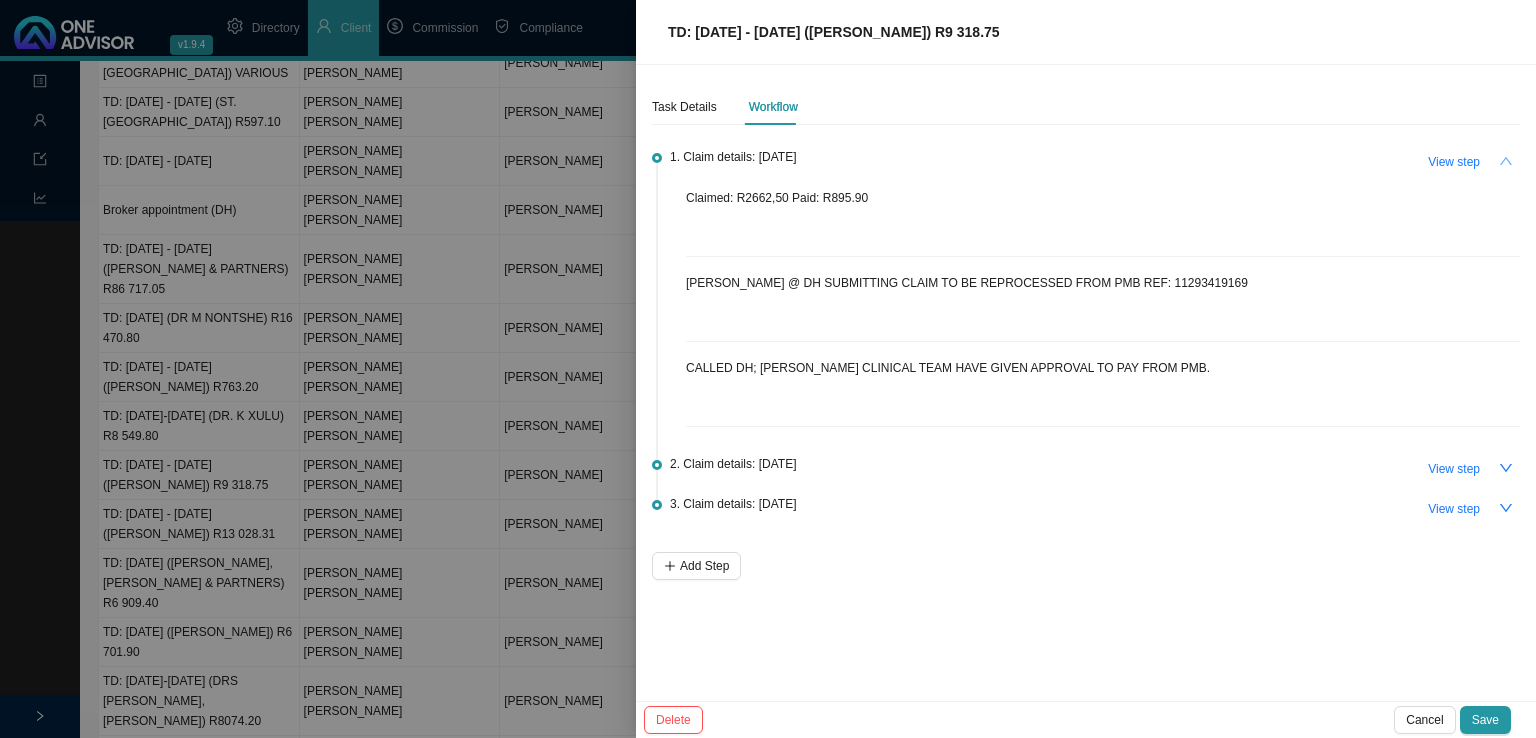 click at bounding box center [1506, 161] 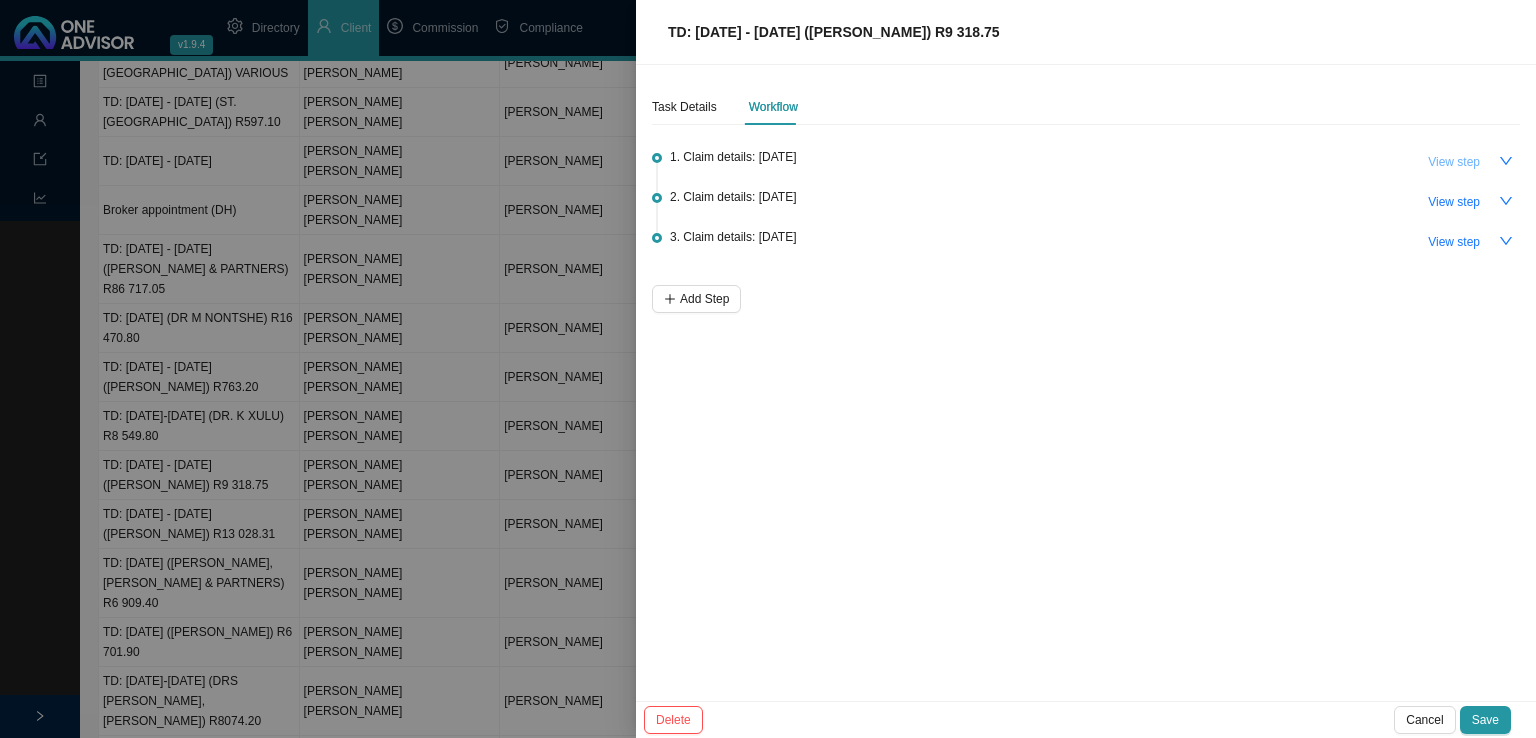 click on "View step" at bounding box center [1454, 162] 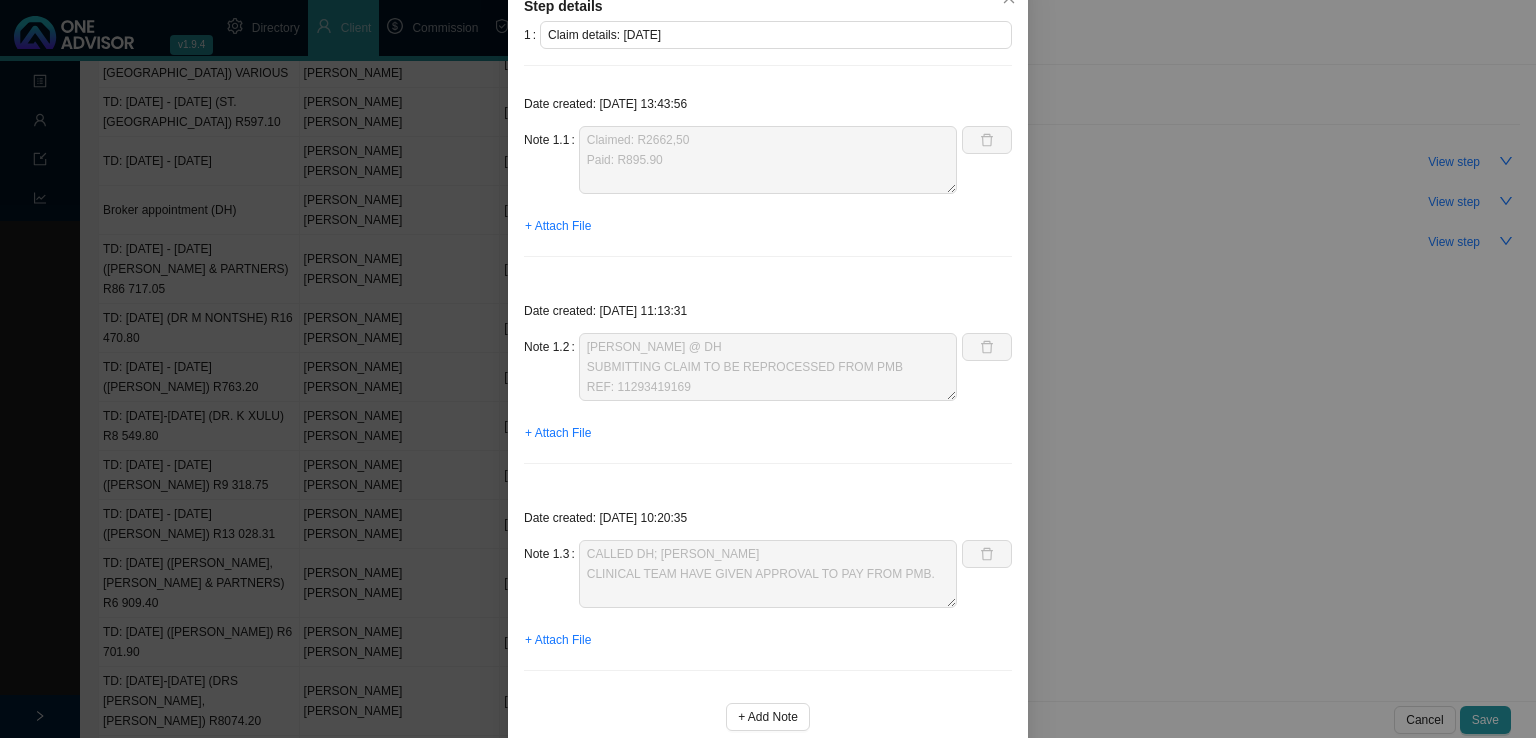 scroll, scrollTop: 180, scrollLeft: 0, axis: vertical 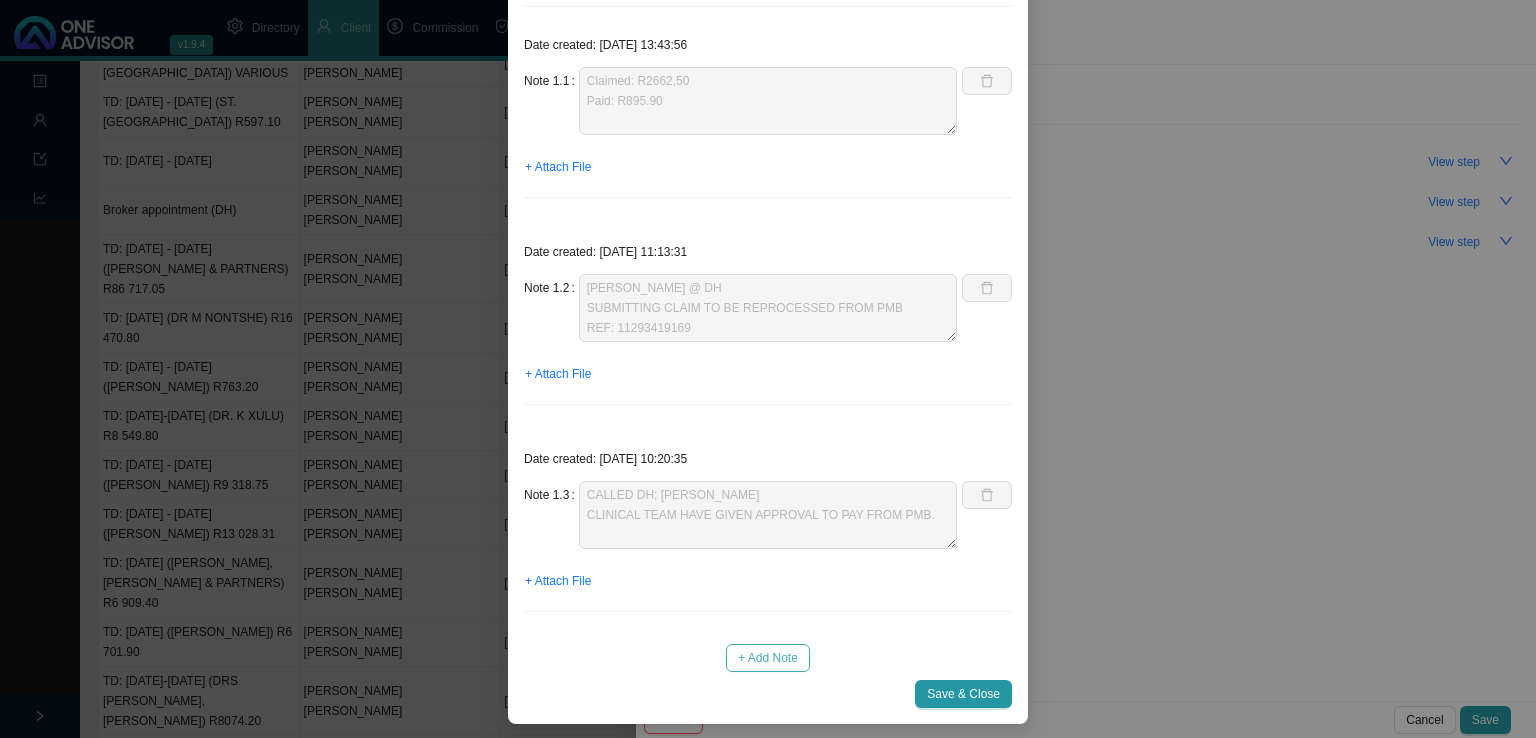 click on "+ Add Note" at bounding box center [768, 658] 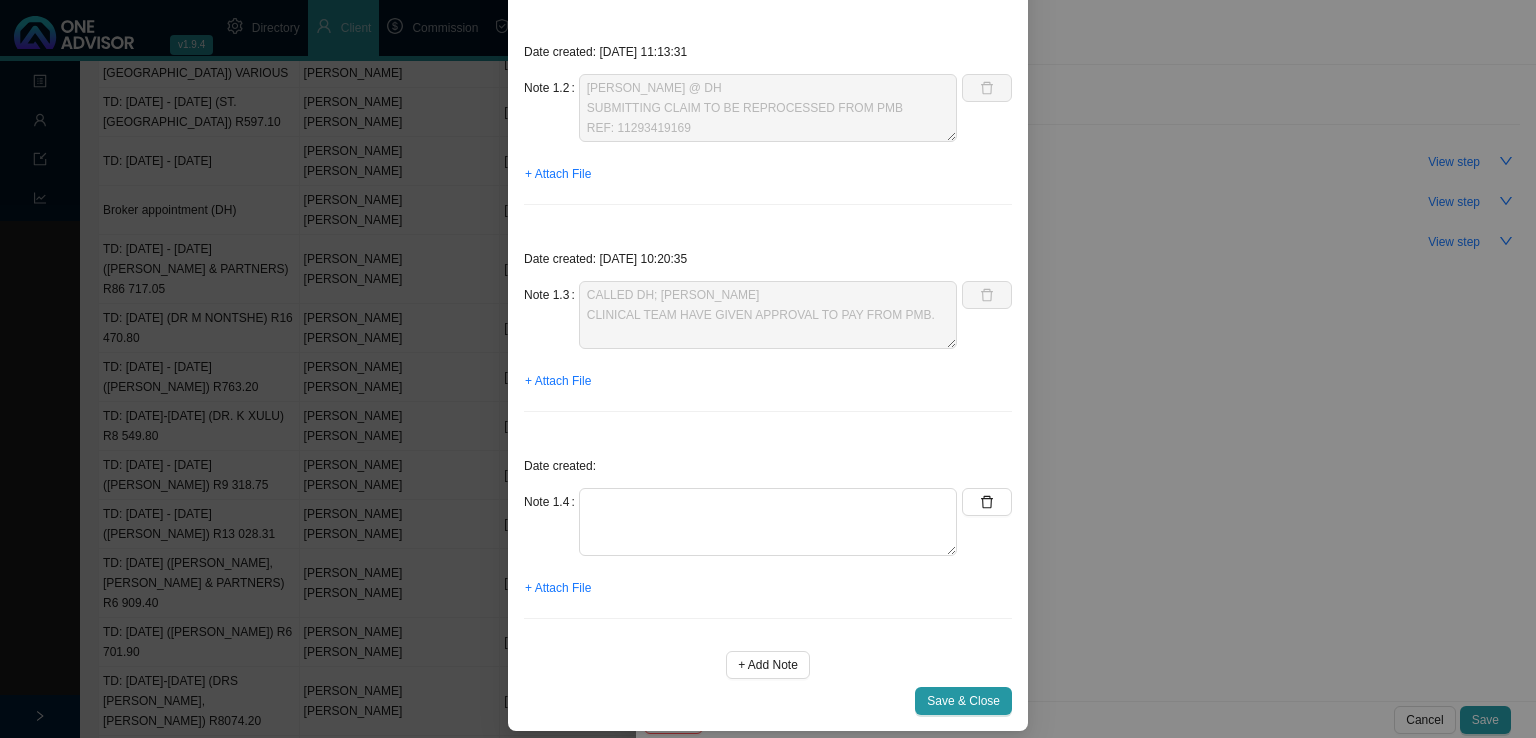 scroll, scrollTop: 387, scrollLeft: 0, axis: vertical 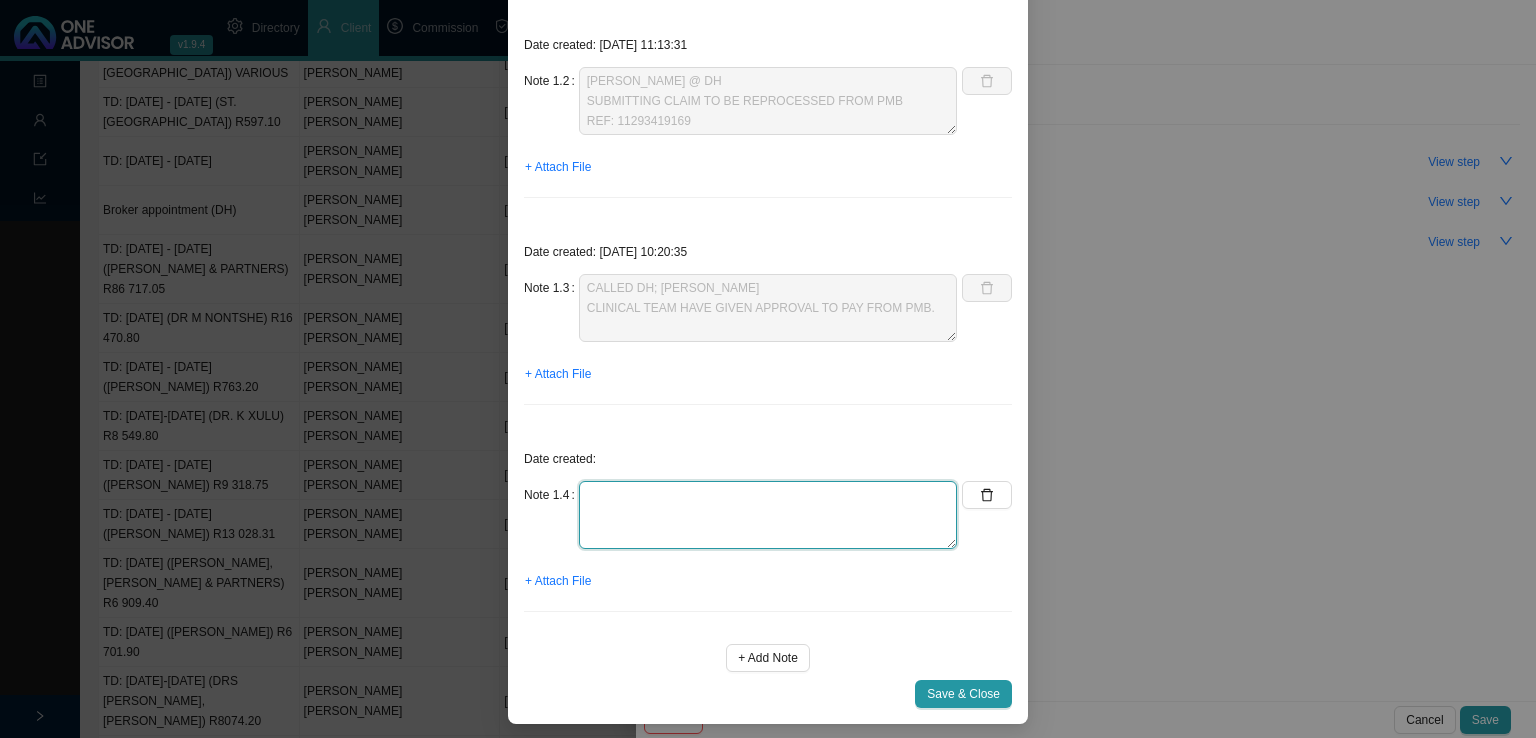 click at bounding box center (768, -106) 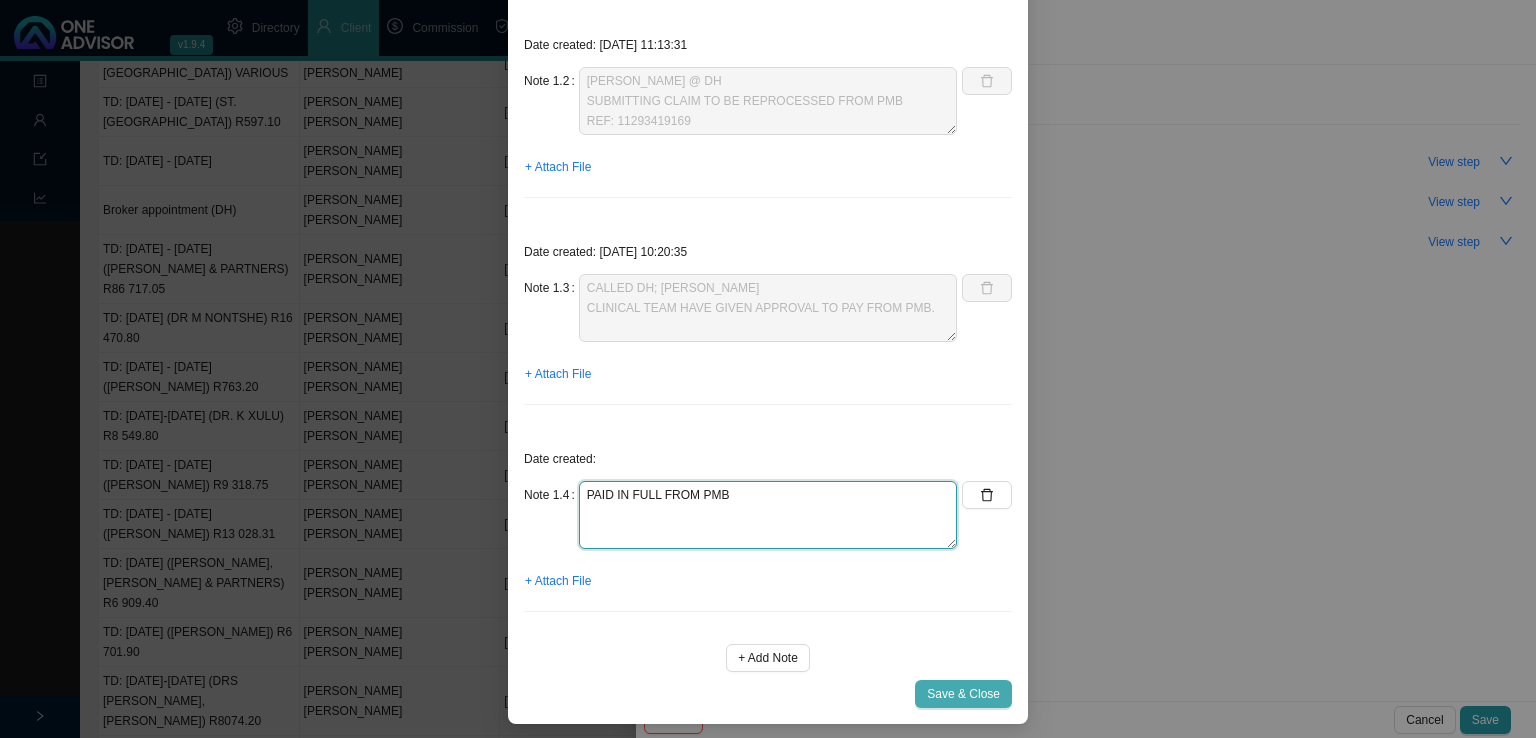 type on "PAID IN FULL FROM PMB" 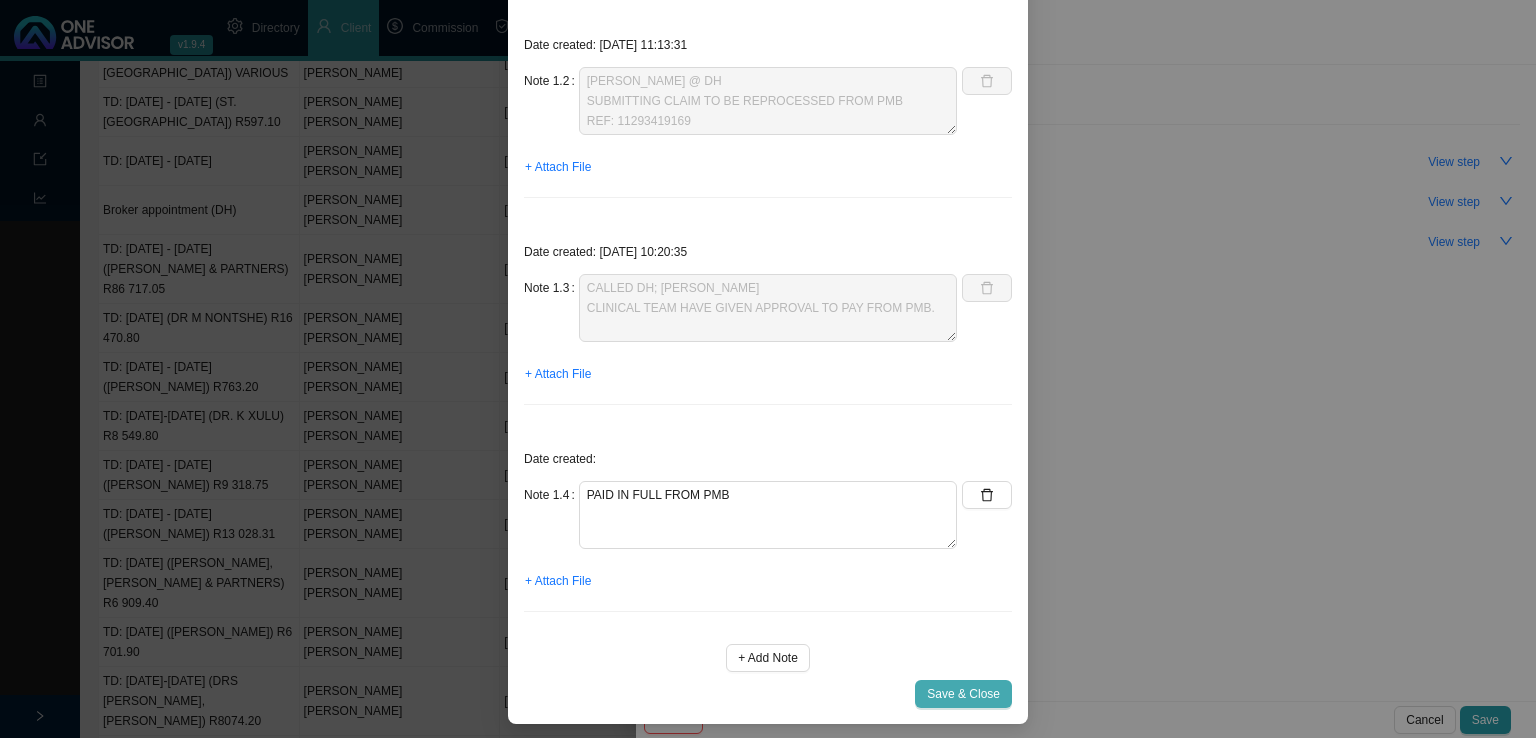 click on "Save & Close" at bounding box center [963, 694] 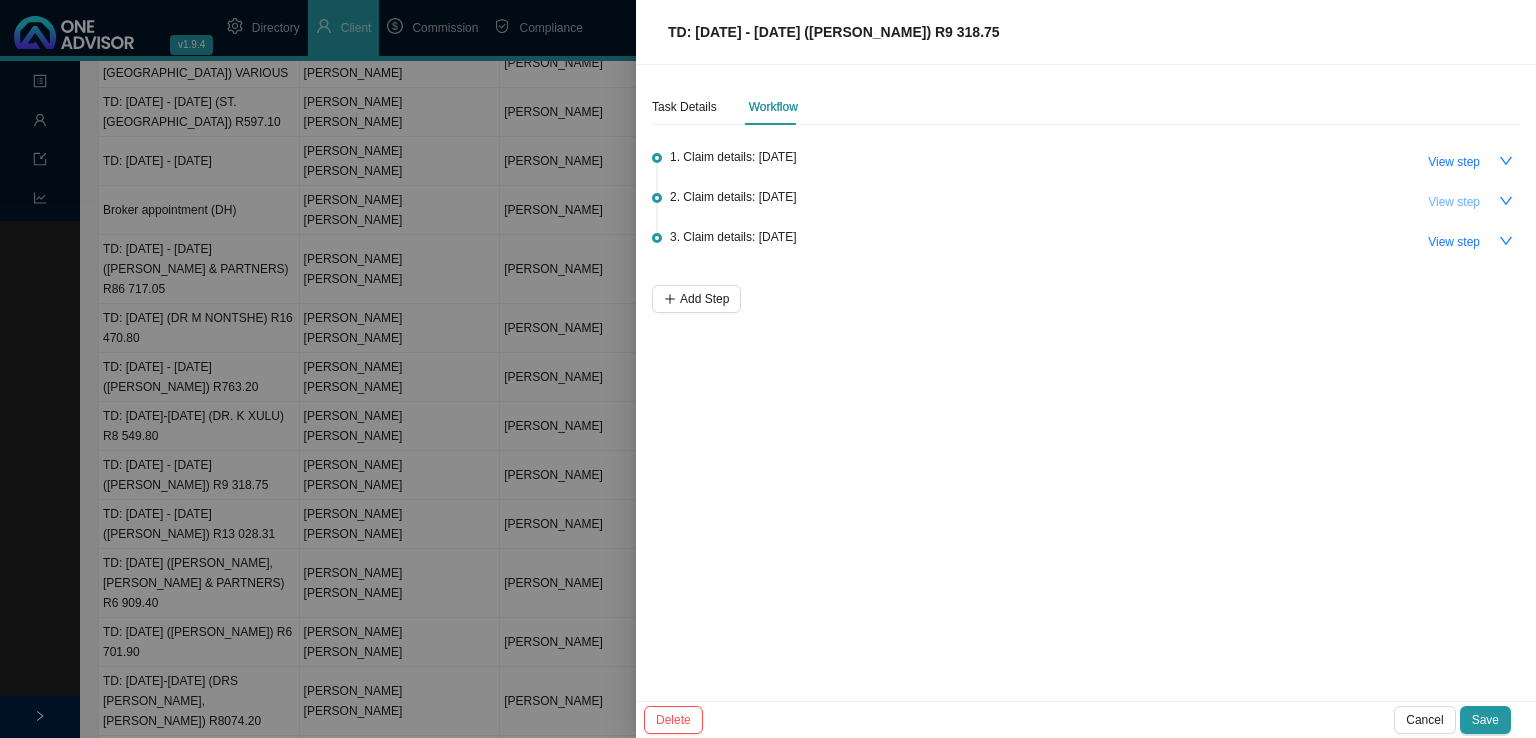 click on "View step" at bounding box center [1454, 202] 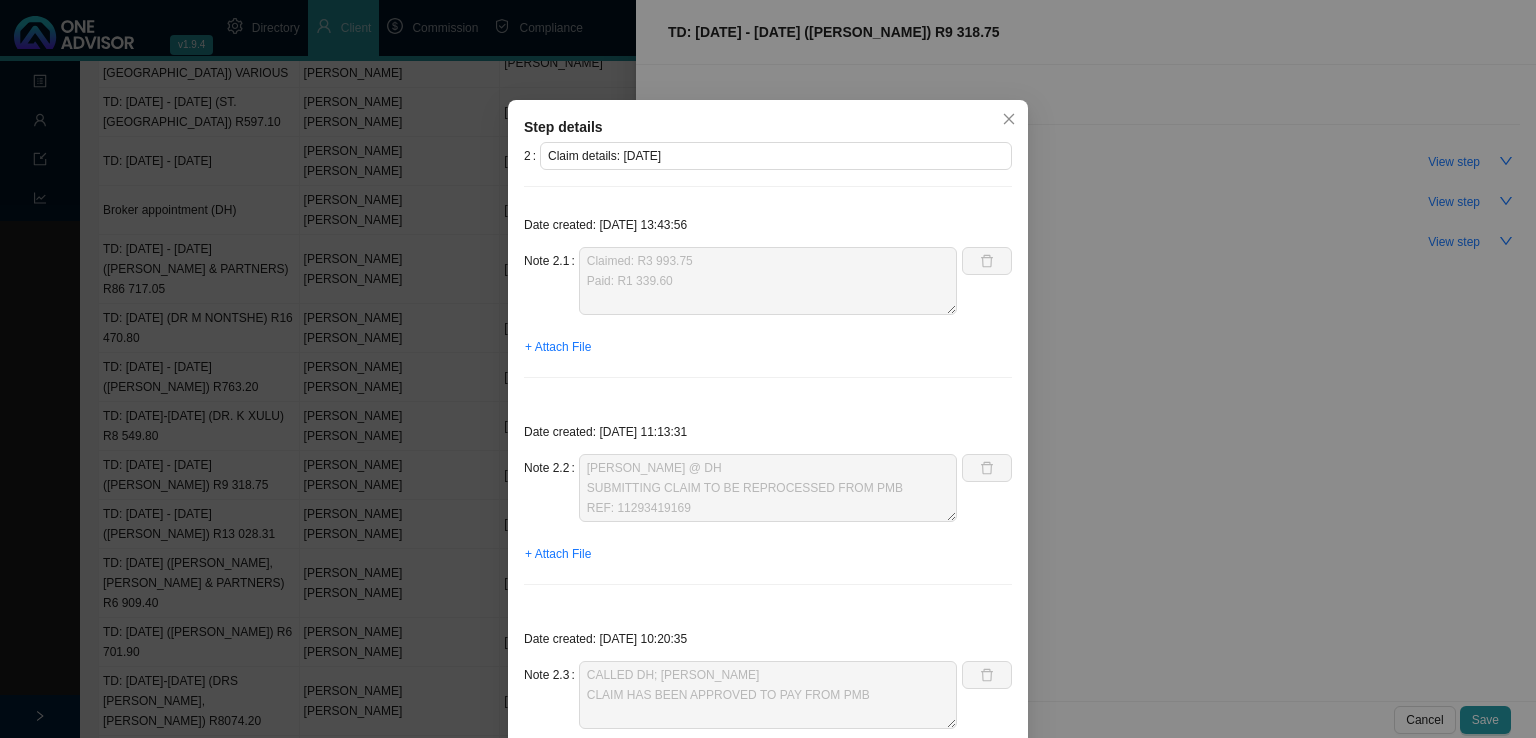 scroll, scrollTop: 180, scrollLeft: 0, axis: vertical 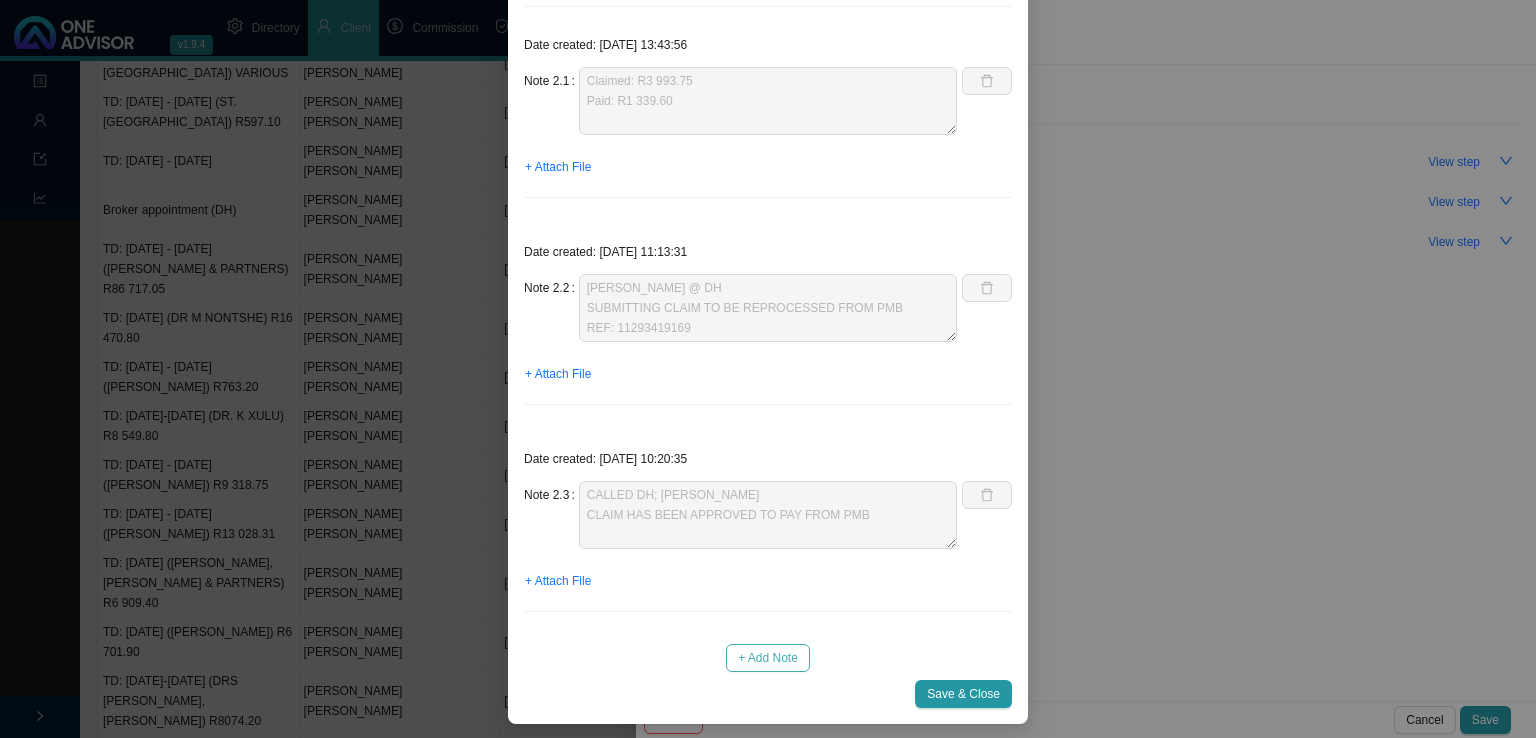click on "+ Add Note" at bounding box center [768, 658] 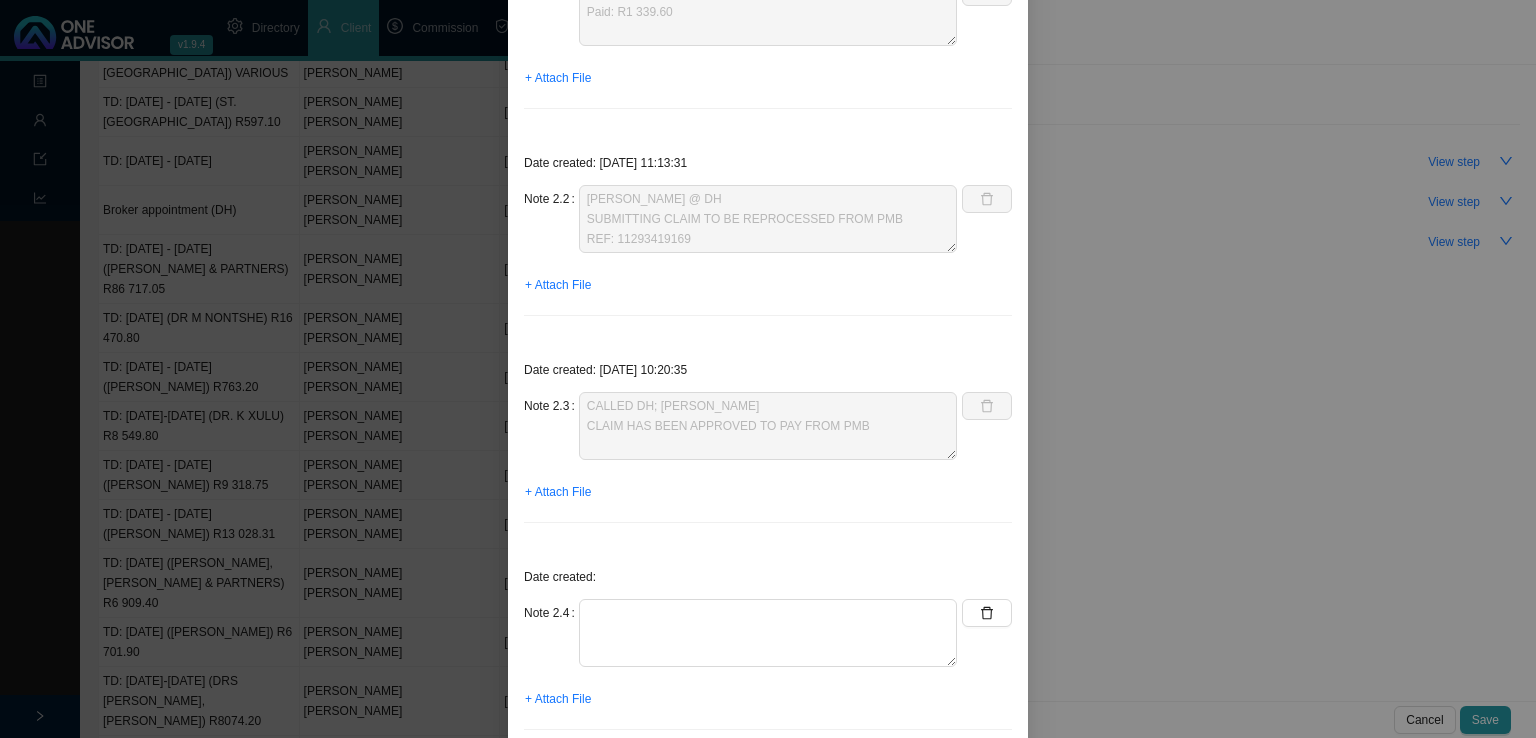 scroll, scrollTop: 387, scrollLeft: 0, axis: vertical 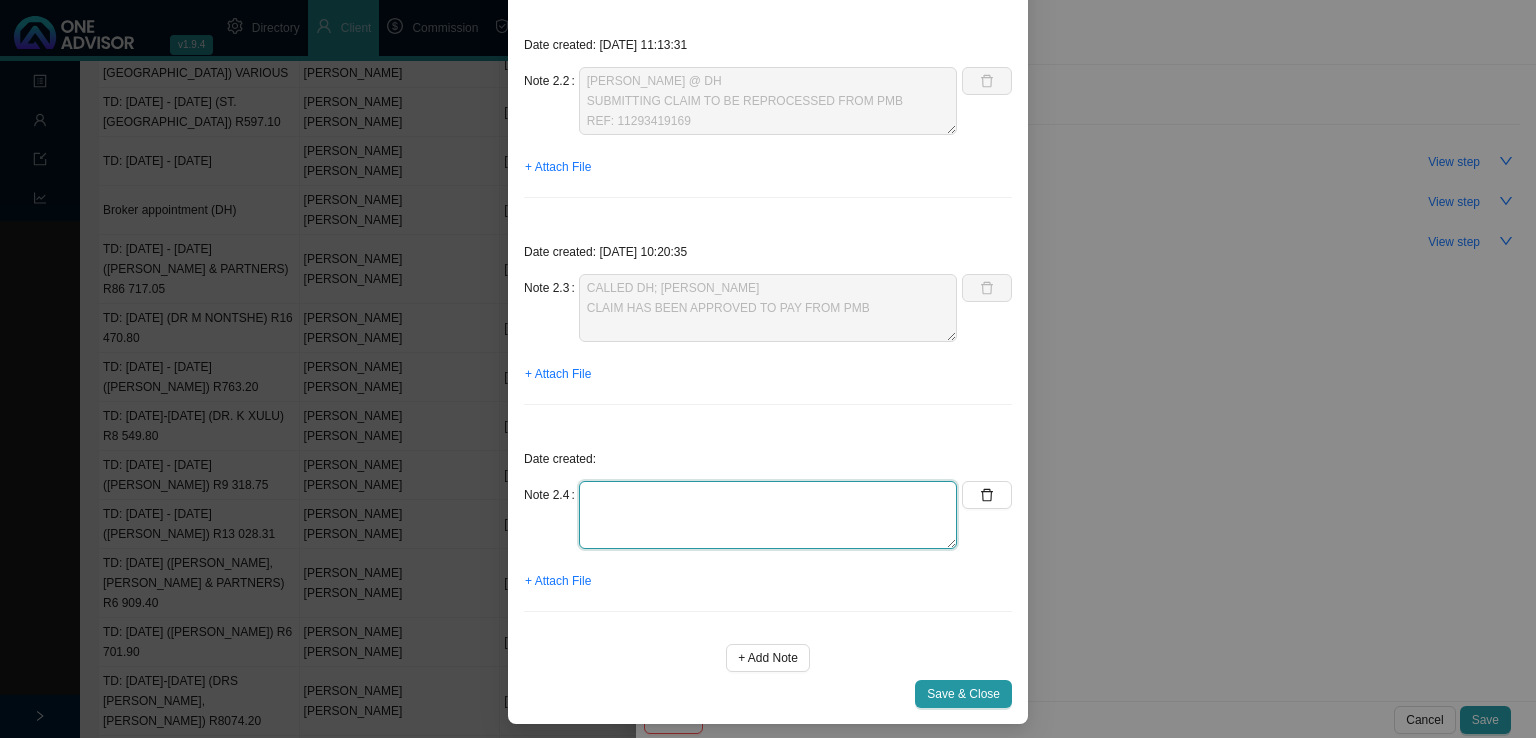 click at bounding box center (768, -106) 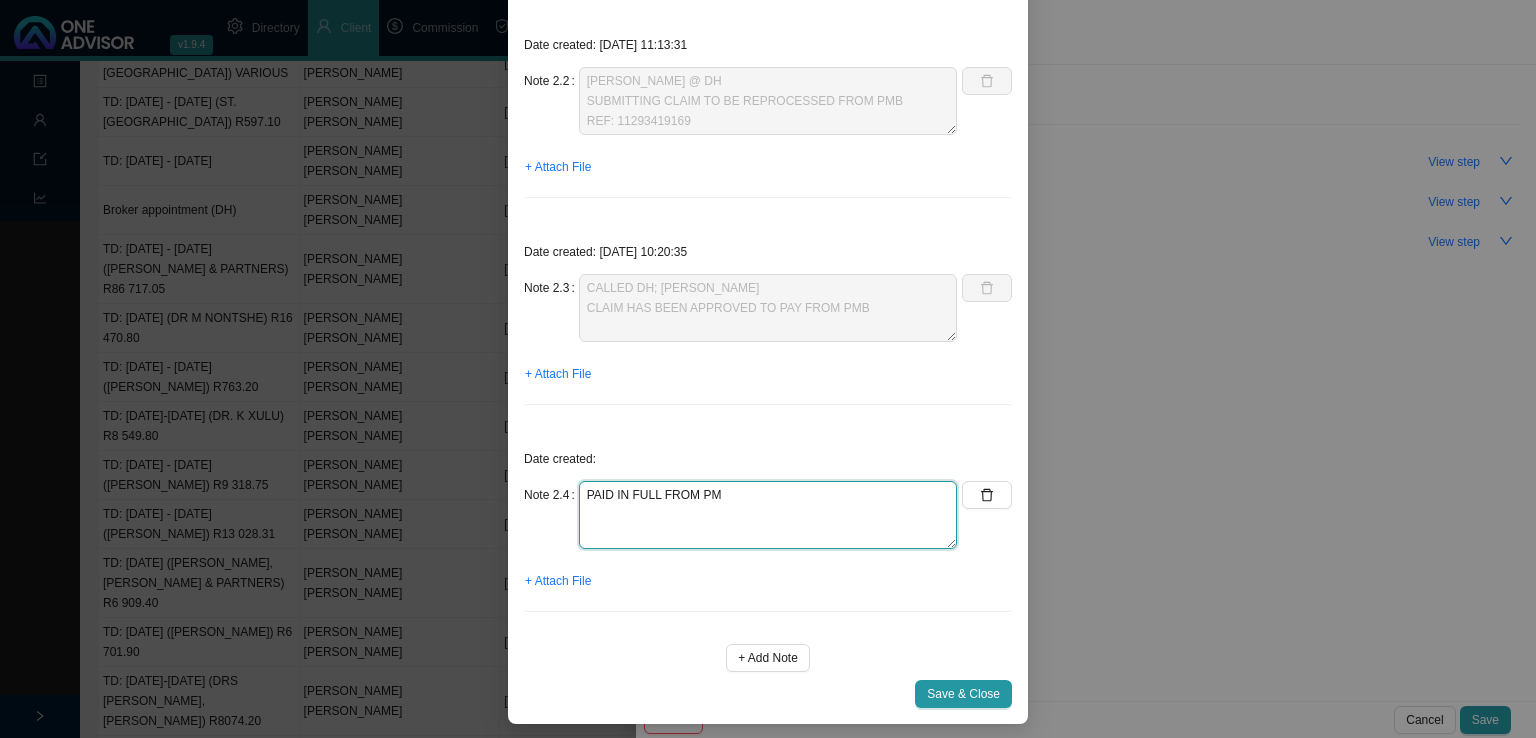 type on "PAID IN FULL FROM PMB" 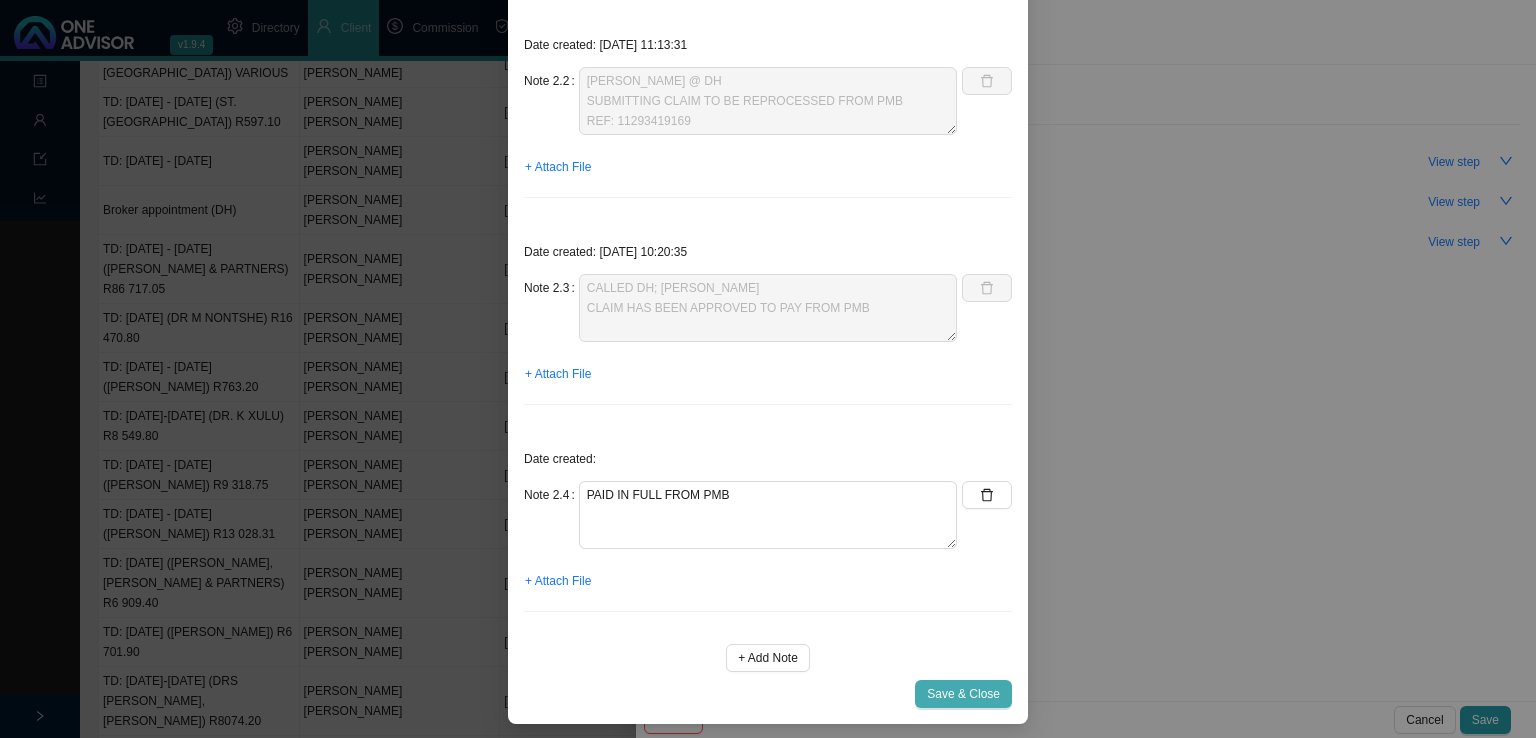 click on "Save & Close" at bounding box center (963, 694) 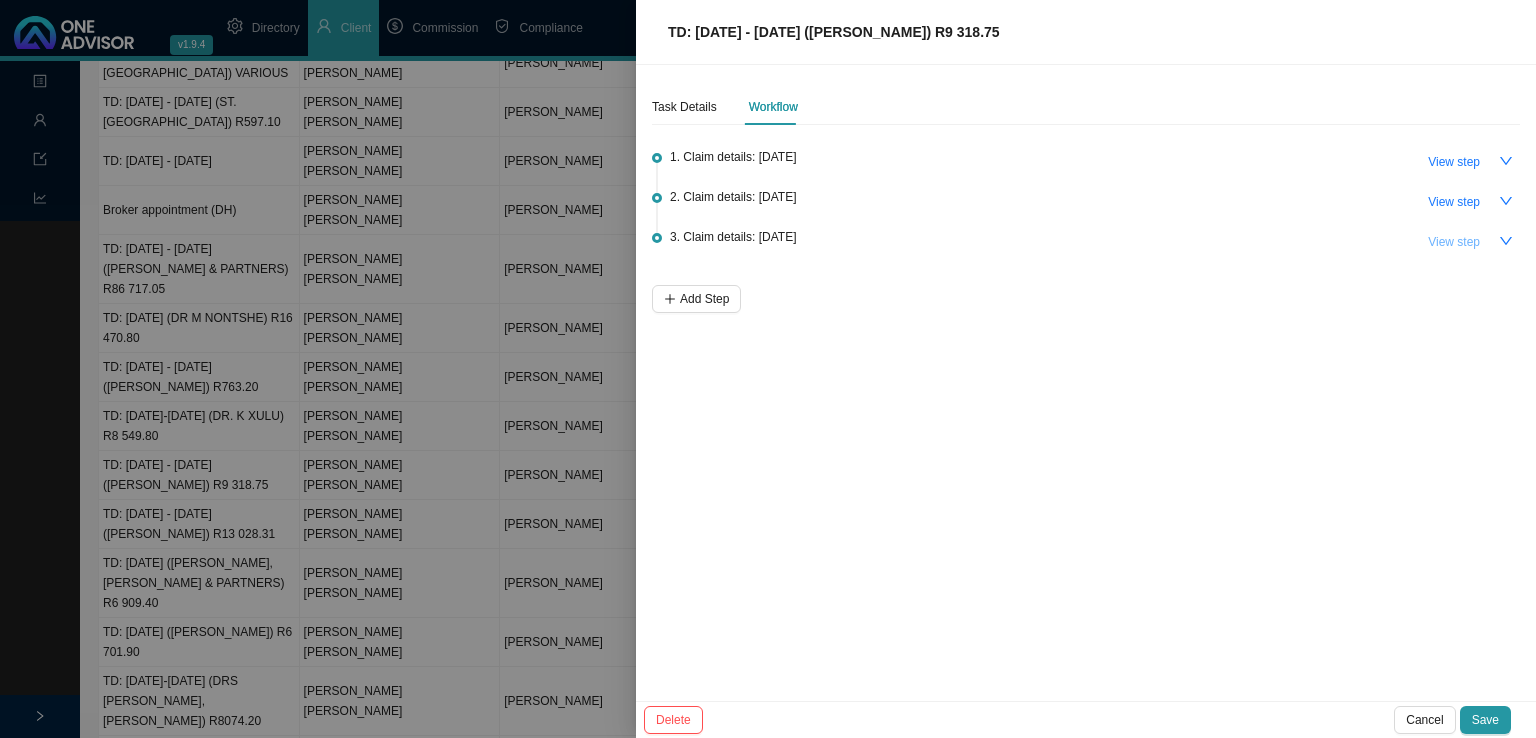 click on "View step" at bounding box center (1454, 242) 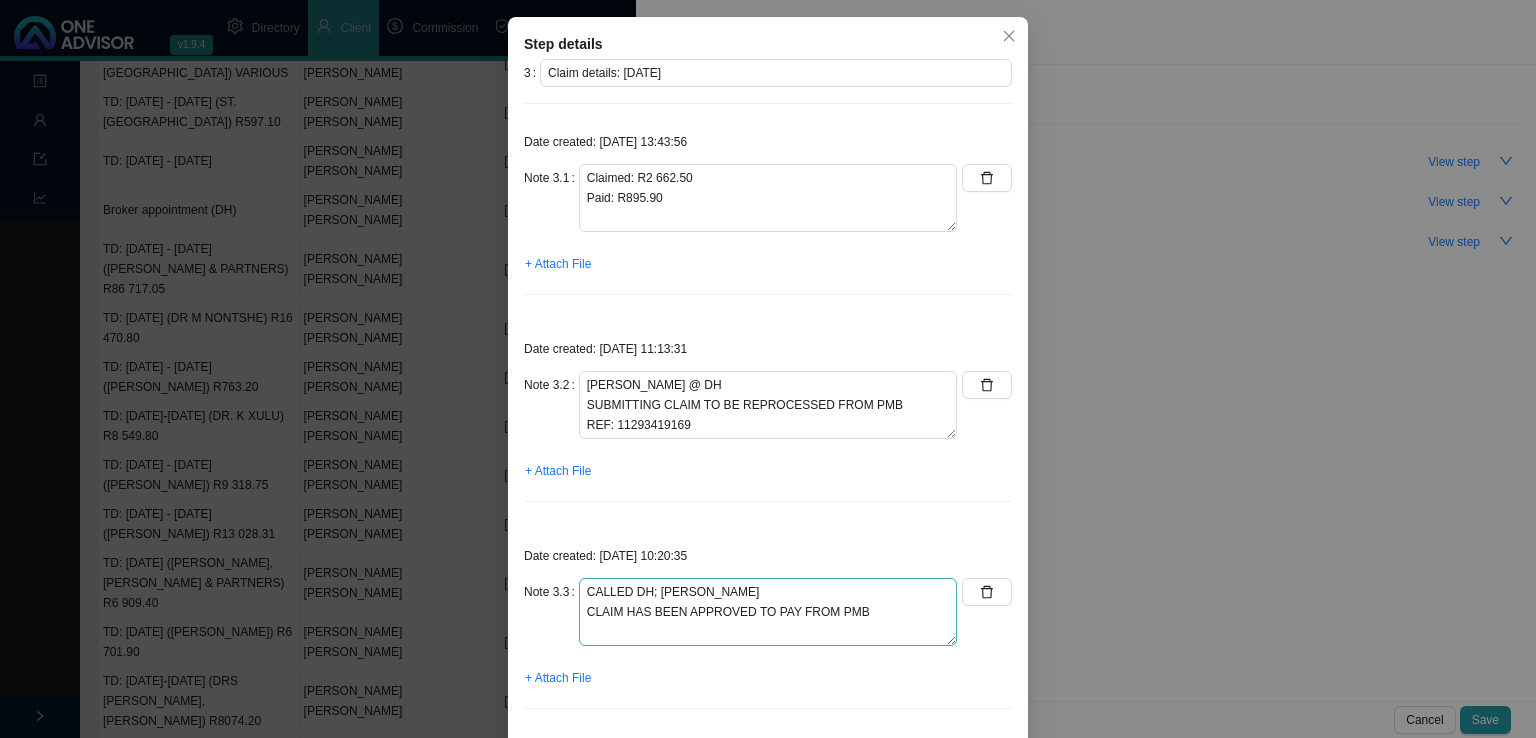 scroll, scrollTop: 180, scrollLeft: 0, axis: vertical 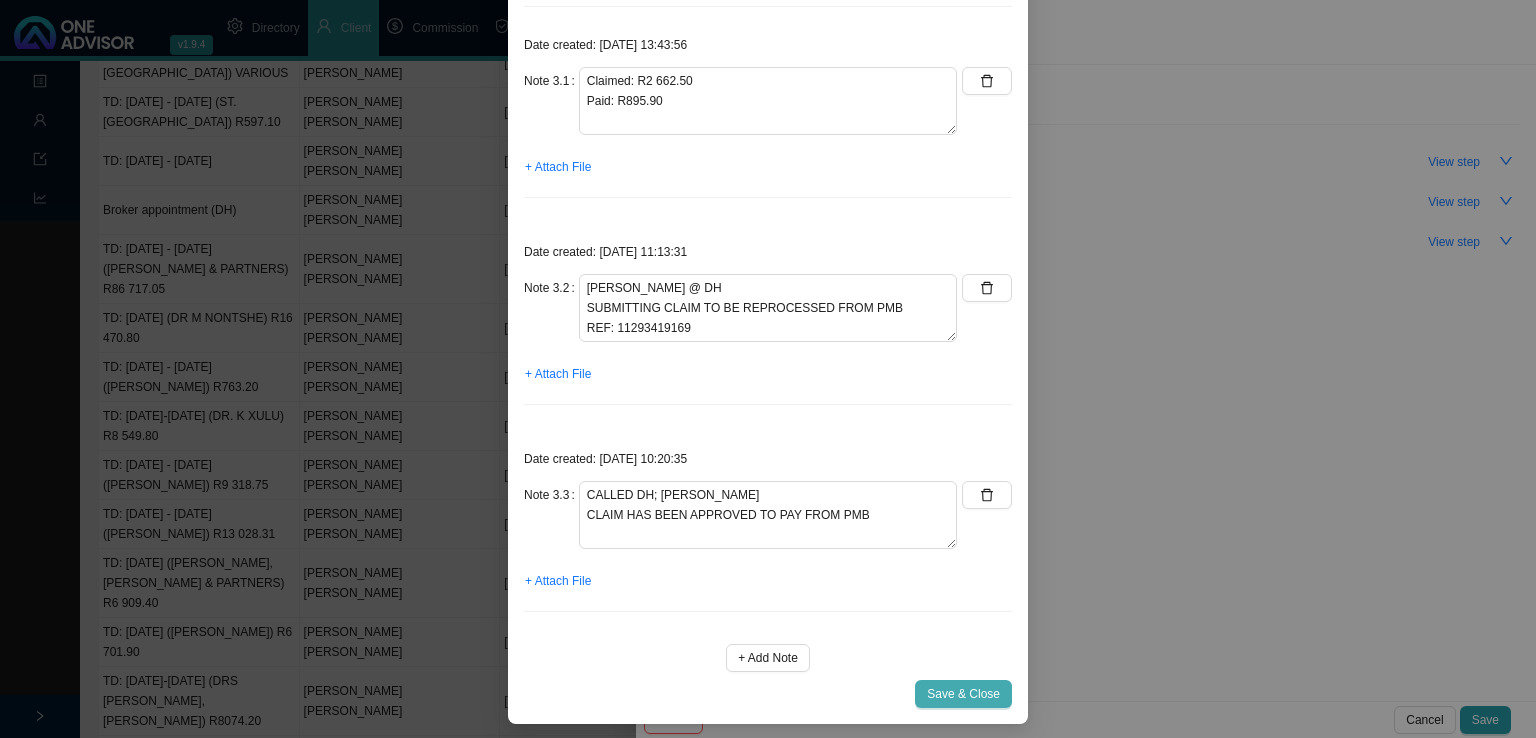 click on "Save & Close" at bounding box center [963, 694] 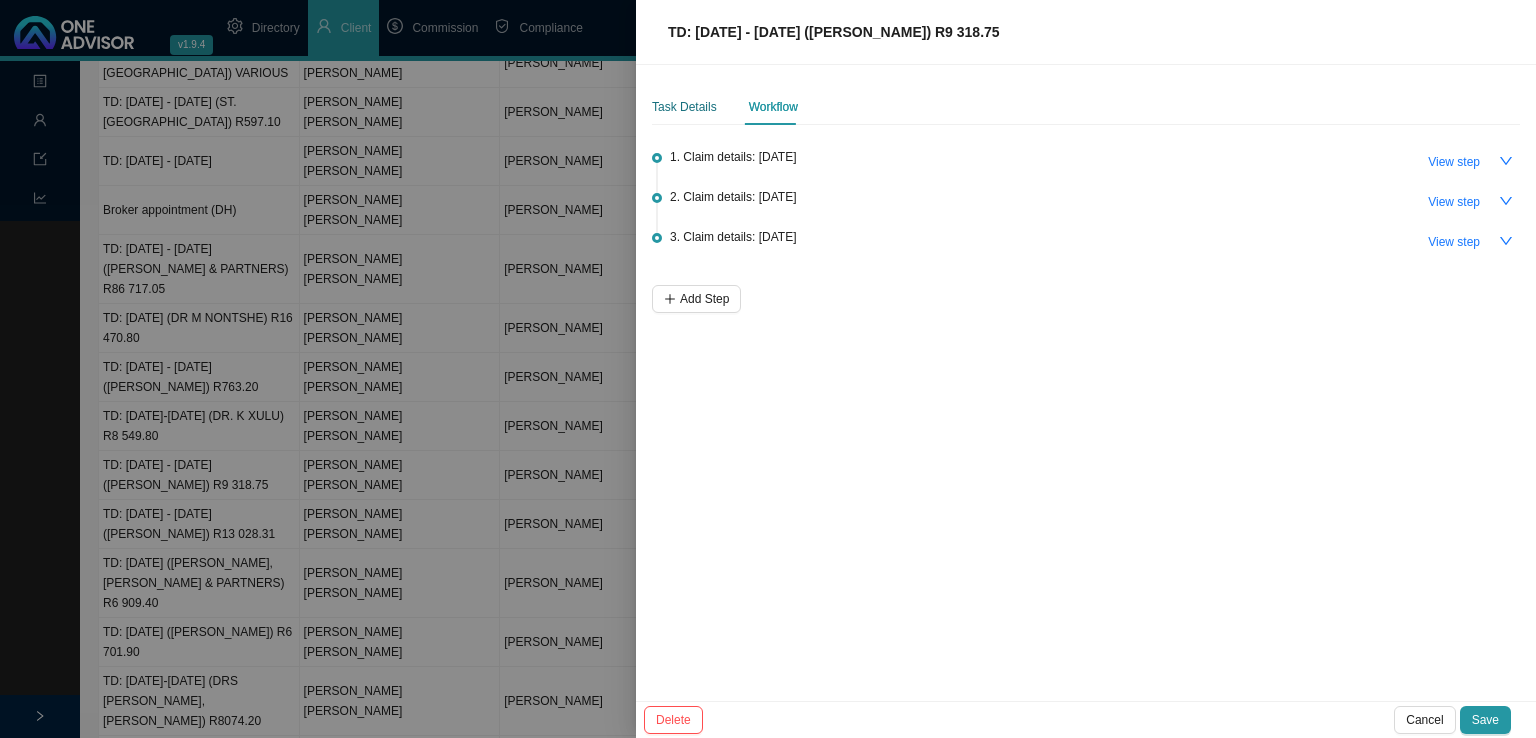click on "Task Details" at bounding box center (684, 107) 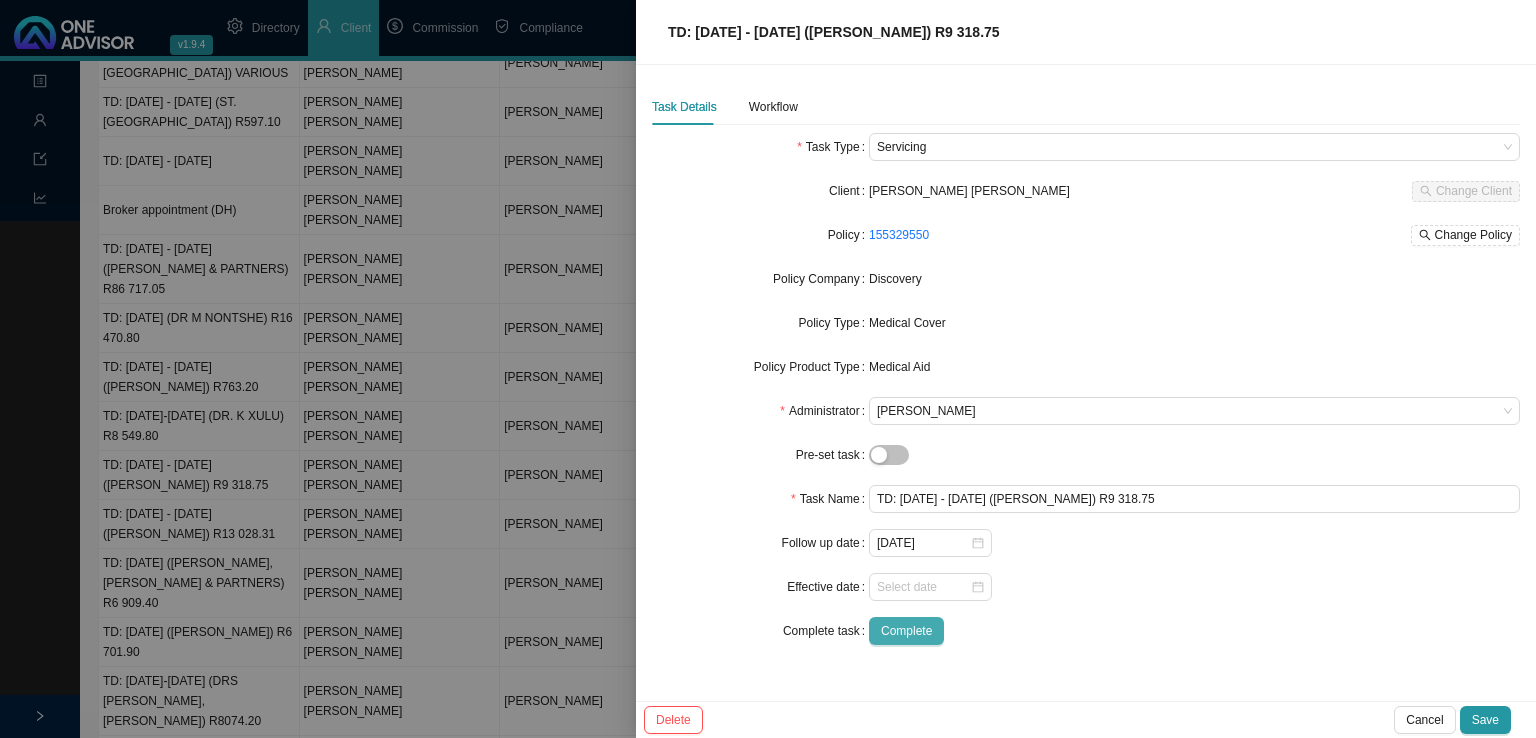 click on "Complete" at bounding box center [906, 631] 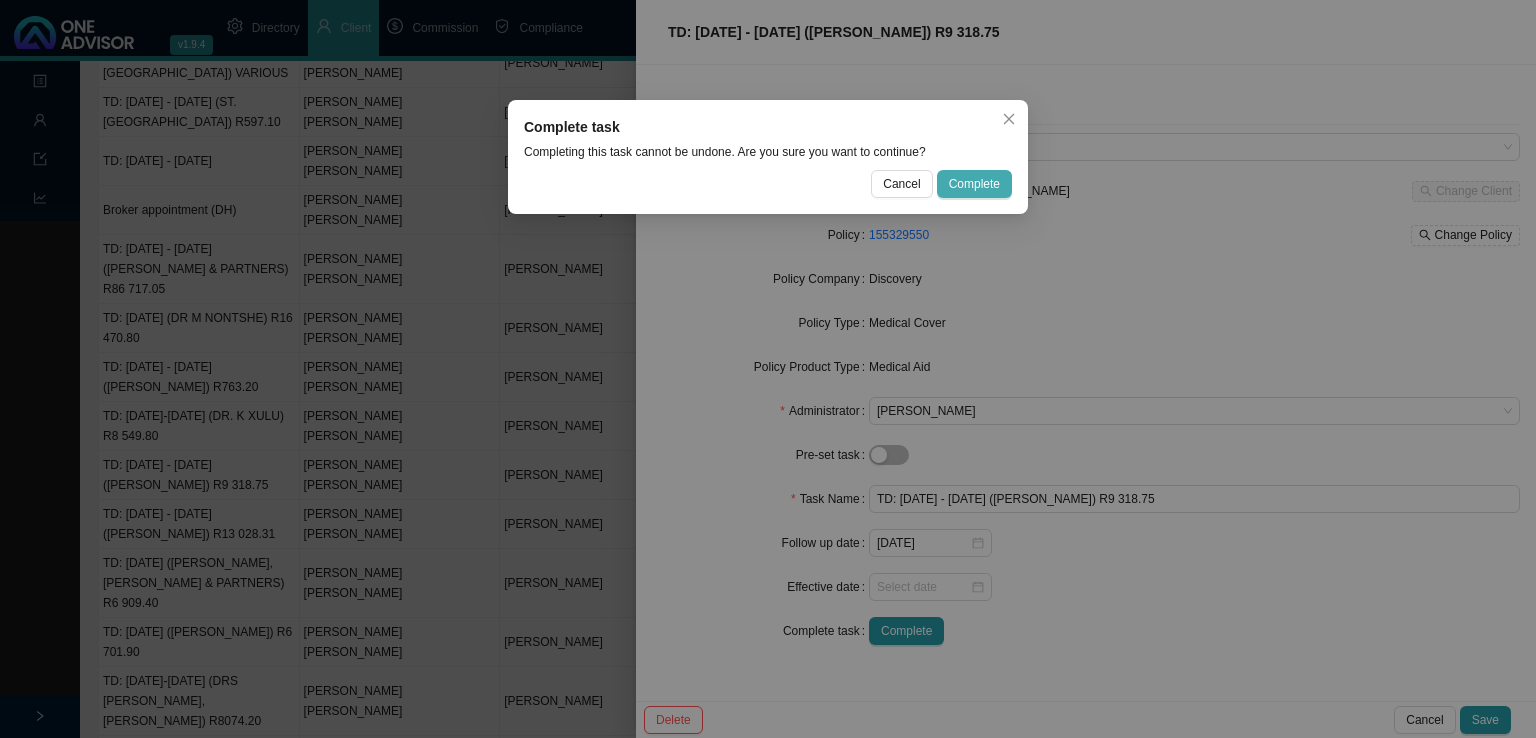 click on "Complete" at bounding box center (974, 184) 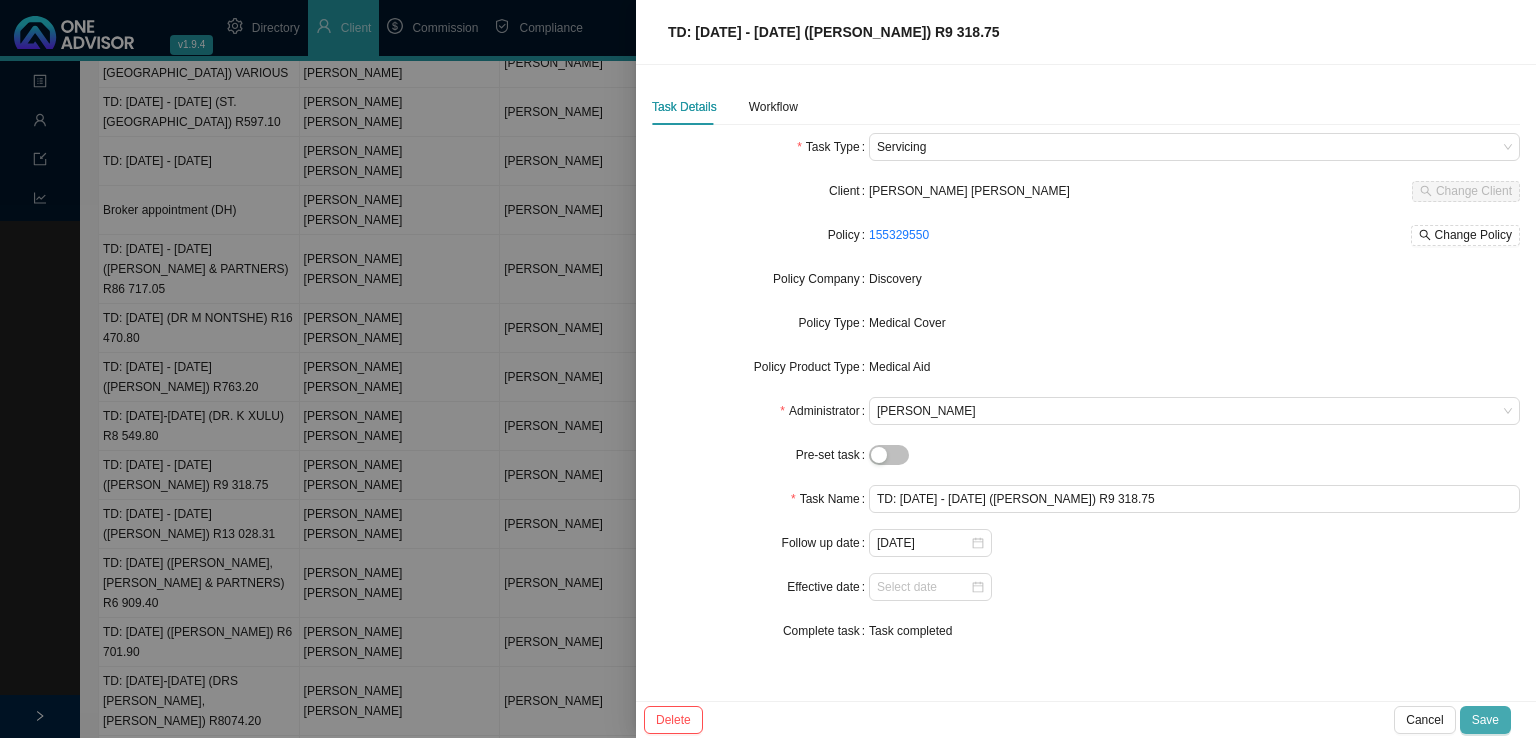 click on "Save" at bounding box center (1485, 720) 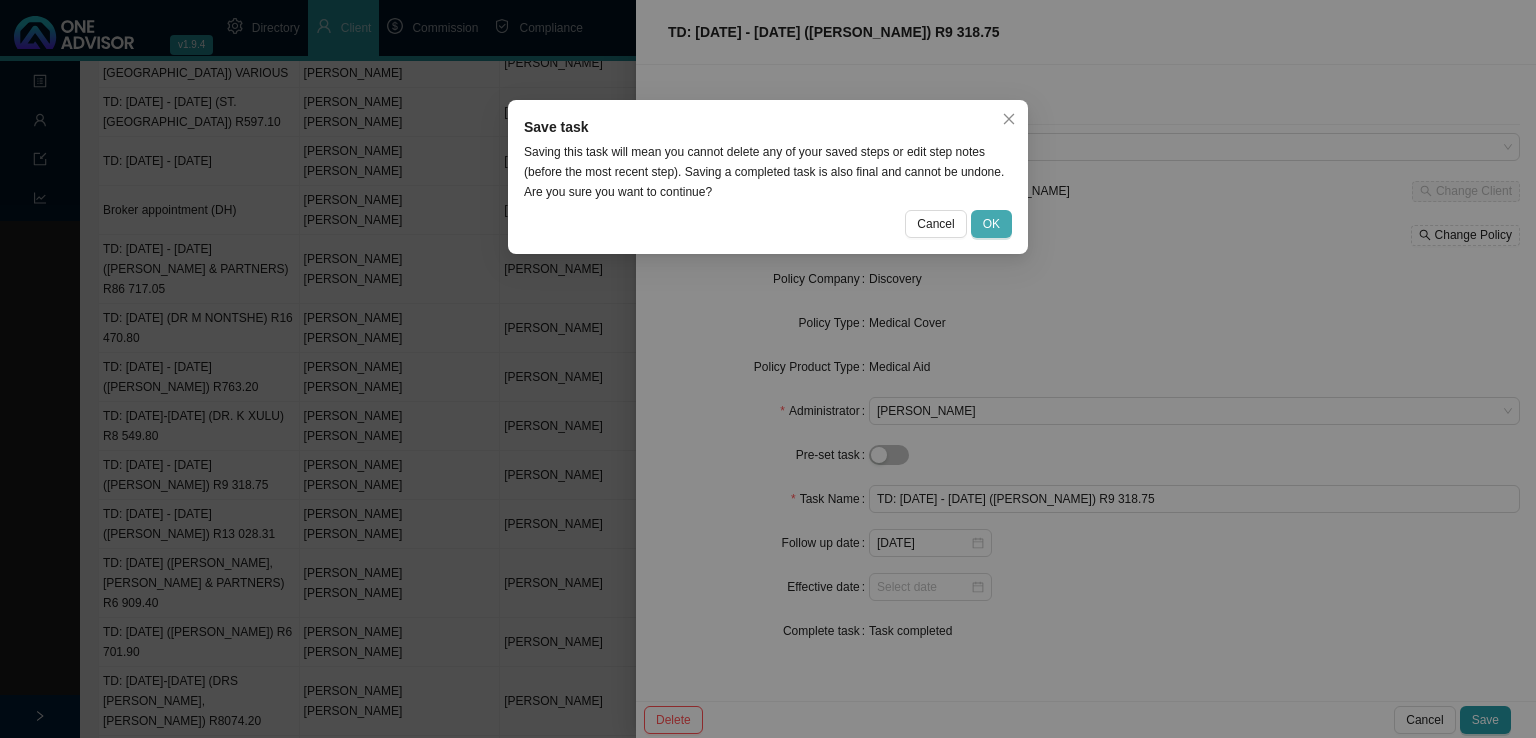 click on "OK" at bounding box center (991, 224) 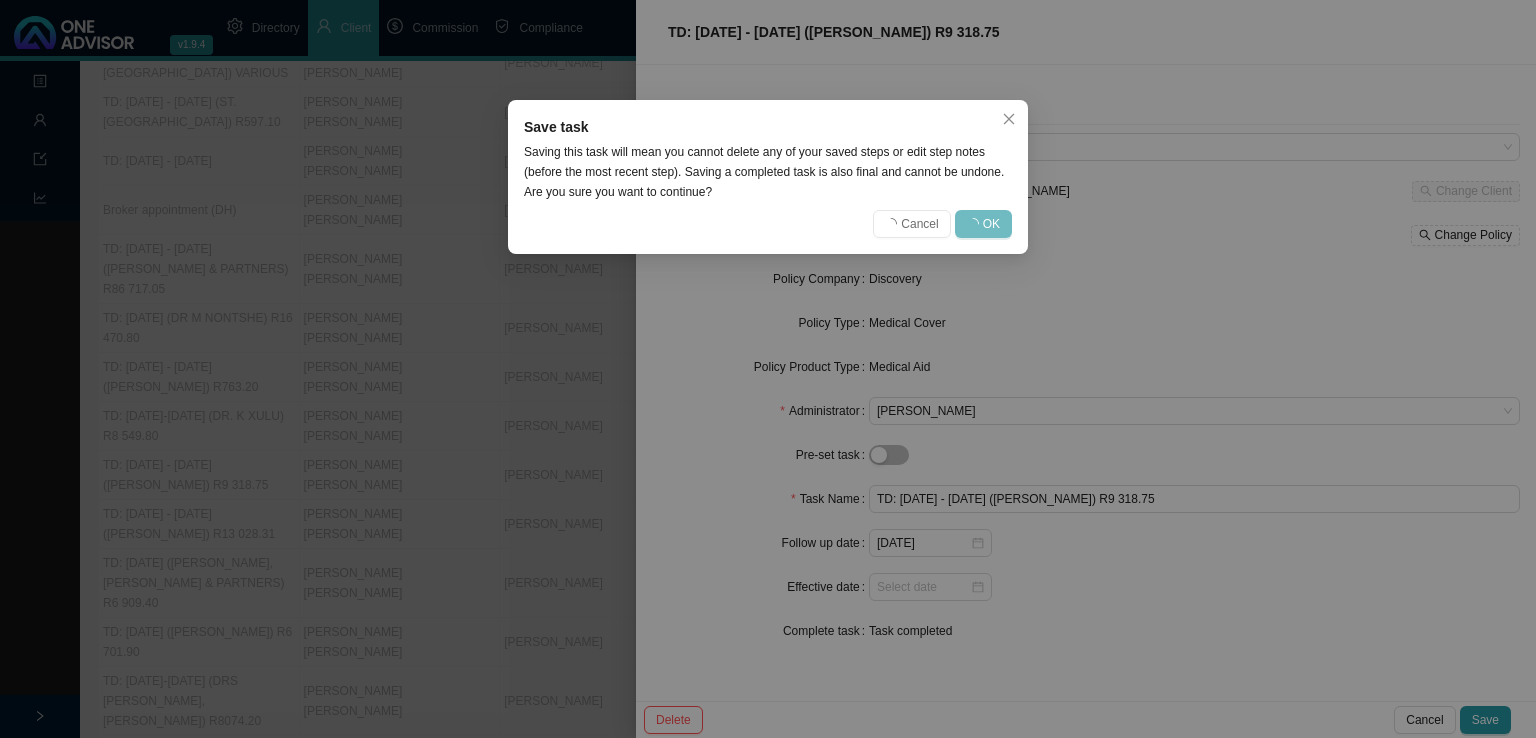 type 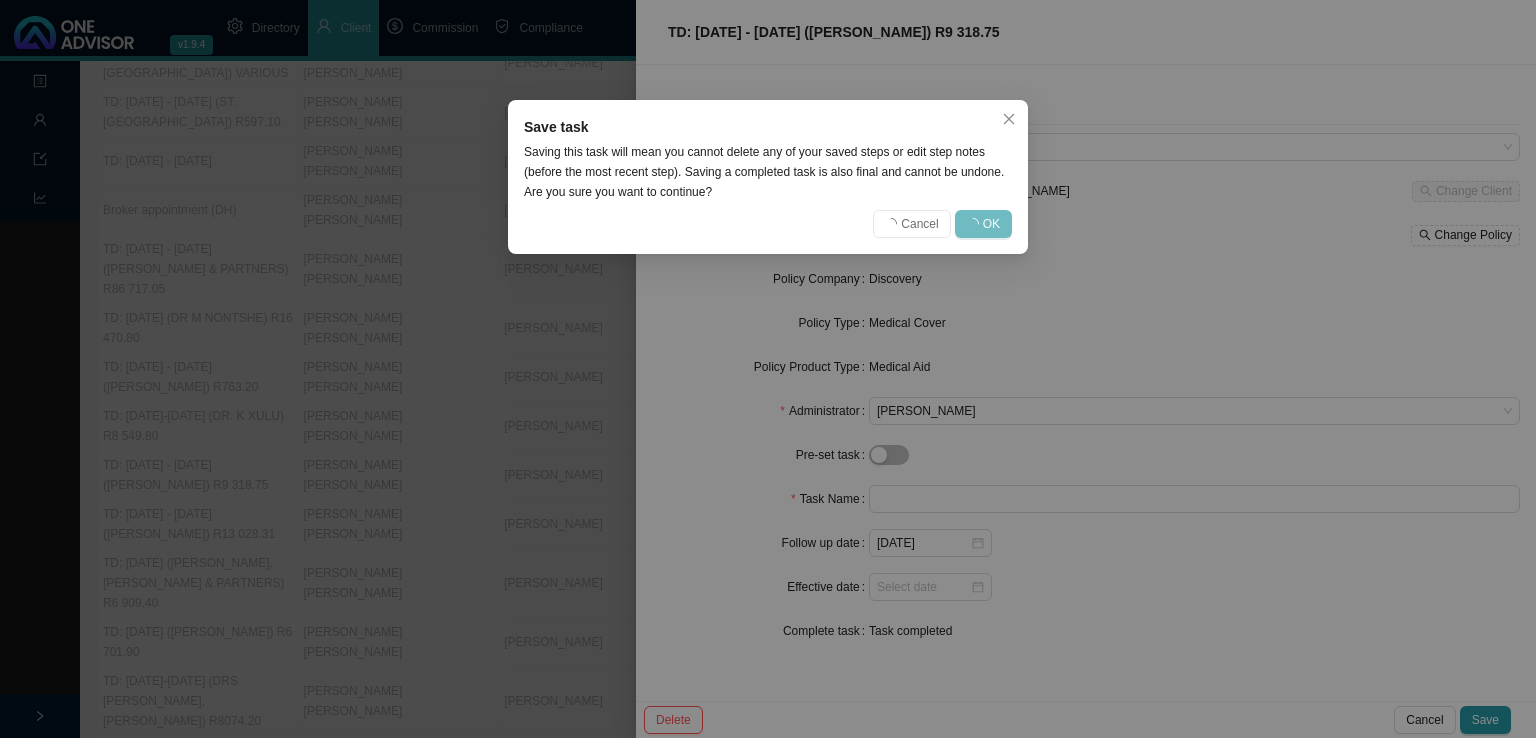 type 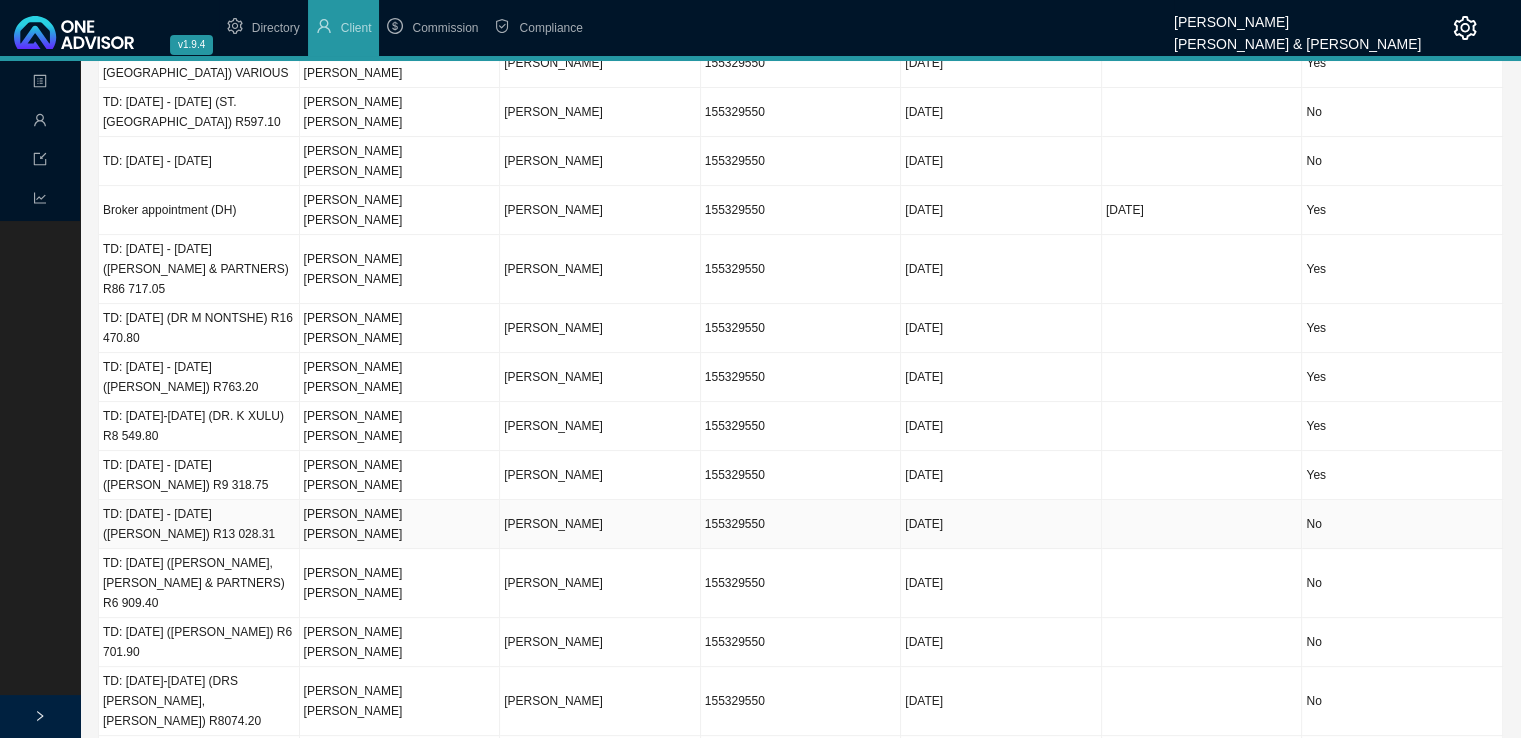 click on "TD: [DATE] - [DATE] ([PERSON_NAME]) R13 028.31" at bounding box center [199, 524] 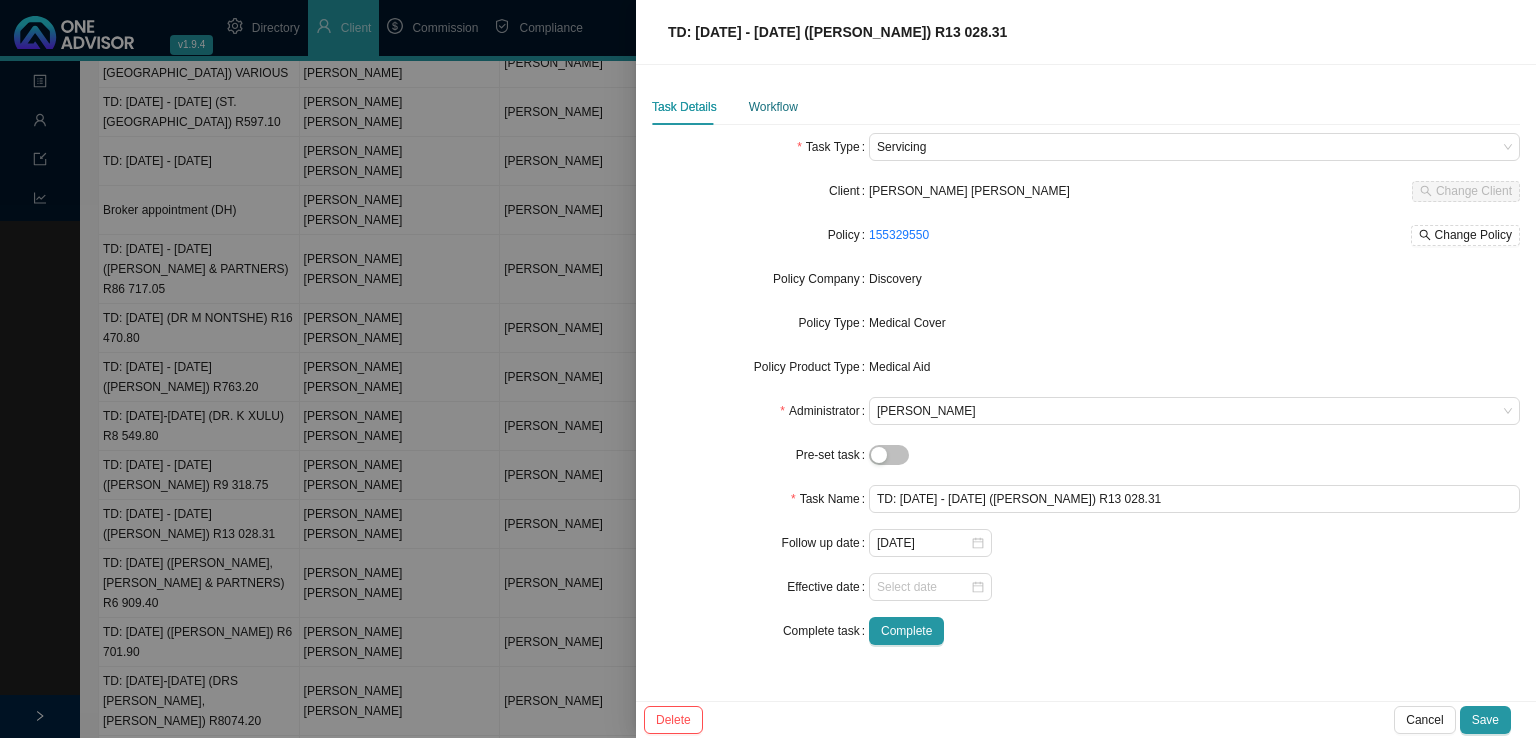 click on "Workflow" at bounding box center [773, 107] 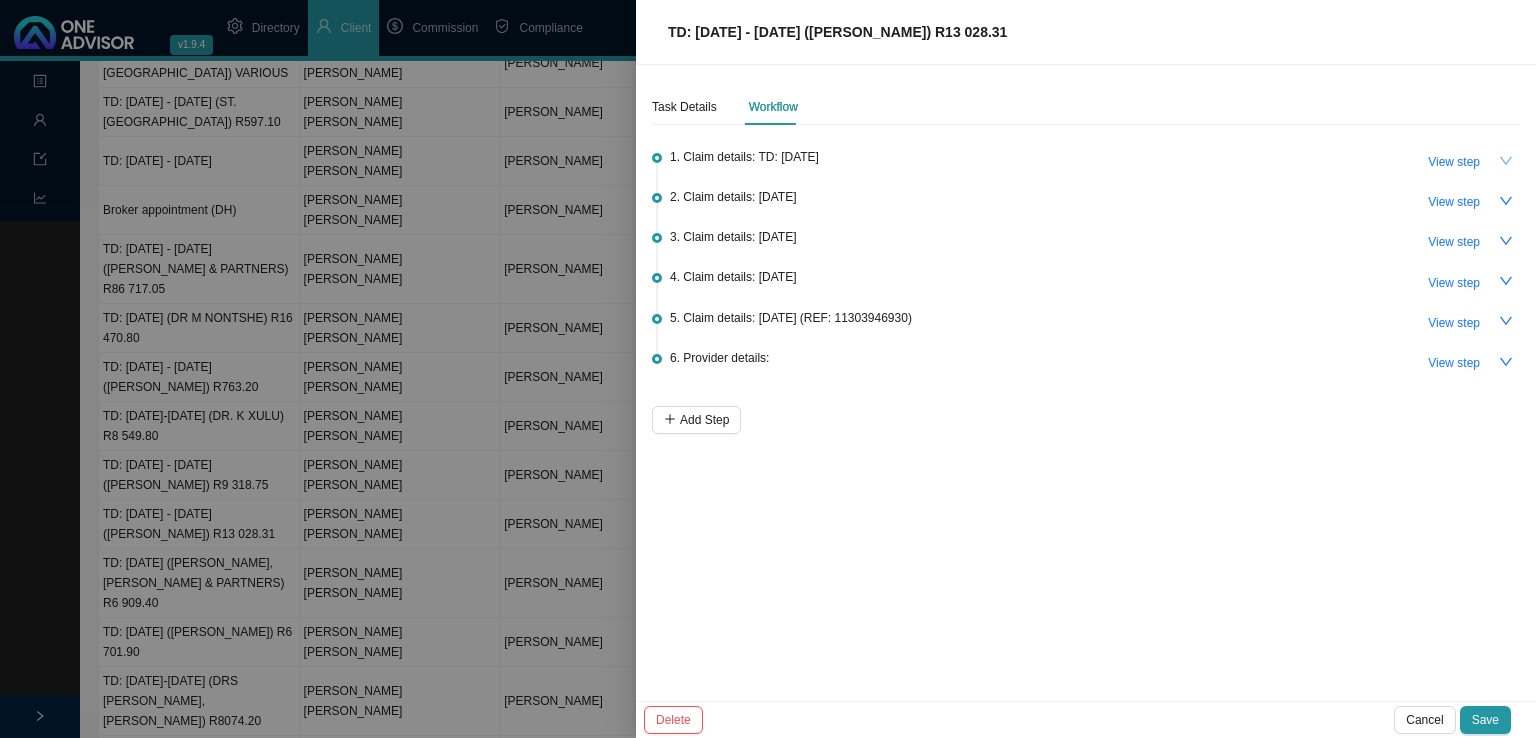 click at bounding box center (1506, 161) 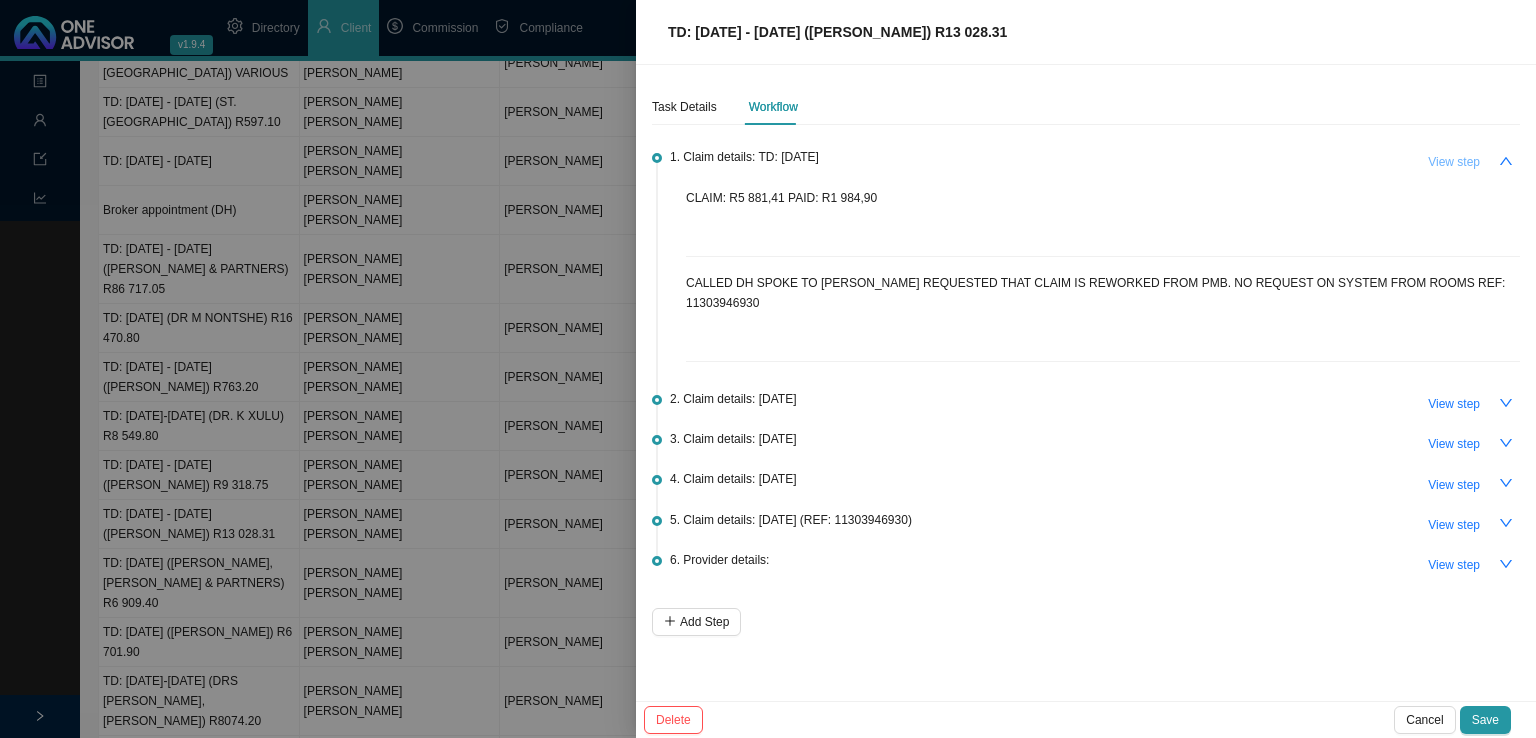 click on "View step" at bounding box center [1454, 162] 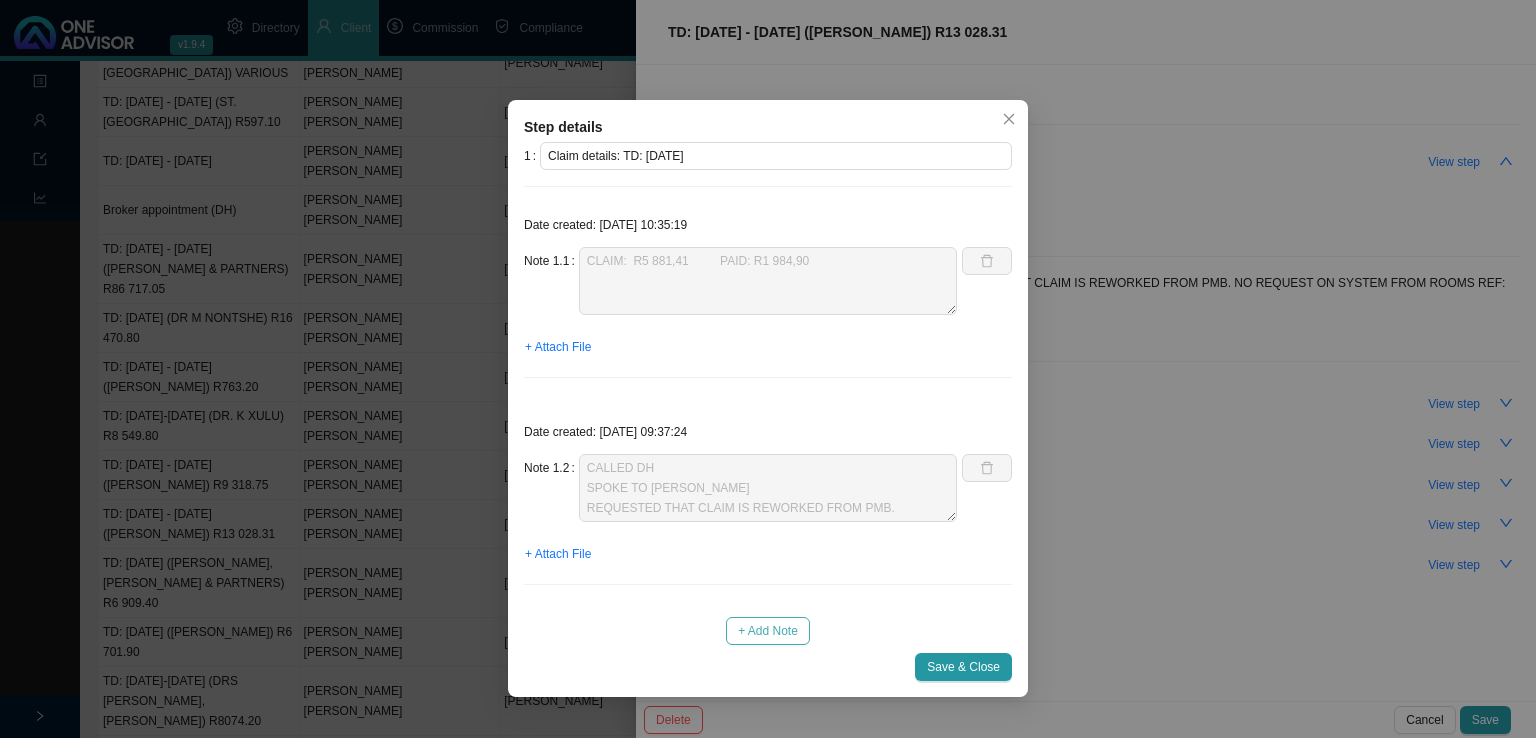 click on "+ Add Note" at bounding box center [768, 631] 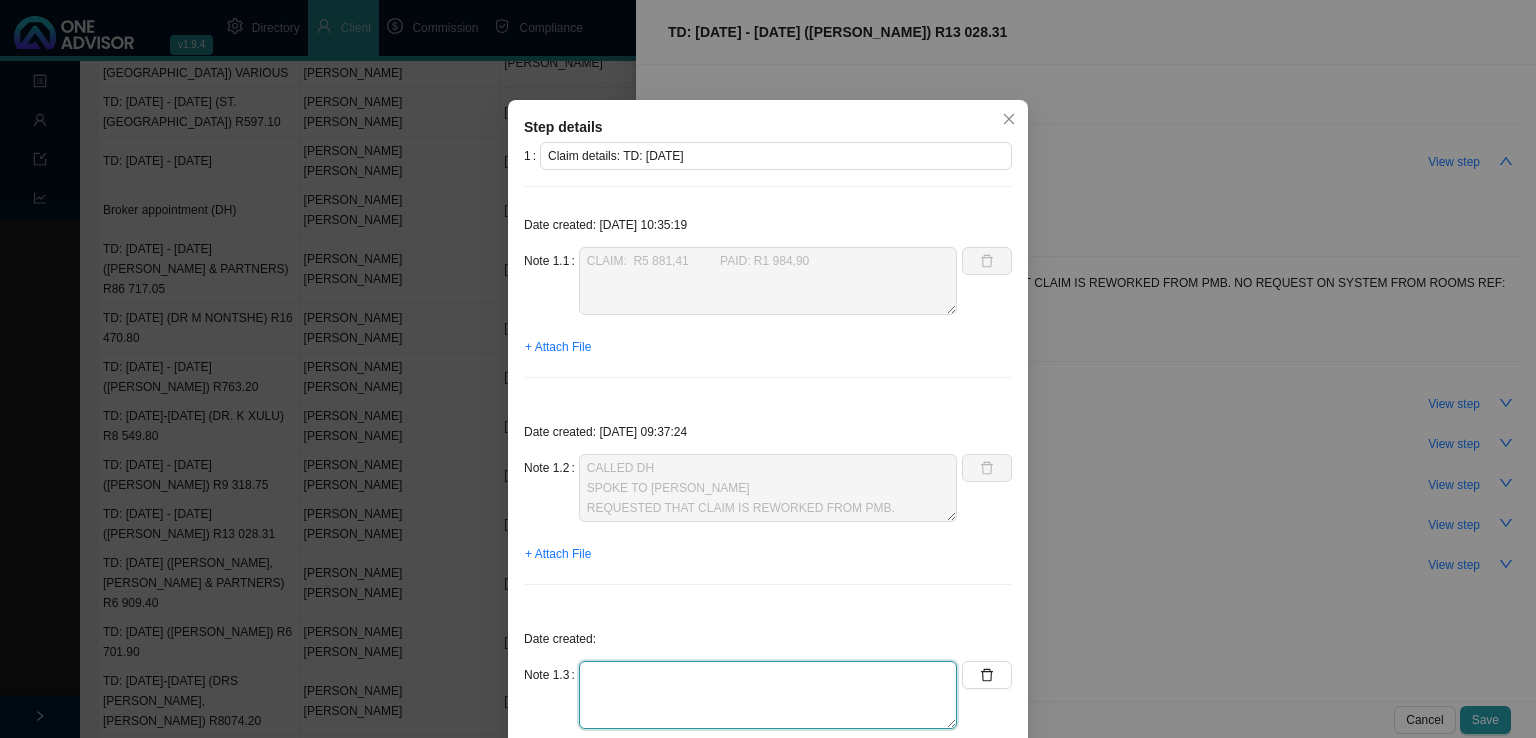 click at bounding box center (768, 281) 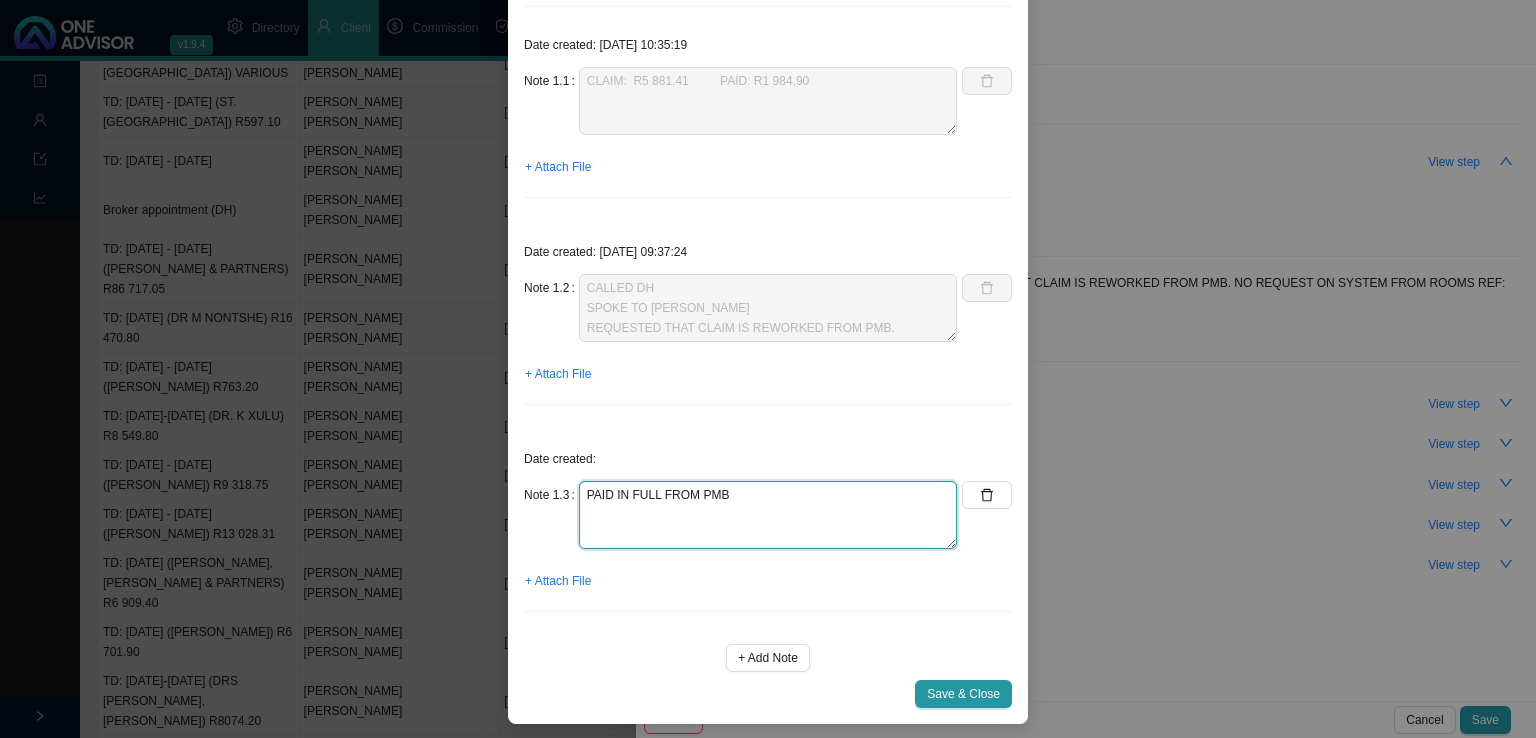 scroll, scrollTop: 180, scrollLeft: 0, axis: vertical 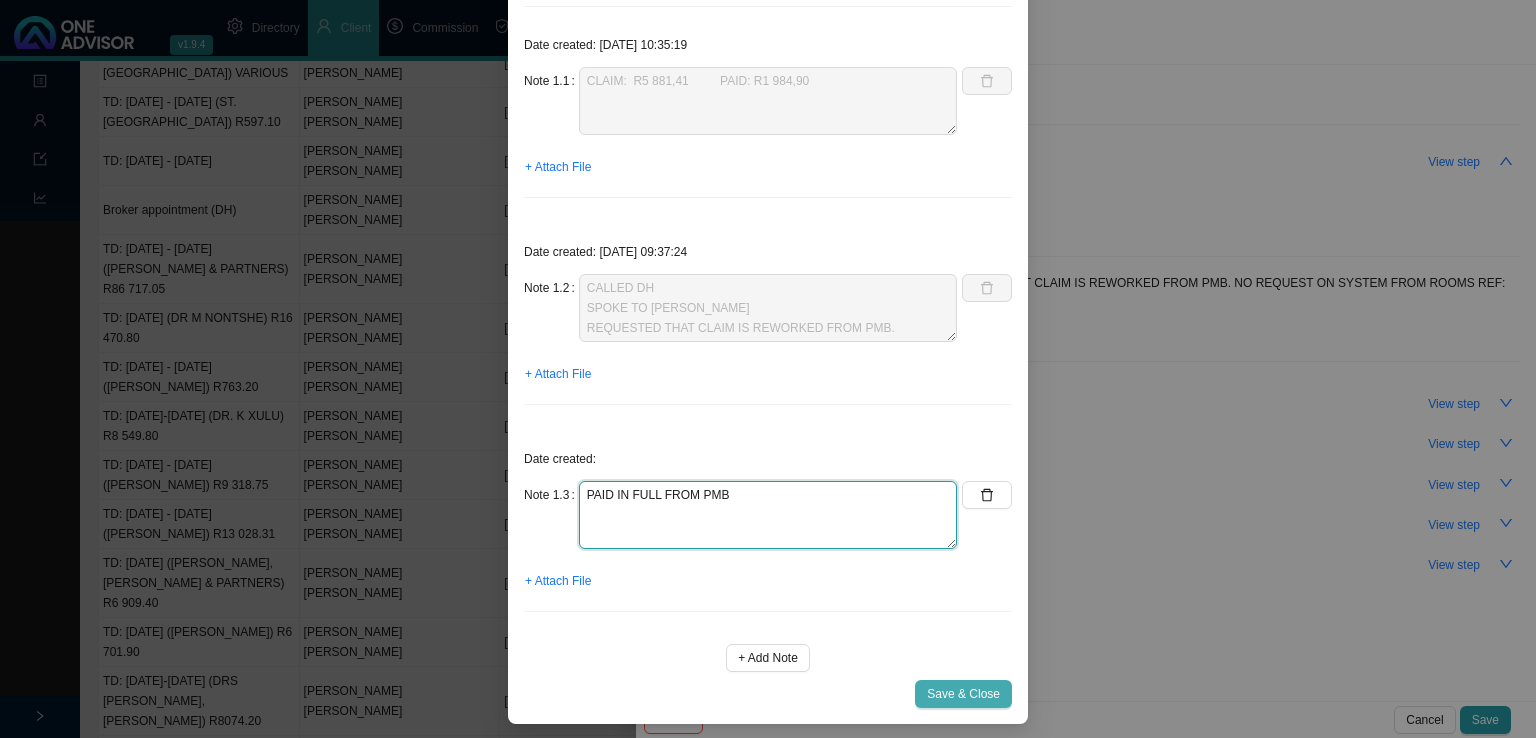 type on "PAID IN FULL FROM PMB" 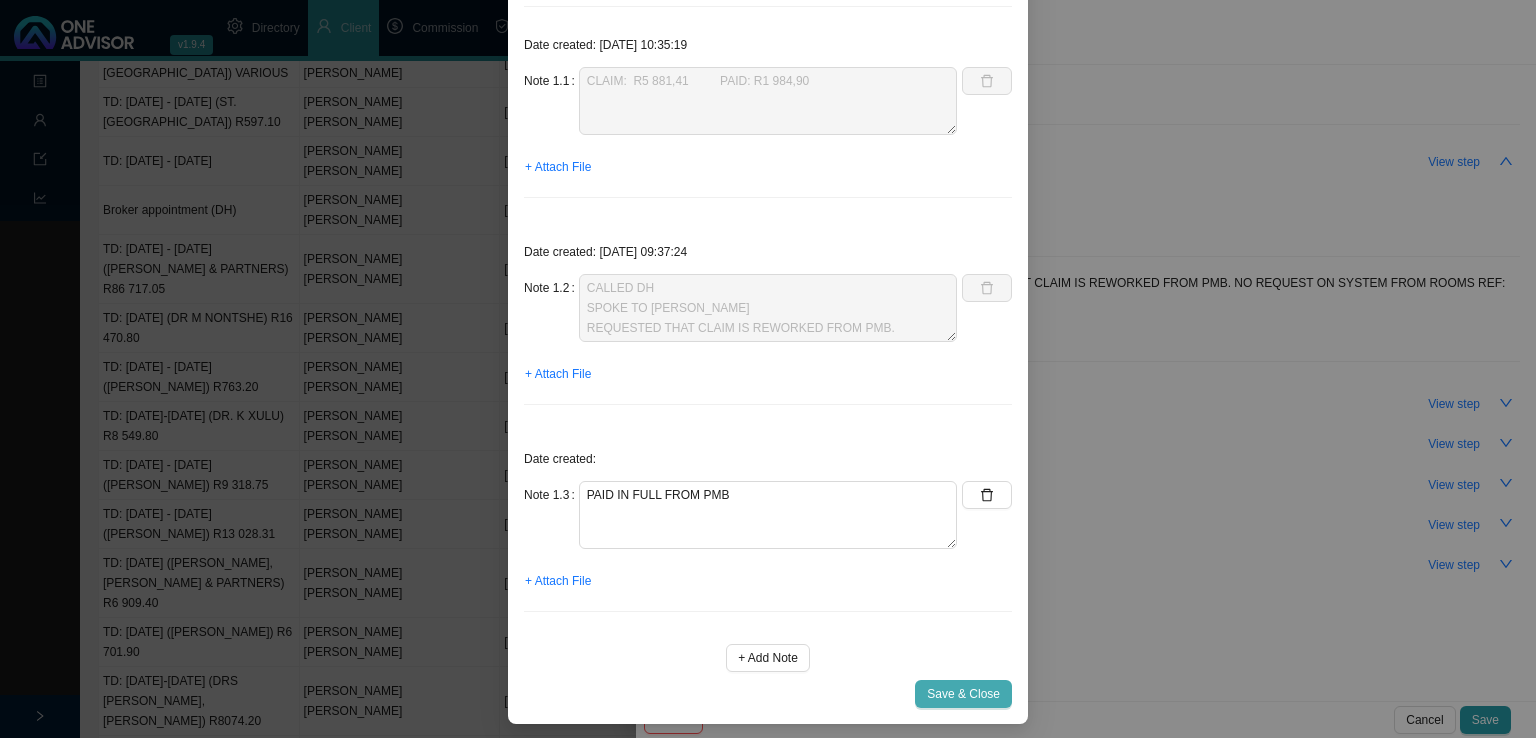 click on "Save & Close" at bounding box center [963, 694] 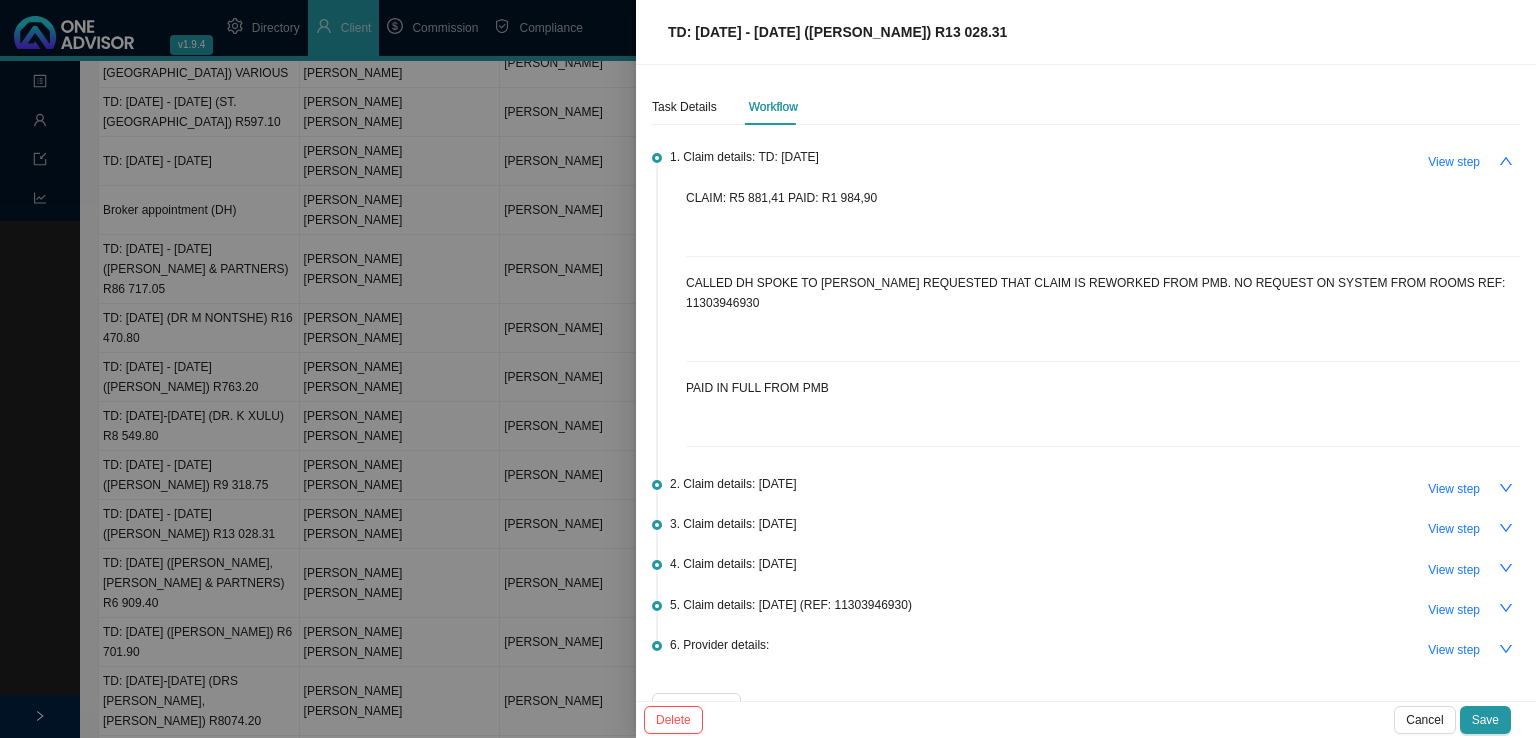 click on "1. Claim details: TD: [DATE] View step CLAIM:  R5 881,41 	PAID: R1 984,90
CALLED DH
SPOKE TO [PERSON_NAME]
REQUESTED THAT CLAIM IS REWORKED FROM PMB.
NO REQUEST ON SYSTEM FROM ROOMS
REF: 11303946930 PAID IN FULL FROM PMB 2. Claim details: [DATE] View step 3. Claim details: [DATE] View step 4. Claim details: [DATE] View step 5. Claim details: [DATE] (REF: 11303946930) View step 6. Provider details: View step" at bounding box center (1086, 423) 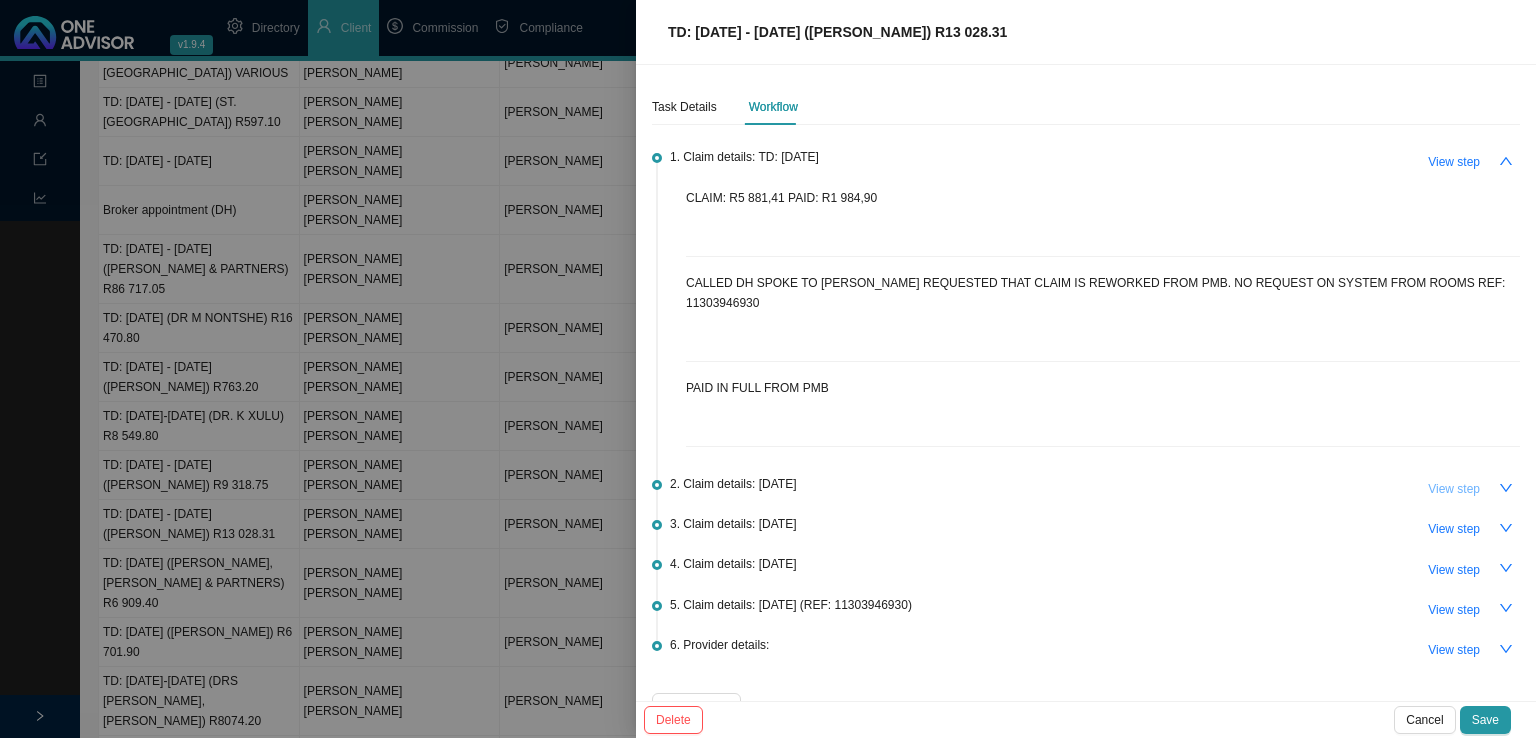 click on "View step" at bounding box center (1454, 489) 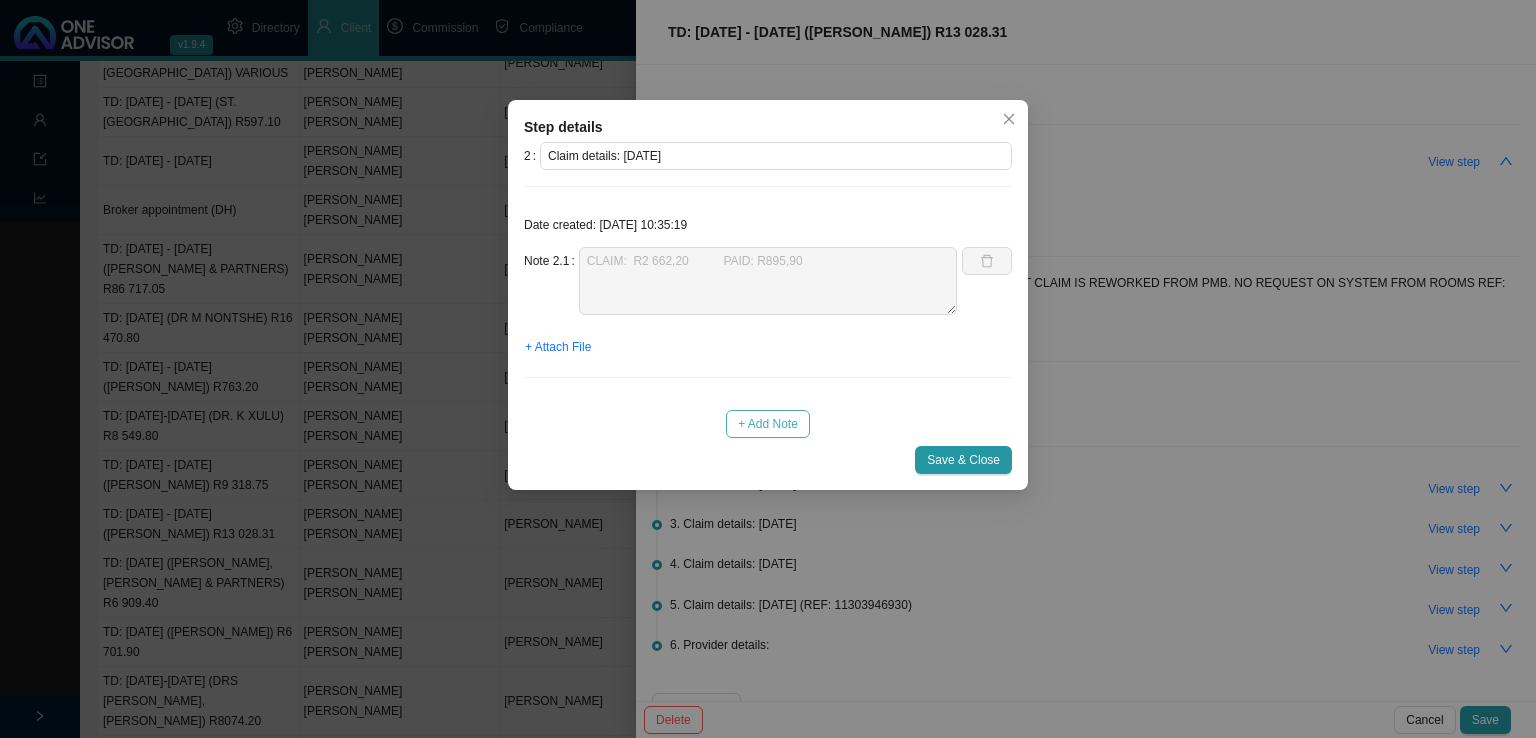 click on "+ Add Note" at bounding box center [768, 424] 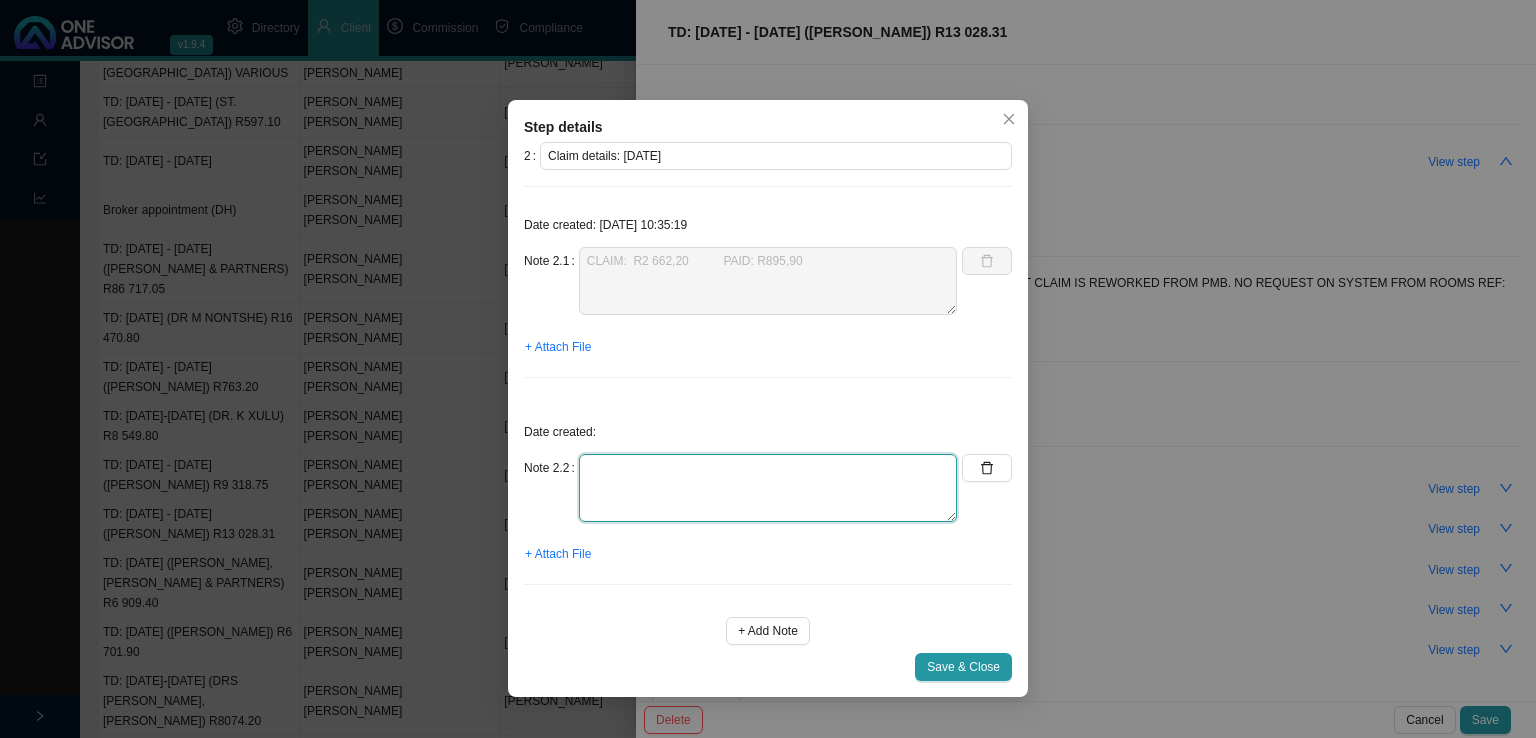 click at bounding box center (768, 281) 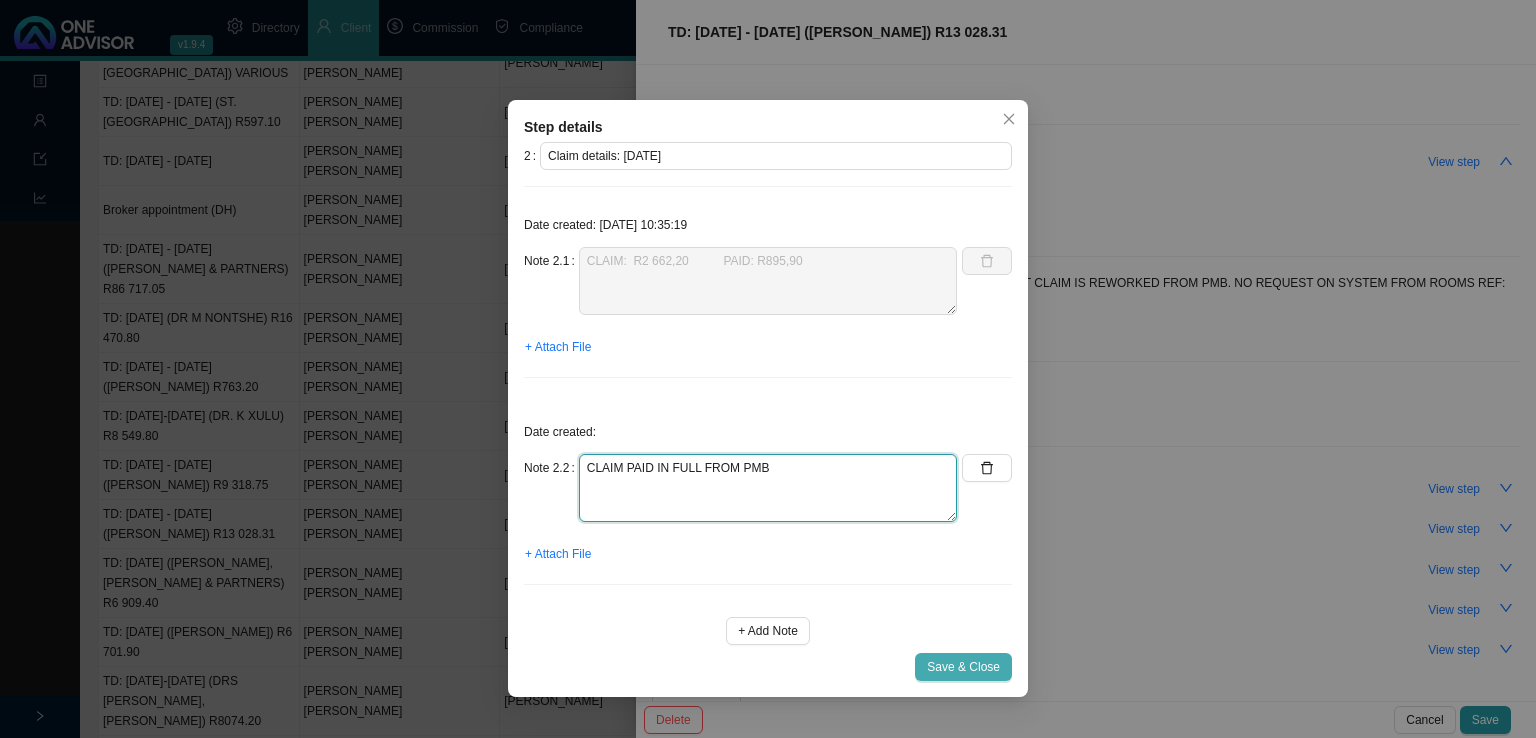 type on "CLAIM PAID IN FULL FROM PMB" 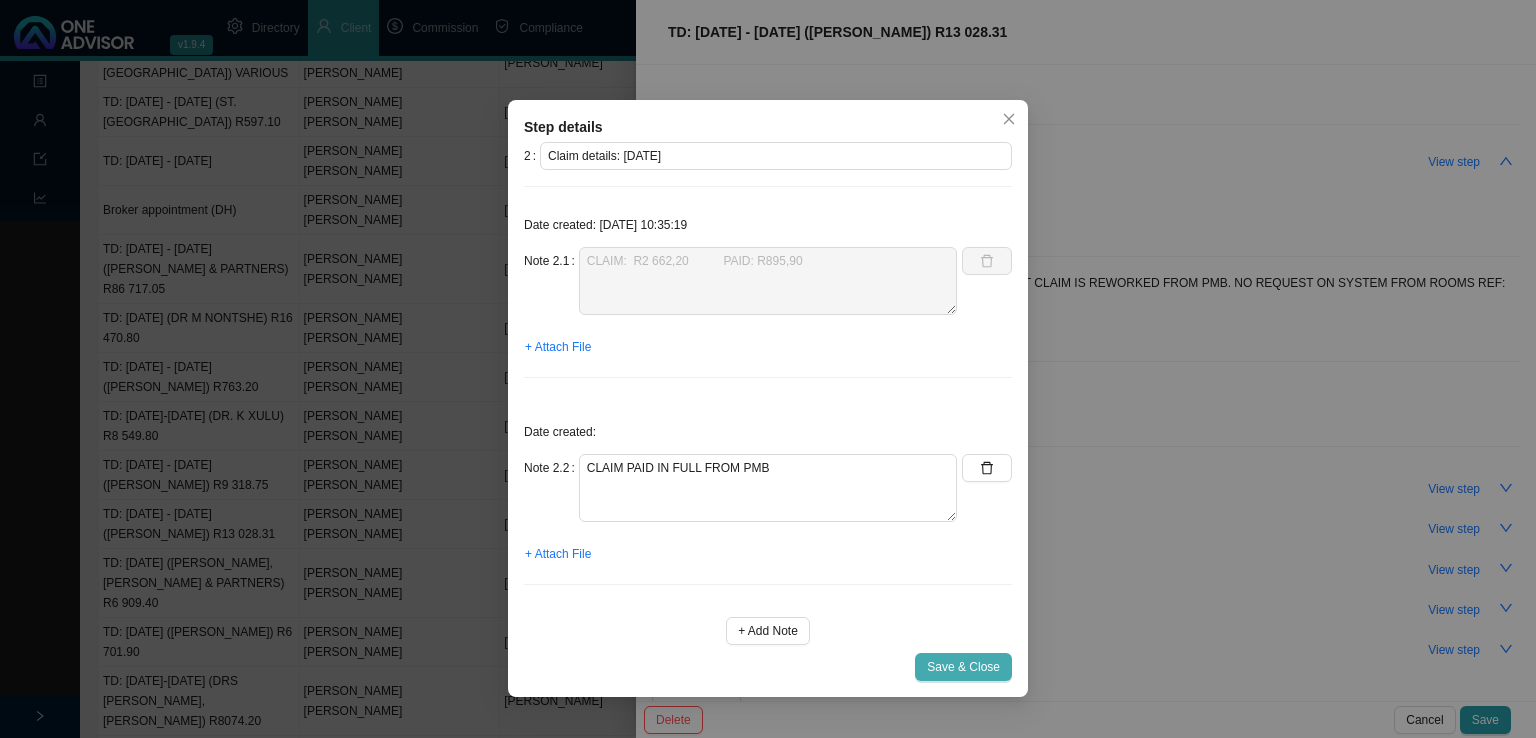click on "Save & Close" at bounding box center [963, 667] 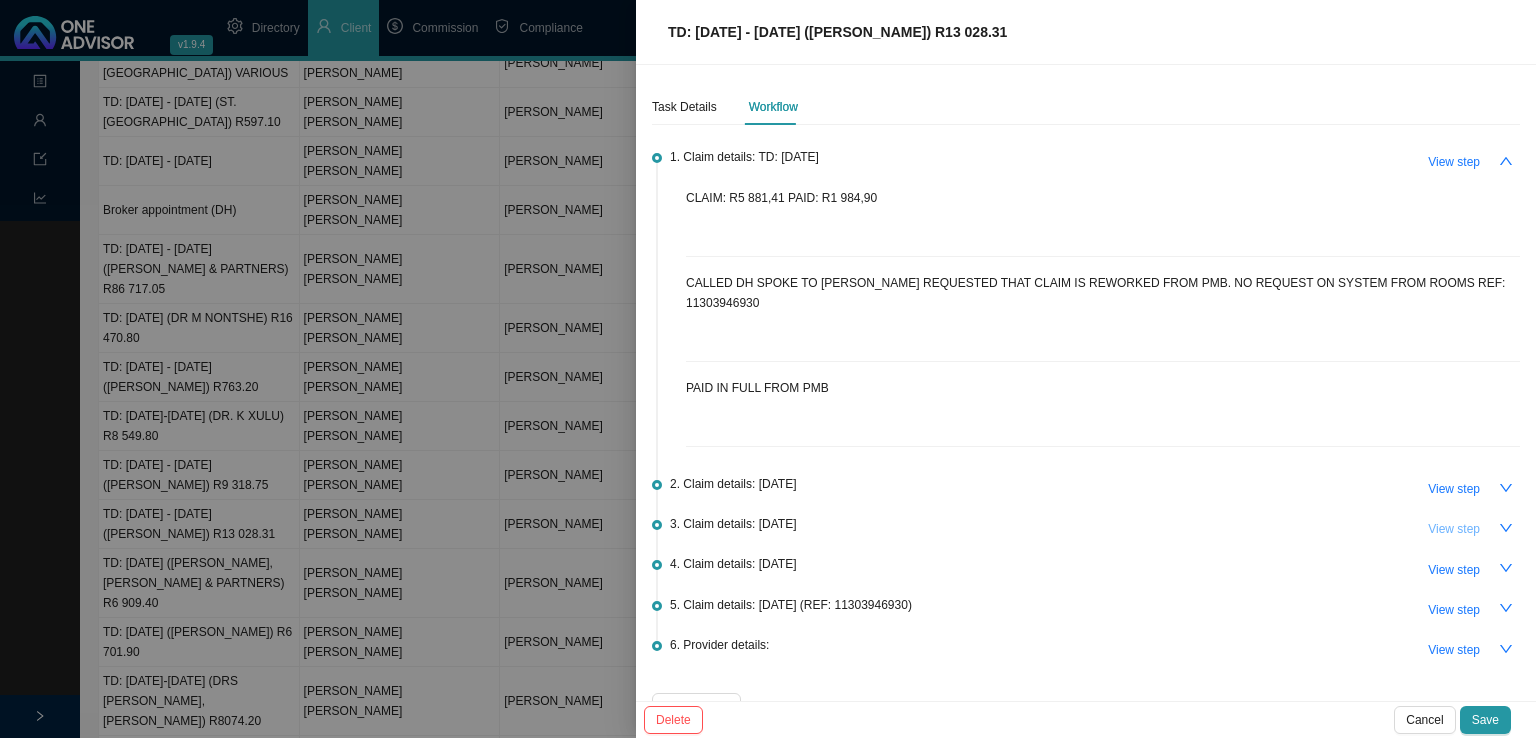 click on "View step" at bounding box center (1454, 529) 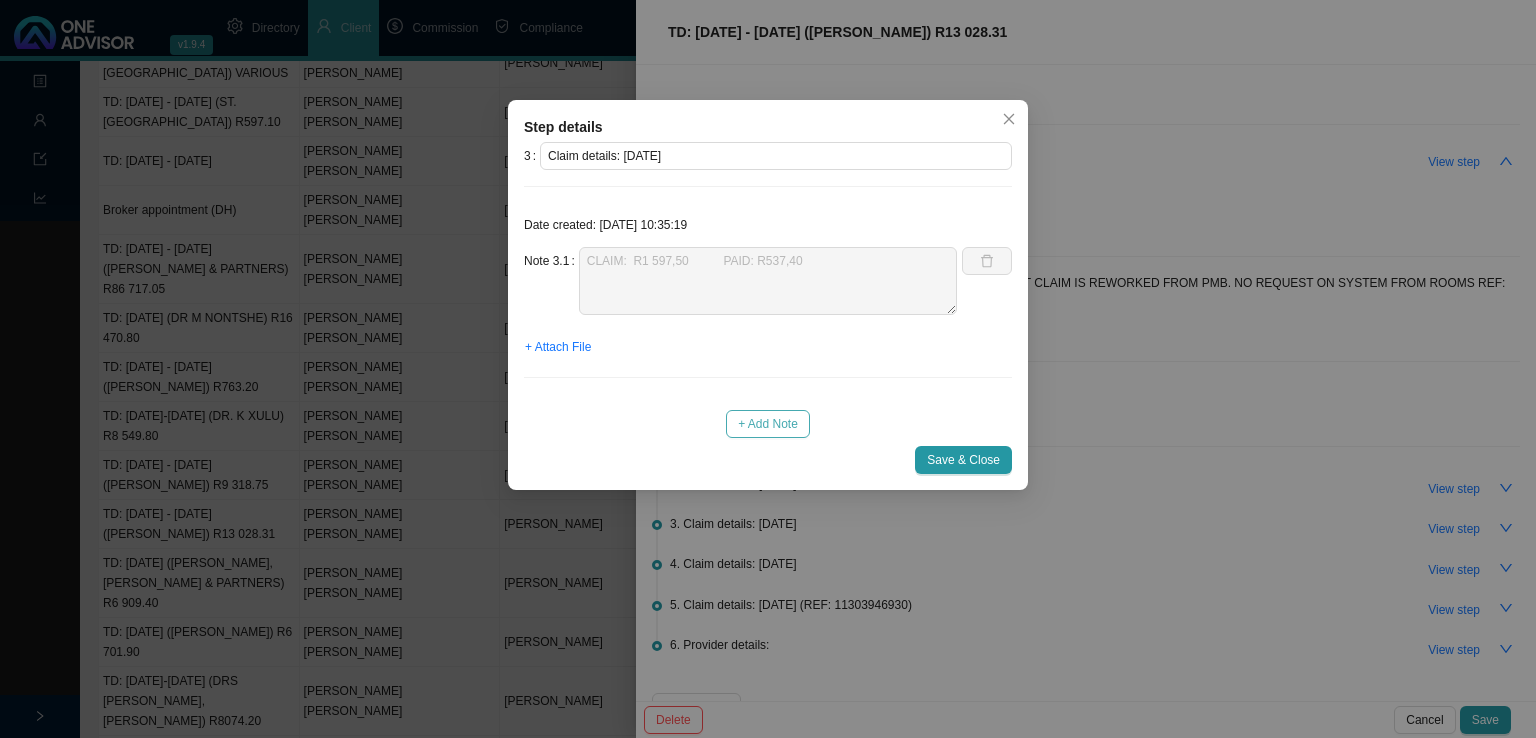 click on "+ Add Note" at bounding box center [768, 424] 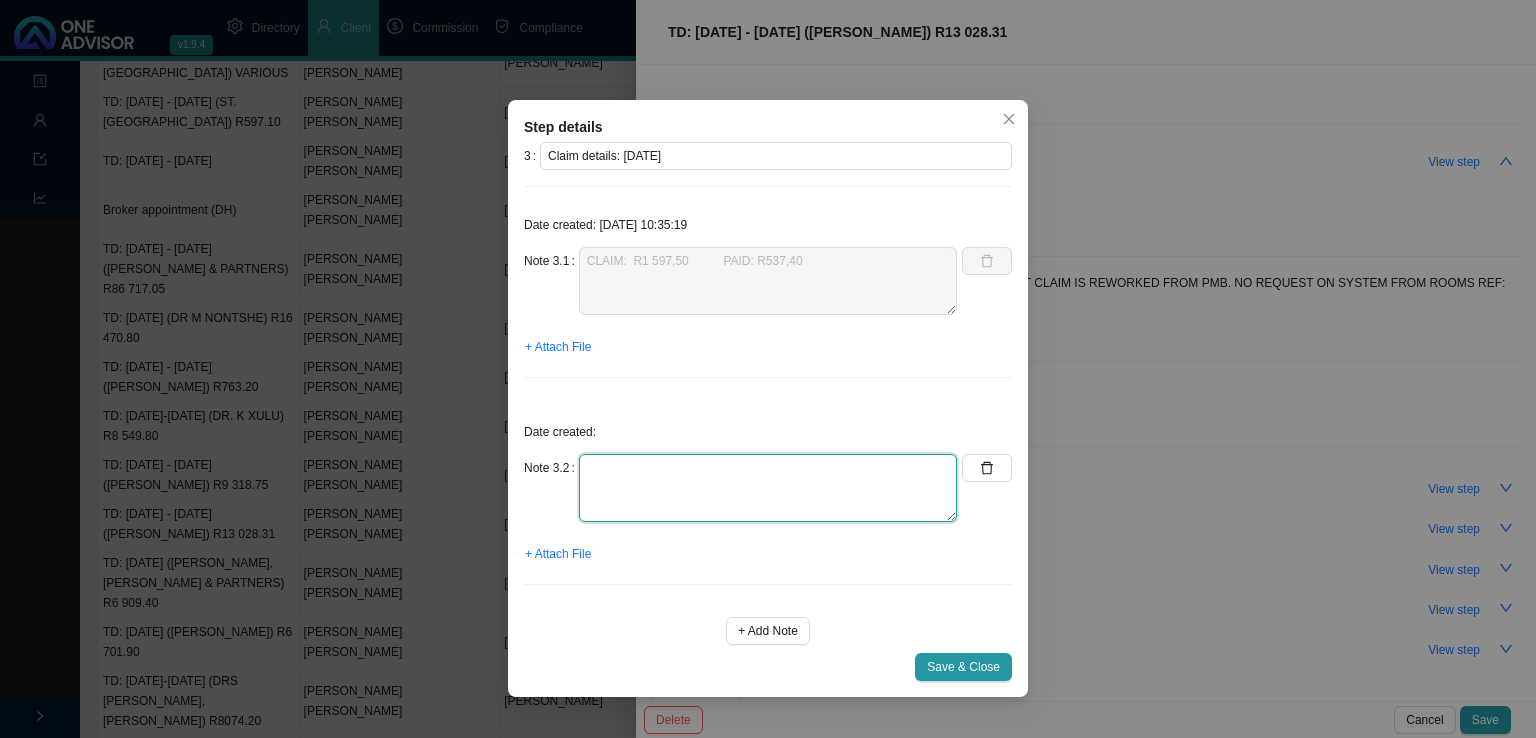 click at bounding box center (768, 281) 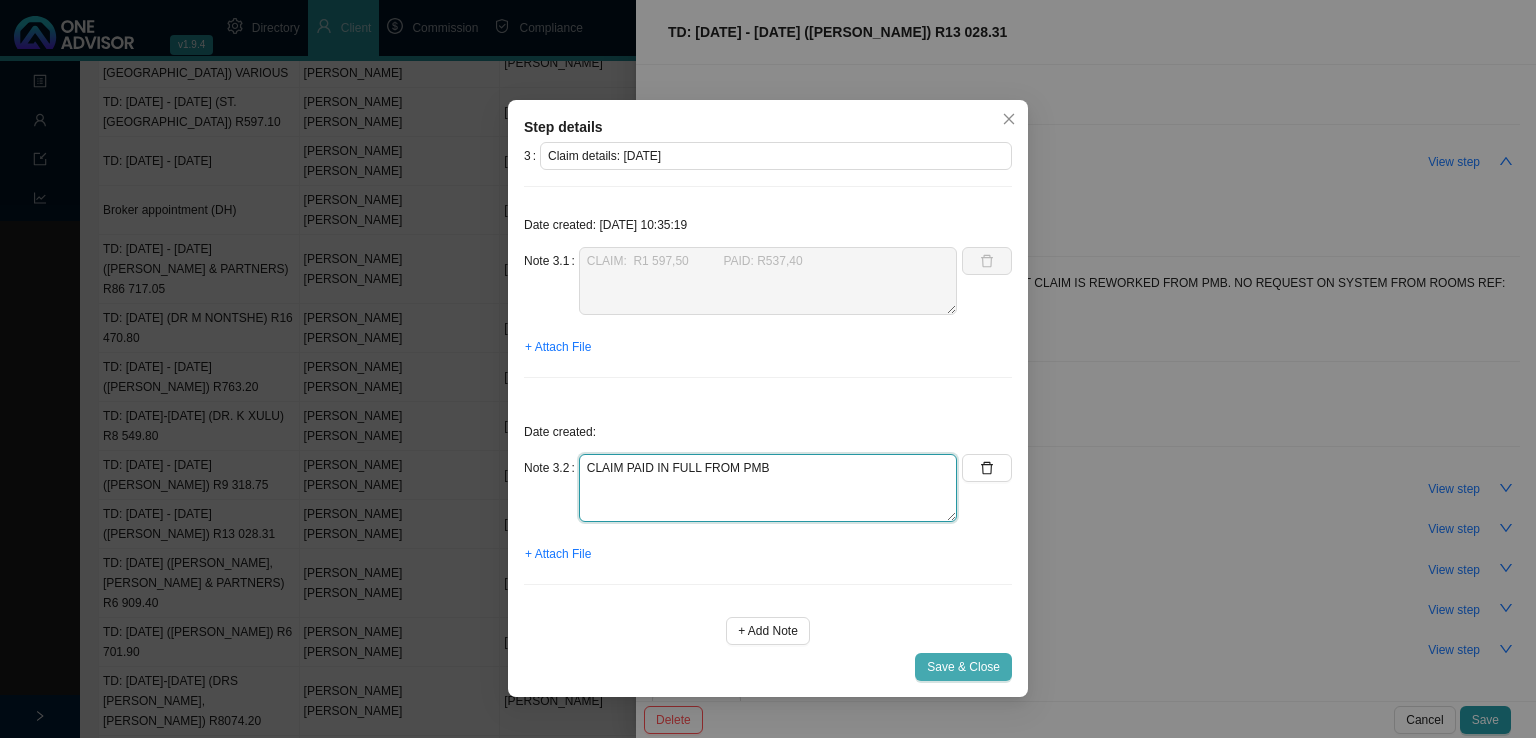 type on "CLAIM PAID IN FULL FROM PMB" 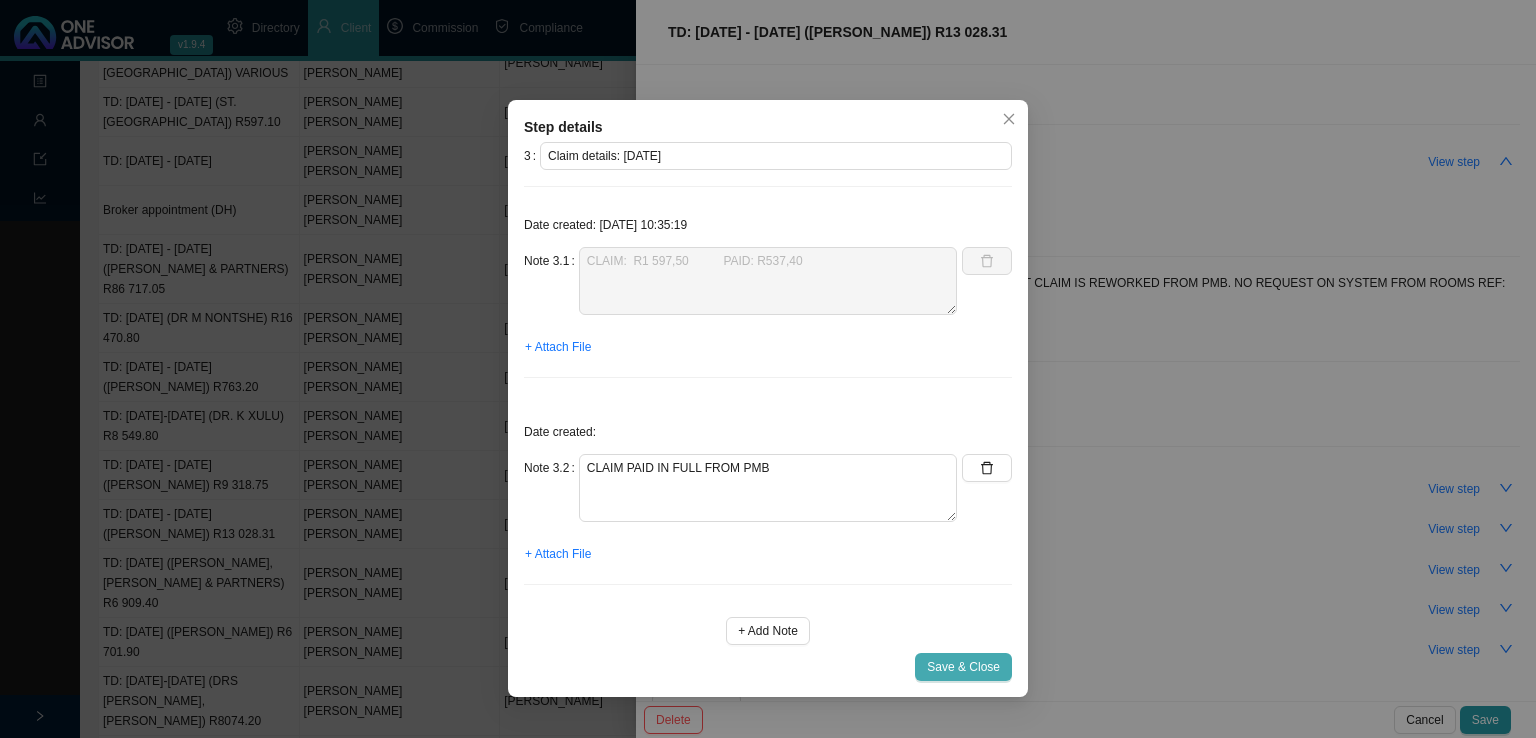 click on "Save & Close" at bounding box center [963, 667] 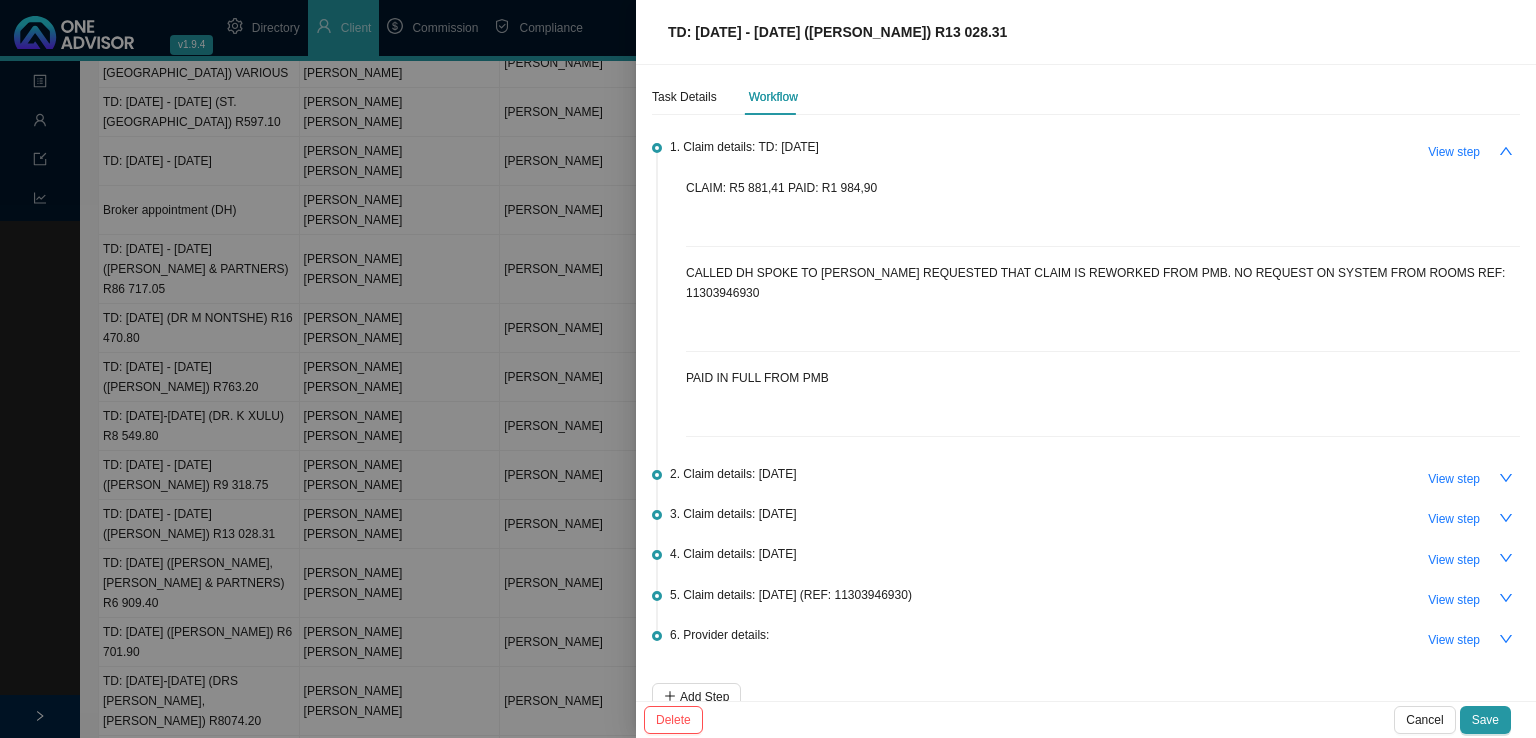 scroll, scrollTop: 13, scrollLeft: 0, axis: vertical 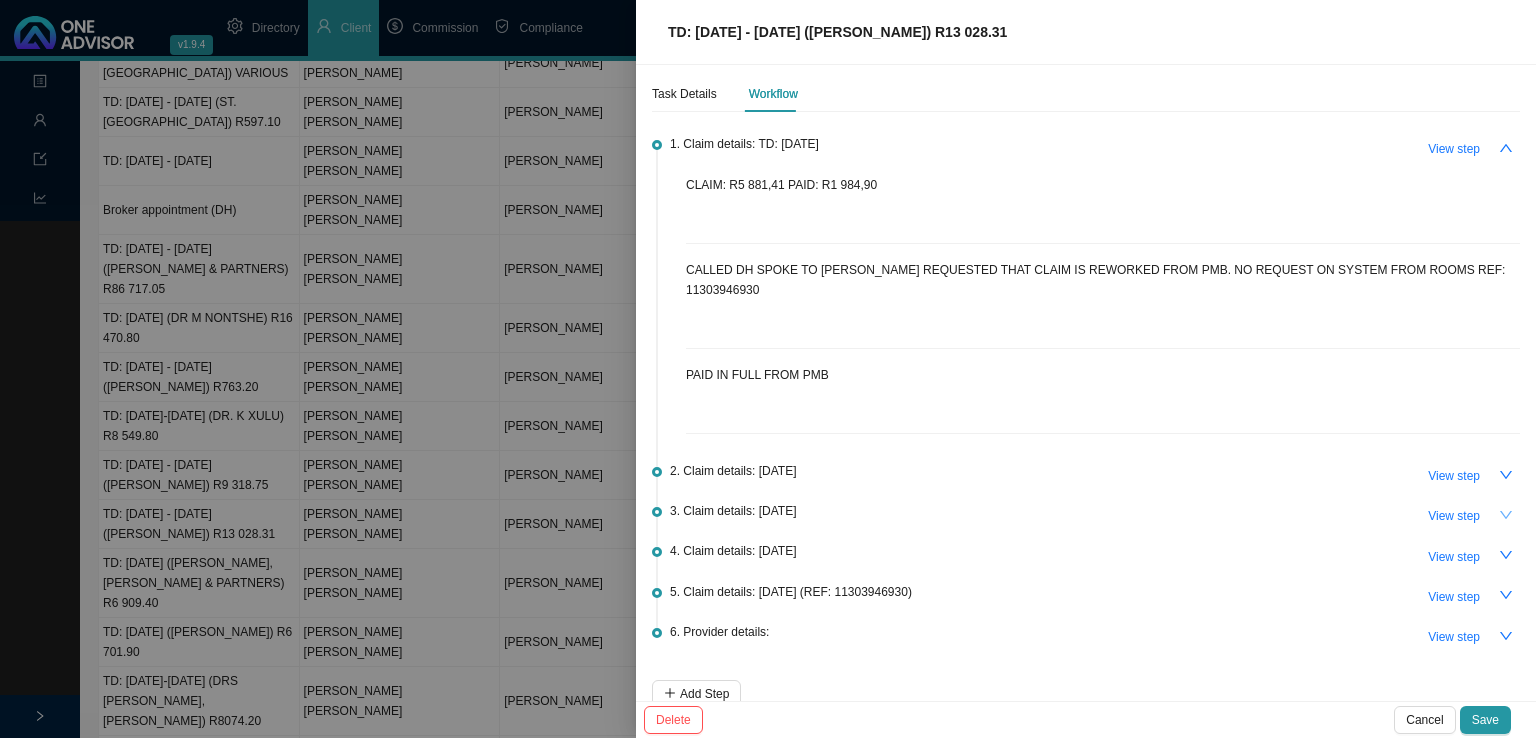 click 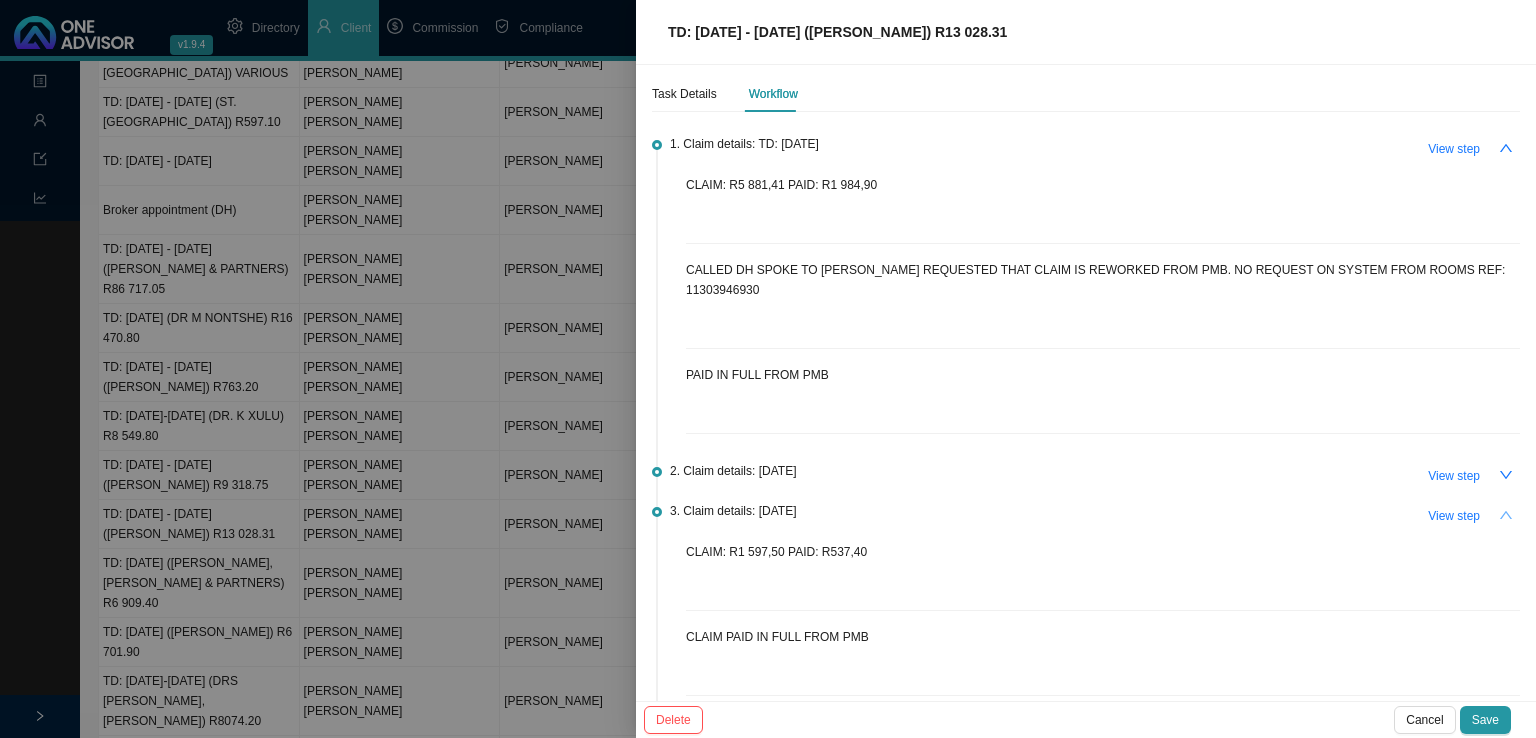 click 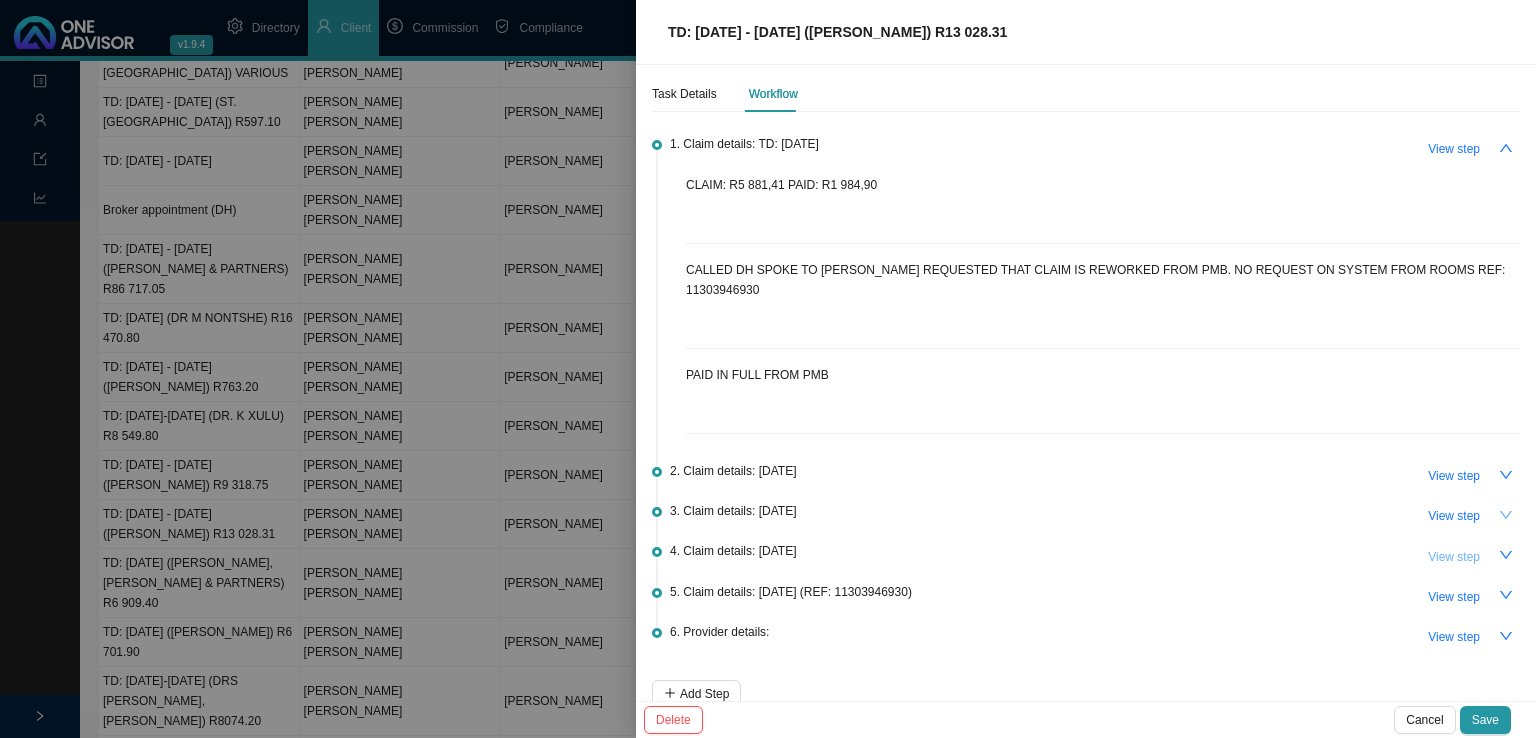 click on "View step" at bounding box center [1454, 557] 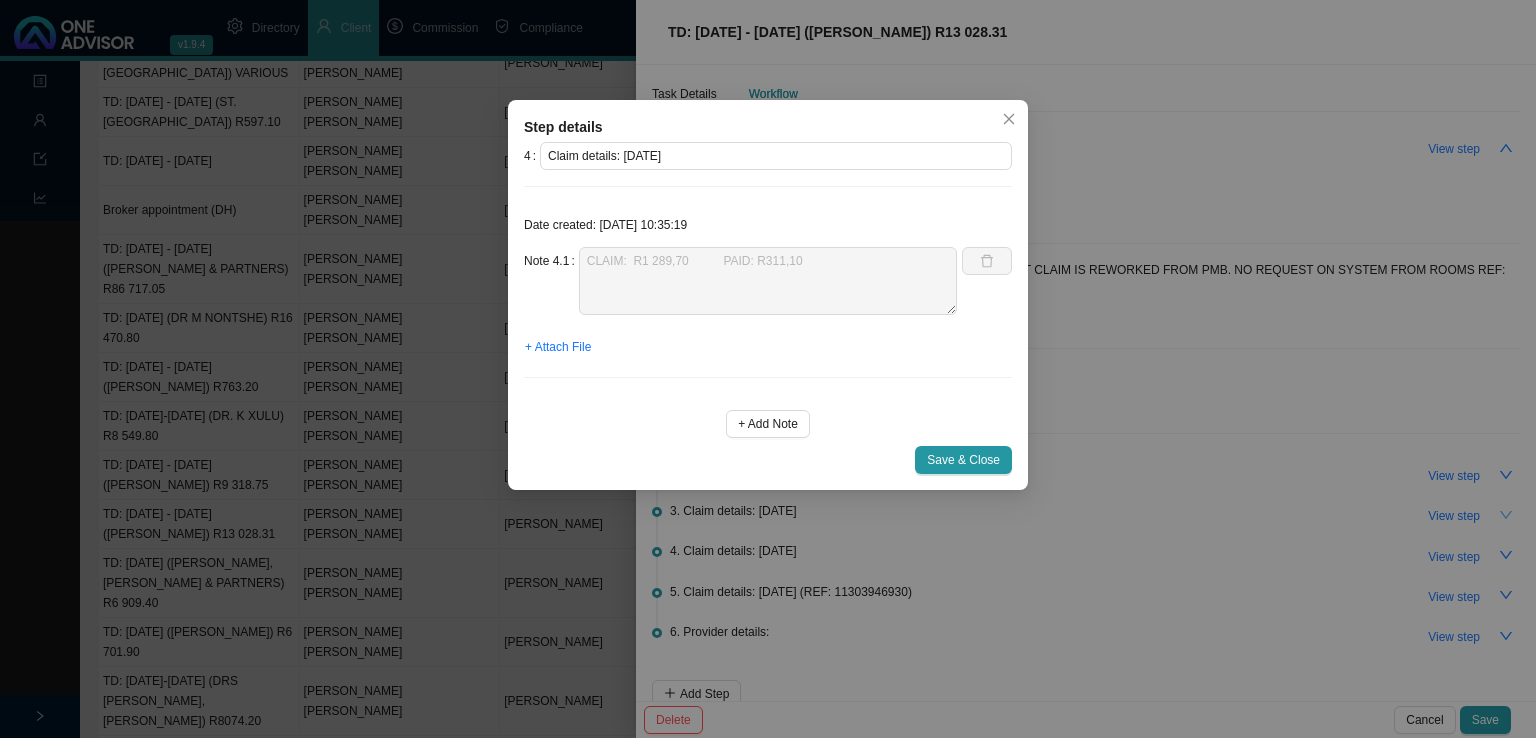 click on "Step details 4  Claim details: [DATE] Date created: [DATE] 10:35:19 Note 4.1 CLAIM:  R1 289,70 	 PAID: R311,10
+ Attach File + Add Note Cancel Save & Close" at bounding box center (768, 295) 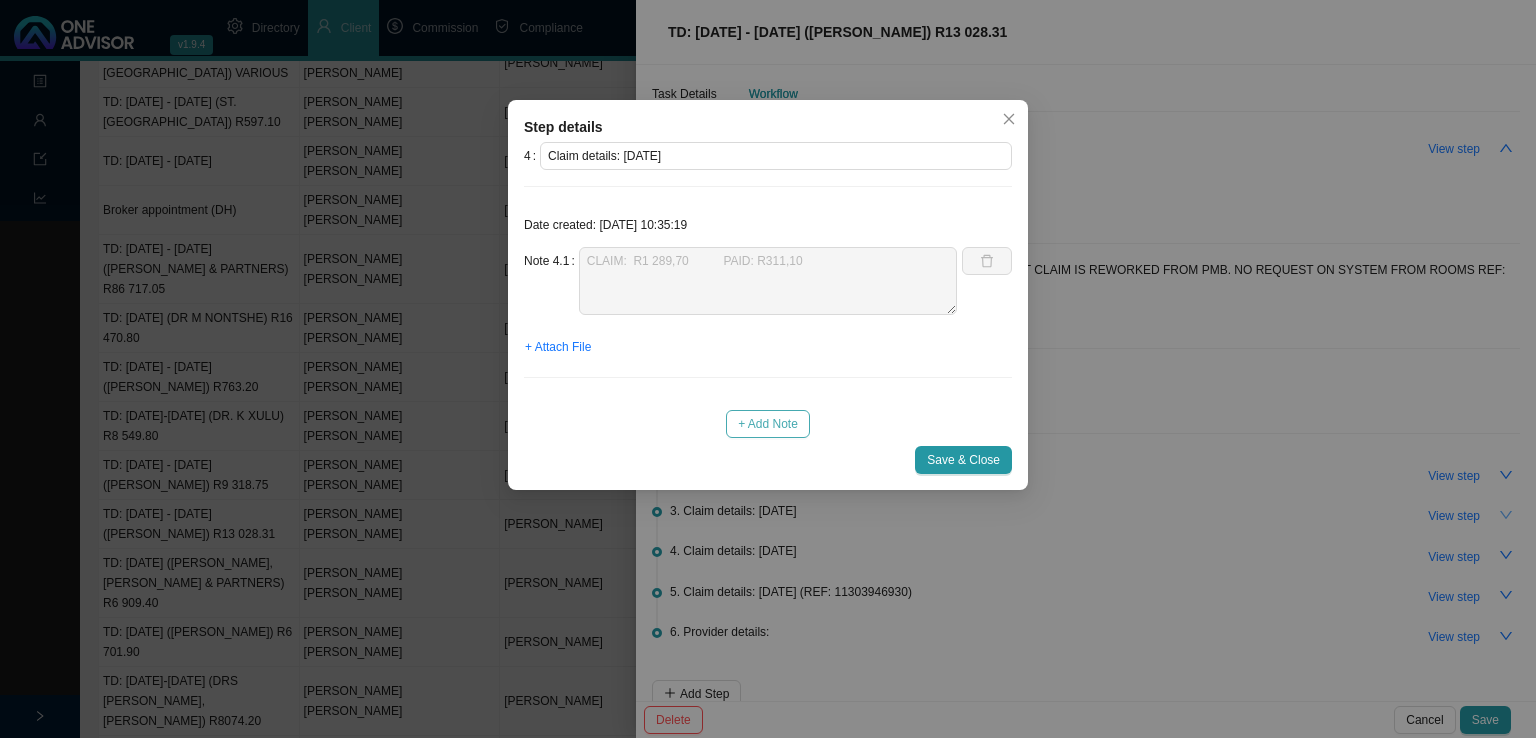 click on "+ Add Note" at bounding box center (768, 424) 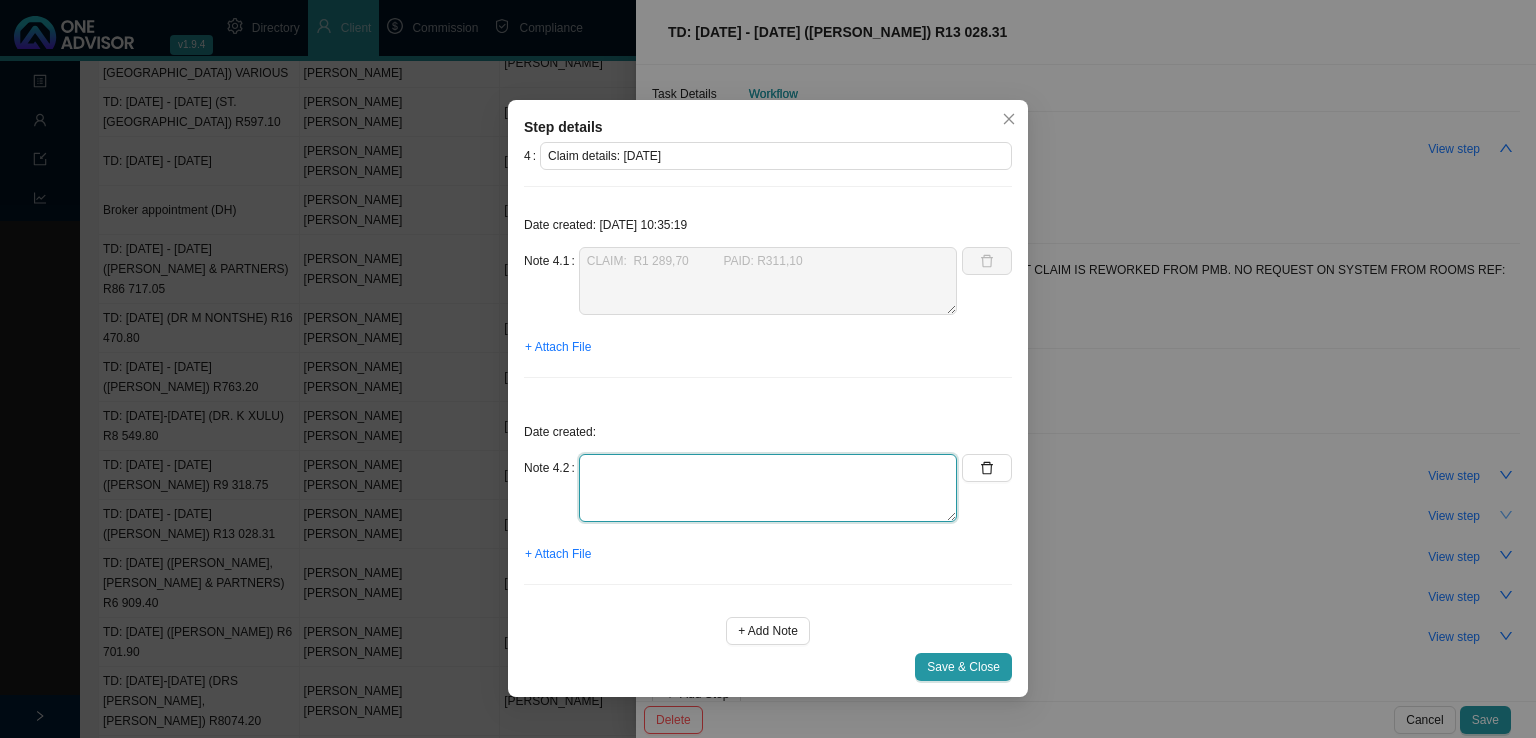 click at bounding box center (768, 281) 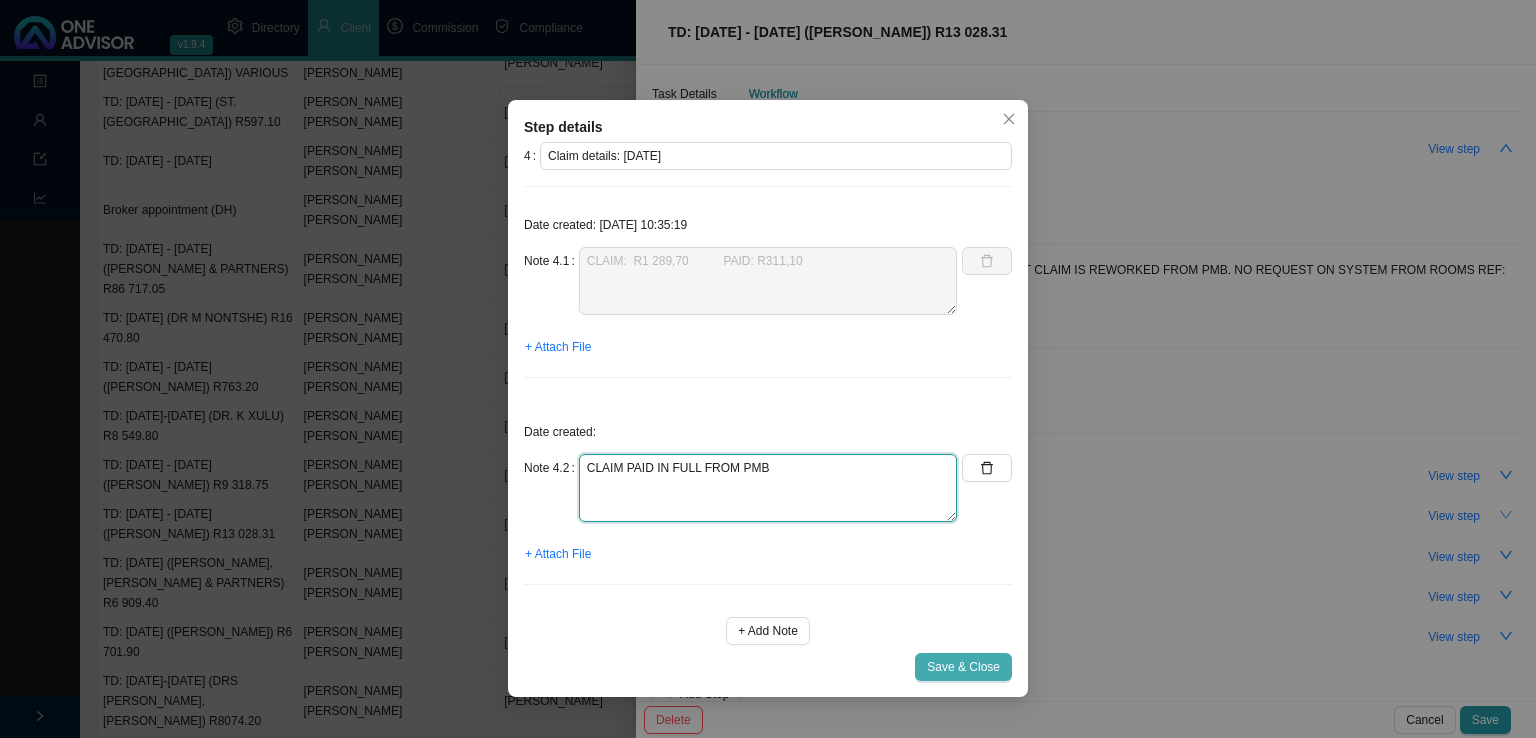 type on "CLAIM PAID IN FULL FROM PMB" 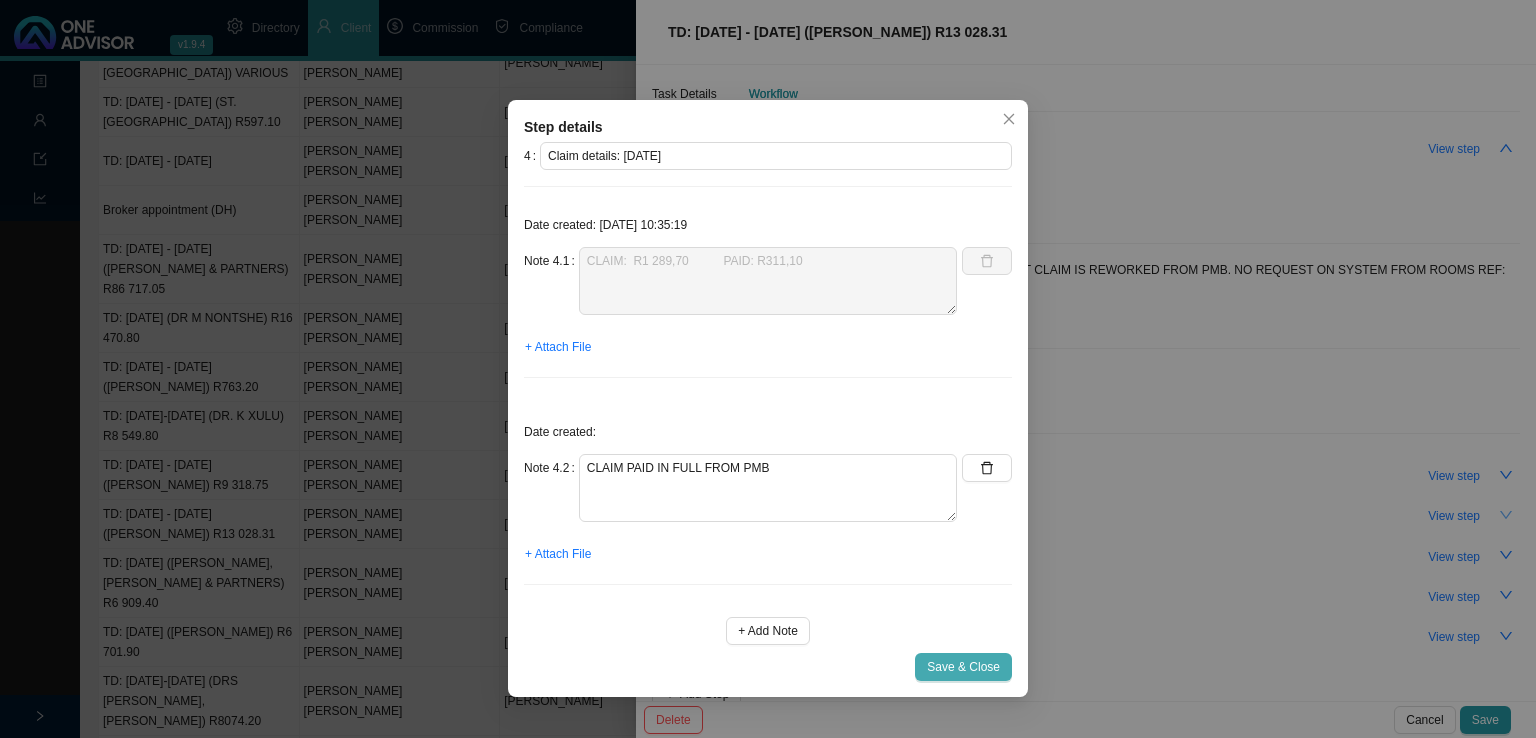 click on "Save & Close" at bounding box center (963, 667) 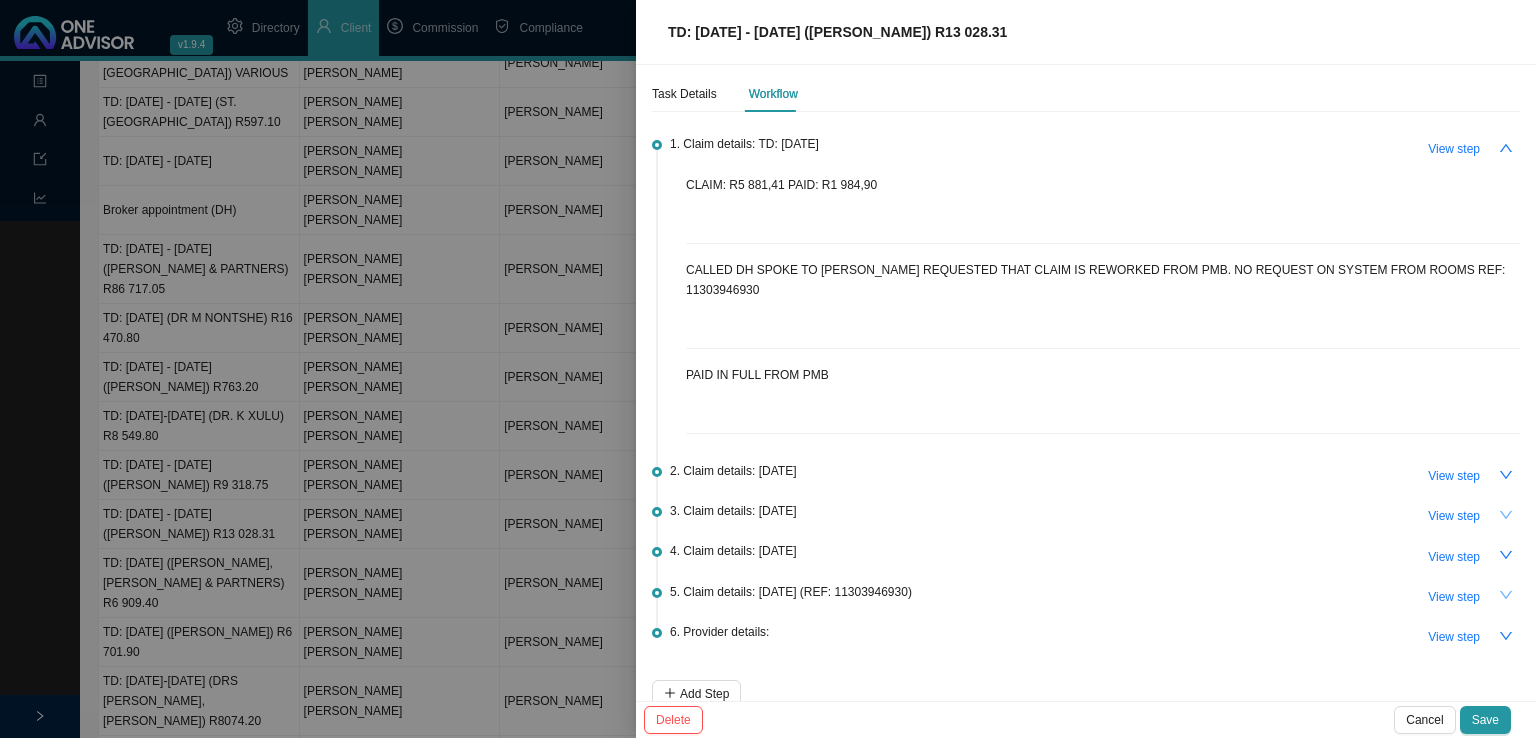 click 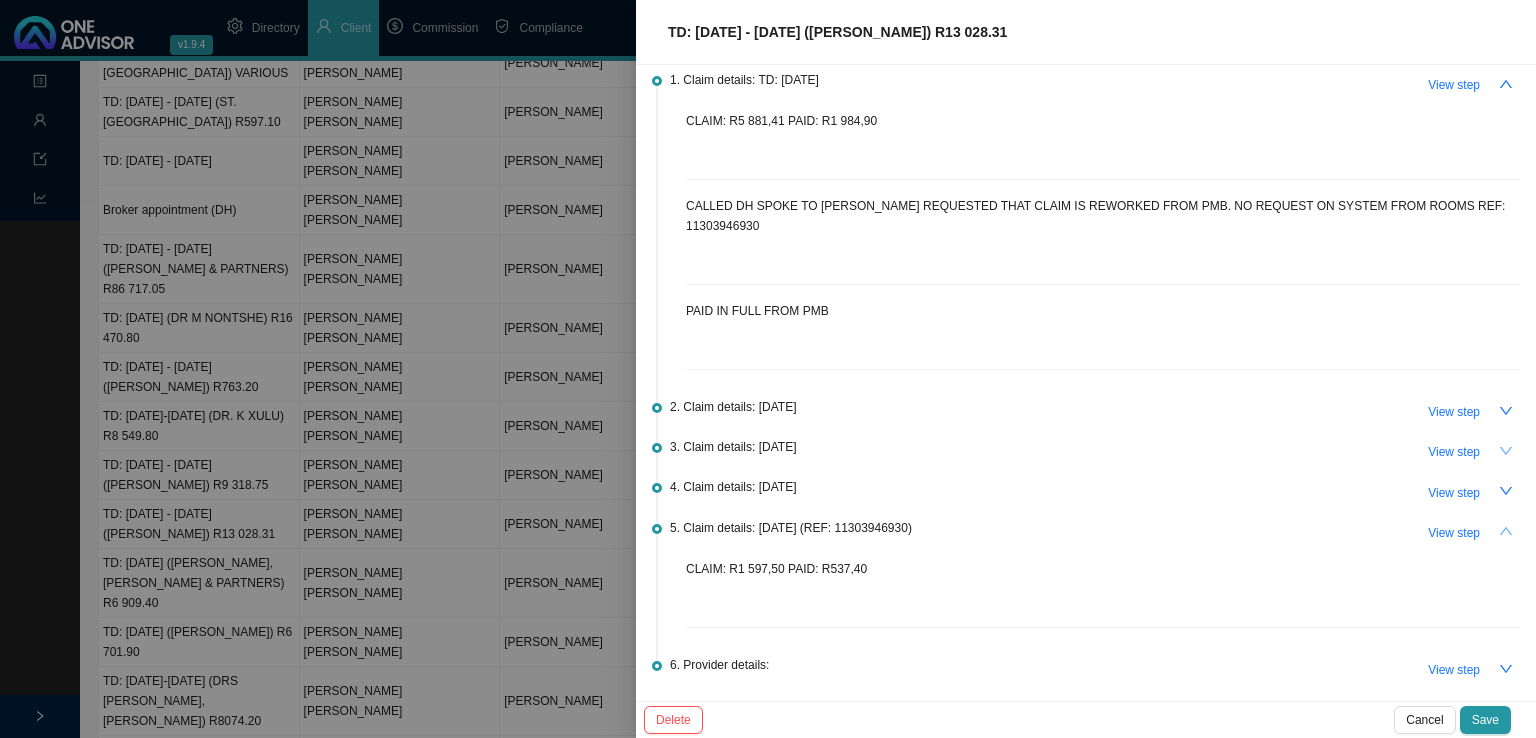 scroll, scrollTop: 110, scrollLeft: 0, axis: vertical 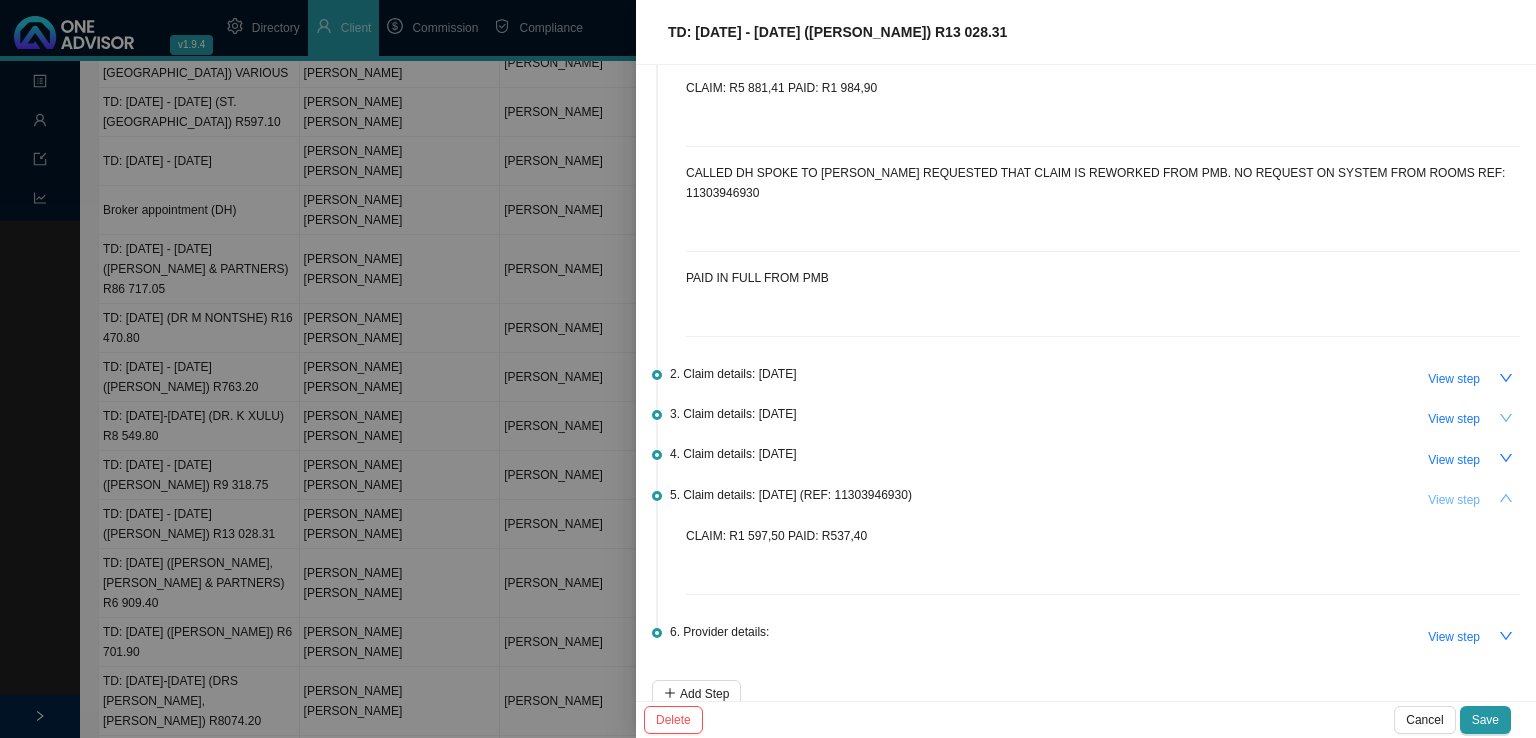 click on "View step" at bounding box center (1454, 500) 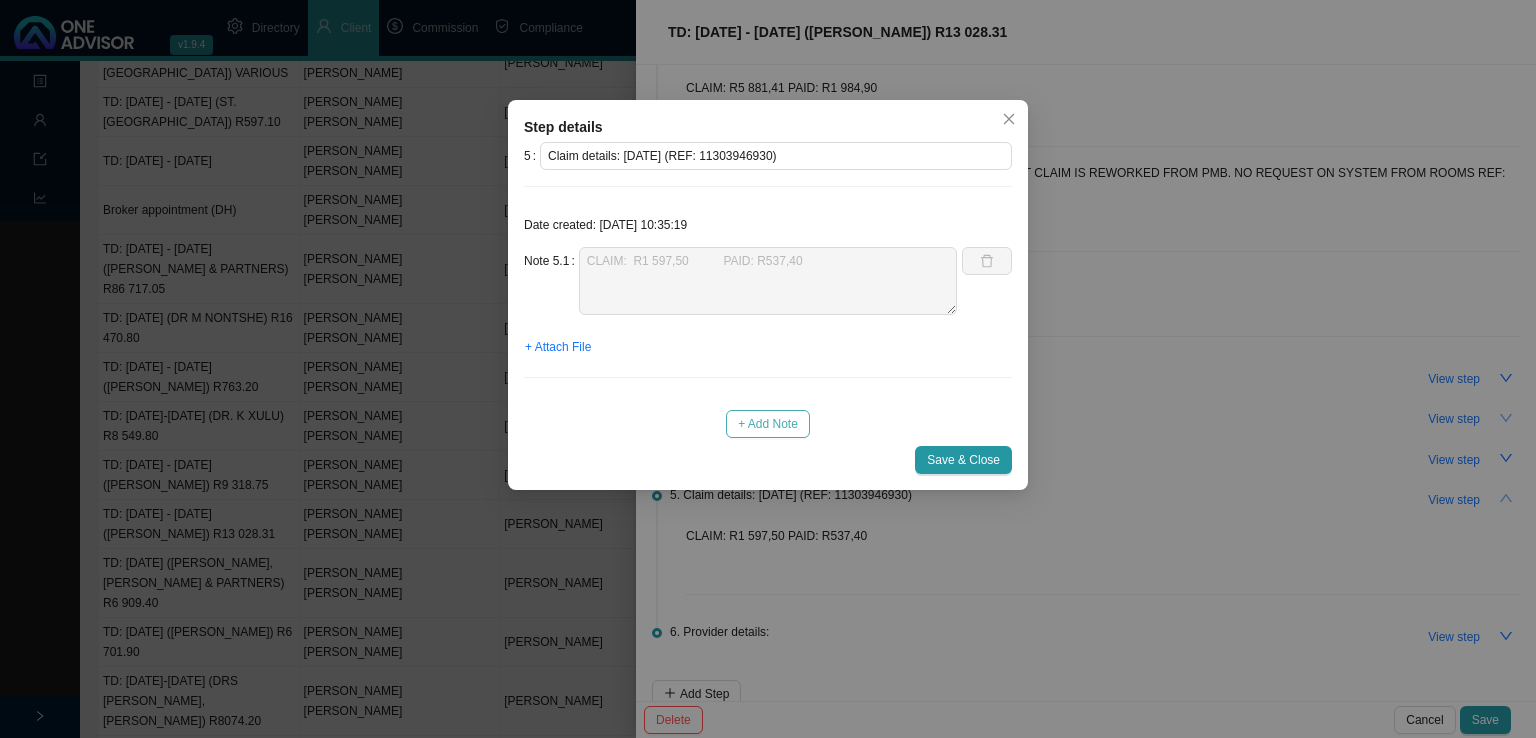click on "+ Add Note" at bounding box center (768, 424) 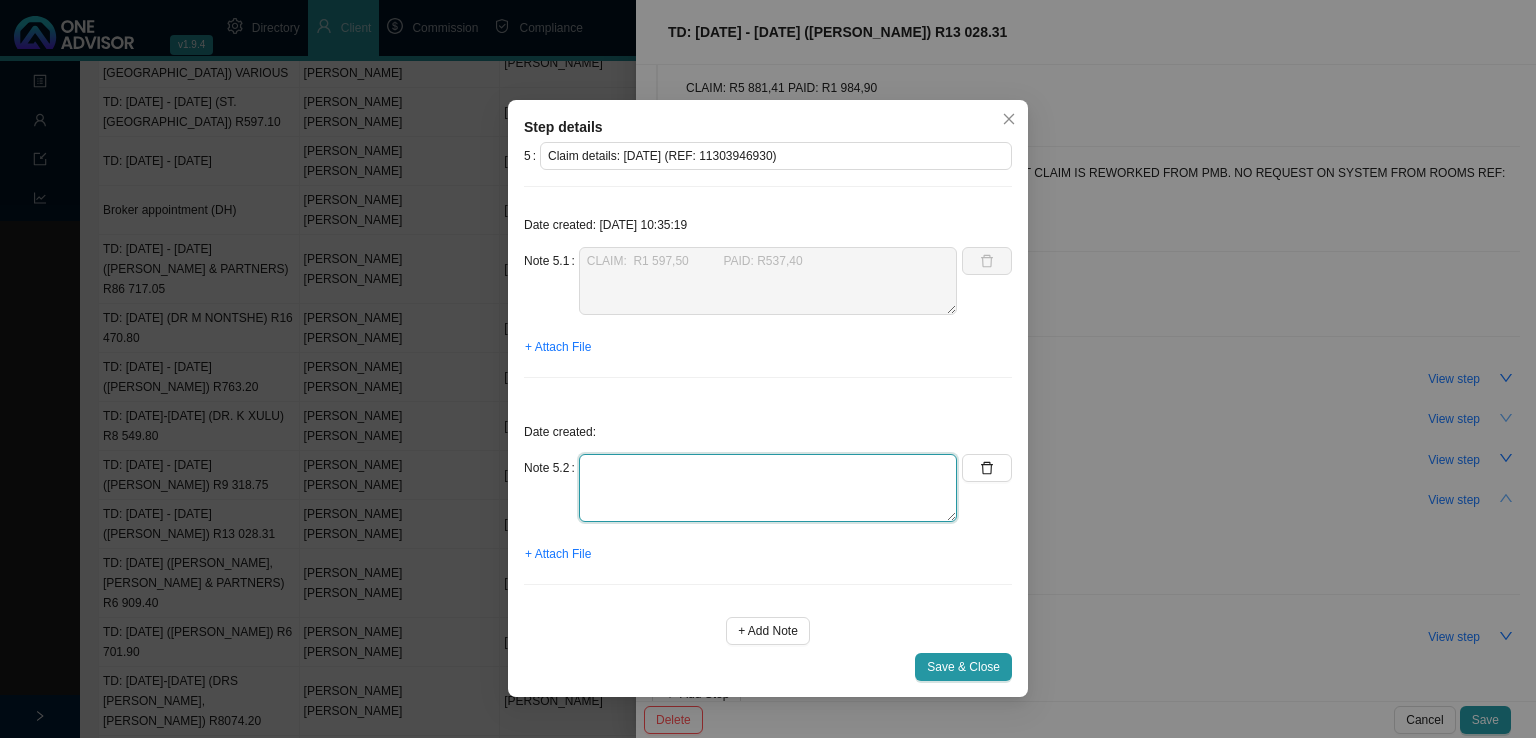 click at bounding box center (768, 281) 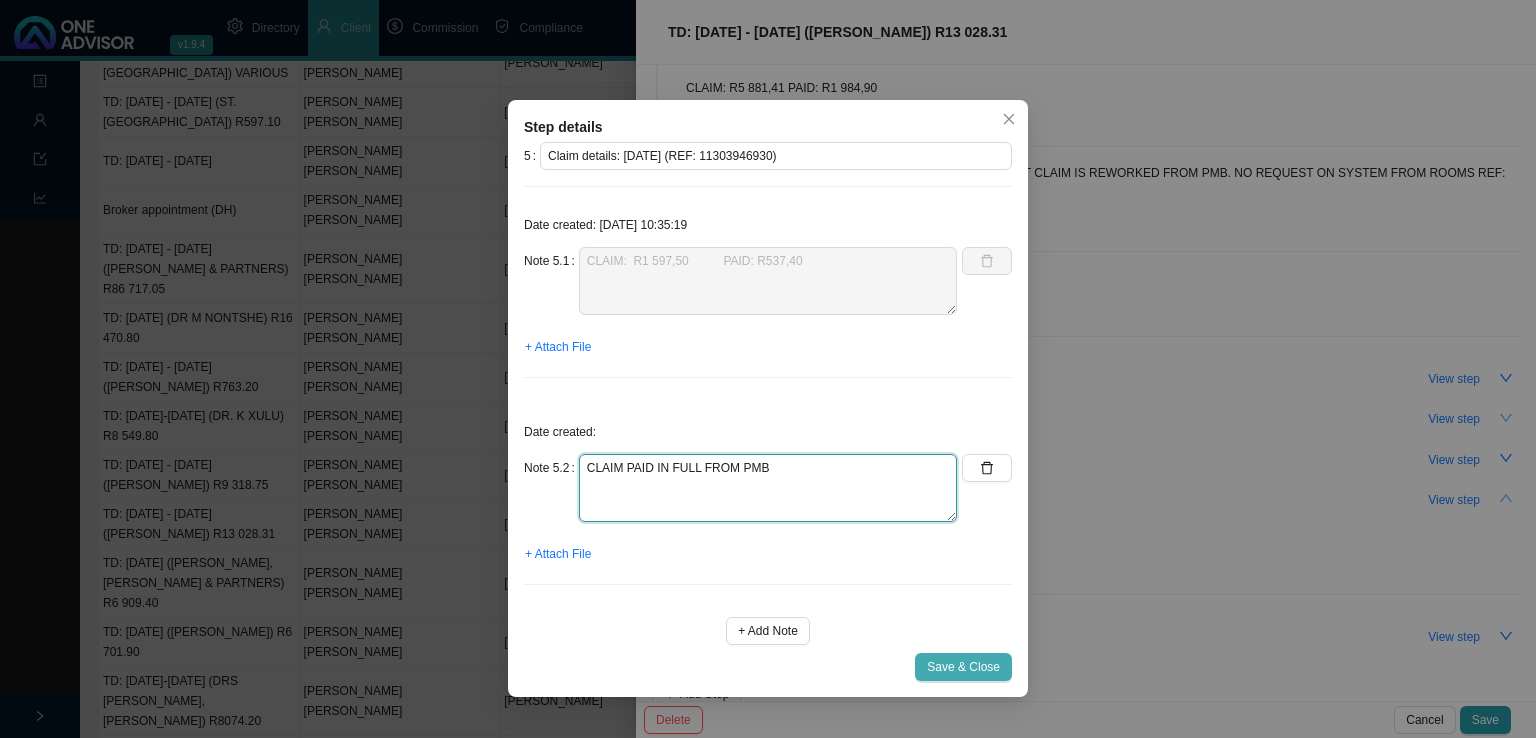 type on "CLAIM PAID IN FULL FROM PMB" 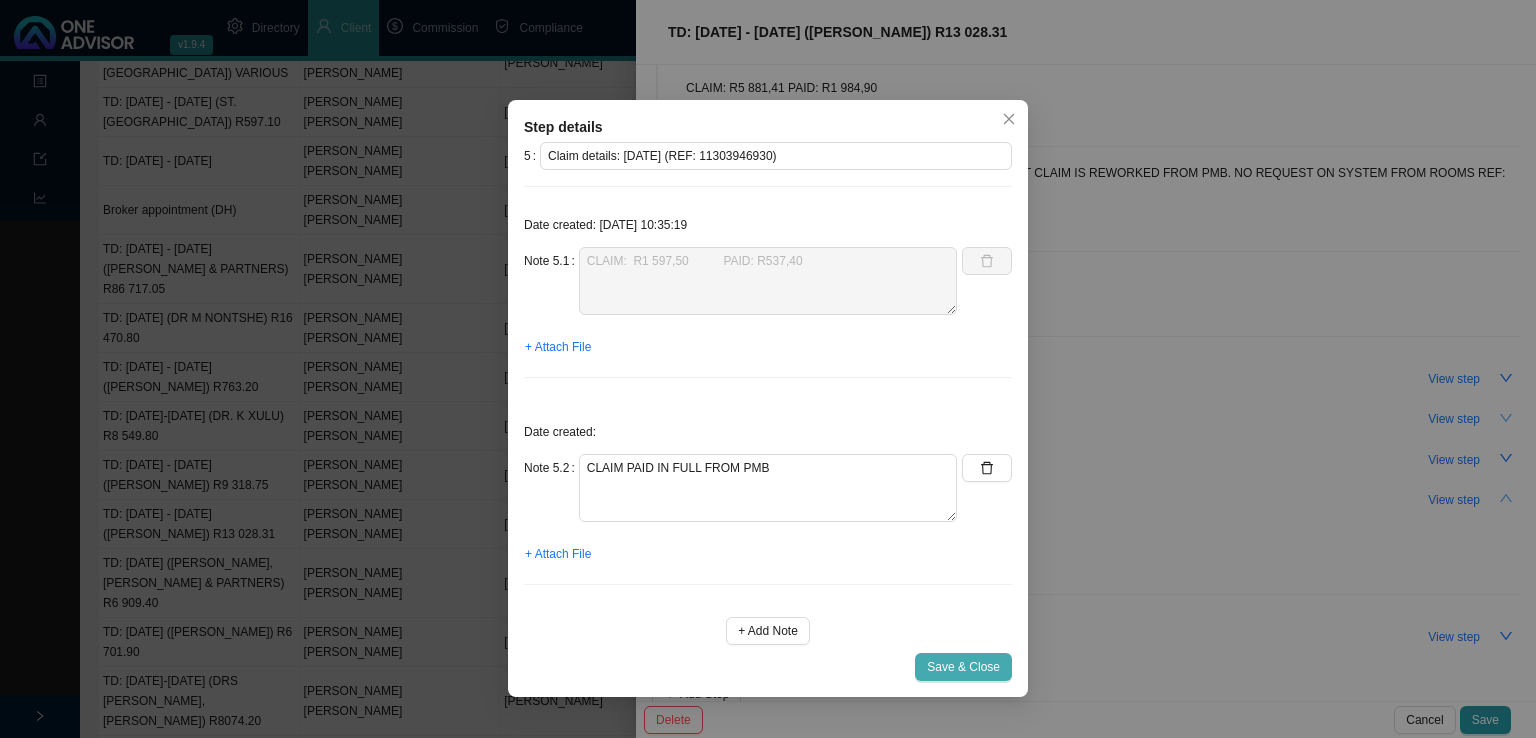 click on "Save & Close" at bounding box center [963, 667] 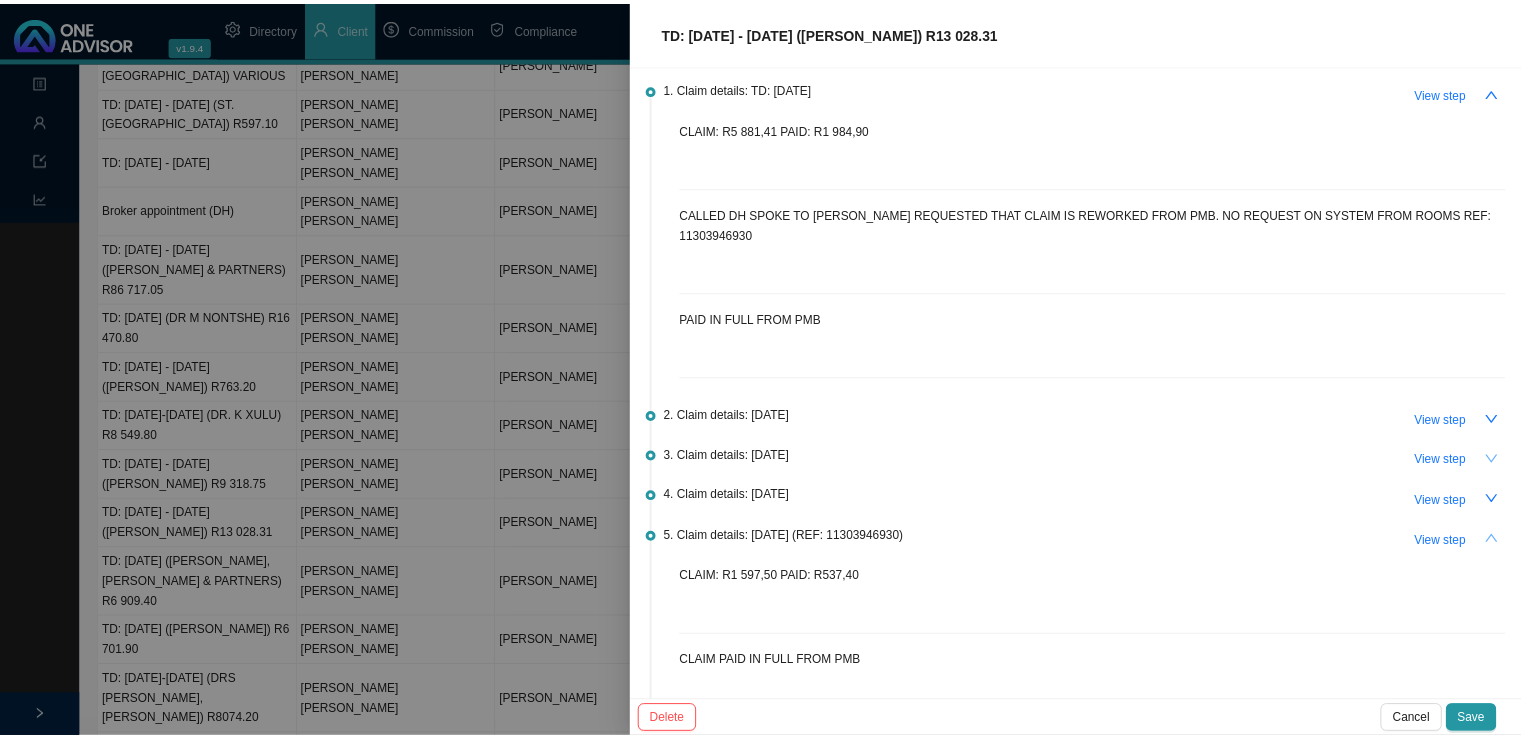 scroll, scrollTop: 0, scrollLeft: 0, axis: both 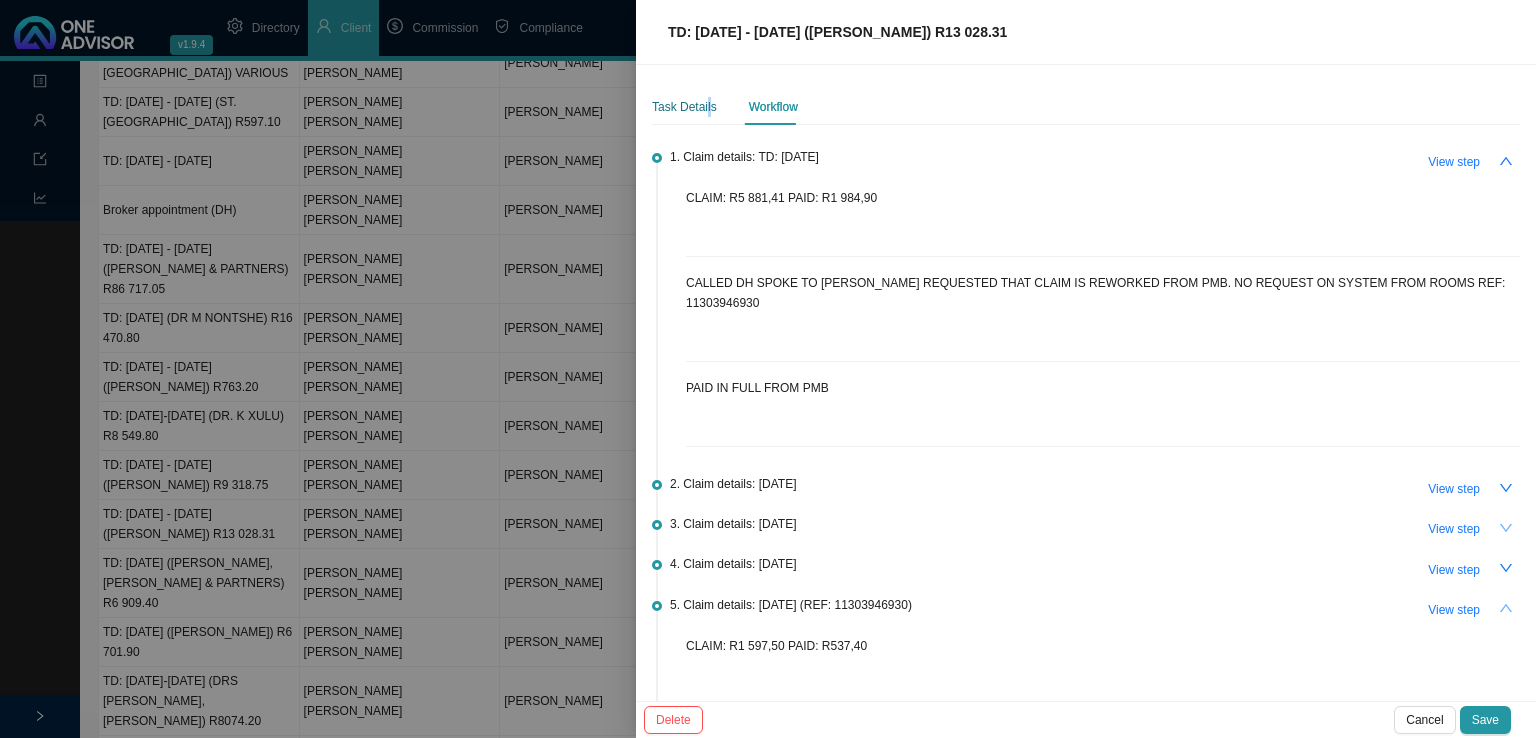 click on "Task Details" at bounding box center [684, 107] 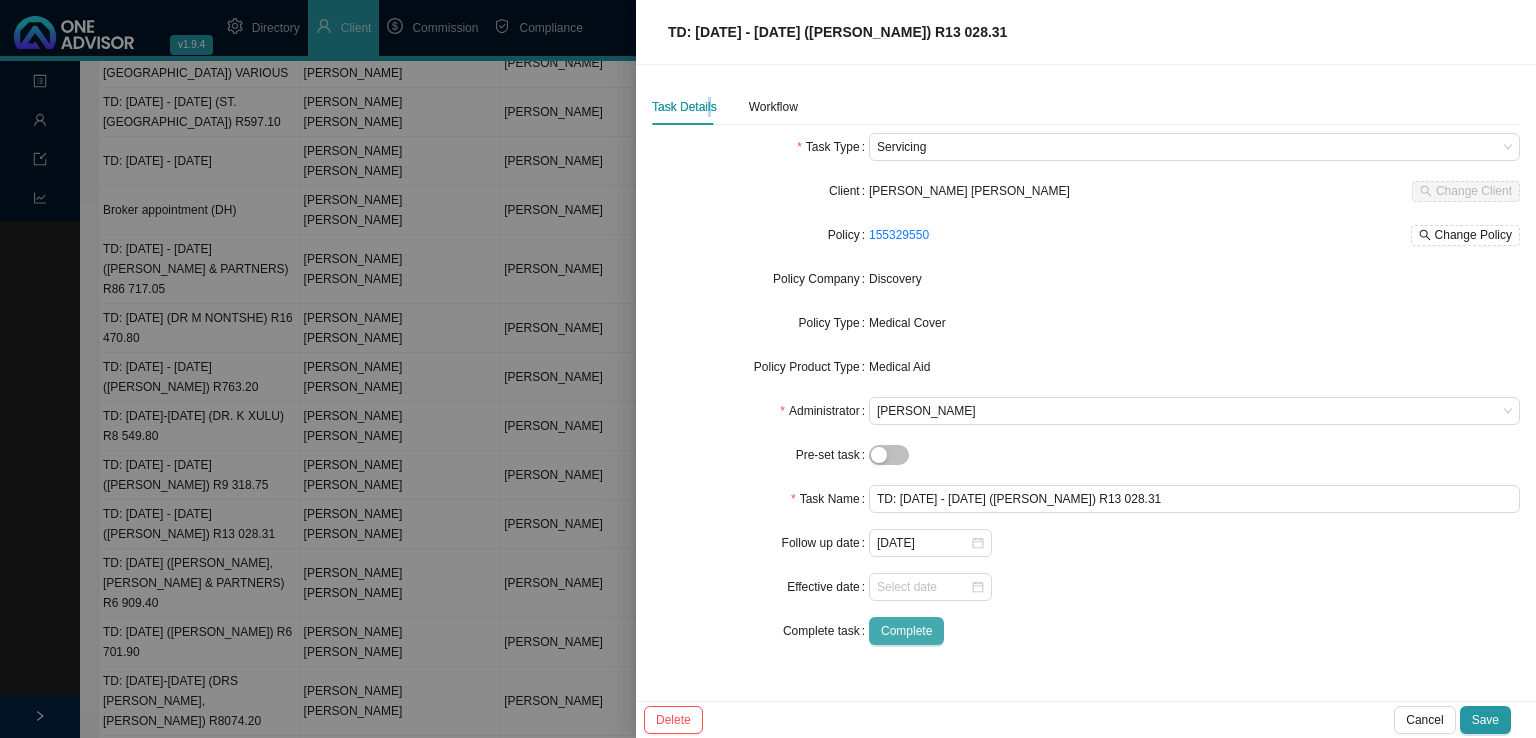 click on "Complete" at bounding box center (906, 631) 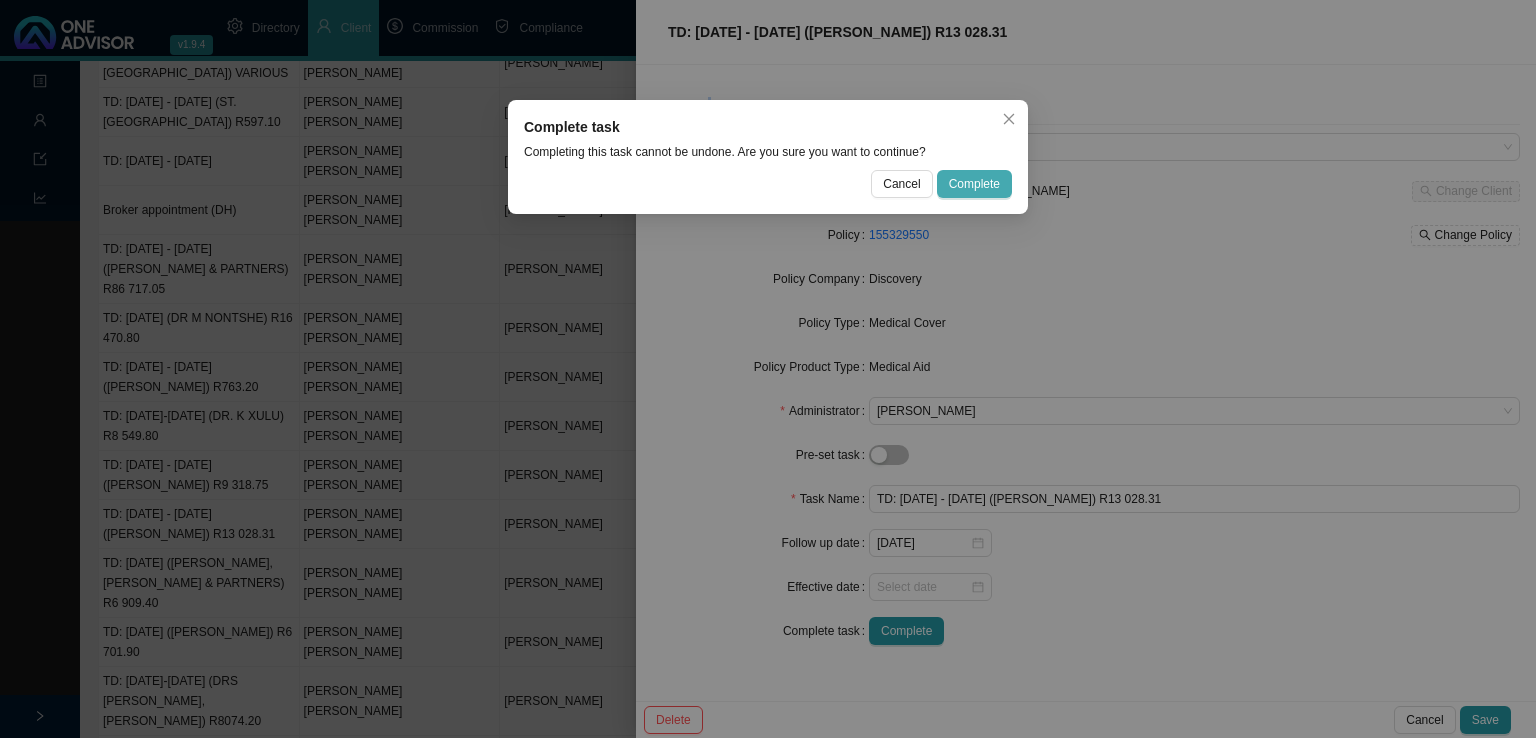 click on "Complete" at bounding box center (974, 184) 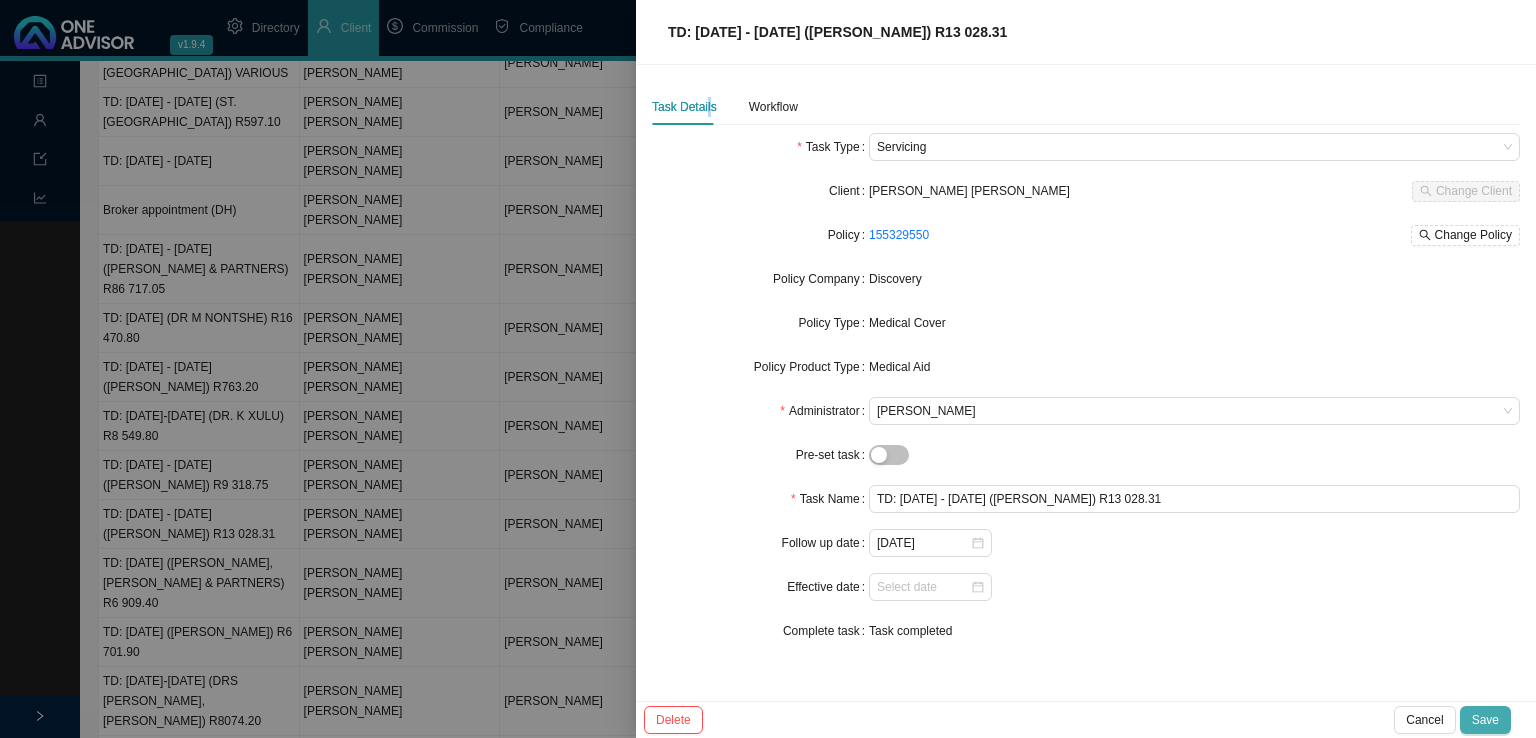 click on "Save" at bounding box center [1485, 720] 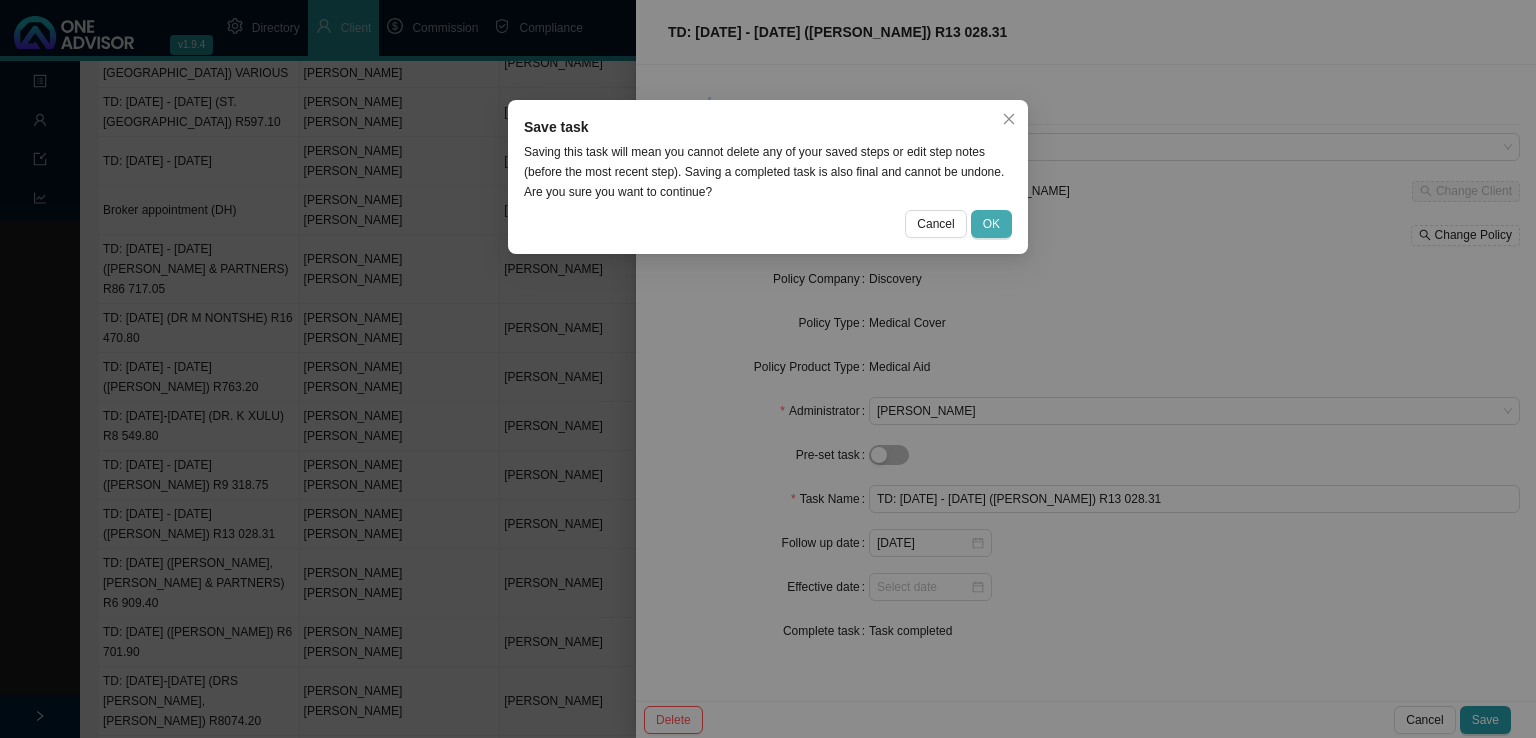 click on "OK" at bounding box center [991, 224] 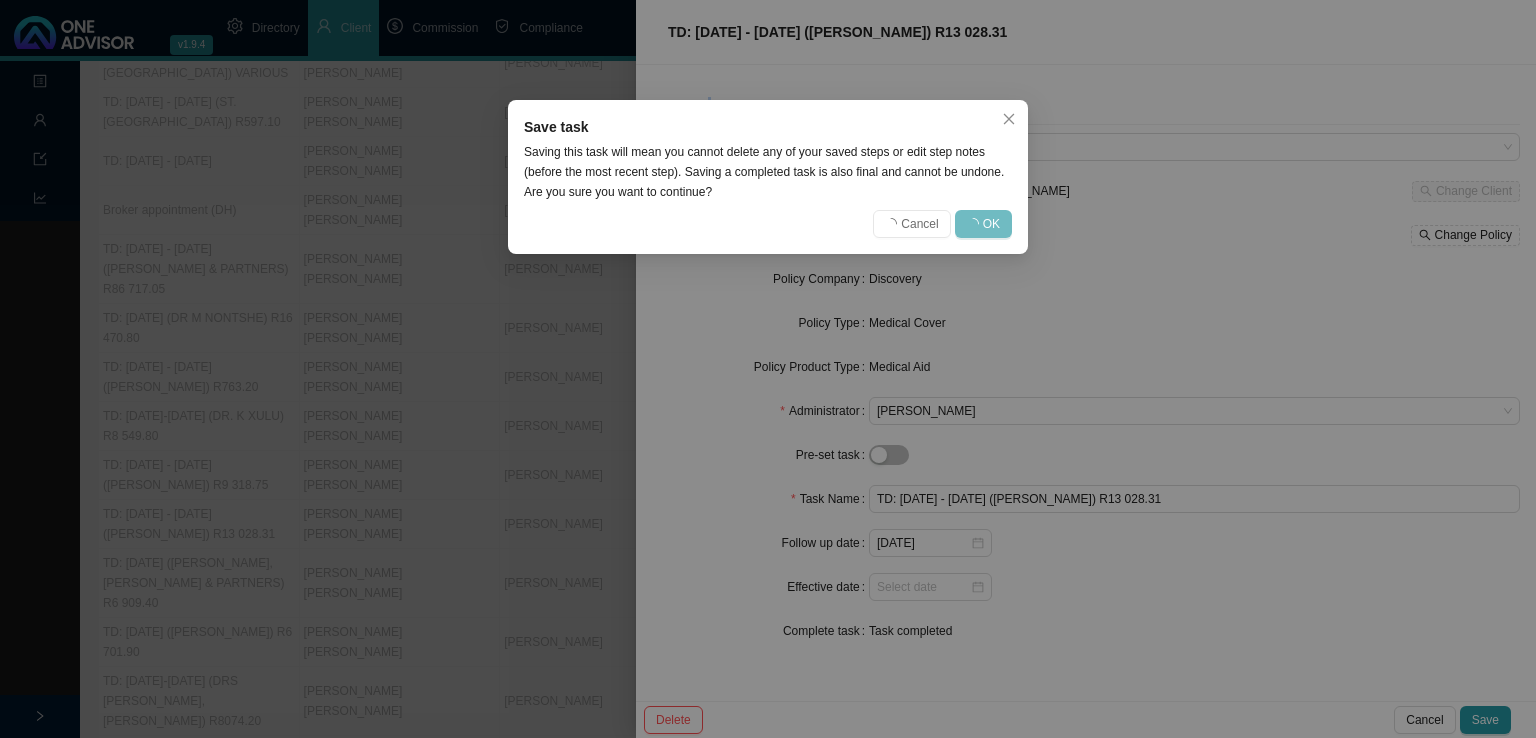 type 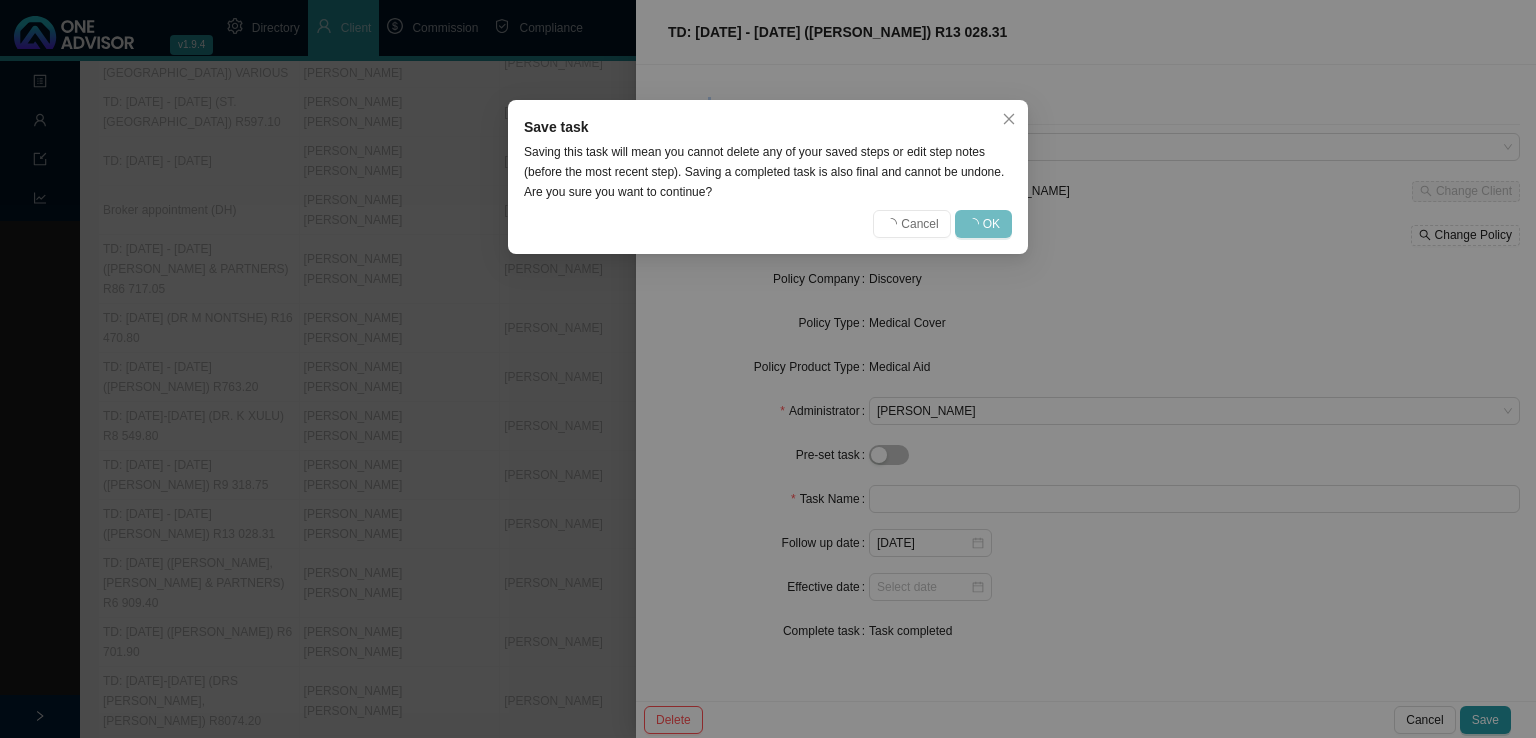 type 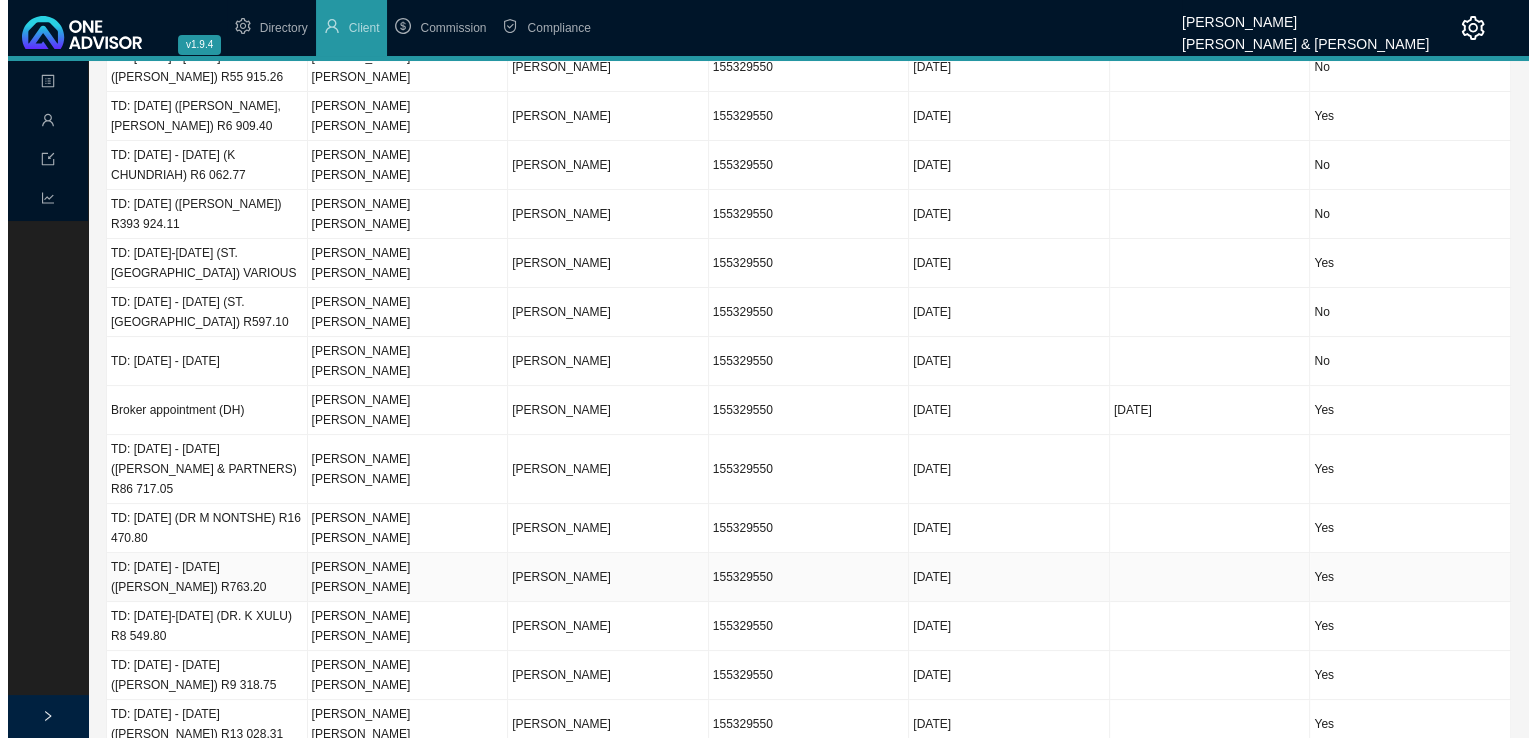 scroll, scrollTop: 353, scrollLeft: 0, axis: vertical 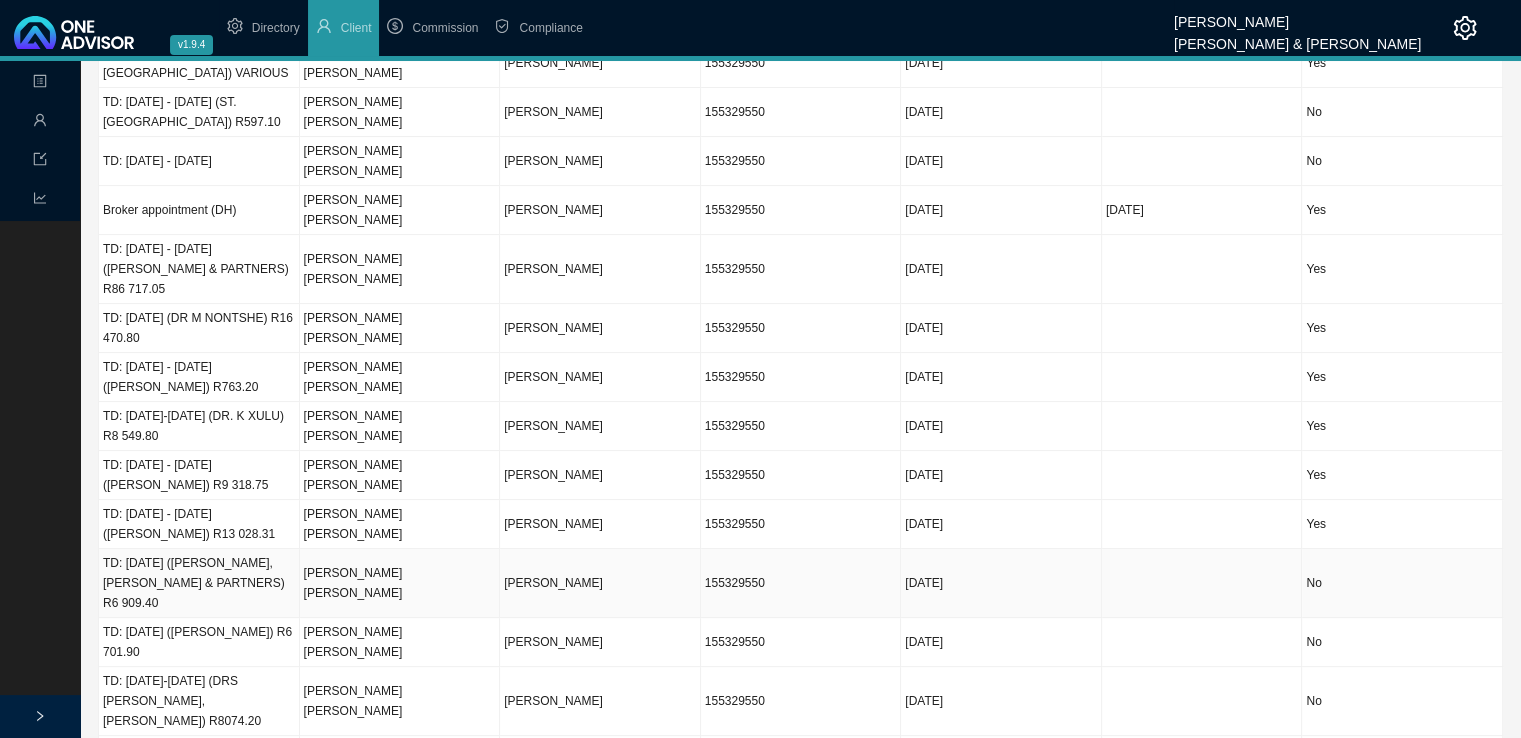 click on "TD: [DATE] ([PERSON_NAME], [PERSON_NAME] & PARTNERS) R6 909.40" at bounding box center [199, 583] 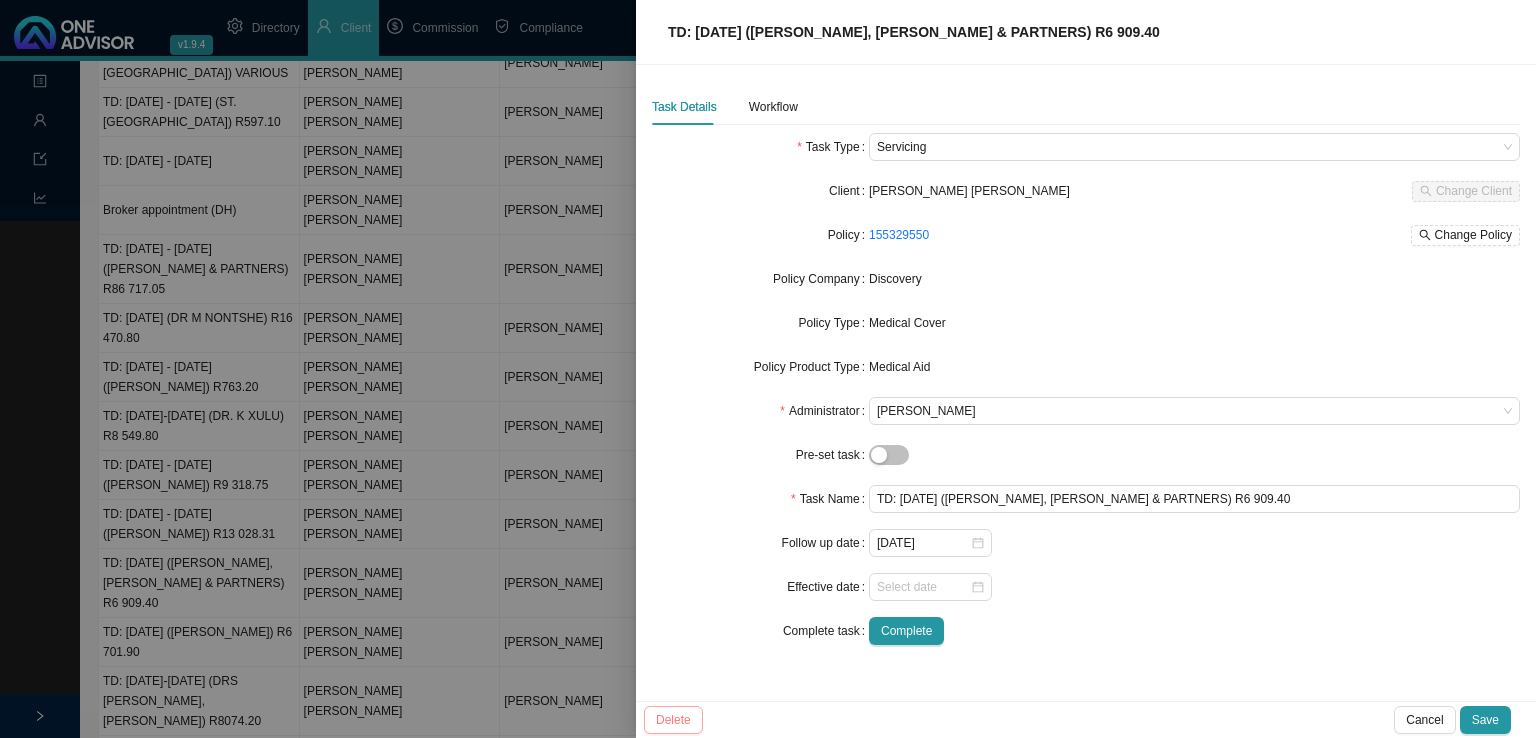 click on "Delete" at bounding box center (673, 720) 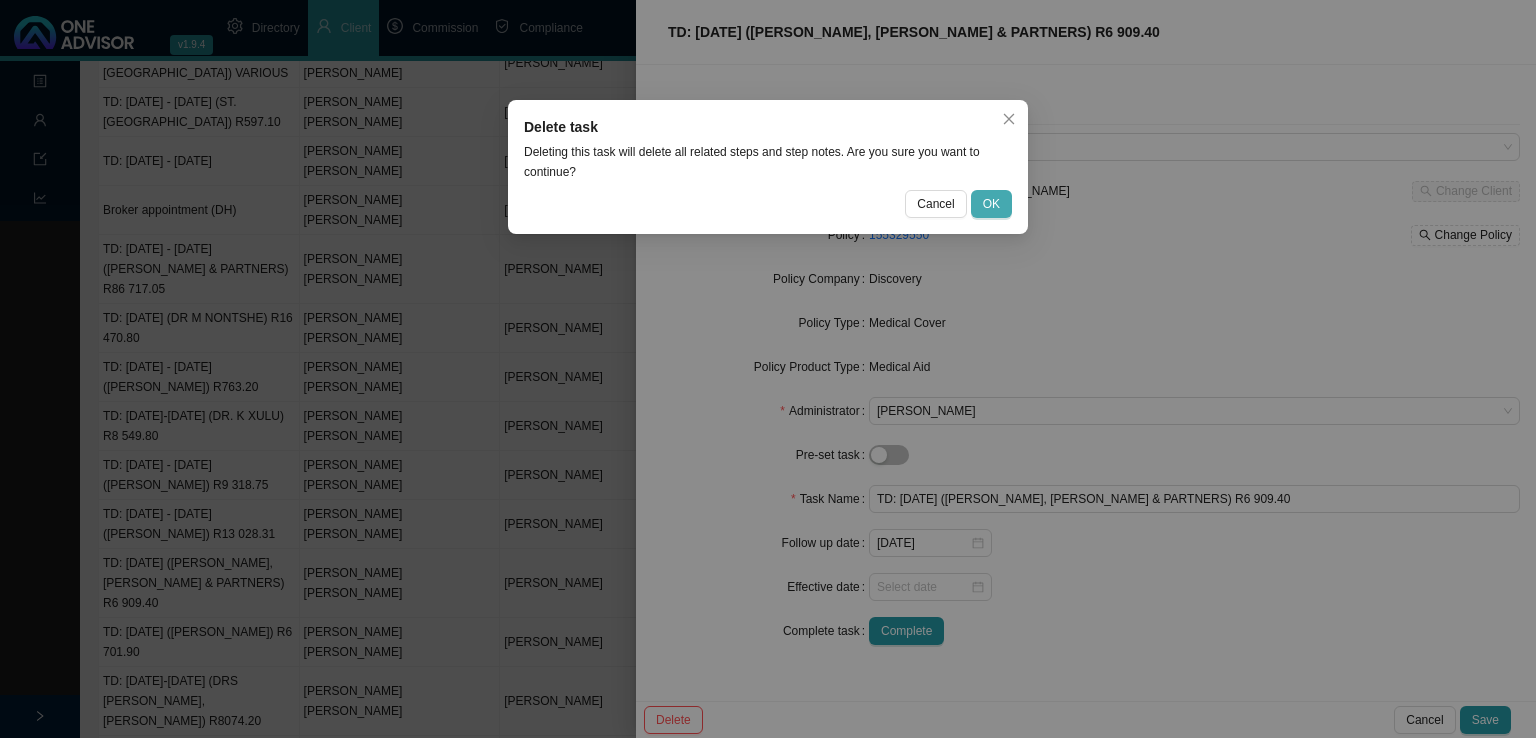 click on "OK" at bounding box center [991, 204] 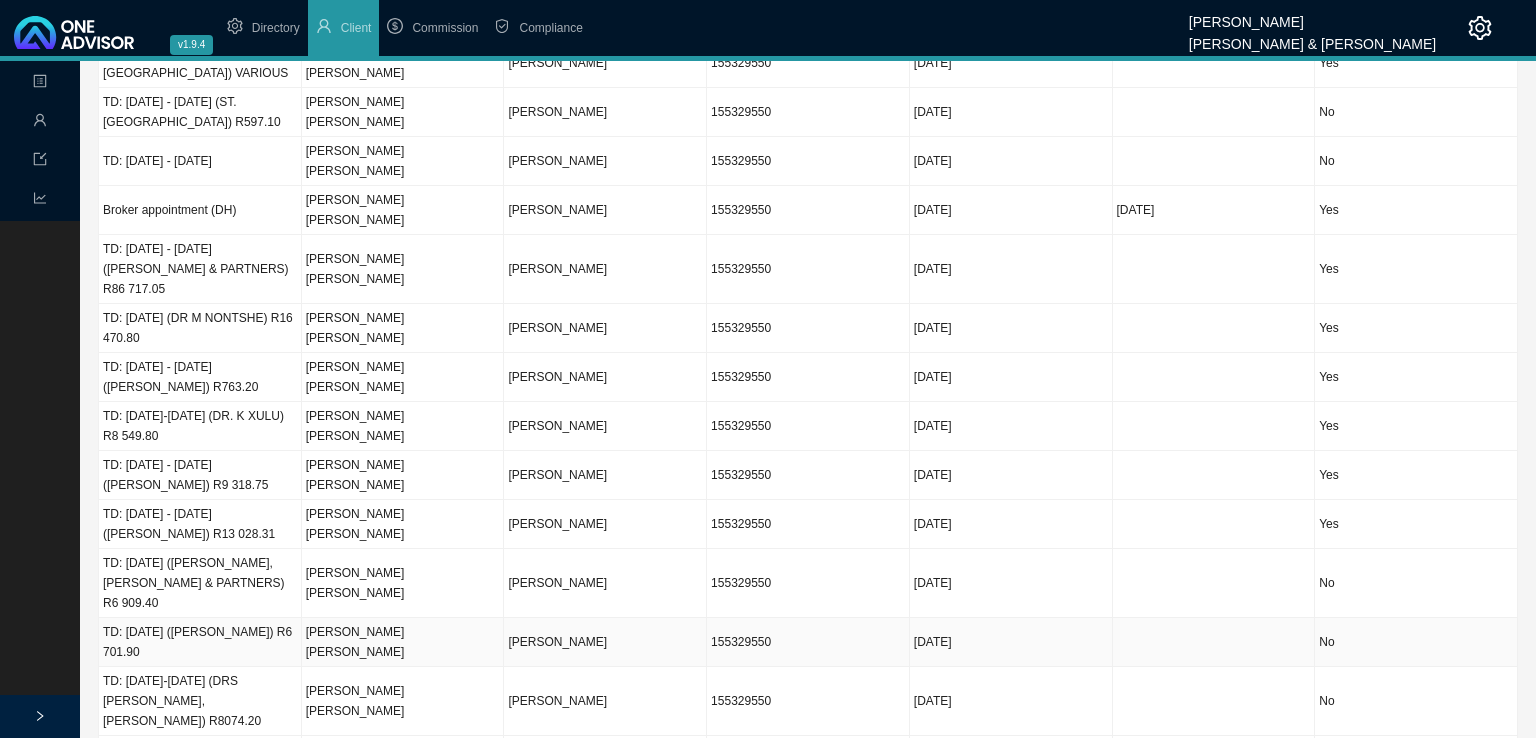 scroll, scrollTop: 304, scrollLeft: 0, axis: vertical 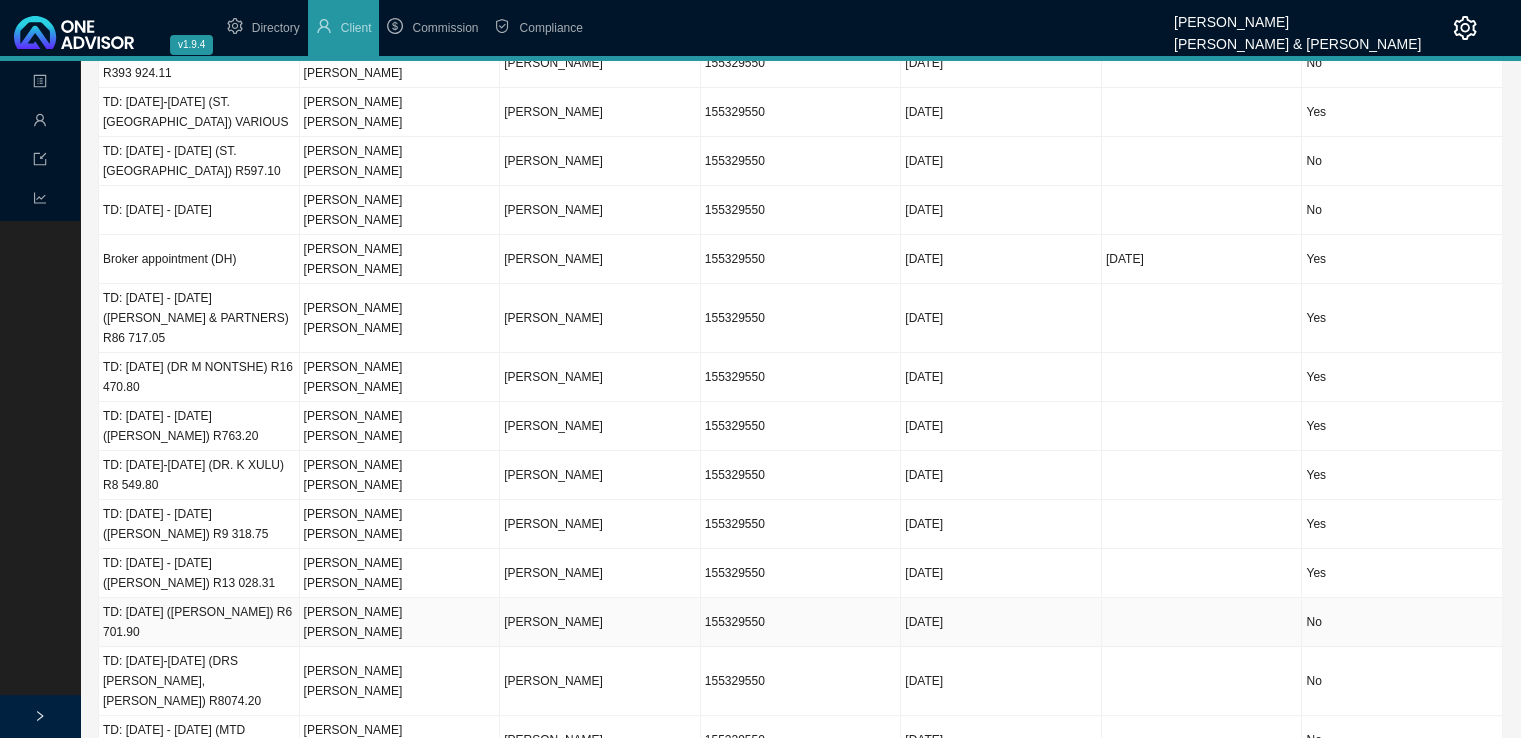 click on "TD: [DATE] ([PERSON_NAME]) R6 701.90" at bounding box center (199, 622) 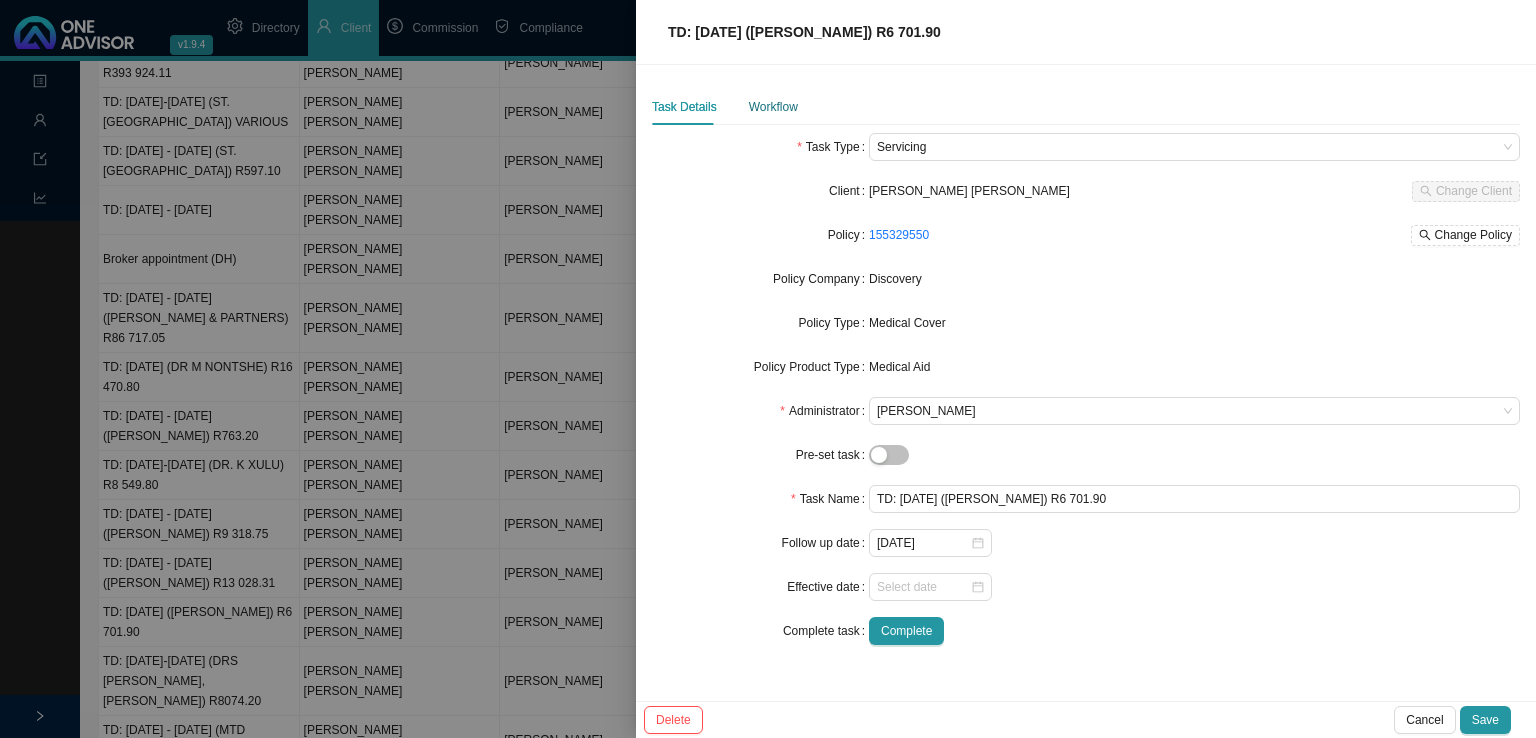 click on "Workflow" at bounding box center [773, 107] 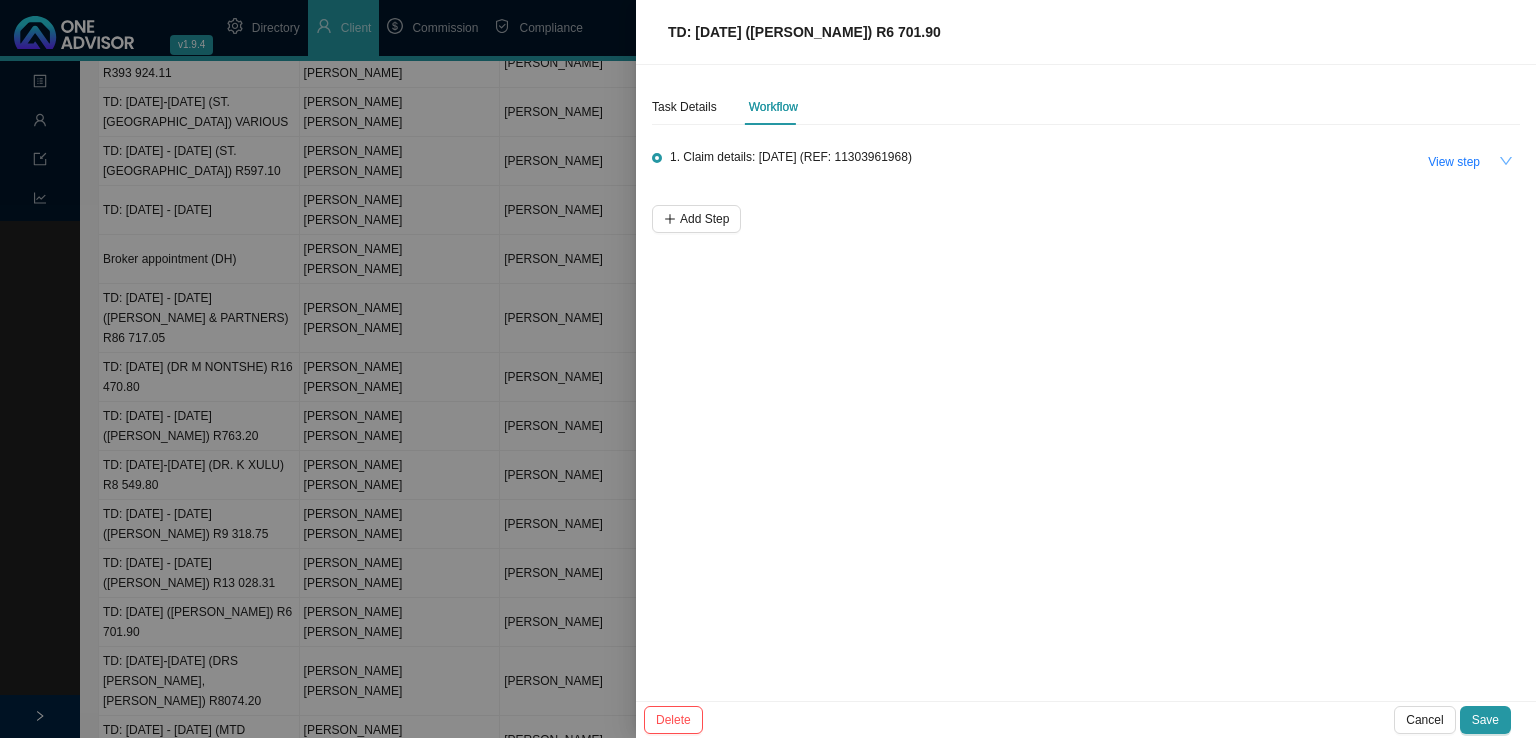 click 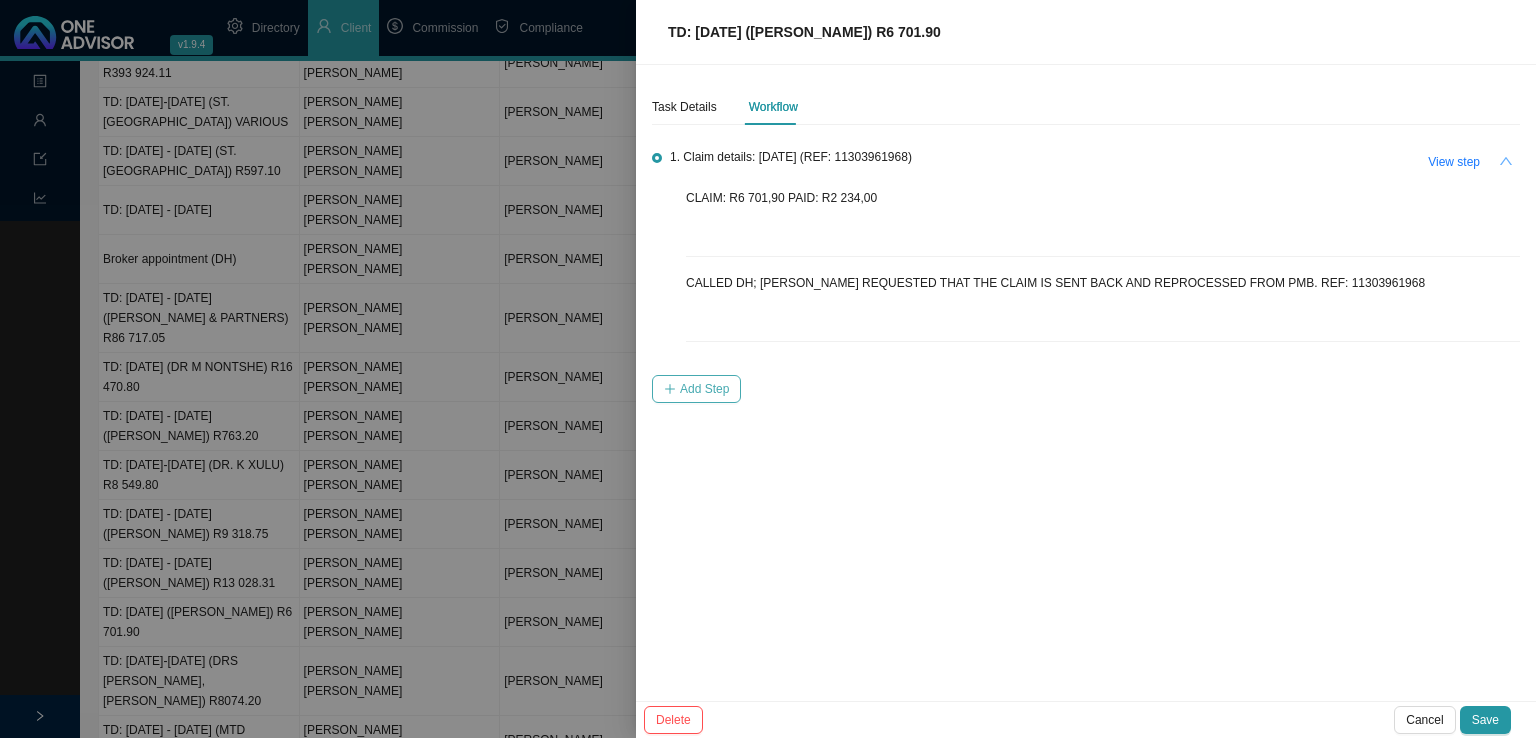 click on "Add Step" at bounding box center [696, 389] 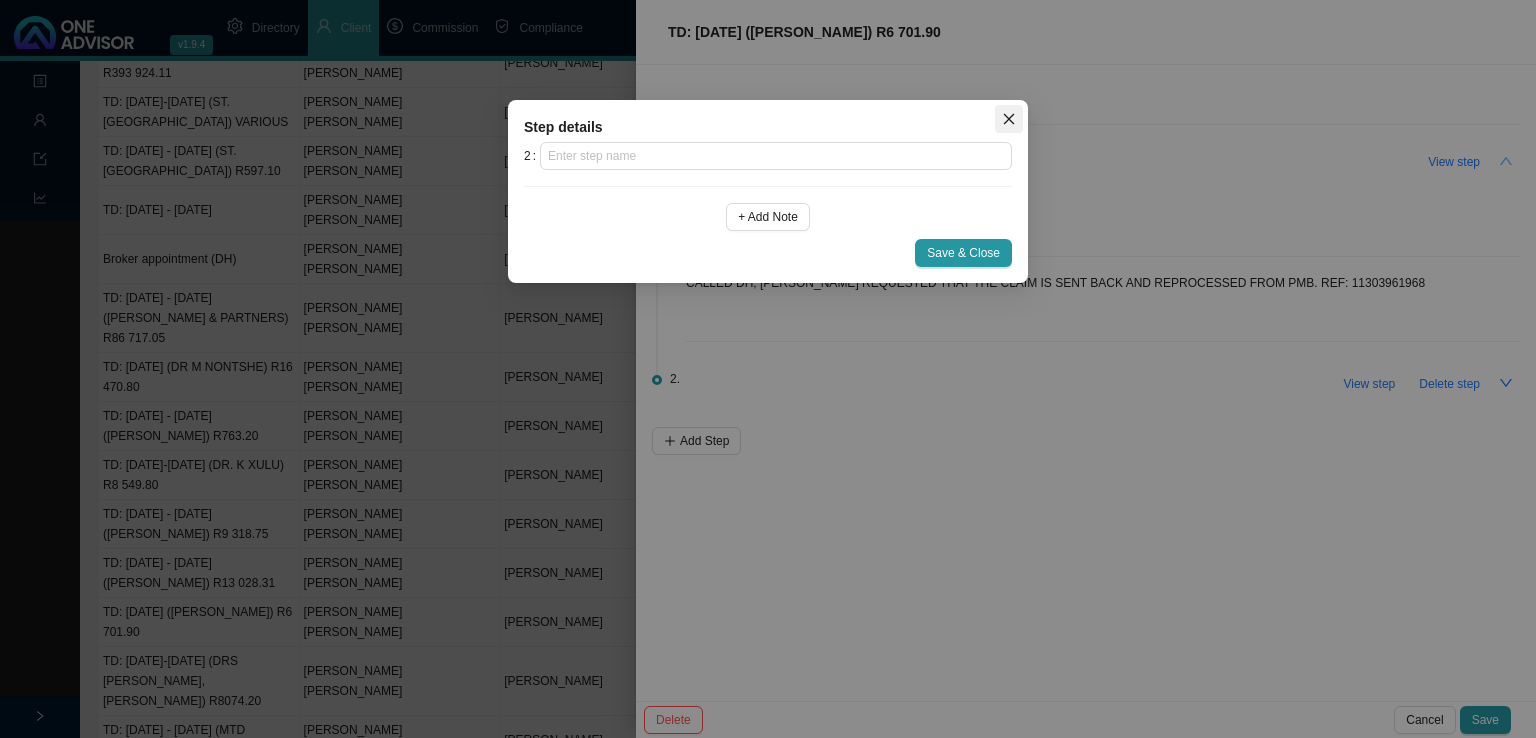 click 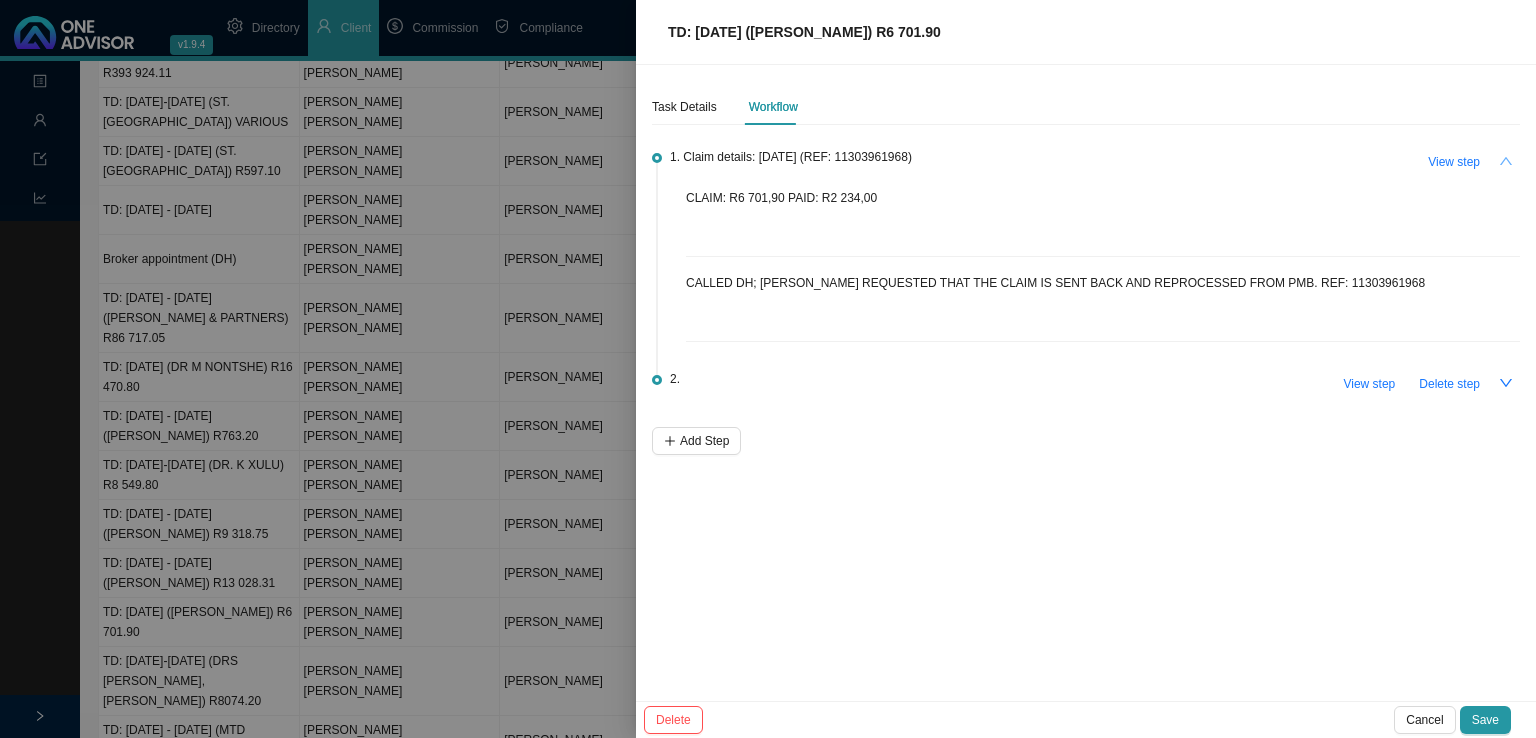 click on "Delete step" at bounding box center [1449, 384] 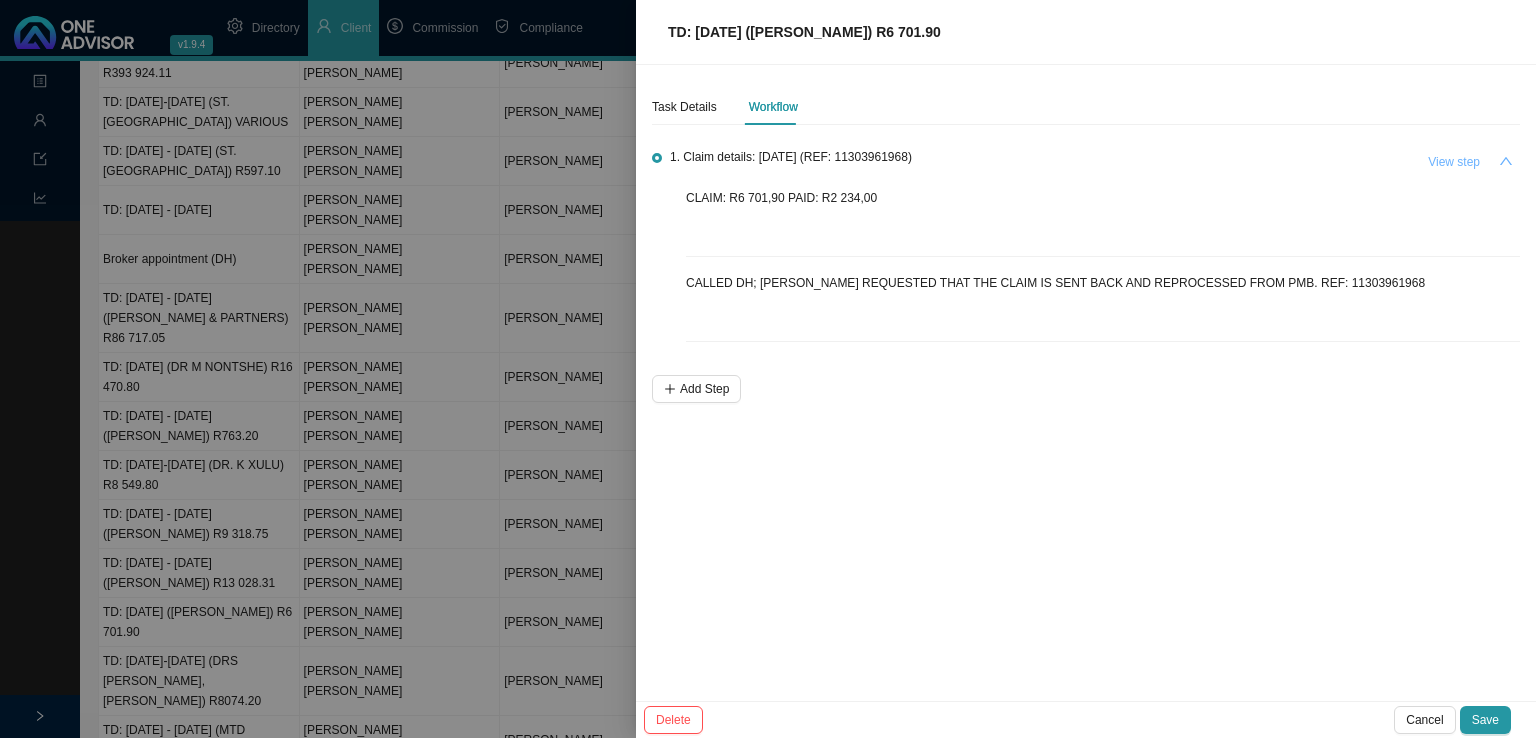 click on "View step" at bounding box center [1454, 162] 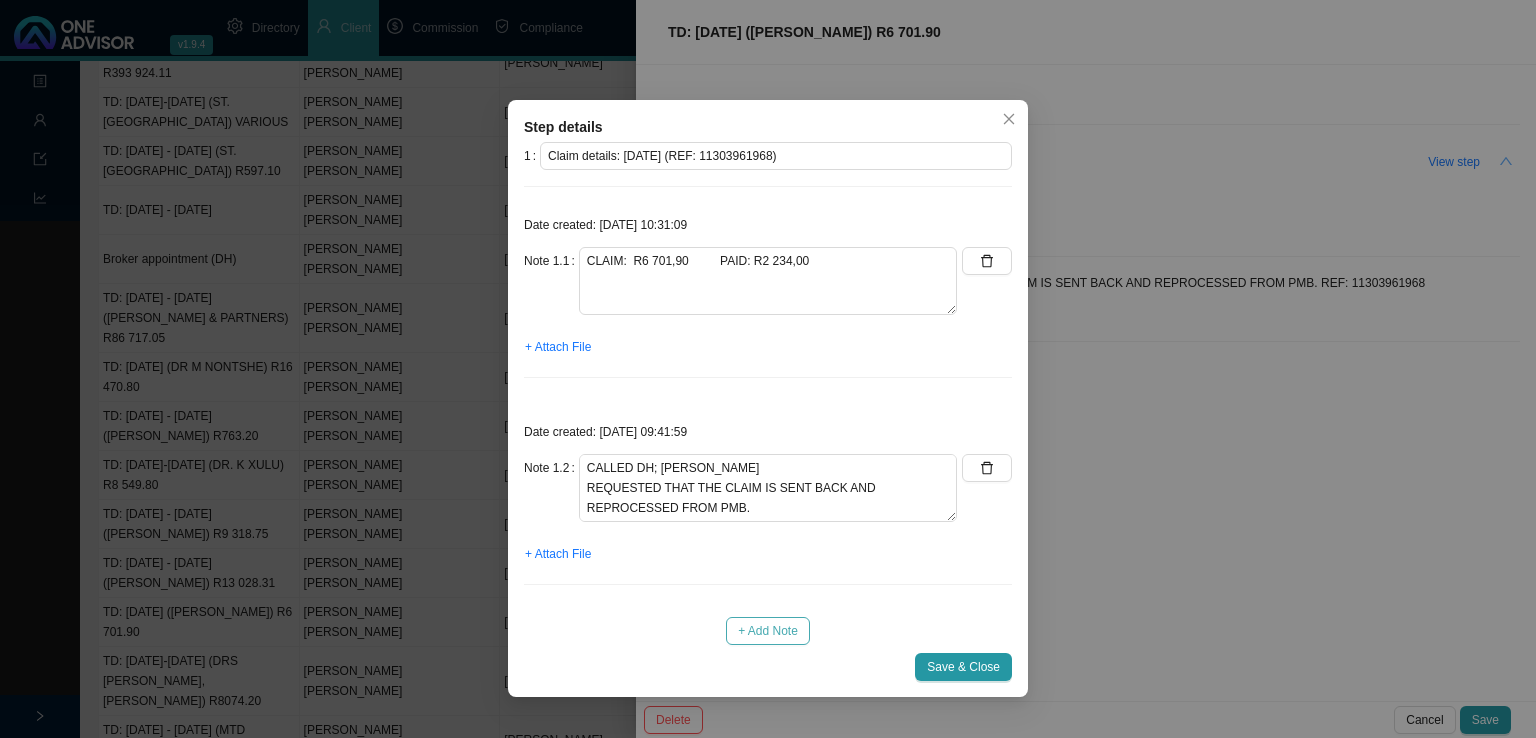 click on "+ Add Note" at bounding box center (768, 631) 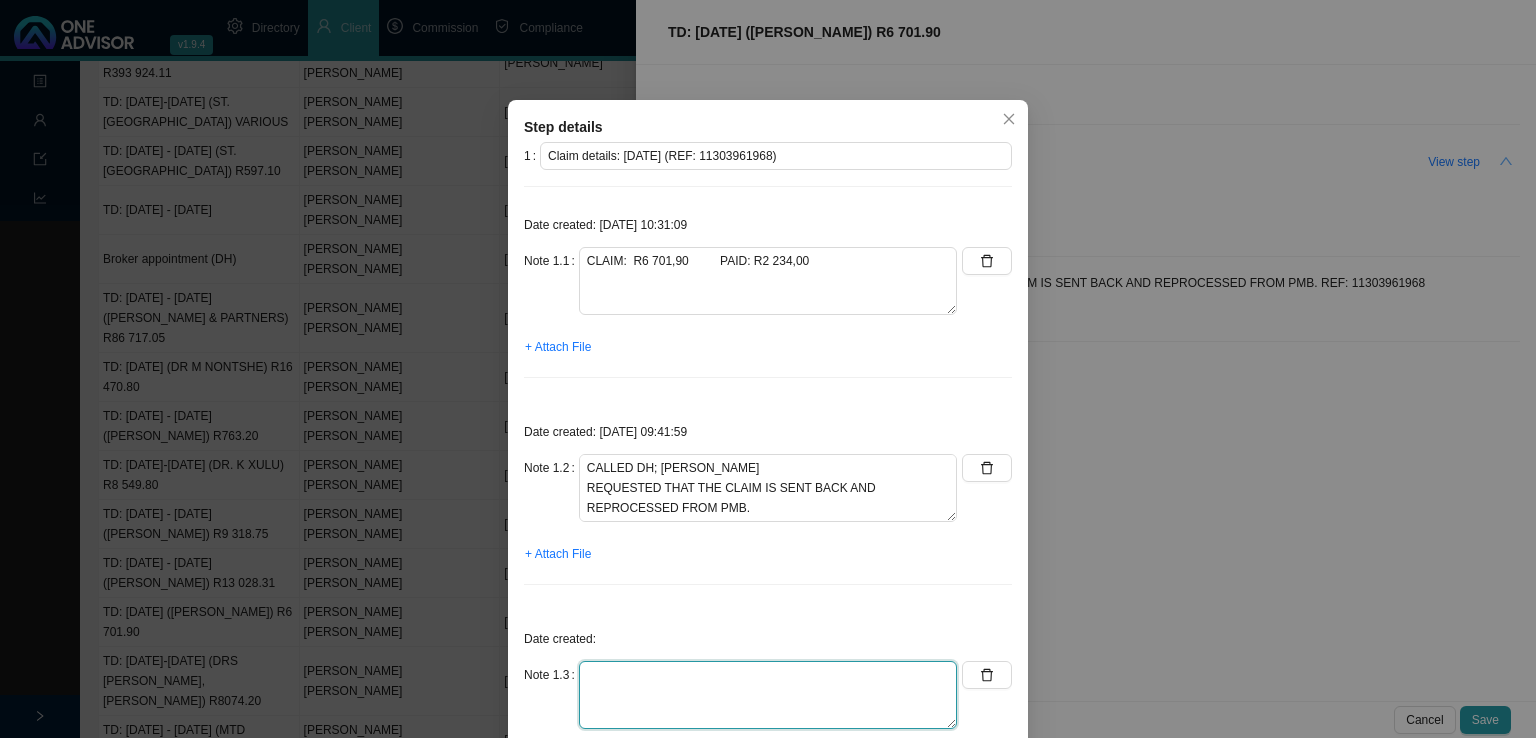 click at bounding box center [768, 281] 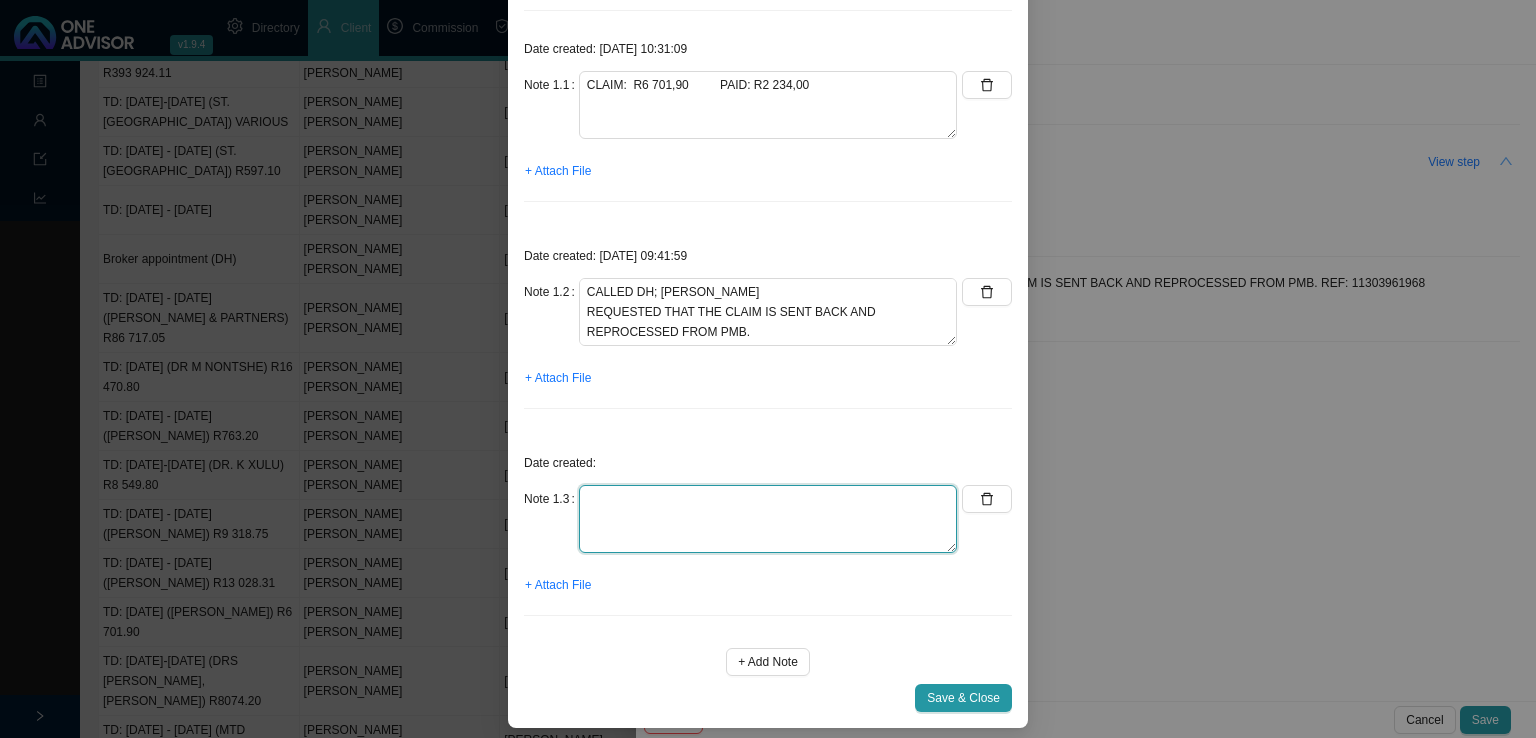 scroll, scrollTop: 180, scrollLeft: 0, axis: vertical 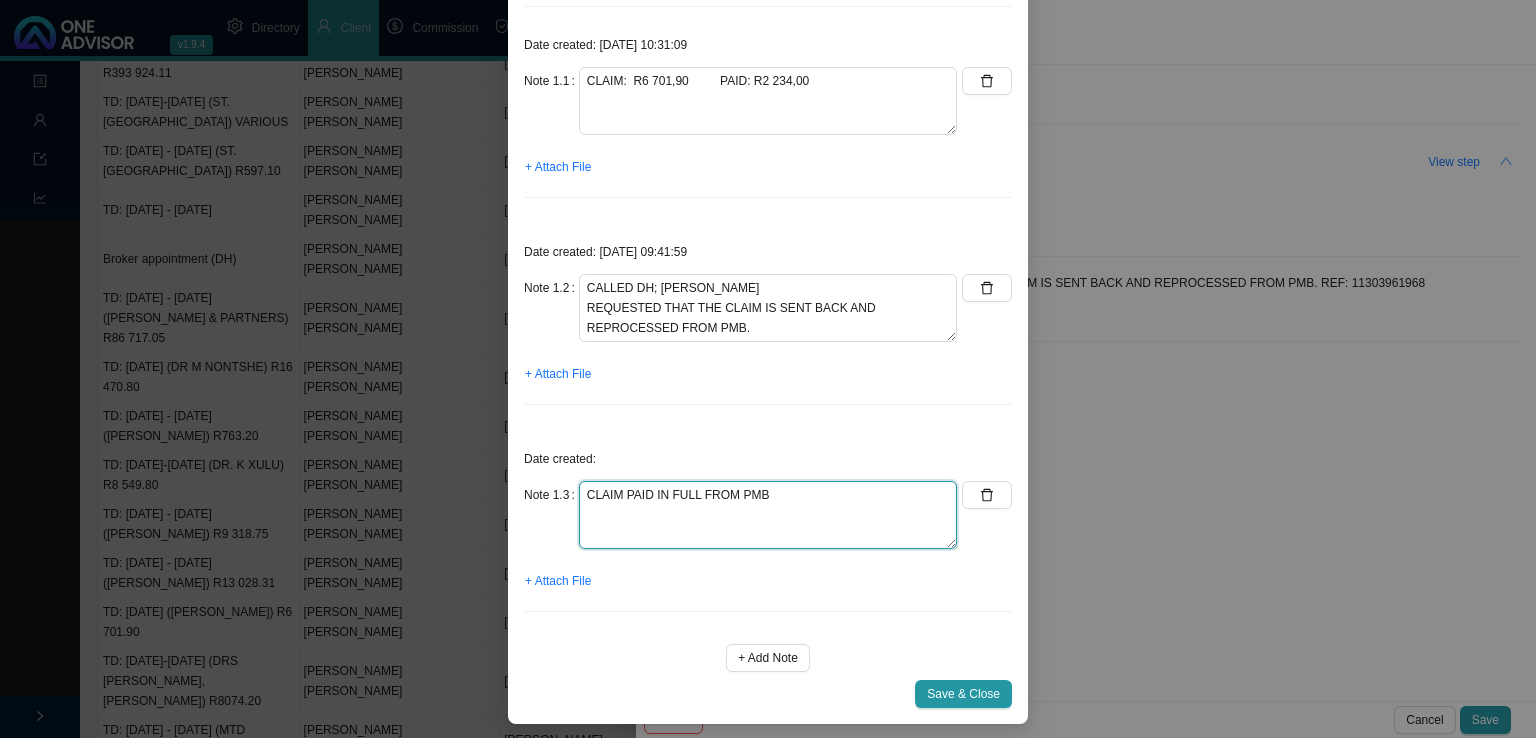 type on "CLAIM PAID IN FULL FROM PMB" 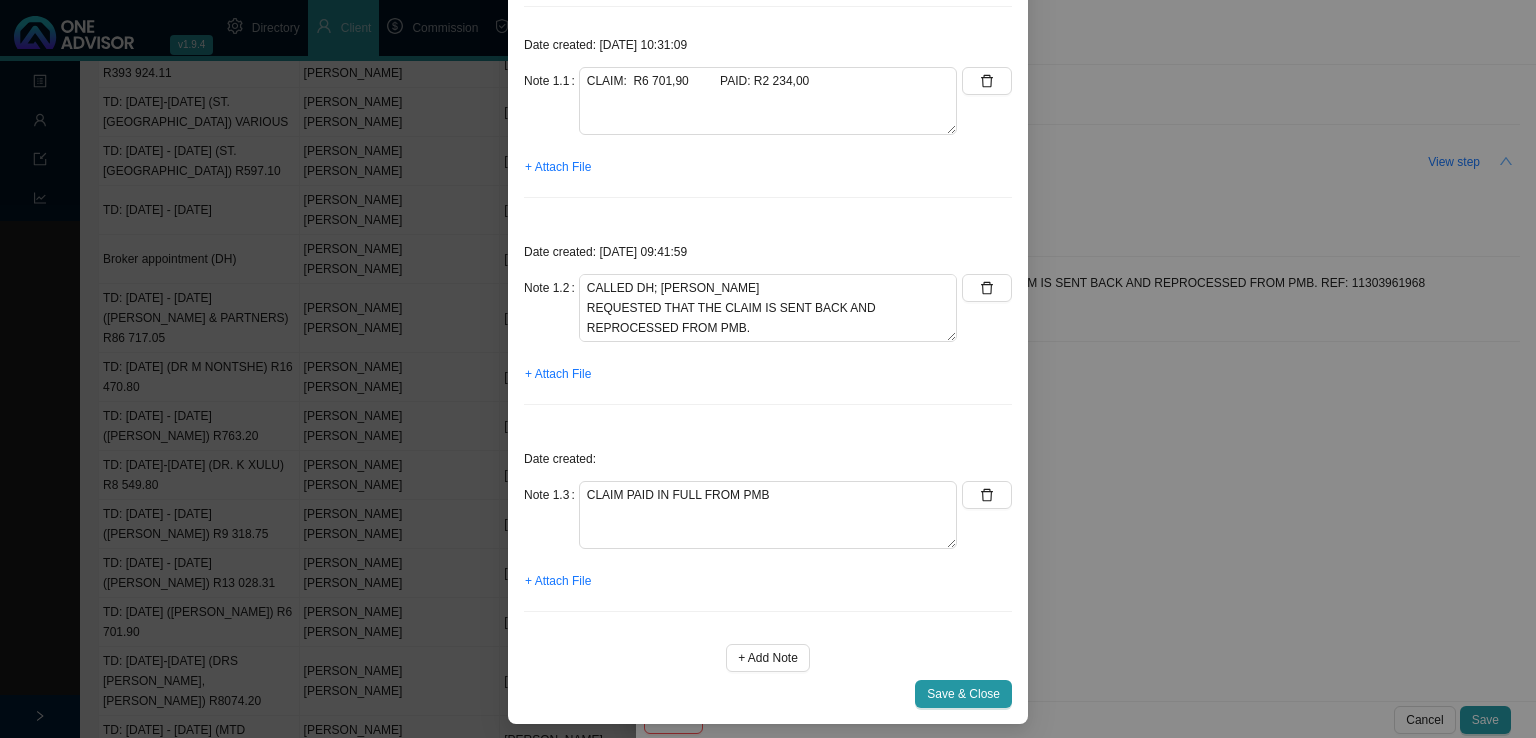 click on "Step details 1  Claim details: [DATE] (REF: 11303961968) Date created: [DATE] 10:31:09 Note 1.1 CLAIM:  R6 701,90 	PAID: R2 234,00
+ Attach File Date created: [DATE] 09:41:59 Note 1.2 CALLED DH; [PERSON_NAME]
REQUESTED THAT THE CLAIM IS SENT BACK AND REPROCESSED FROM PMB.
REF: 11303961968 + Attach File Date created:  Note 1.3 CLAIM PAID IN FULL FROM PMB + Attach File + Add Note Cancel Save & Close" at bounding box center (768, 322) 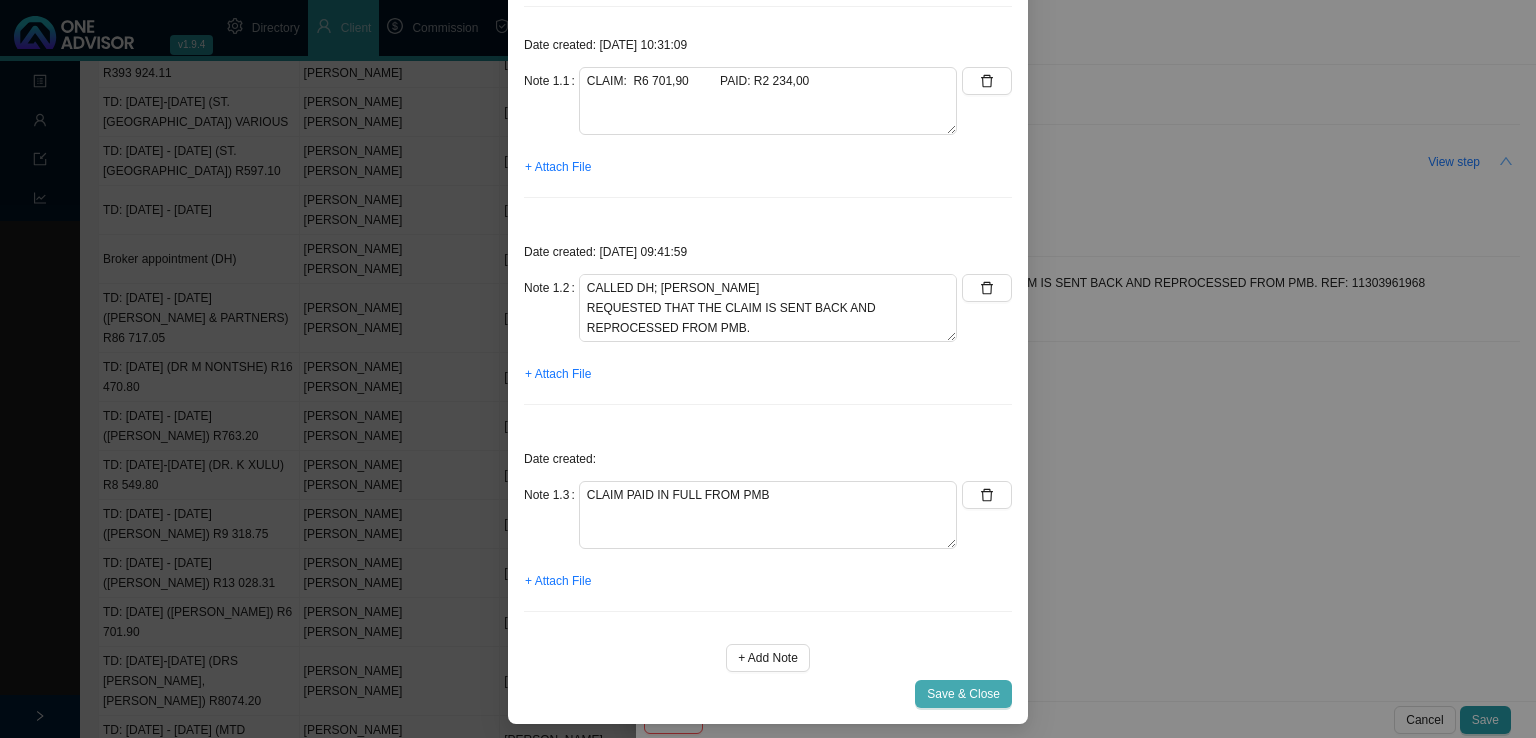 click on "Save & Close" at bounding box center (963, 694) 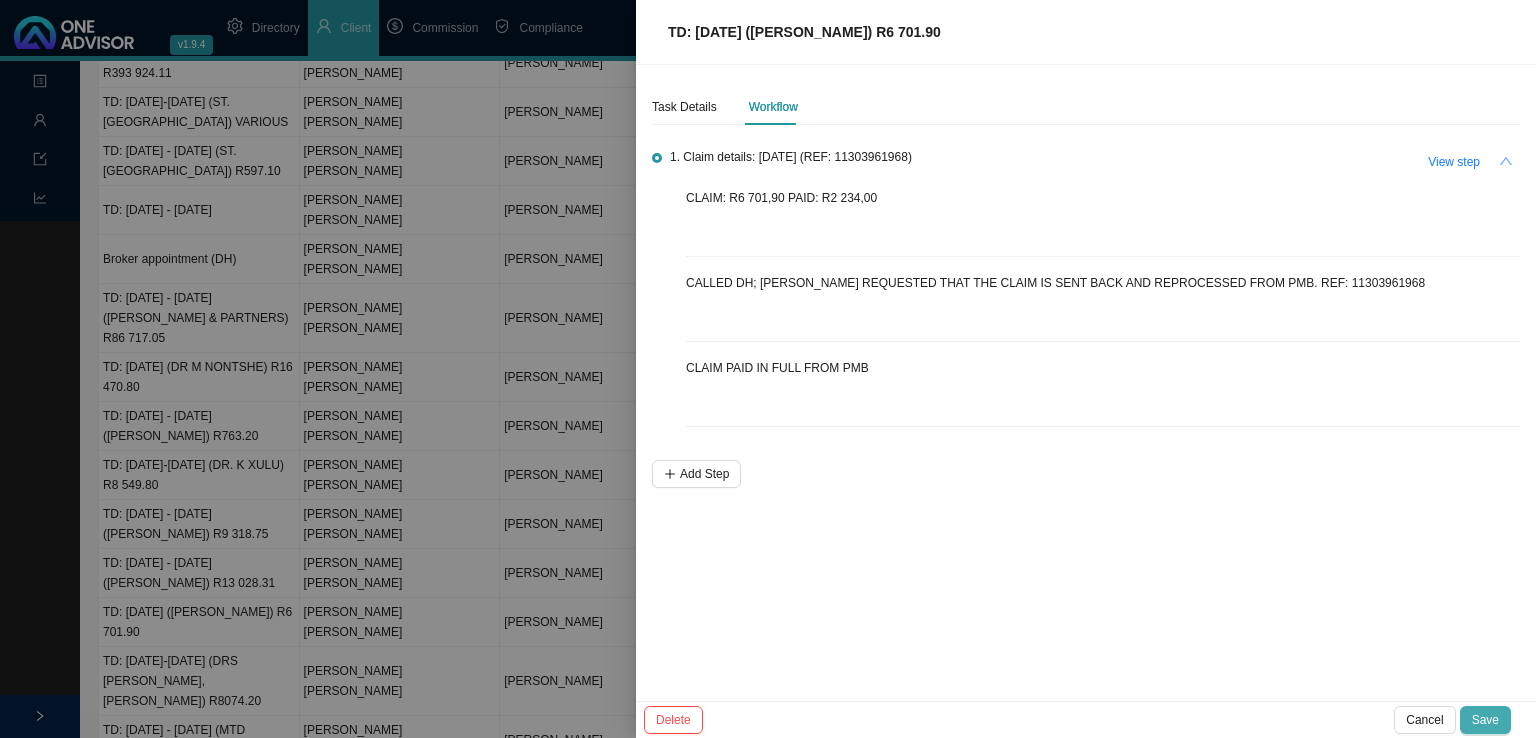 click on "Save" at bounding box center [1485, 720] 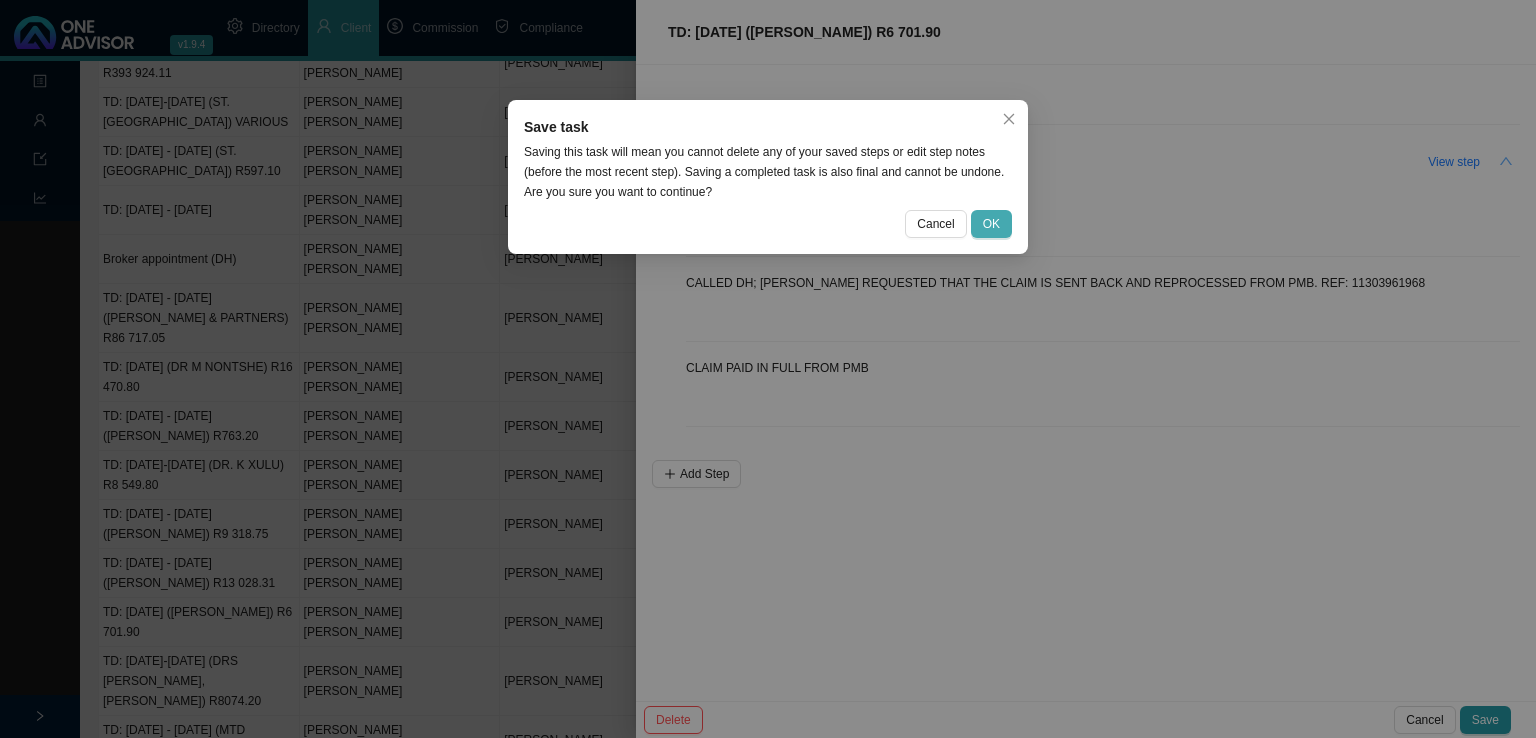 click on "OK" at bounding box center (991, 224) 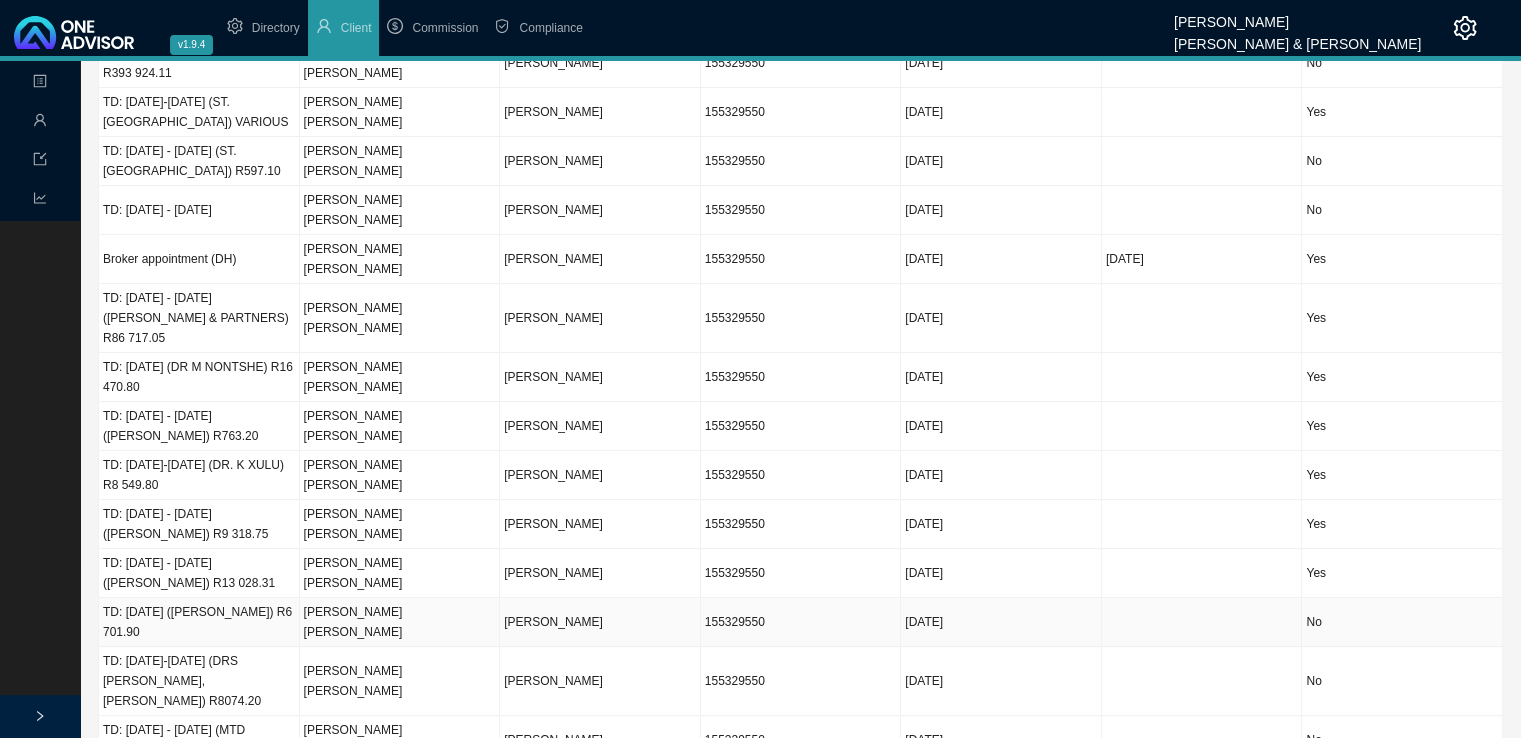 click on "[DATE]" at bounding box center (1001, 622) 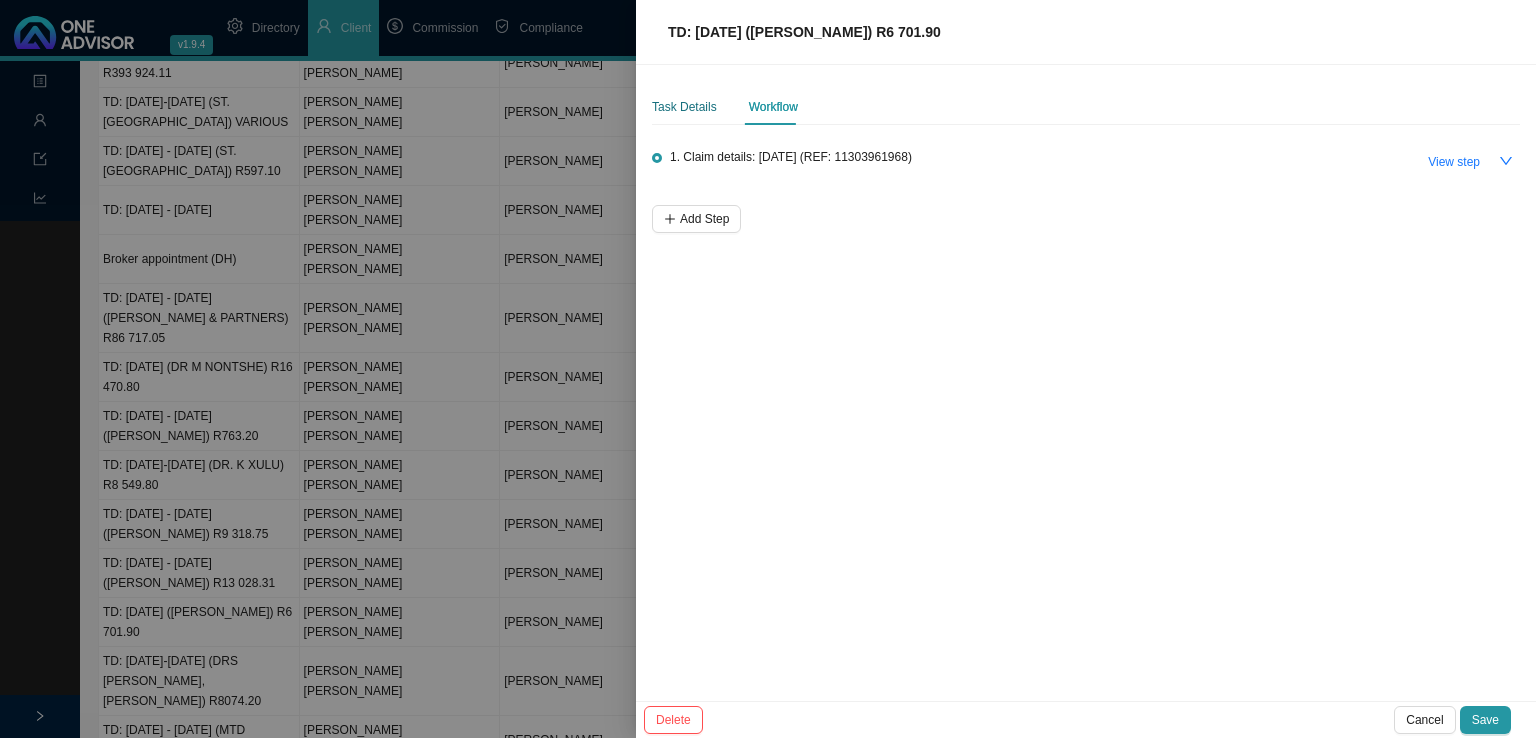 click on "Task Details" at bounding box center [684, 107] 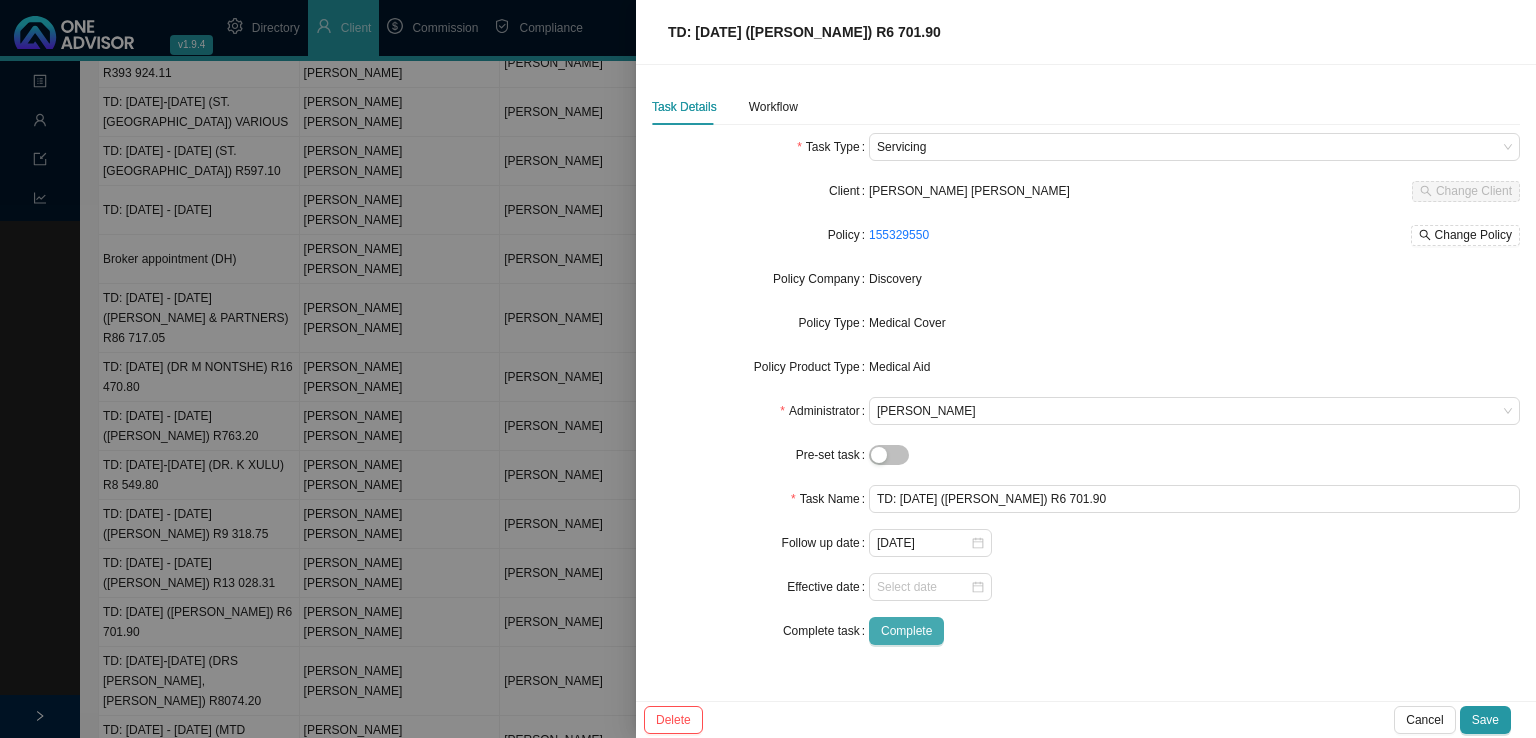 click on "Complete" at bounding box center [906, 631] 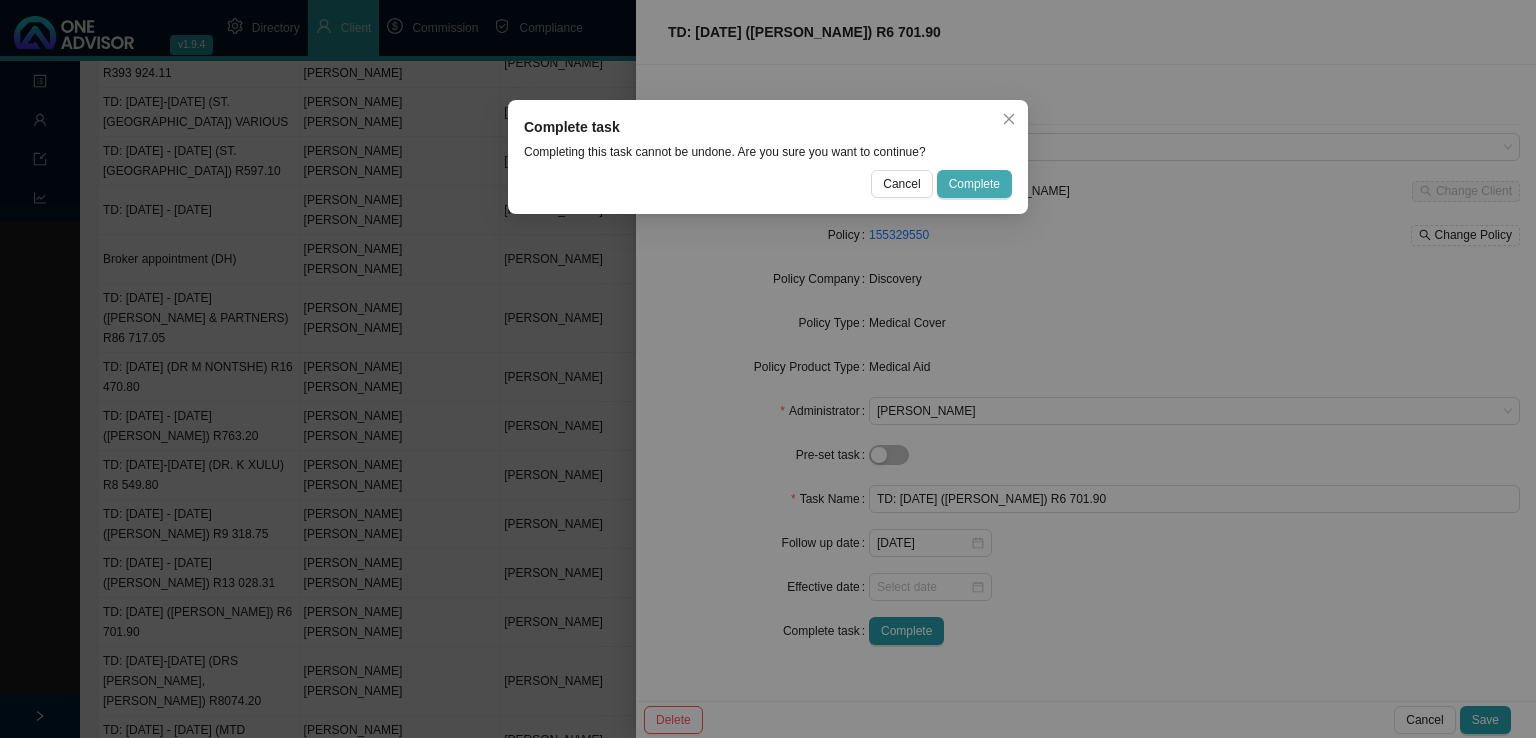 click on "Complete" at bounding box center [974, 184] 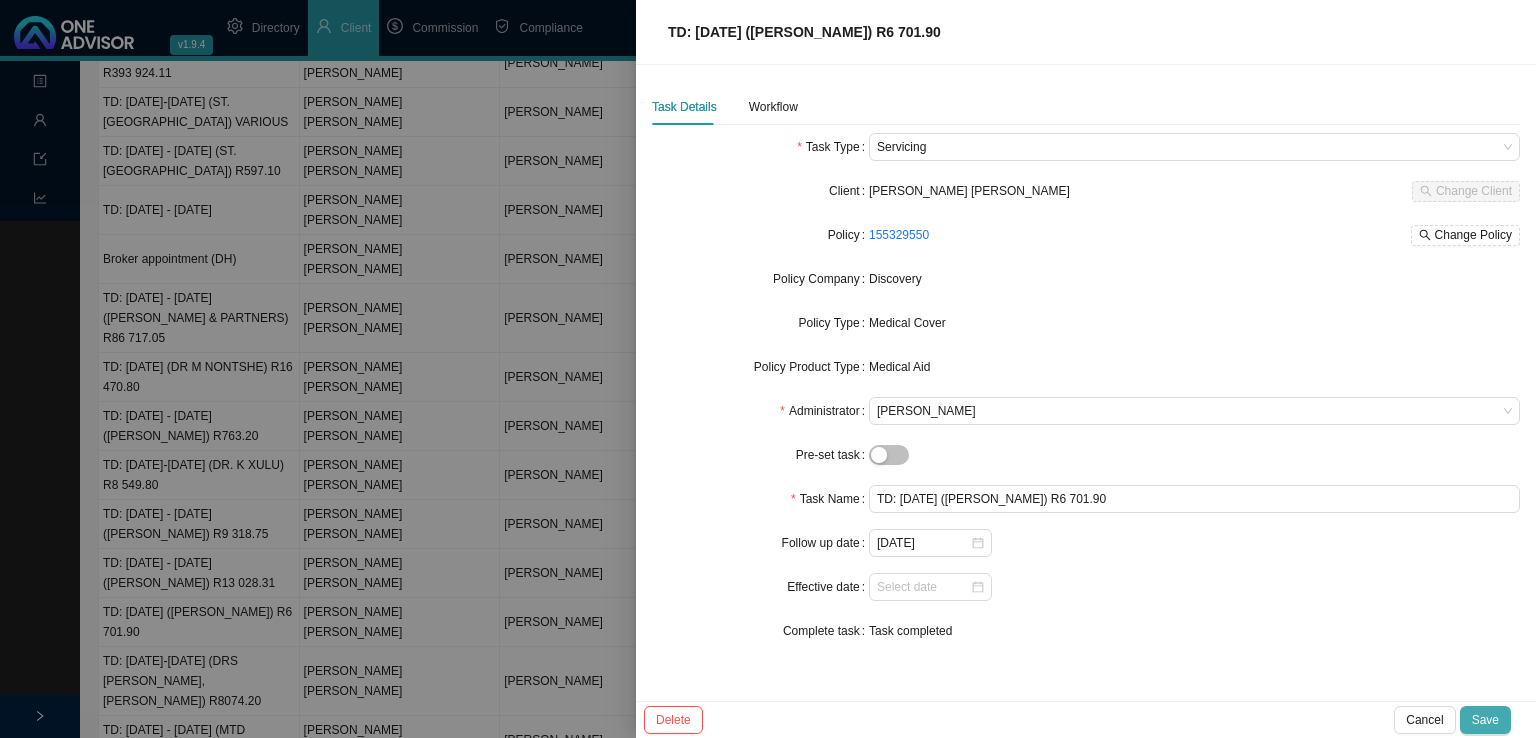 click on "Save" at bounding box center (1485, 720) 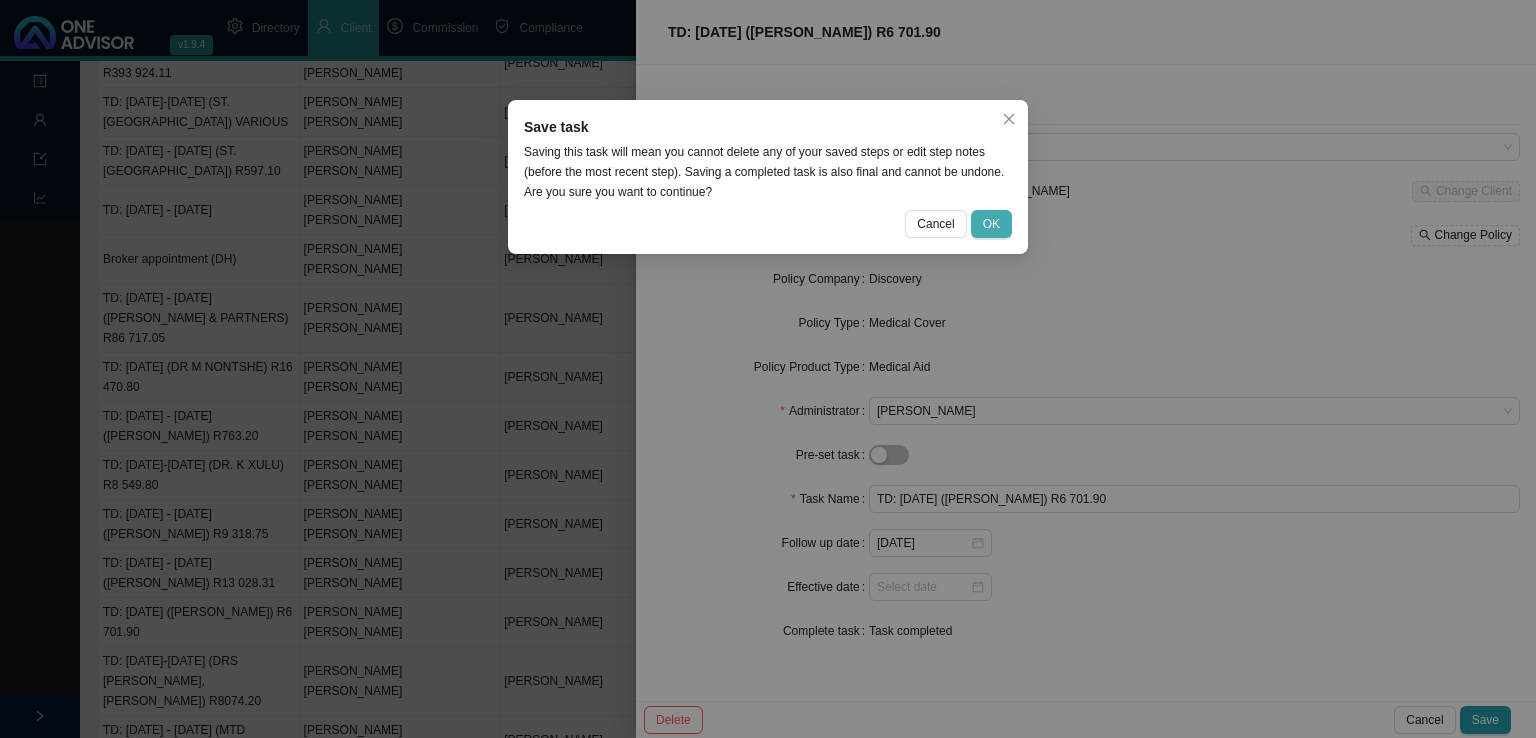 click on "OK" at bounding box center [991, 224] 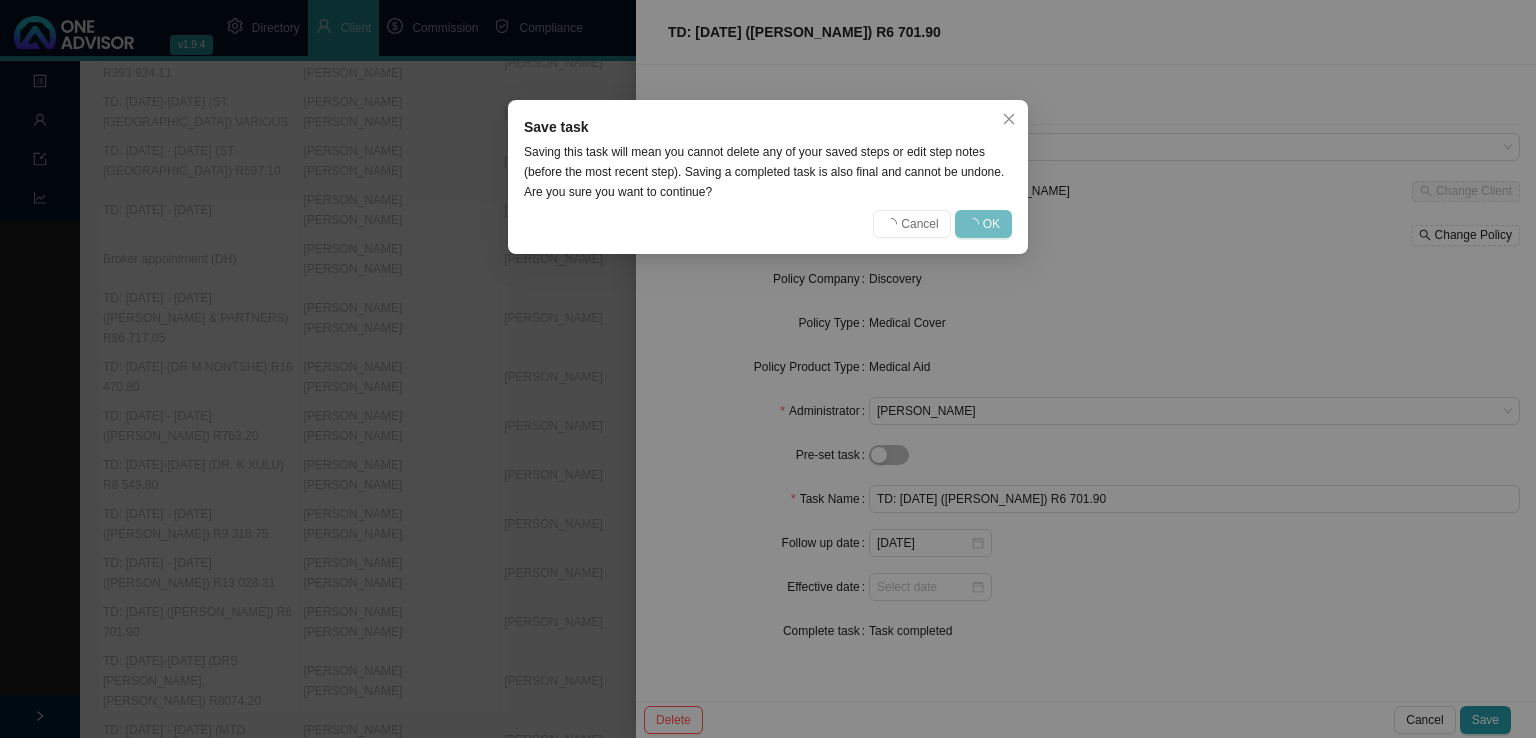 type 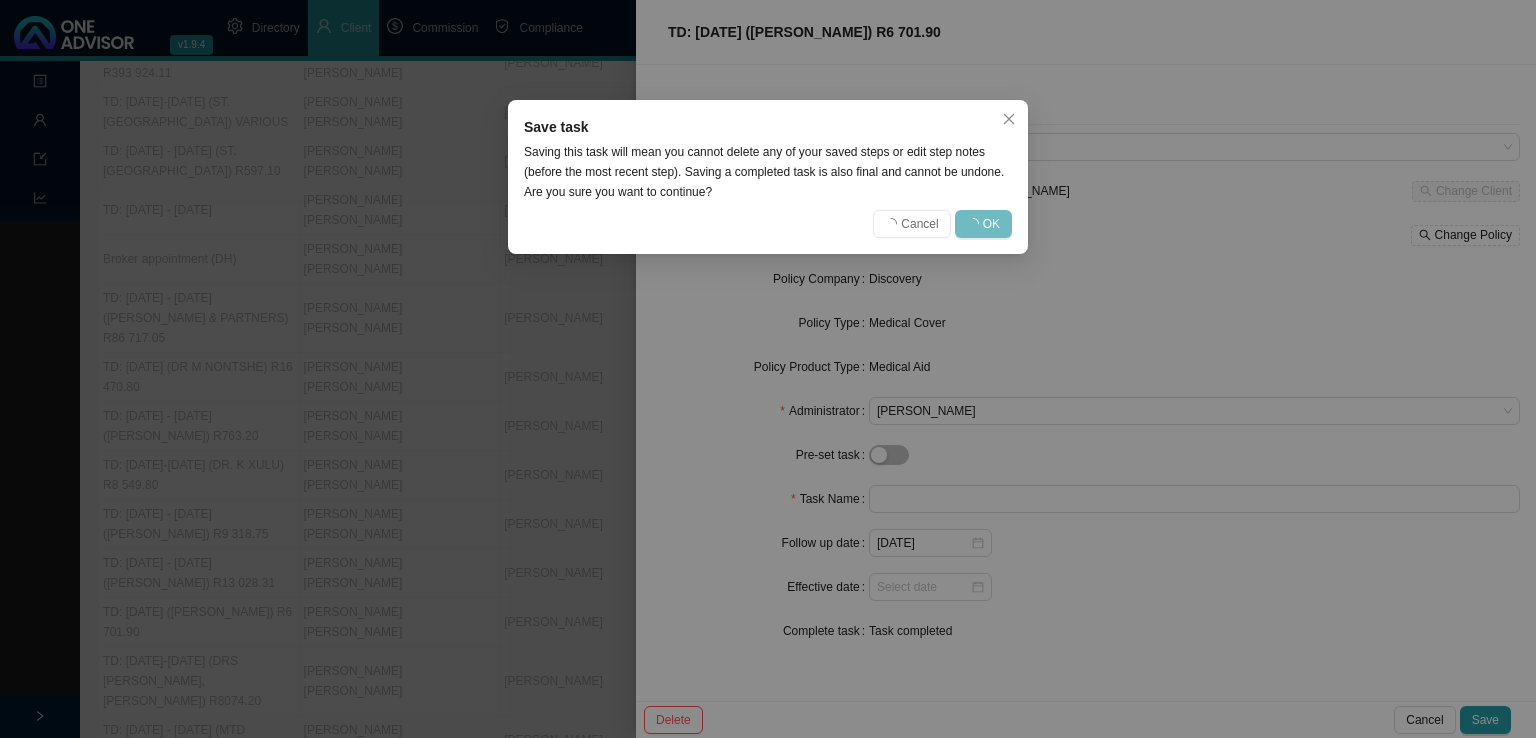 type 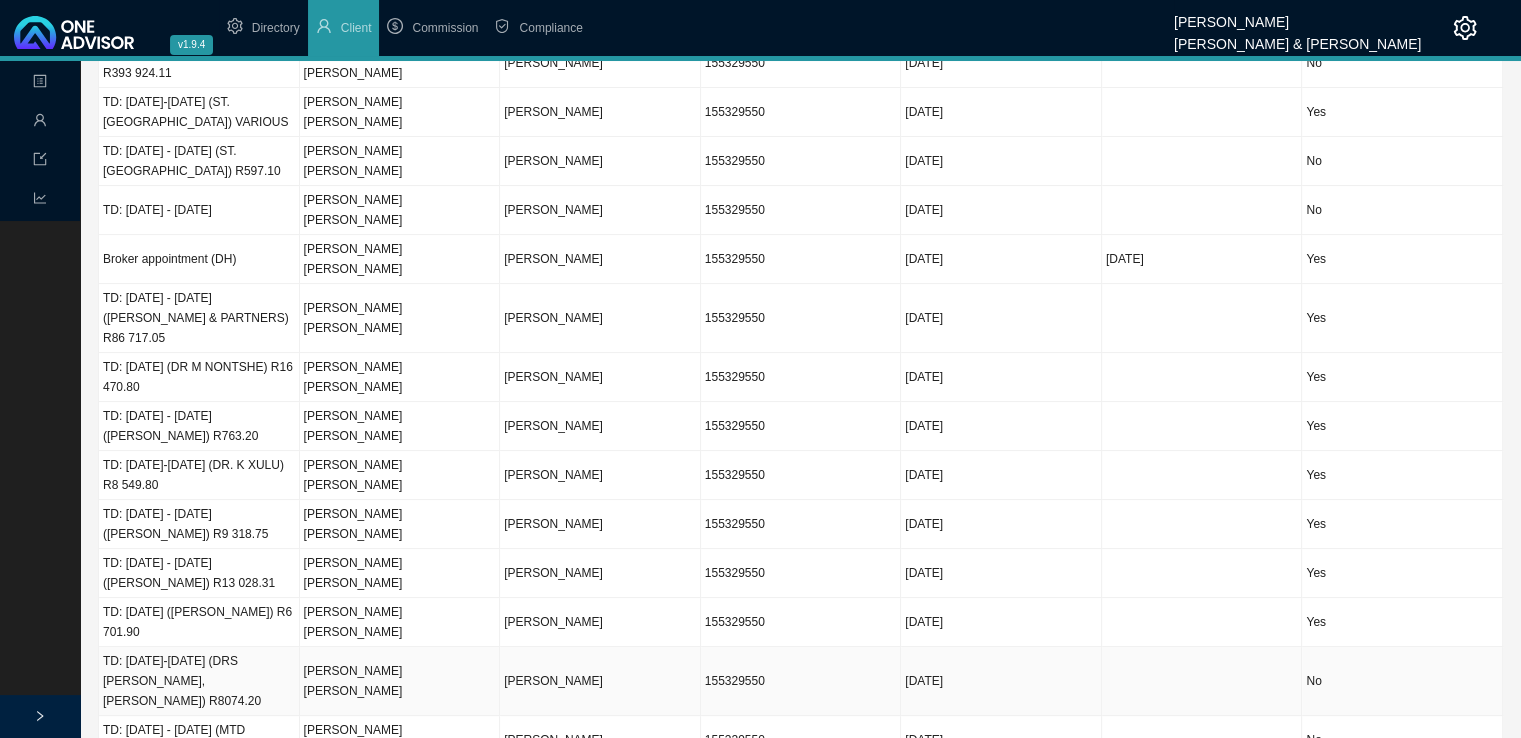 click on "TD: [DATE]-[DATE] (DRS [PERSON_NAME], [PERSON_NAME]) R8074.20" at bounding box center (199, 681) 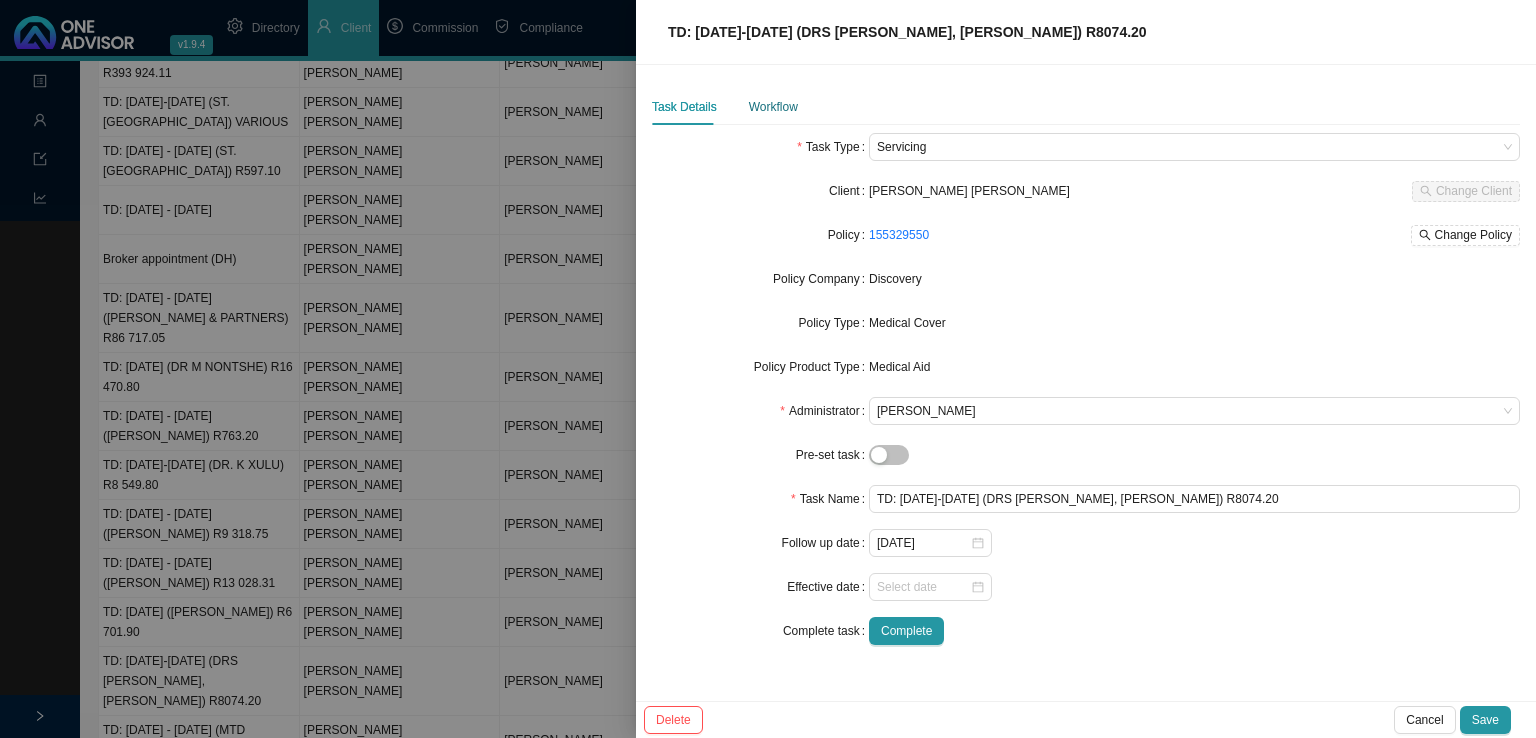 click on "Workflow" at bounding box center [773, 107] 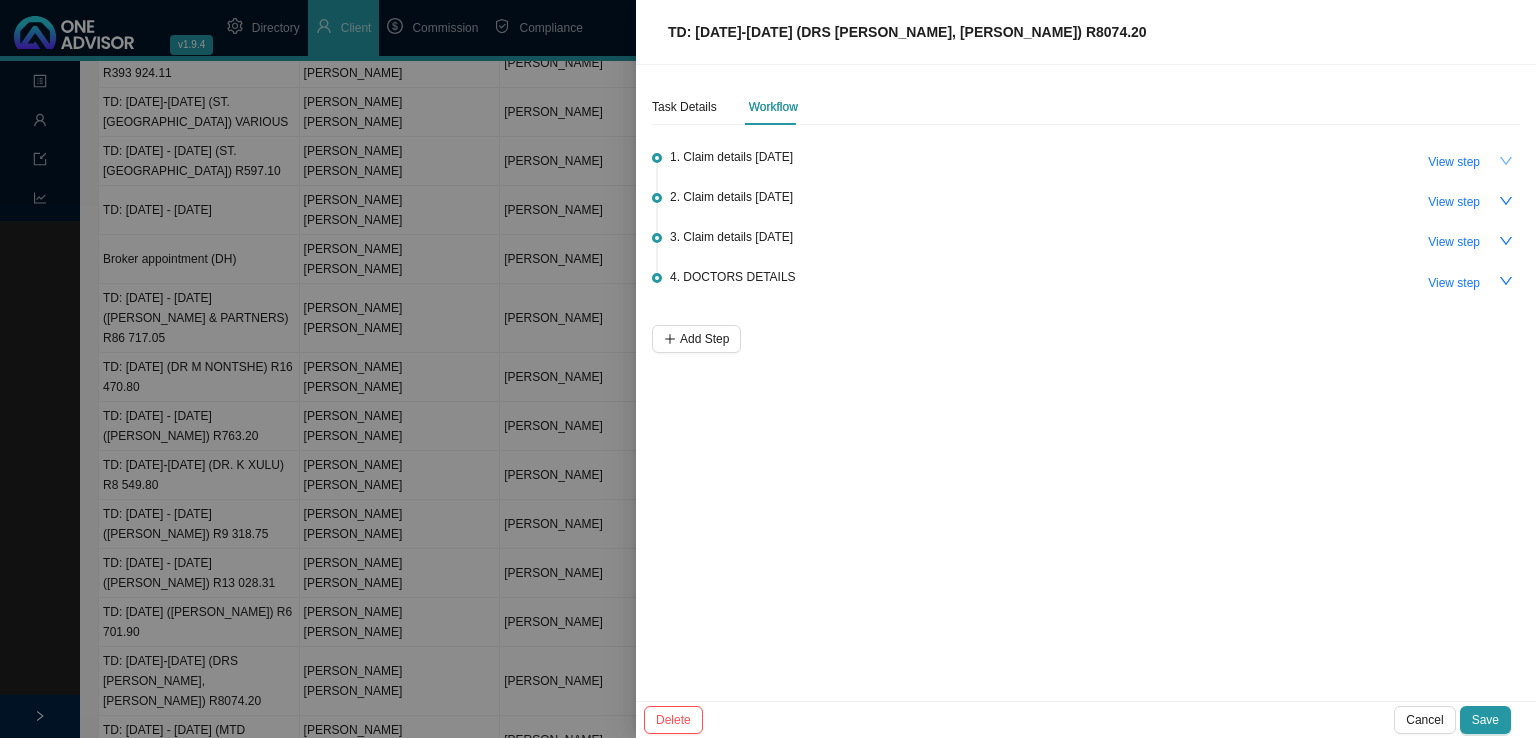 click 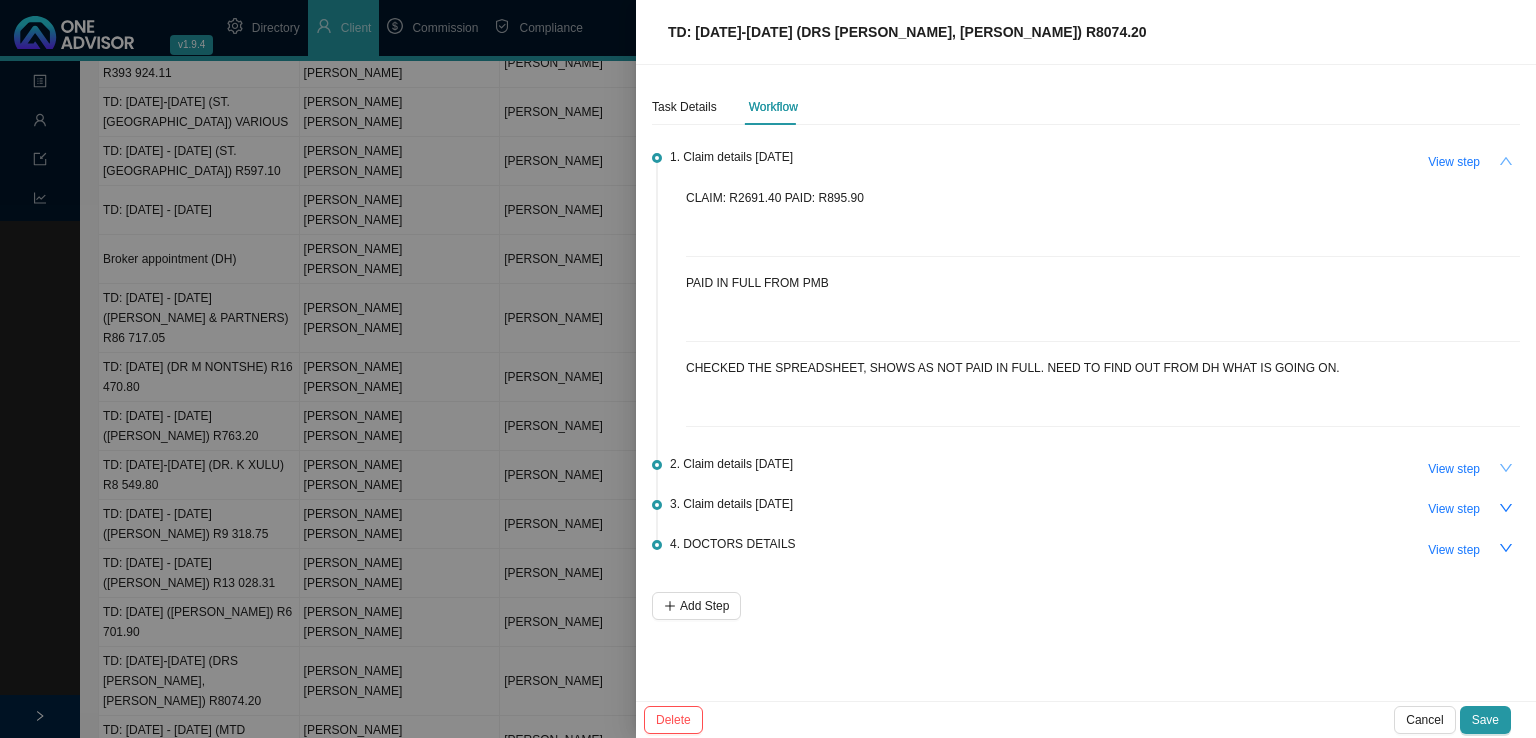 click 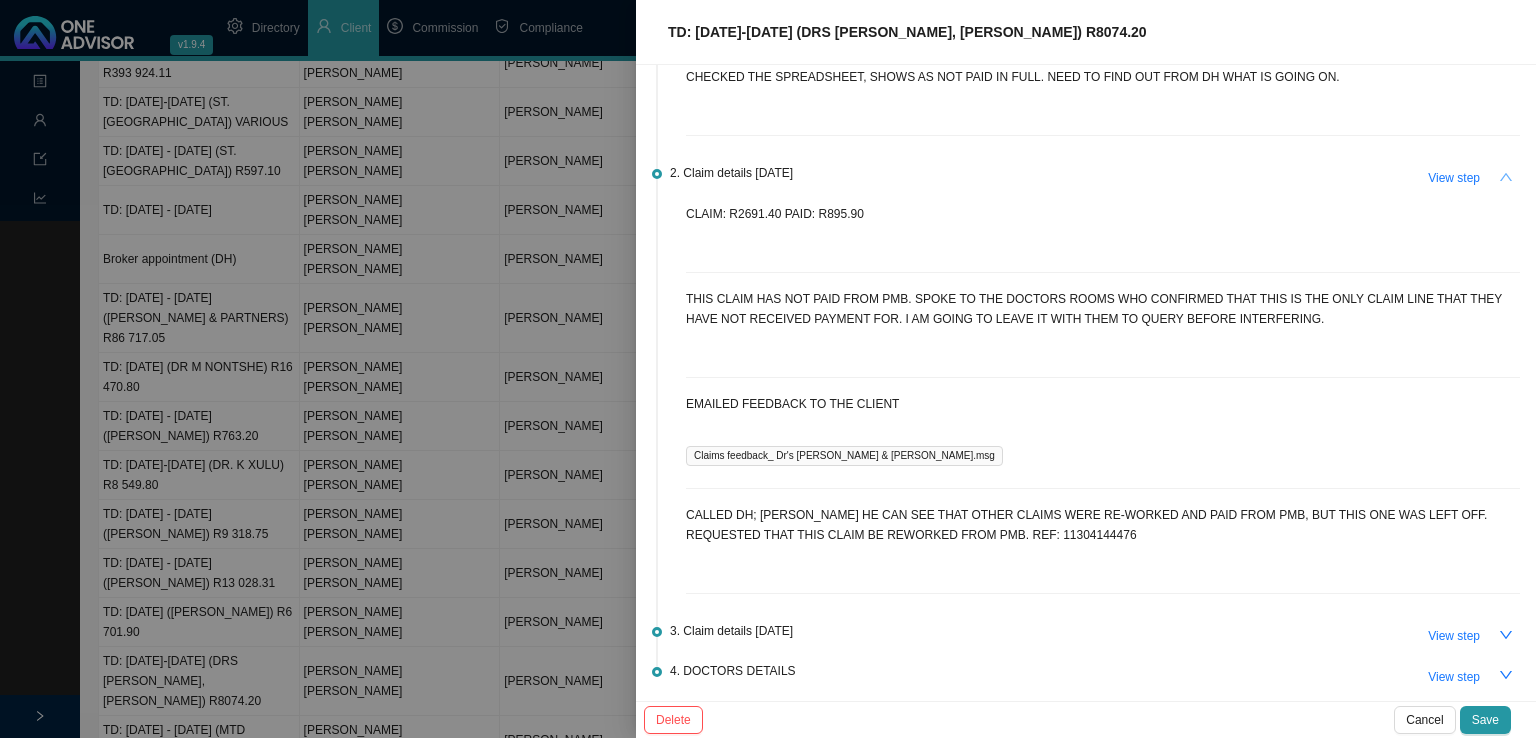 scroll, scrollTop: 350, scrollLeft: 0, axis: vertical 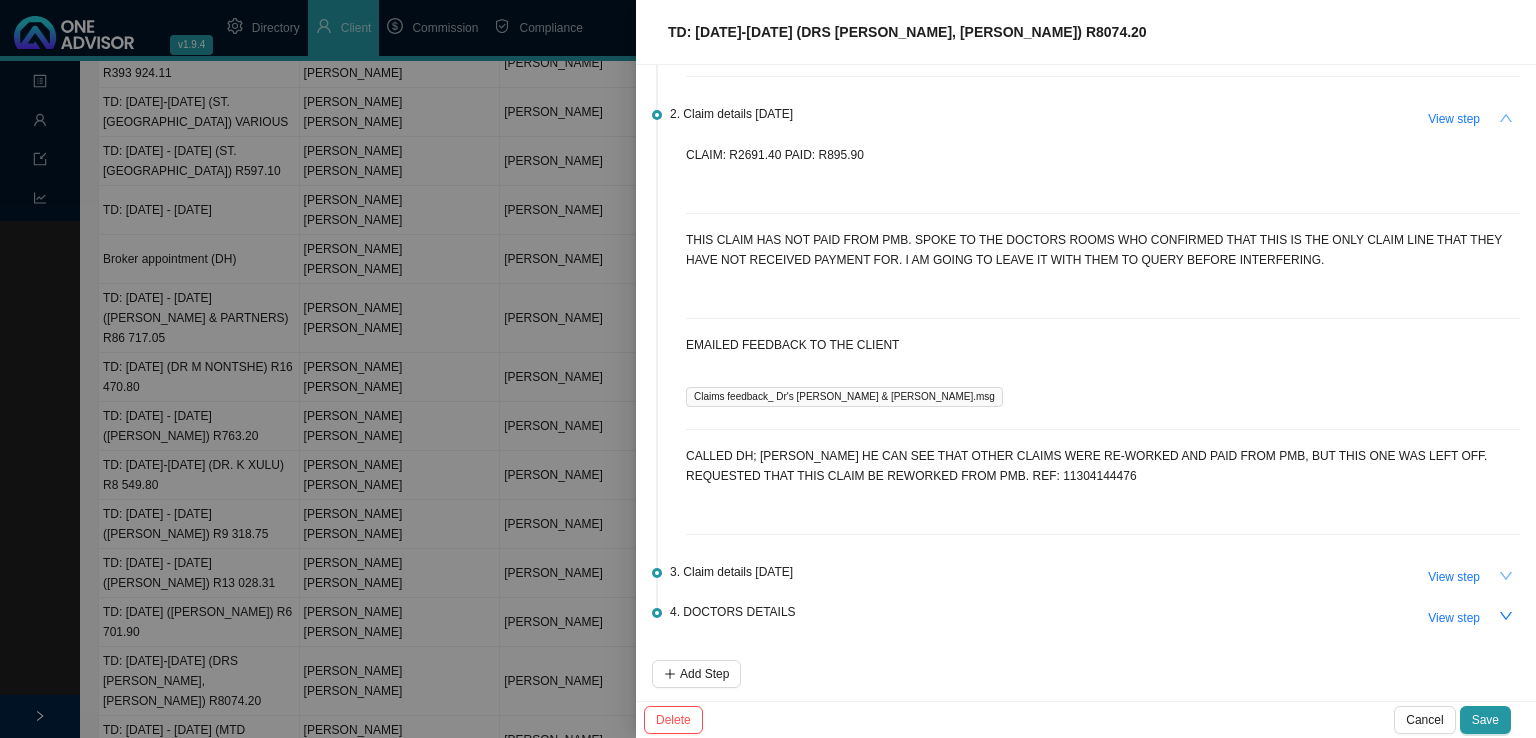 click 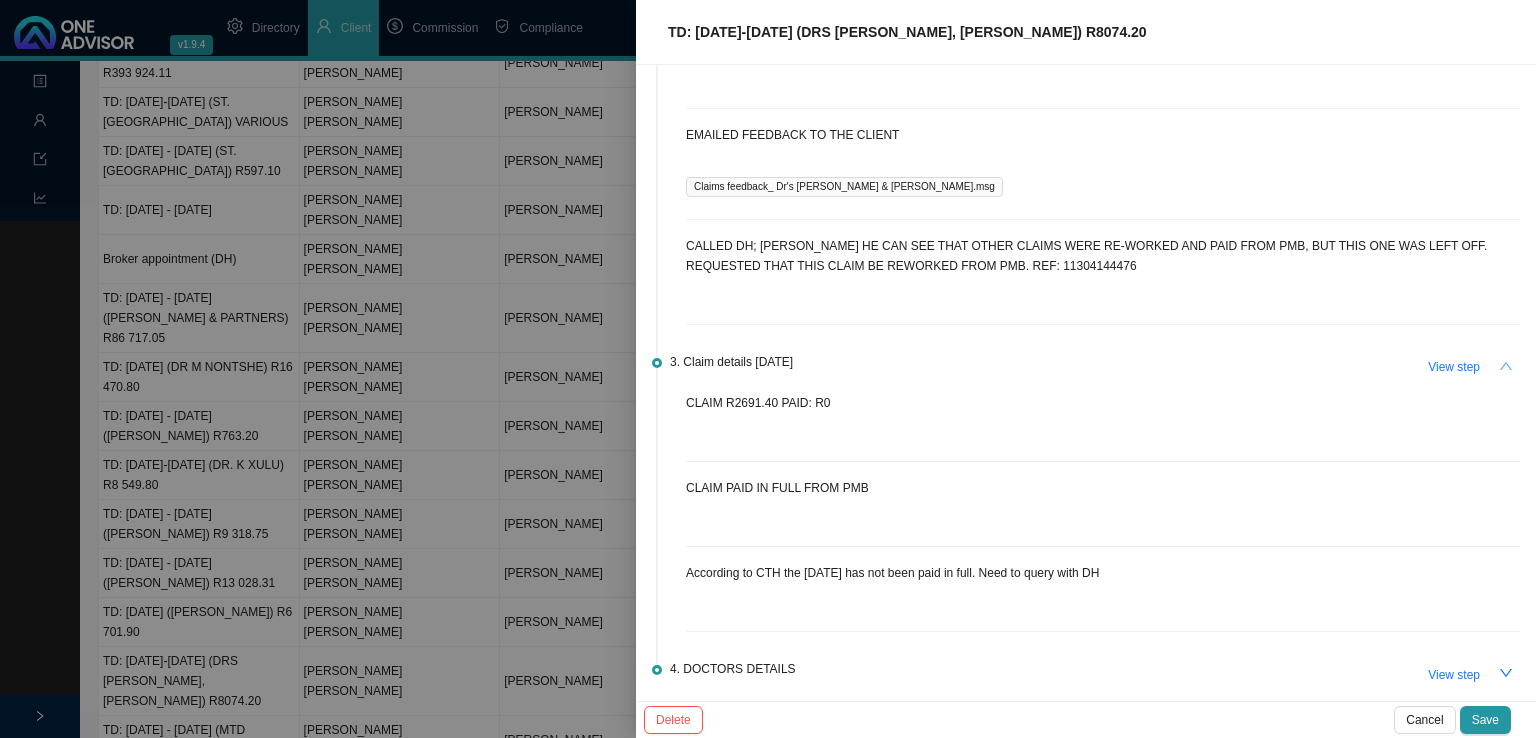 scroll, scrollTop: 616, scrollLeft: 0, axis: vertical 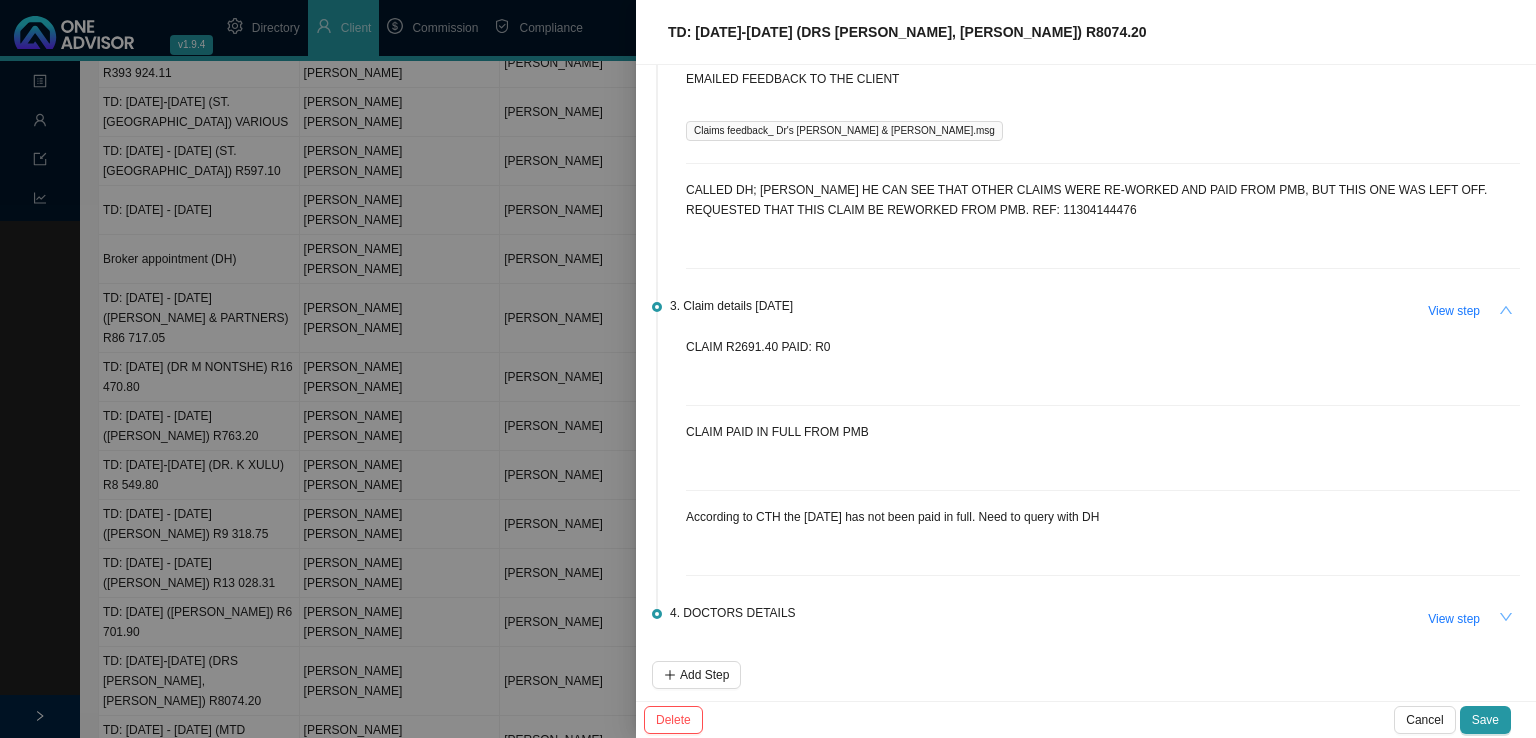 click 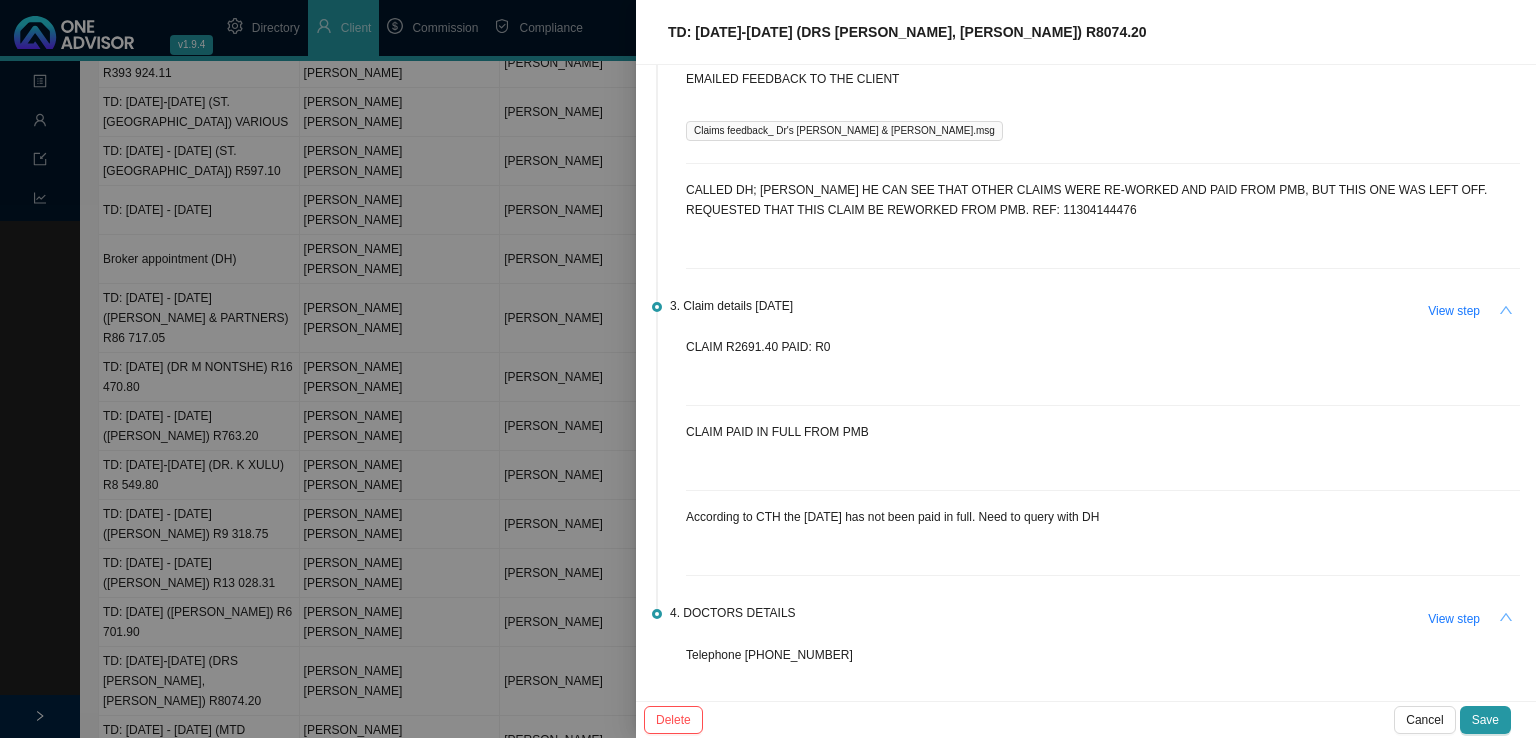 scroll, scrollTop: 701, scrollLeft: 0, axis: vertical 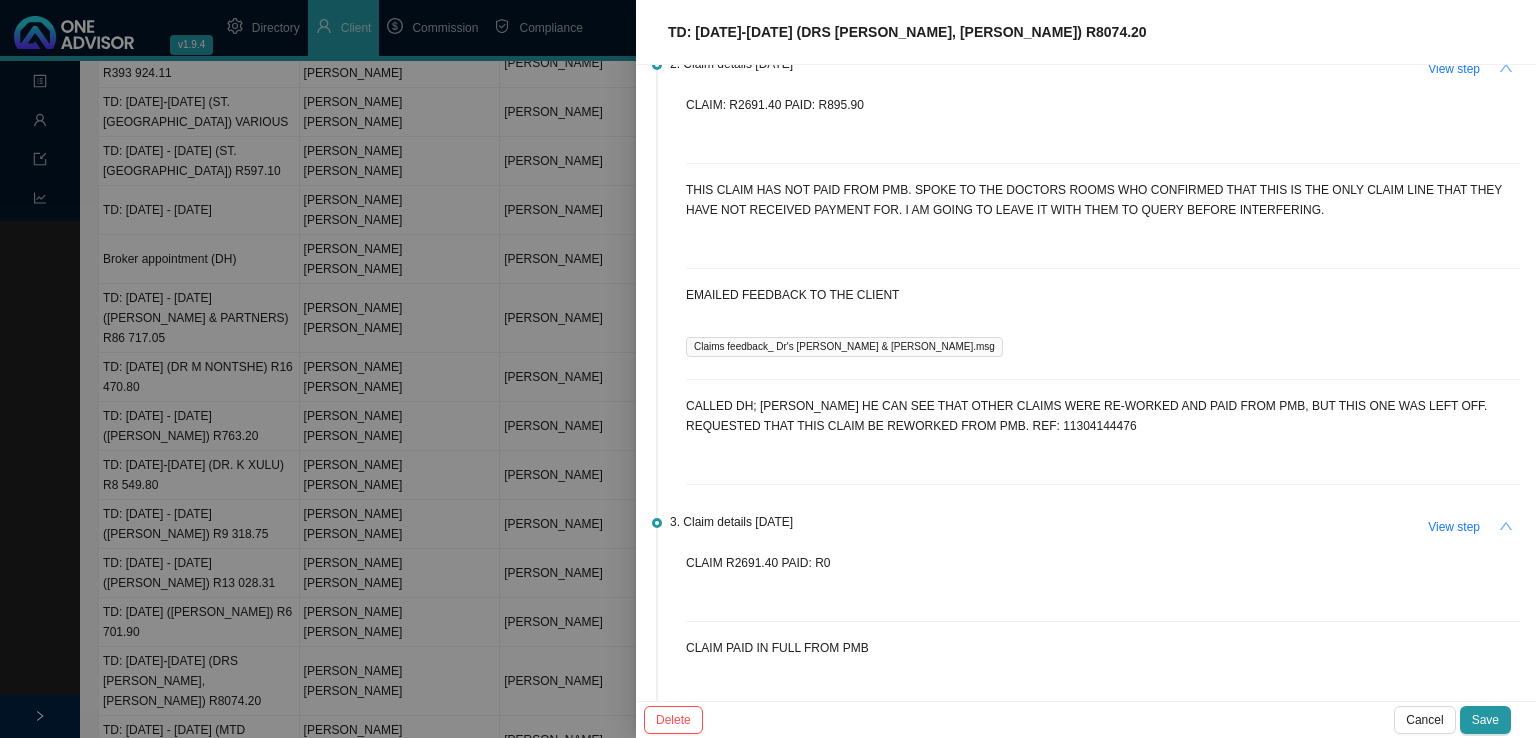 click on "CLAIM R2691.40  PAID: R0" at bounding box center (1103, 563) 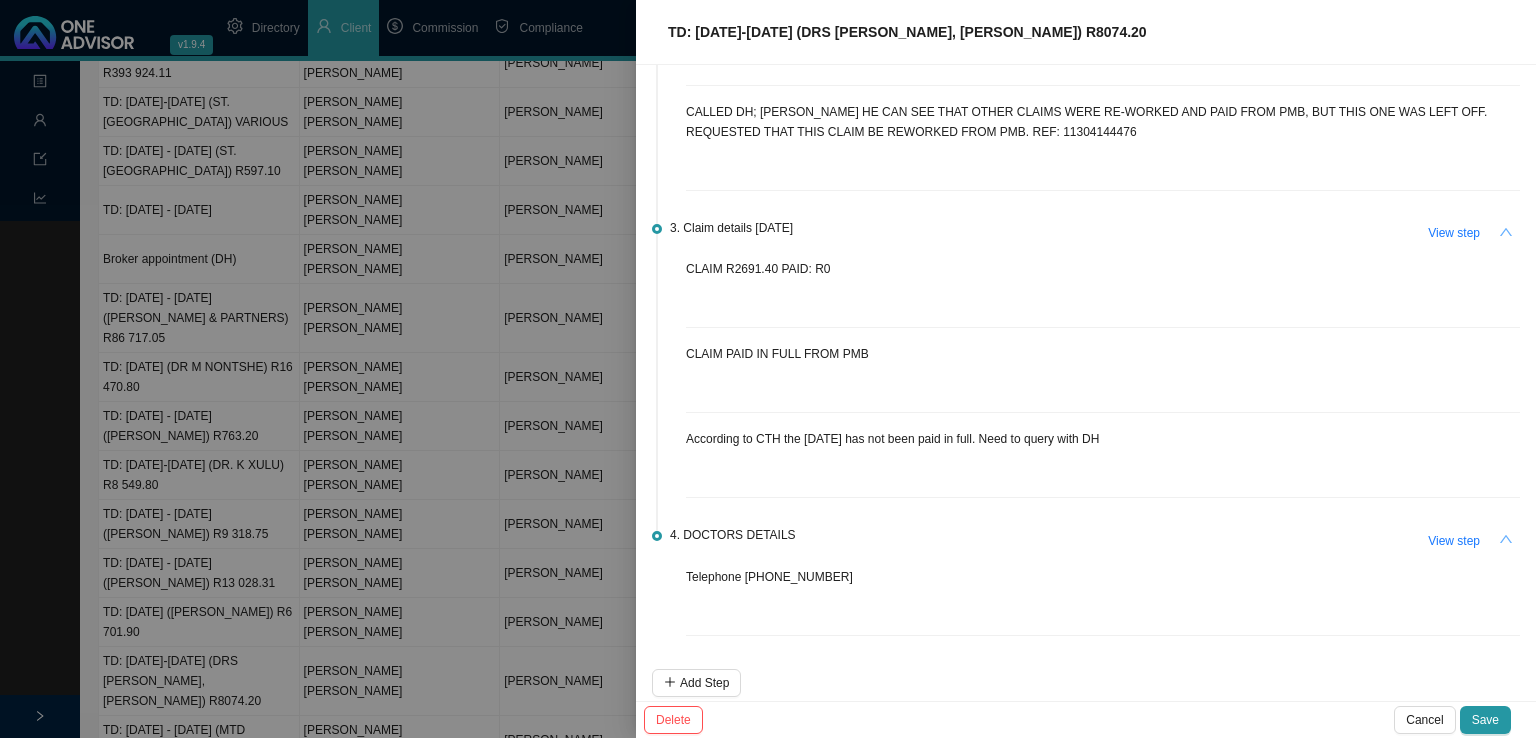 scroll, scrollTop: 701, scrollLeft: 0, axis: vertical 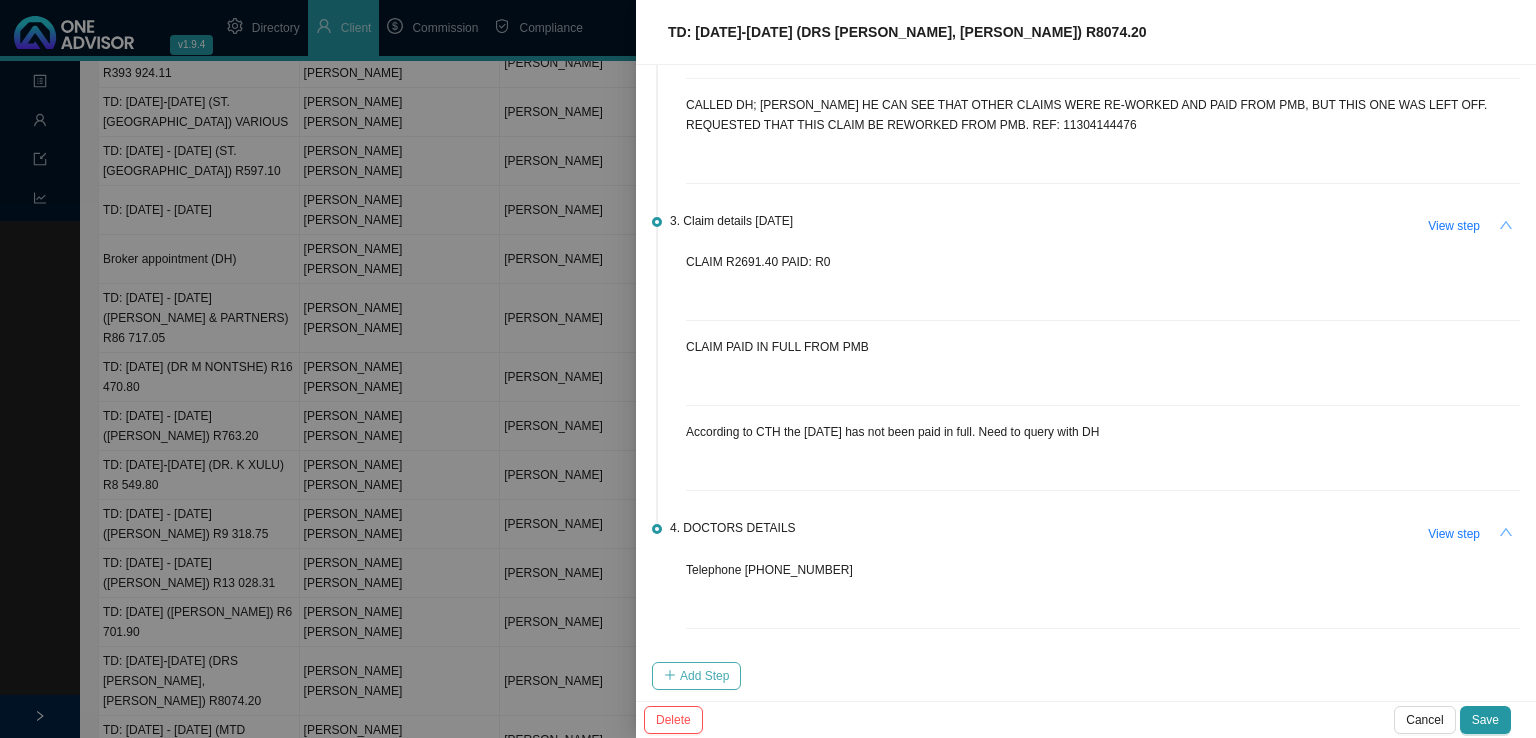 click on "Add Step" at bounding box center (704, 676) 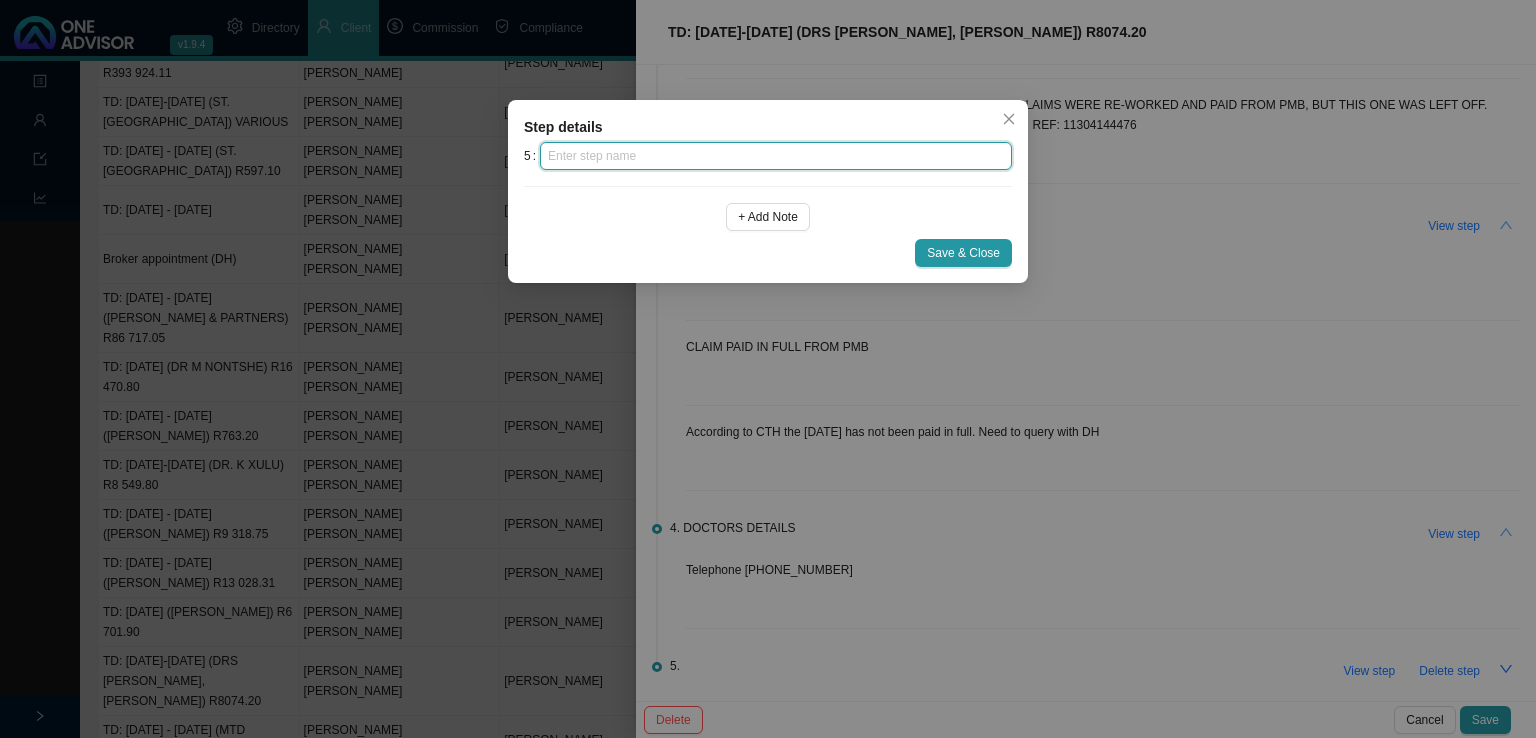 click at bounding box center (776, 156) 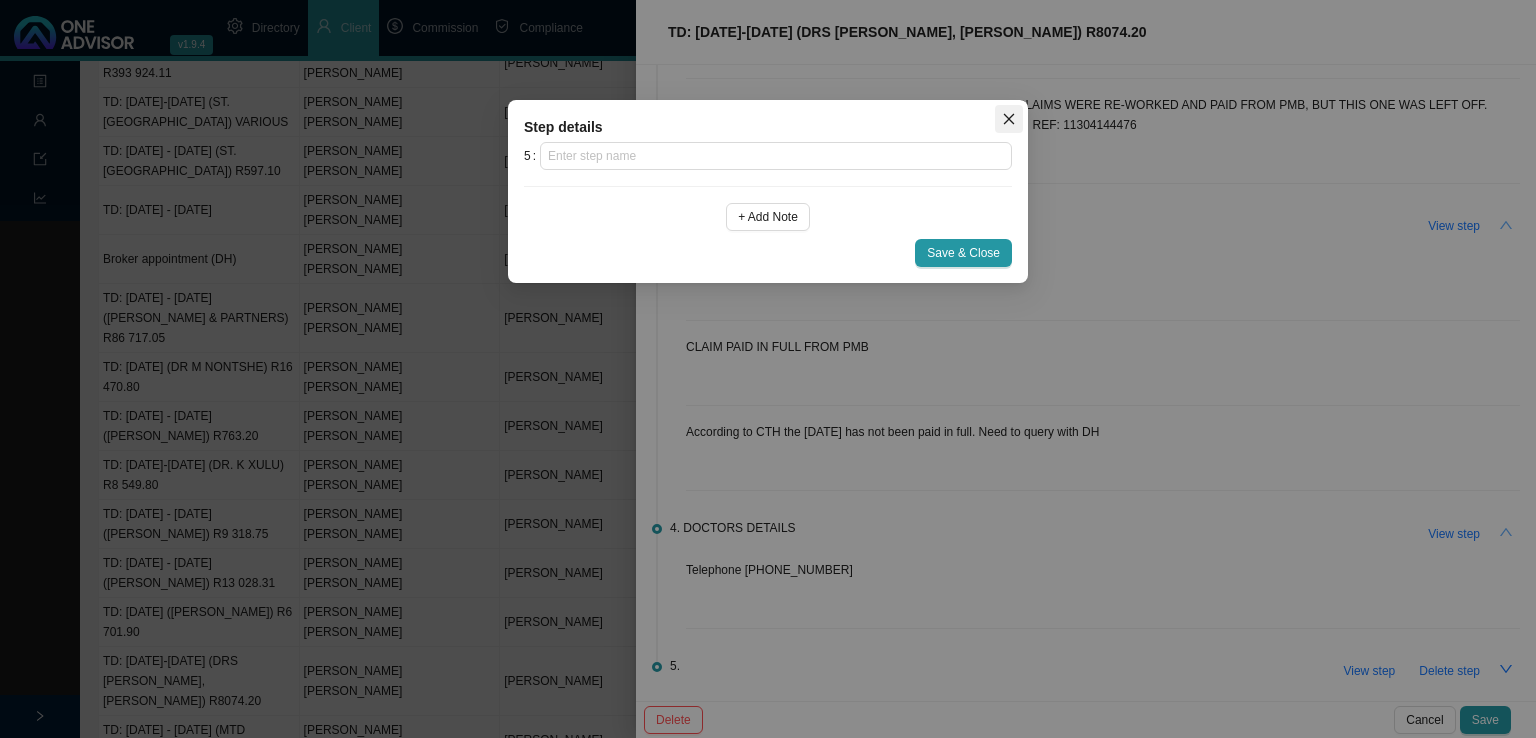 click 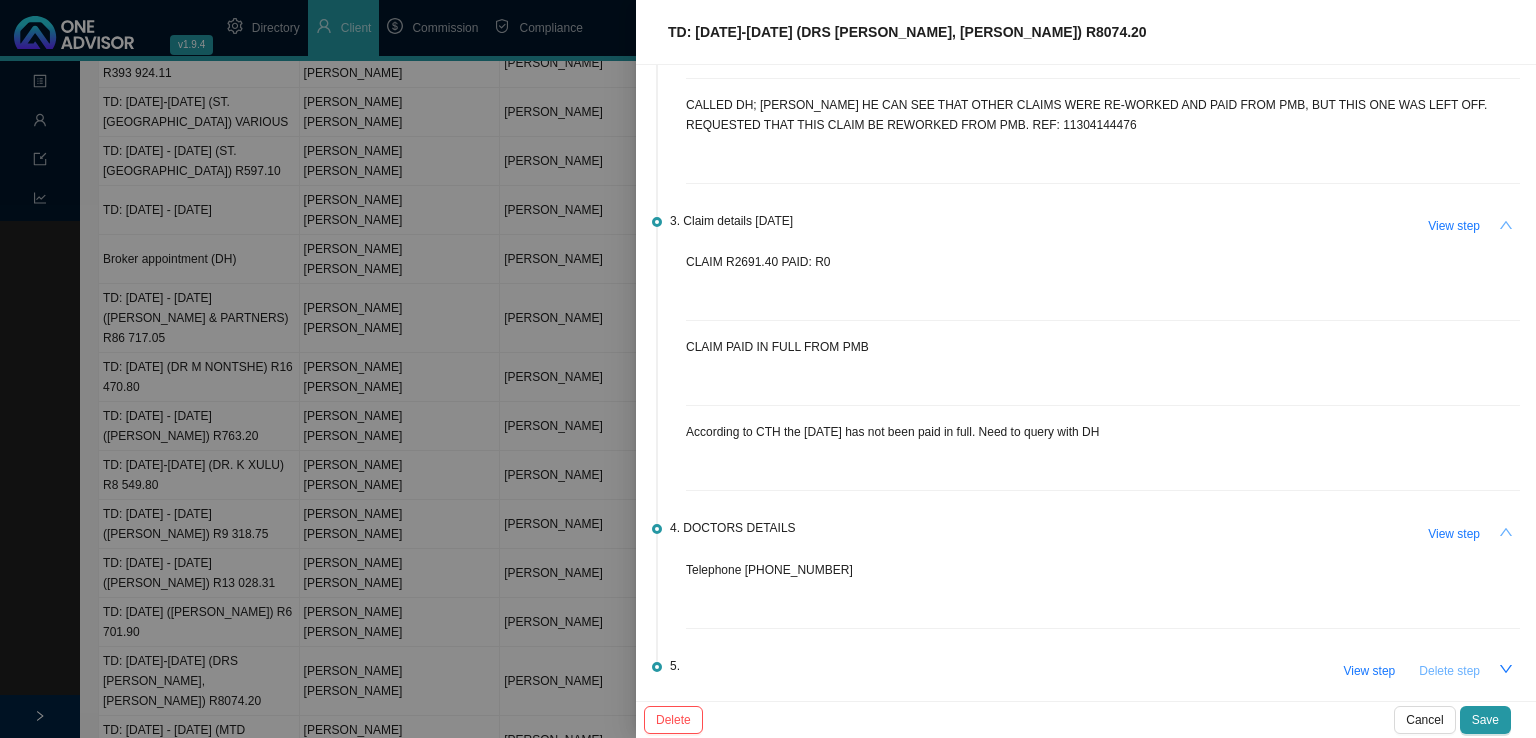 click on "Delete step" at bounding box center [1449, 671] 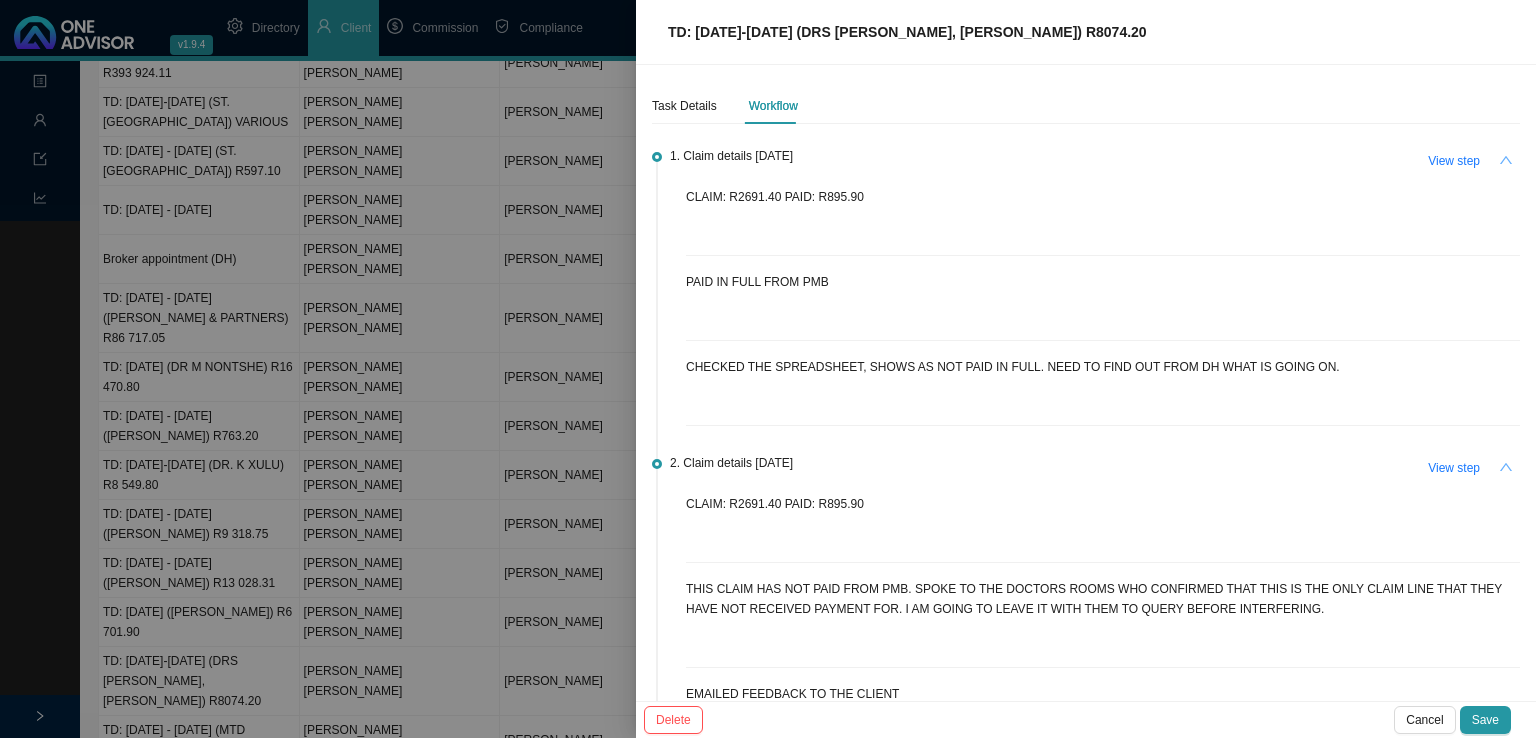 scroll, scrollTop: 0, scrollLeft: 0, axis: both 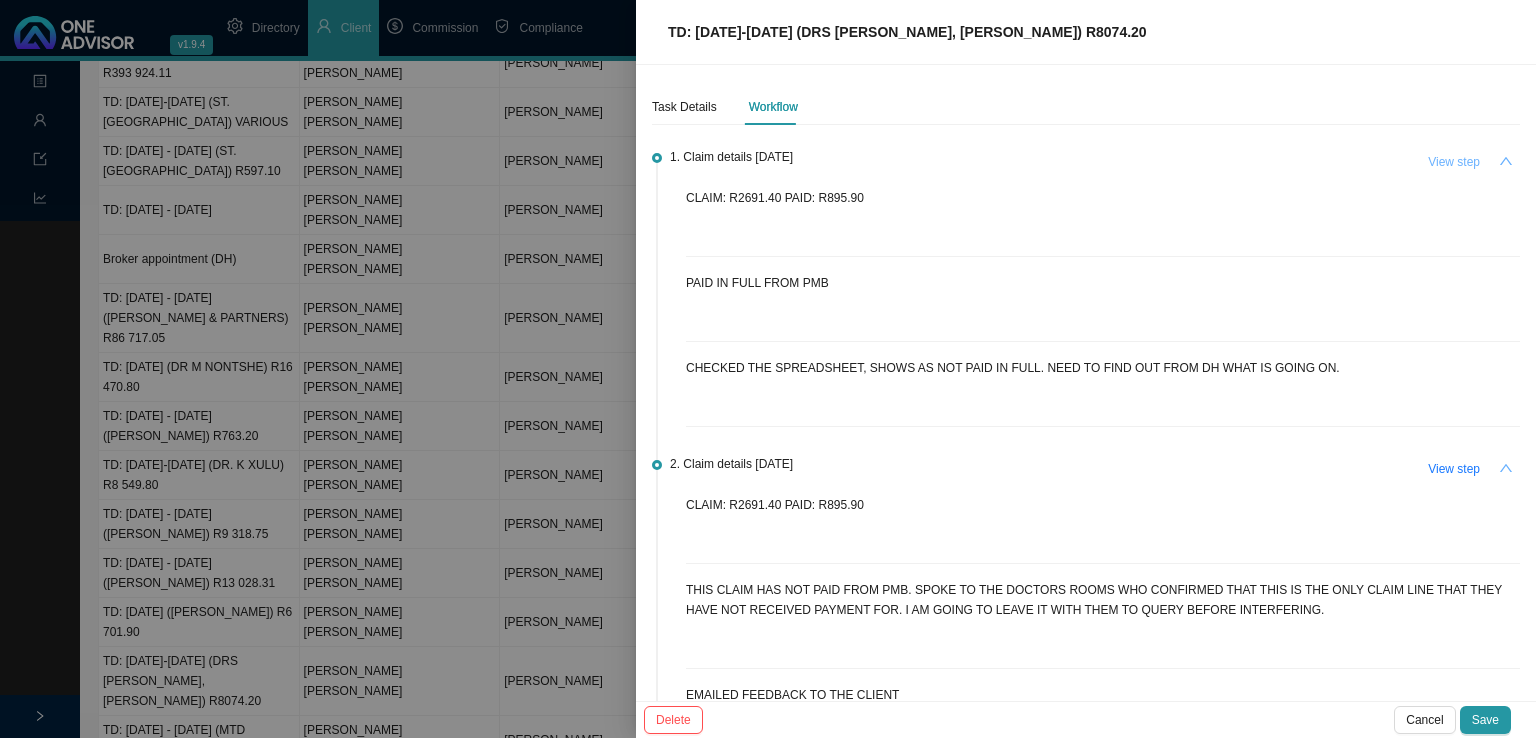 click on "View step" at bounding box center [1454, 162] 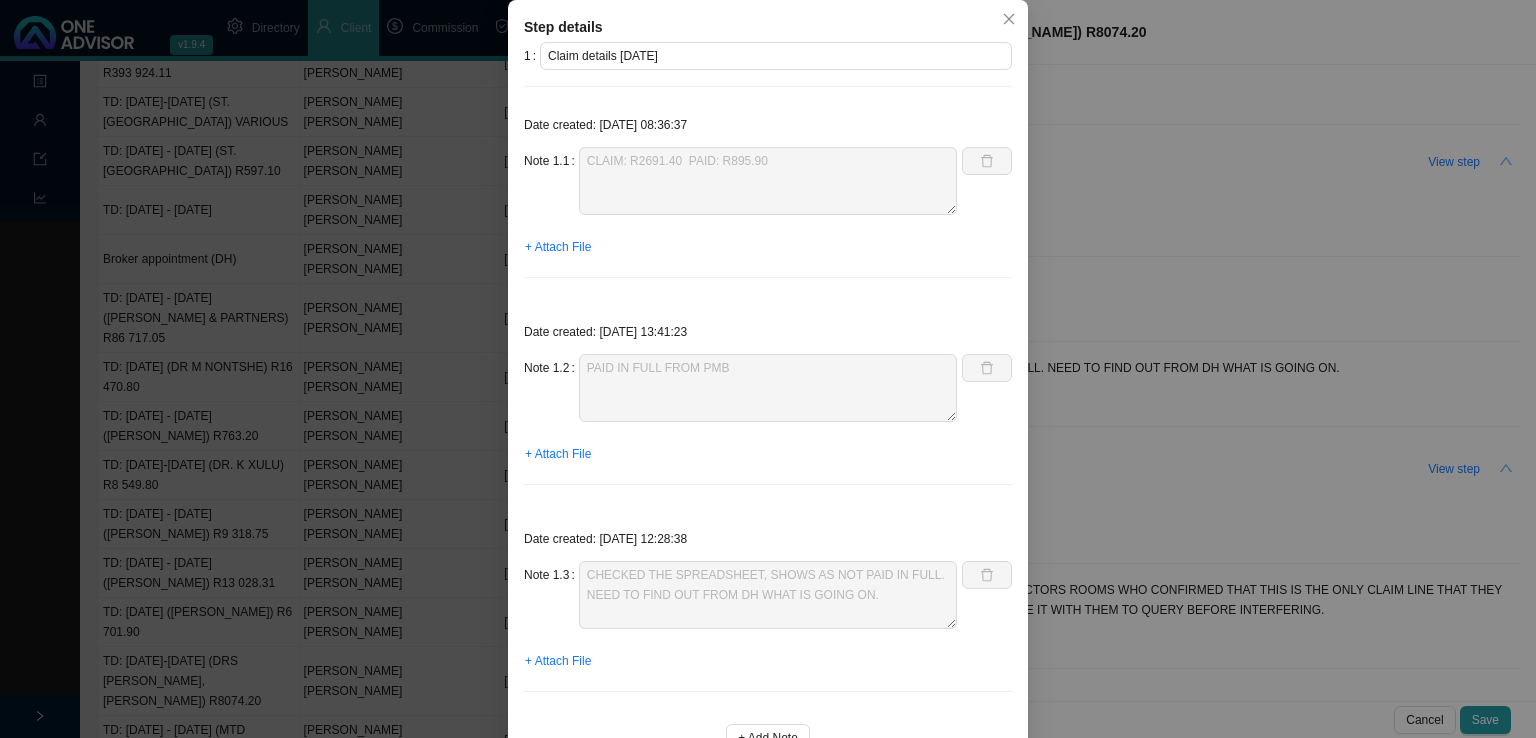 scroll, scrollTop: 180, scrollLeft: 0, axis: vertical 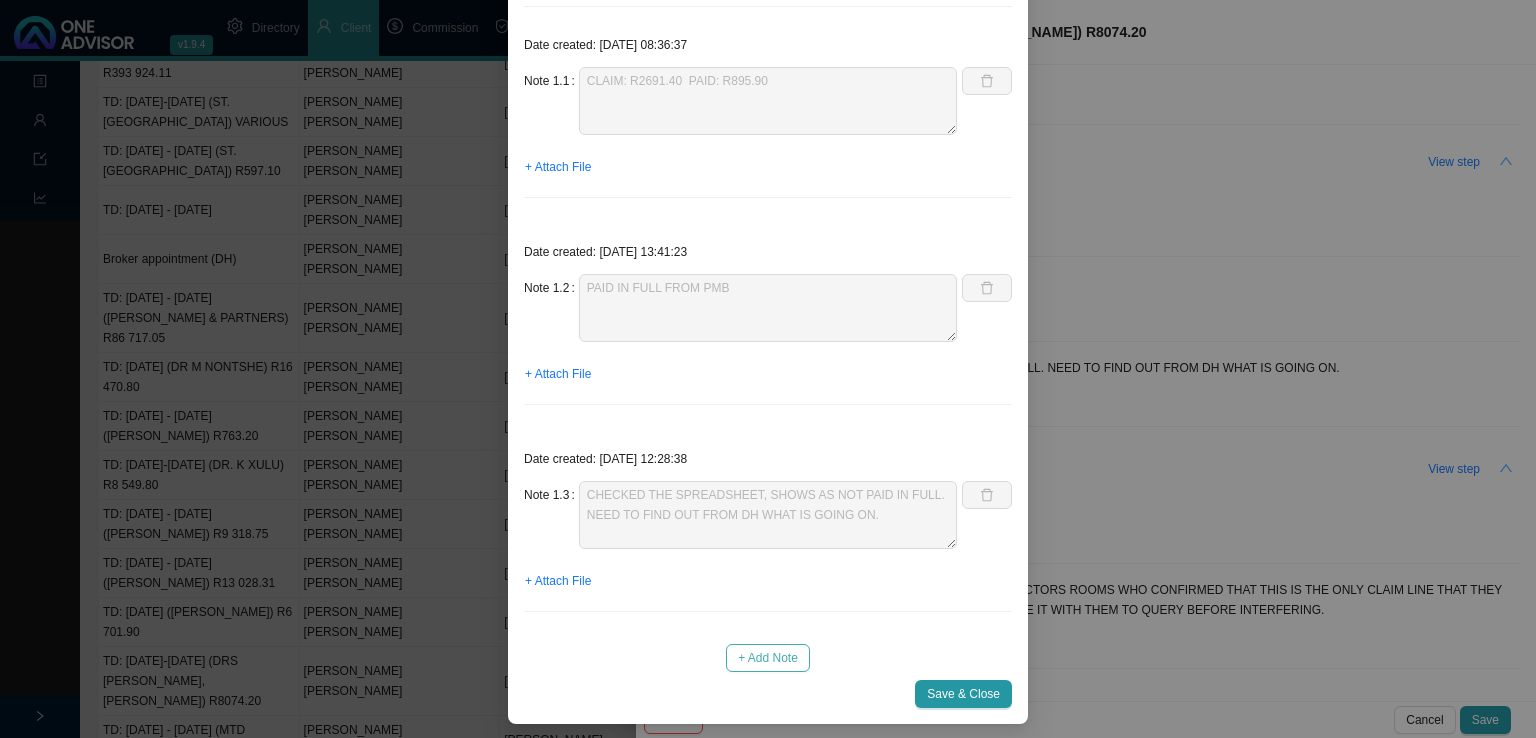 click on "+ Add Note" at bounding box center (768, 658) 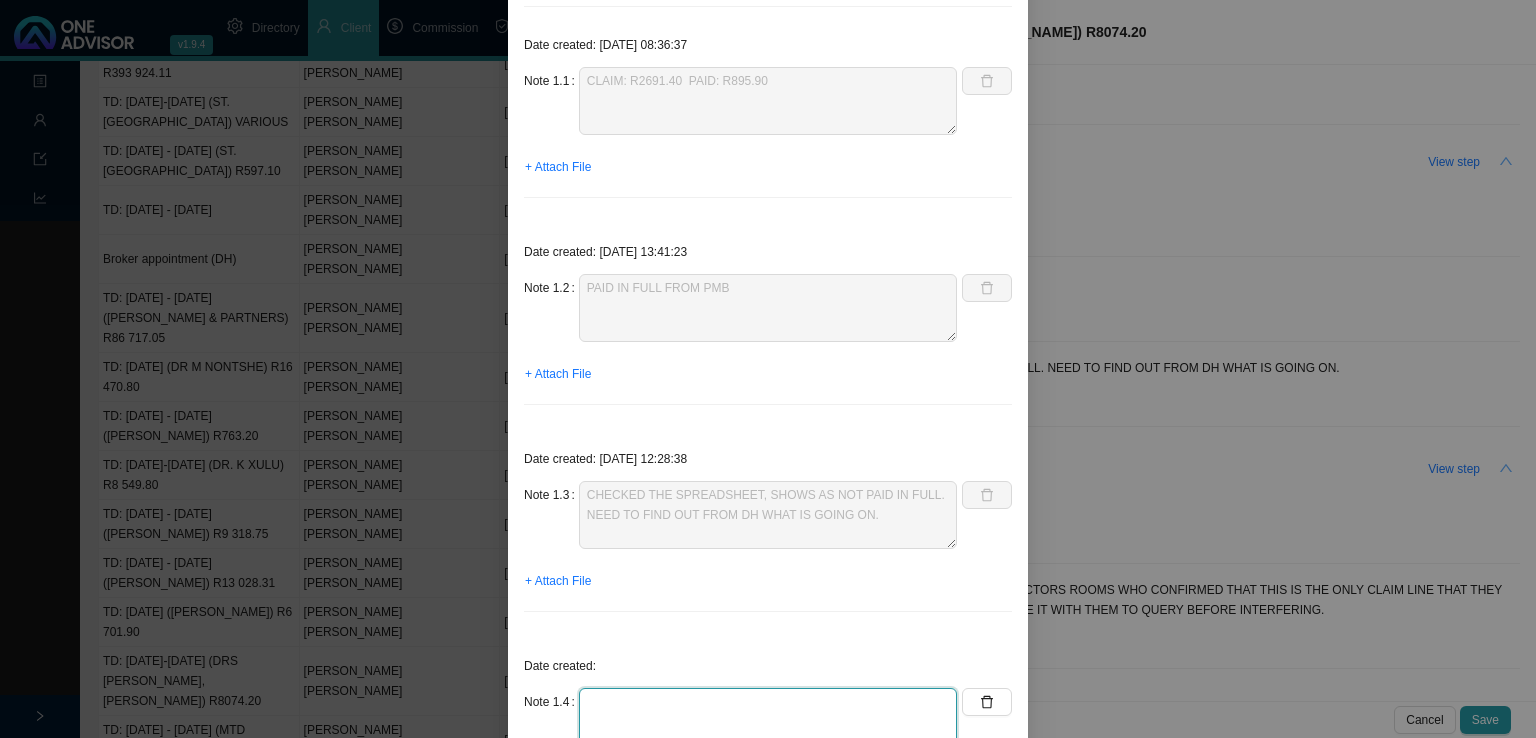click at bounding box center [768, 101] 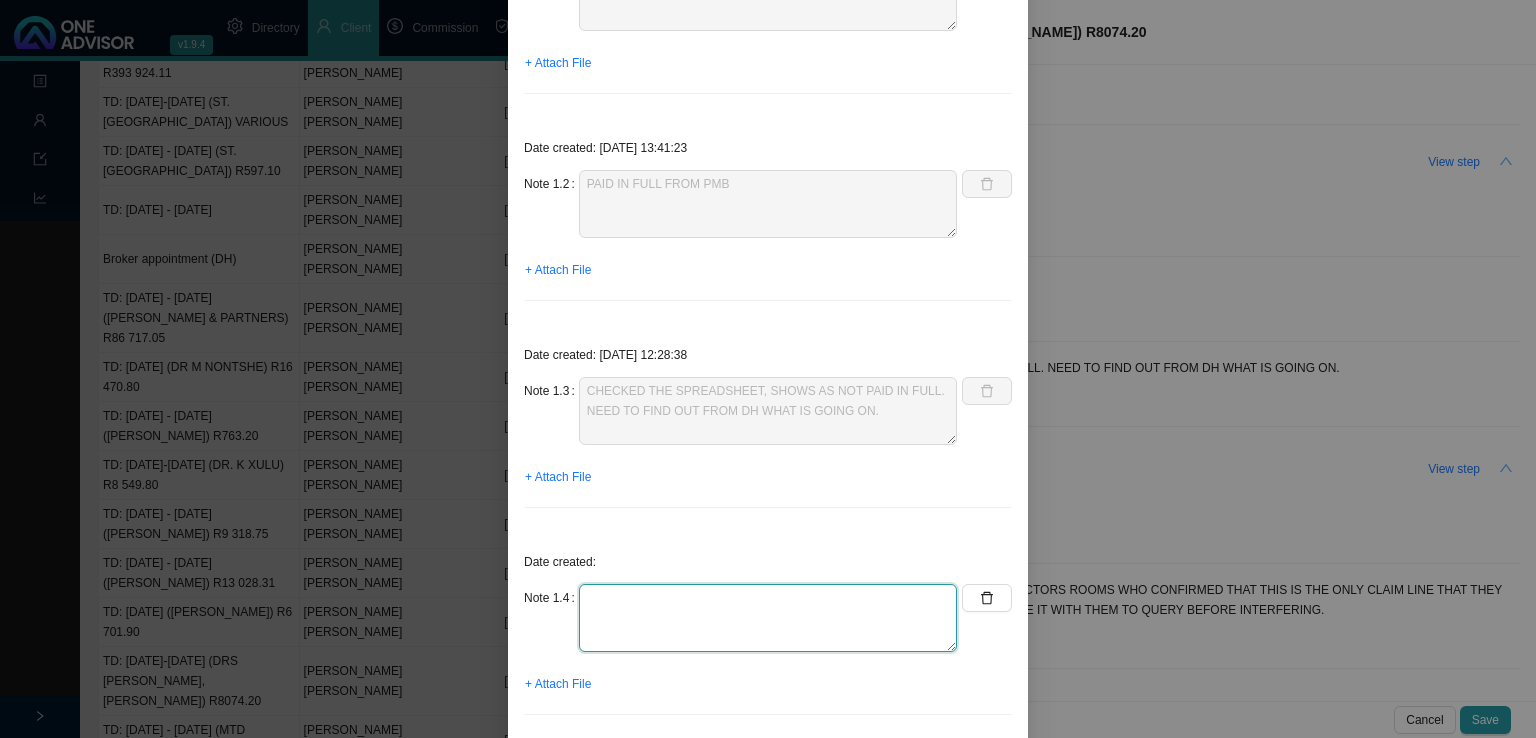 scroll, scrollTop: 387, scrollLeft: 0, axis: vertical 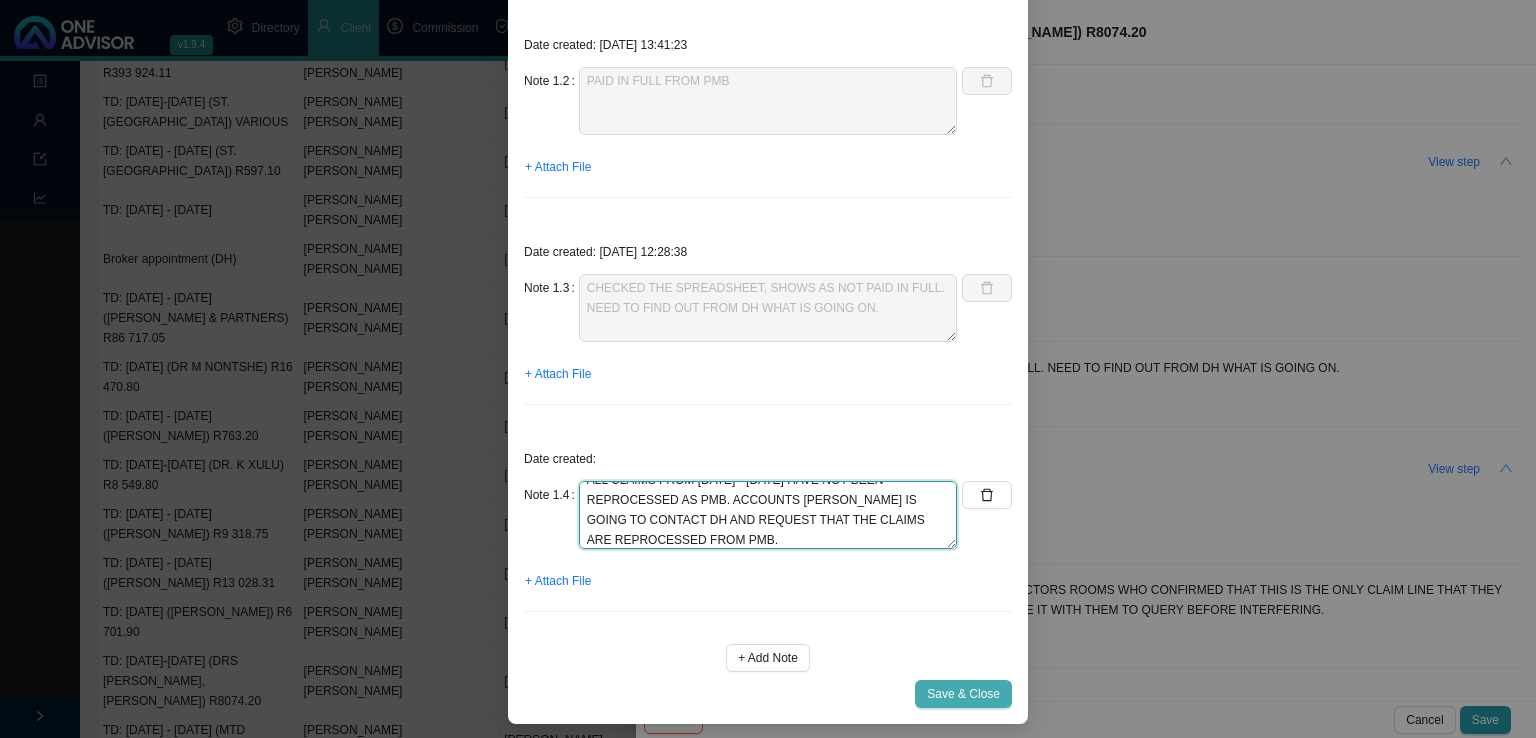 type on "CALLED PROVIDERS ROOMS
ALL CLAIMS FROM [DATE] - [DATE] HAVE NOT BEEN REPROCESSED AS PMB. ACCOUNTS [PERSON_NAME] IS GOING TO CONTACT DH AND REQUEST THAT THE CLAIMS ARE REPROCESSED FROM PMB." 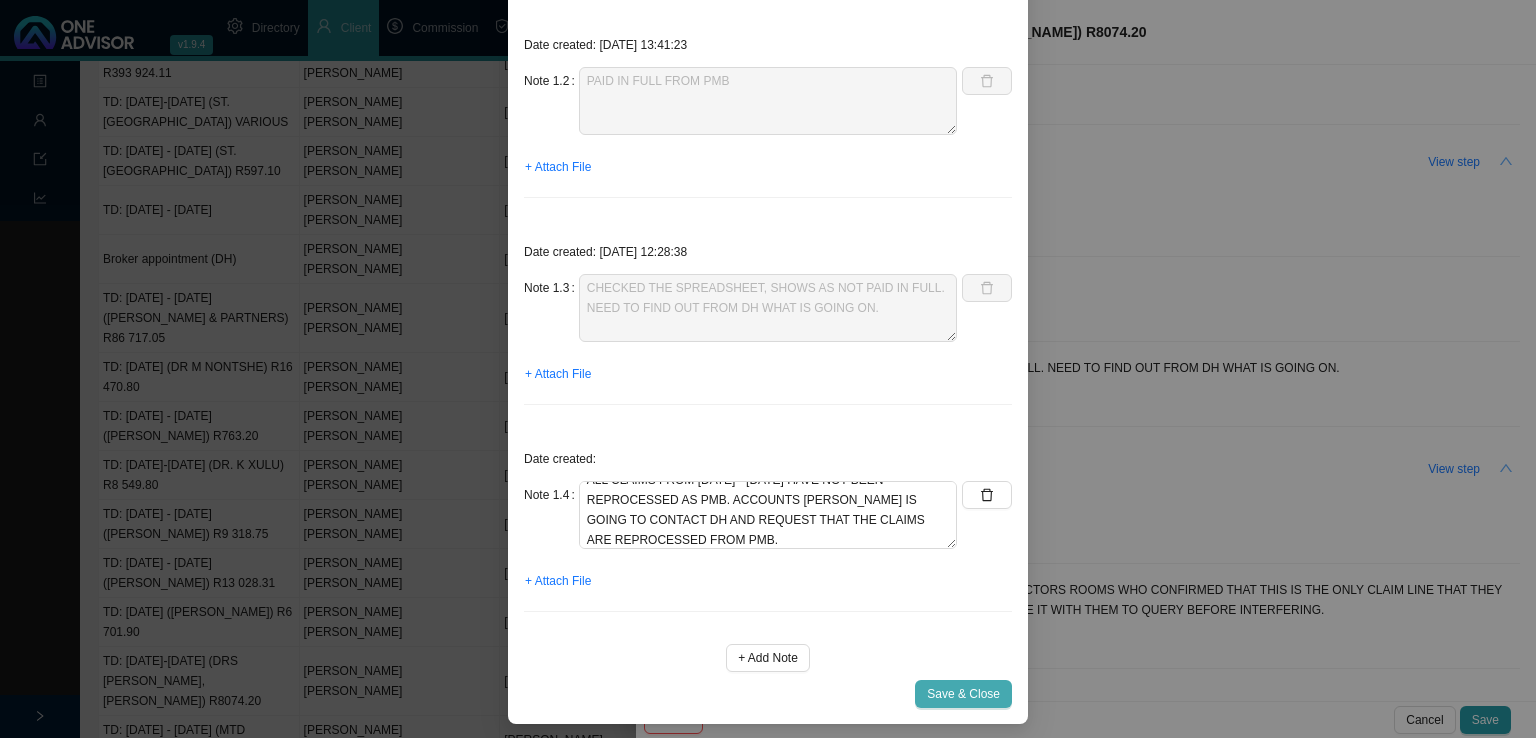 click on "Save & Close" at bounding box center (963, 694) 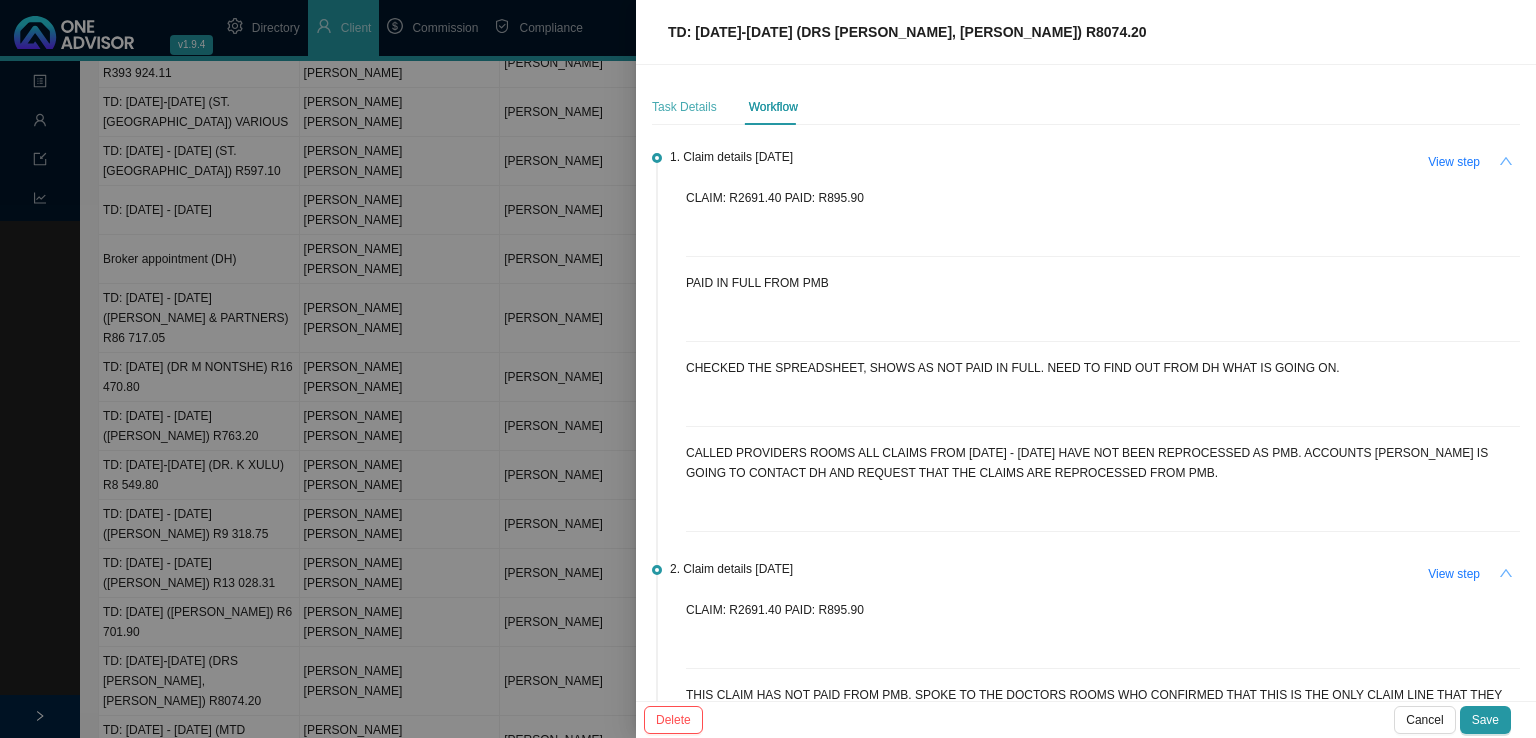 click on "Task Details" at bounding box center [684, 107] 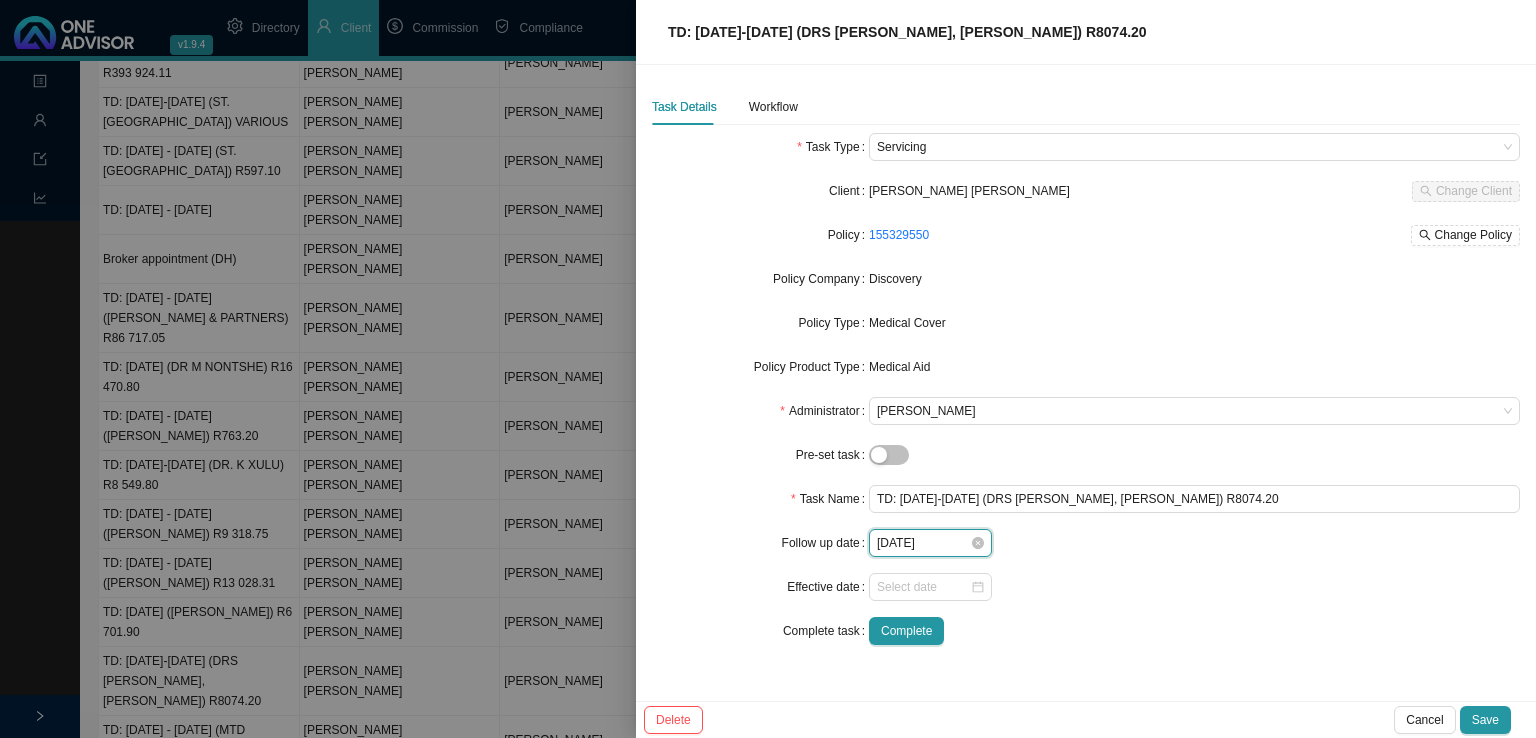 click on "[DATE]" at bounding box center (923, 543) 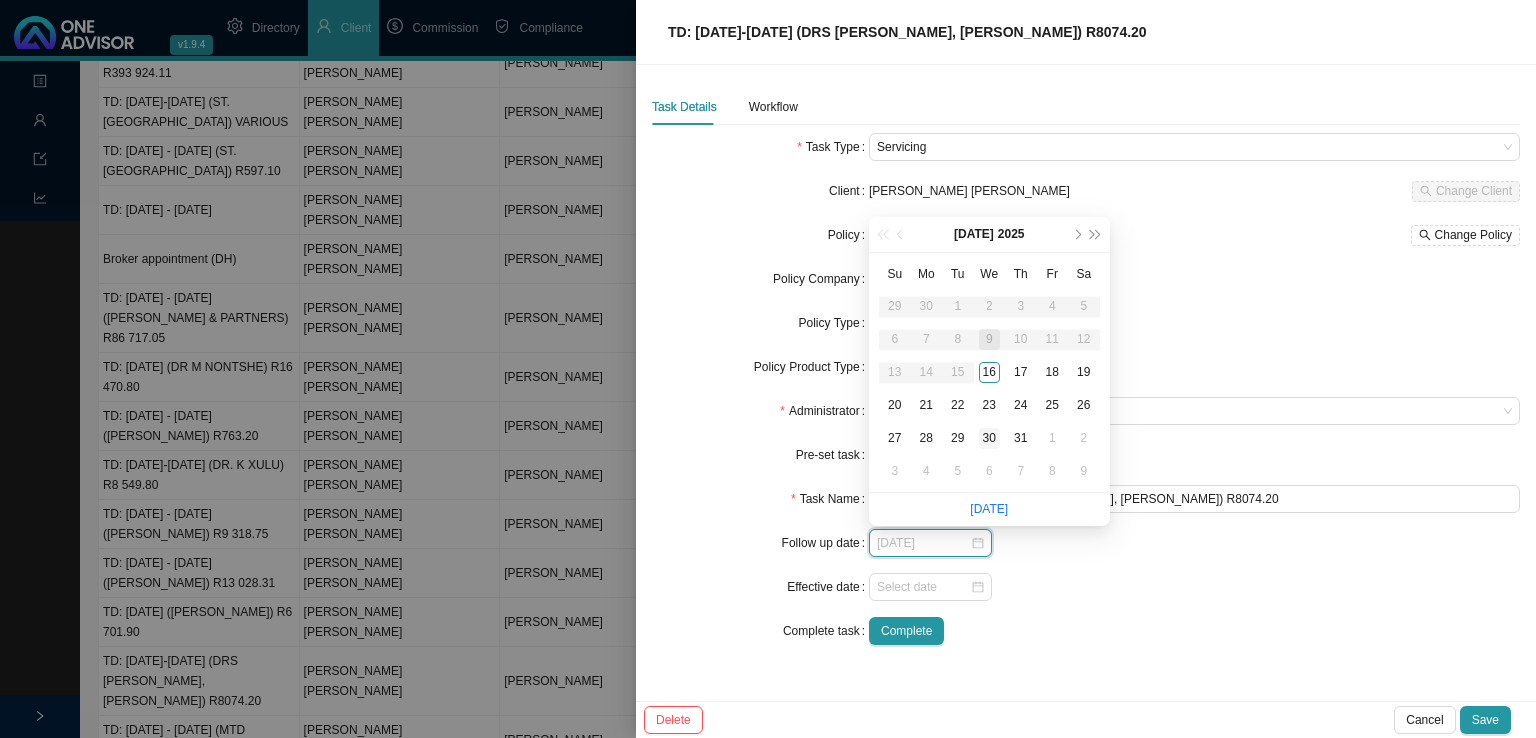 type on "[DATE]" 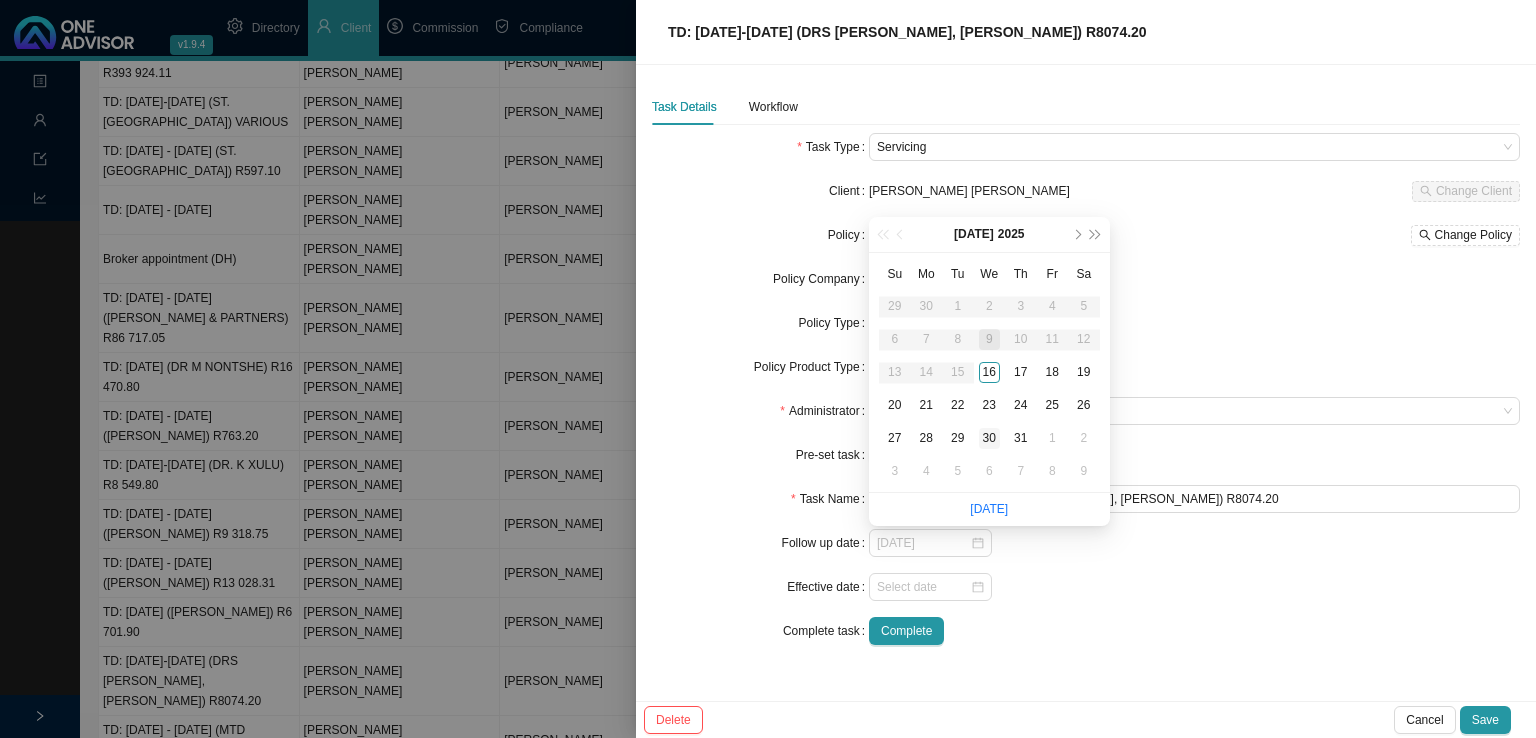 click on "30" at bounding box center (990, 438) 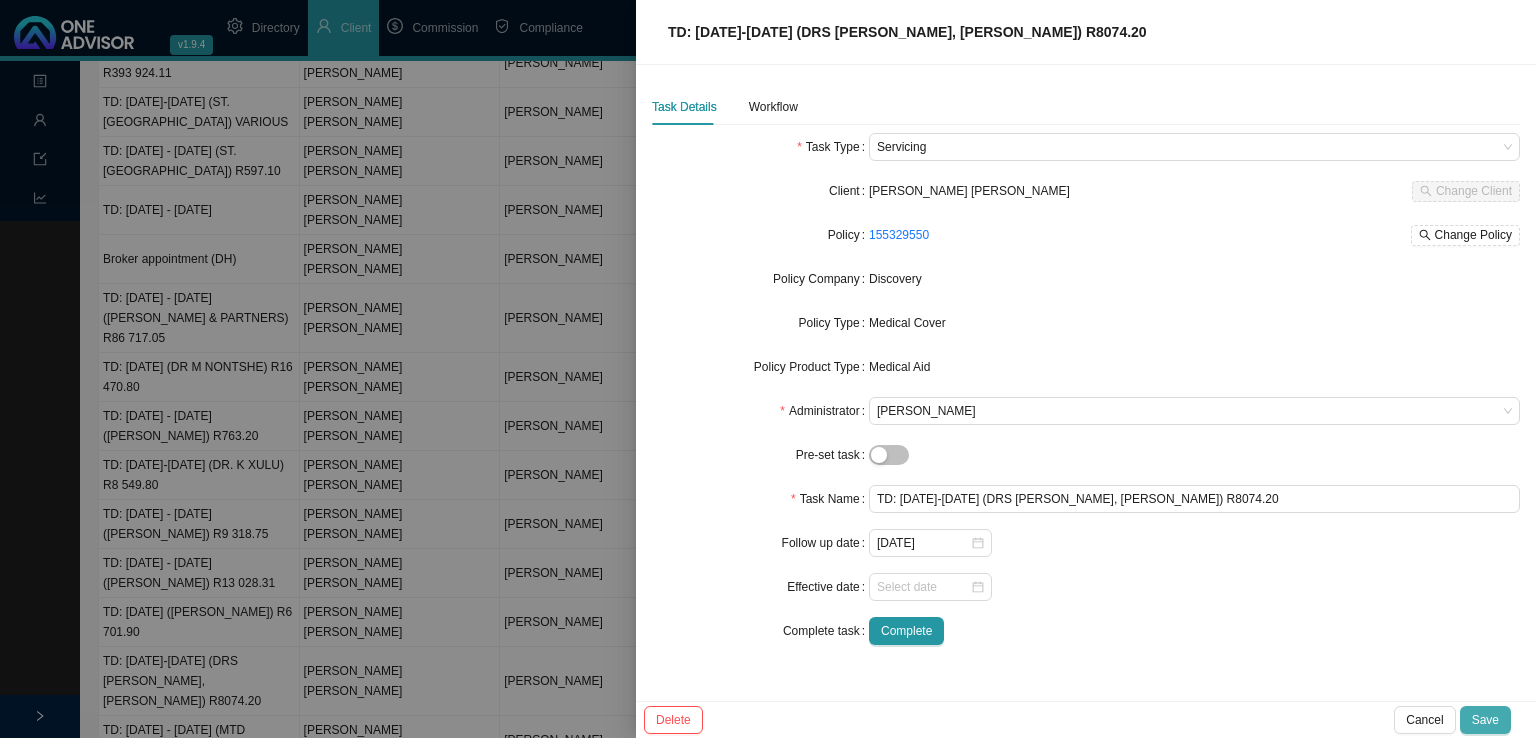 click on "Save" at bounding box center [1485, 720] 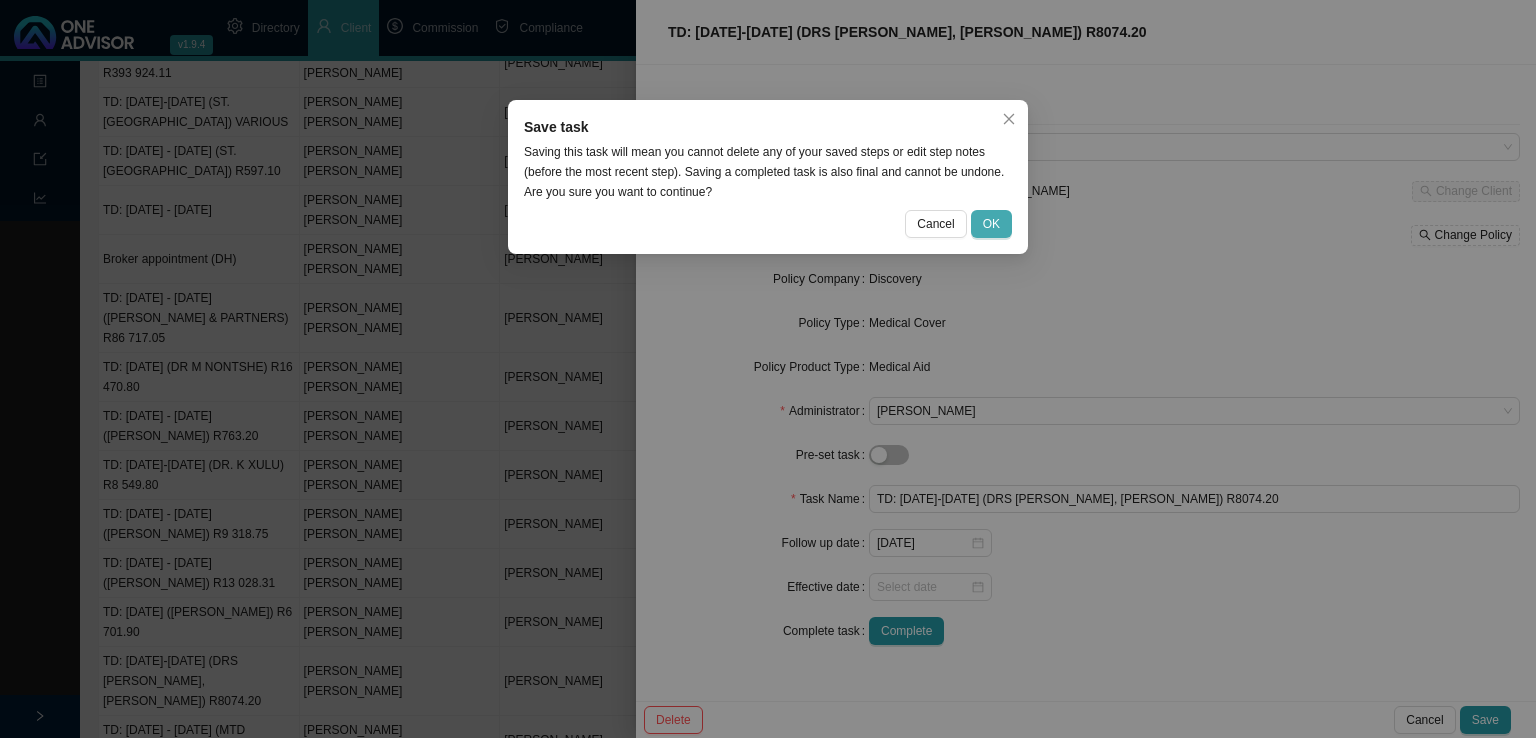 click on "OK" at bounding box center (991, 224) 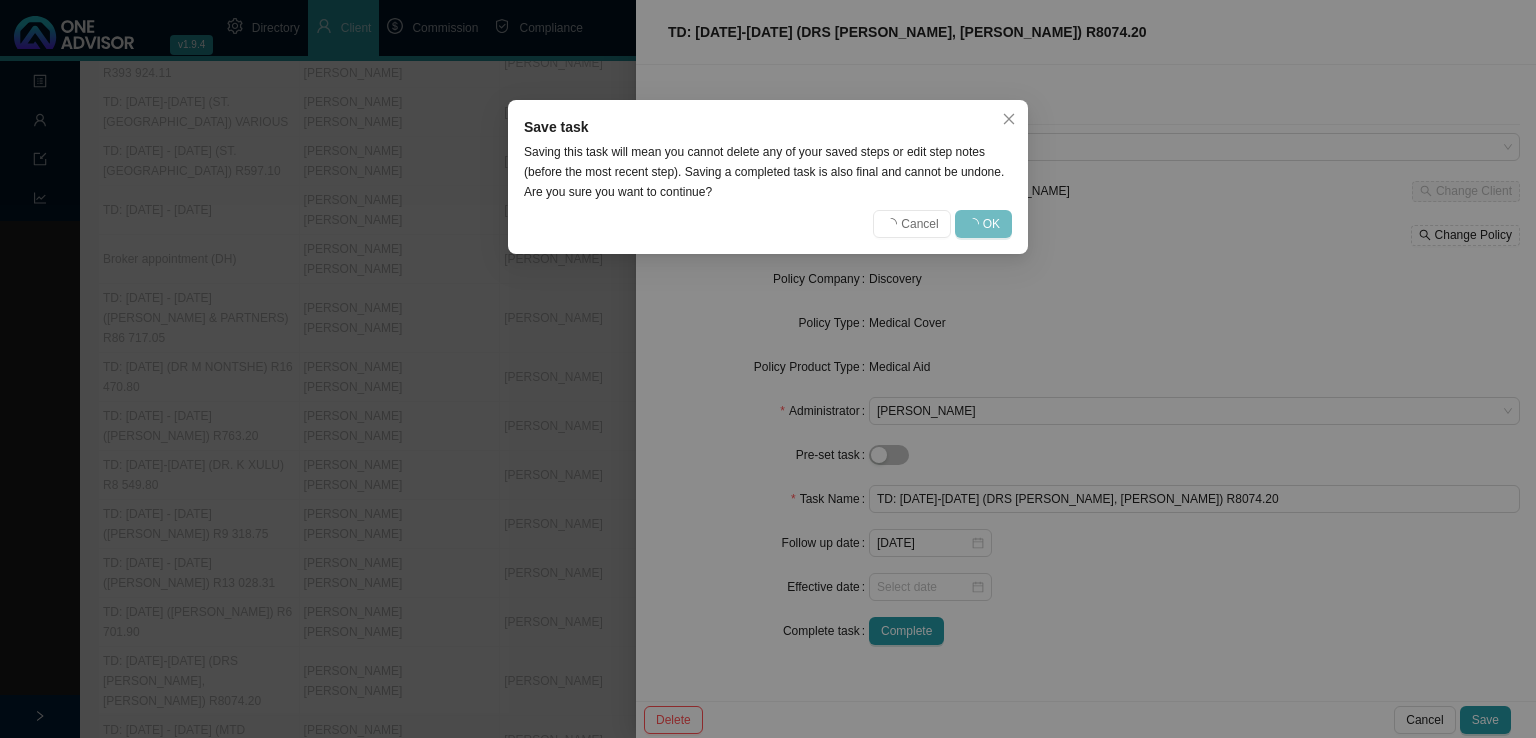 type 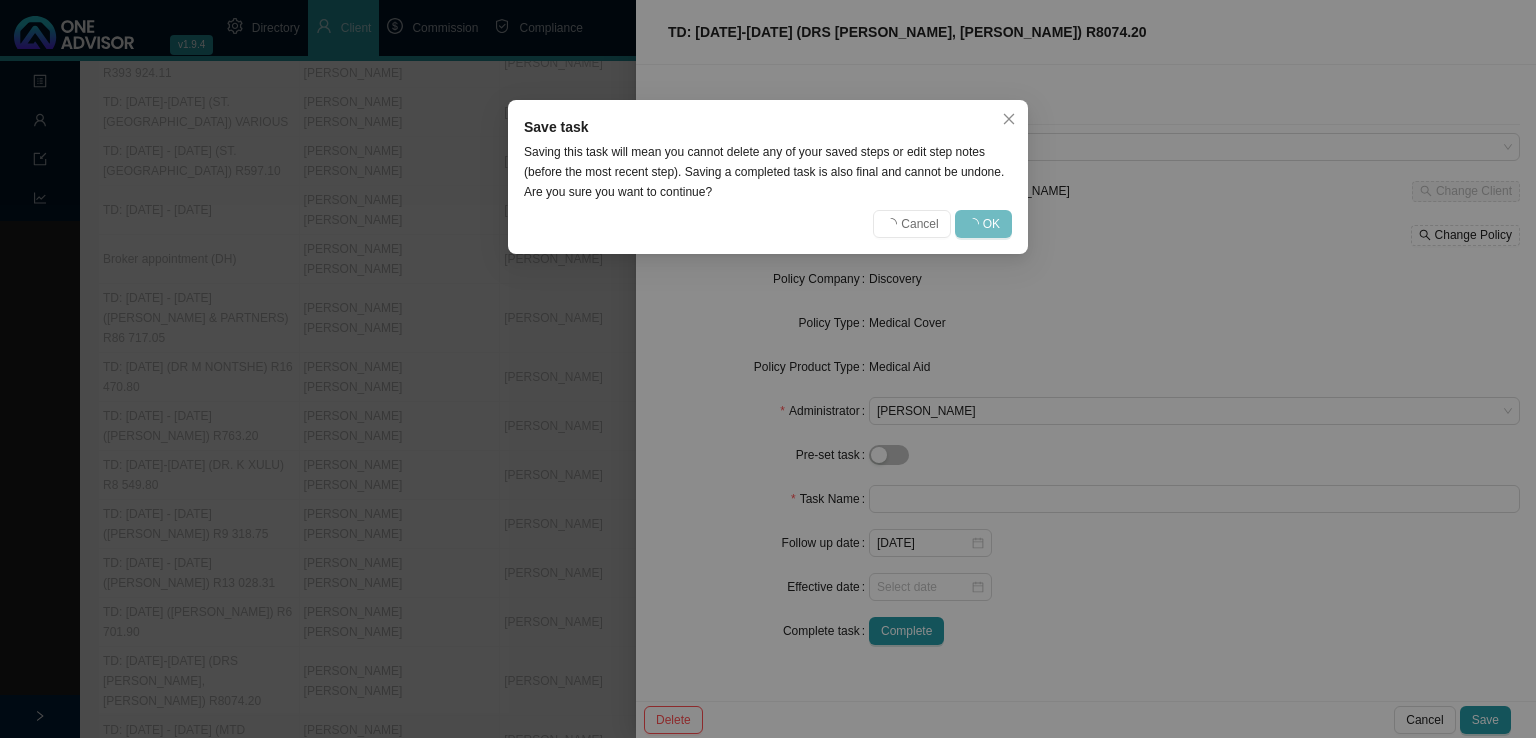 type 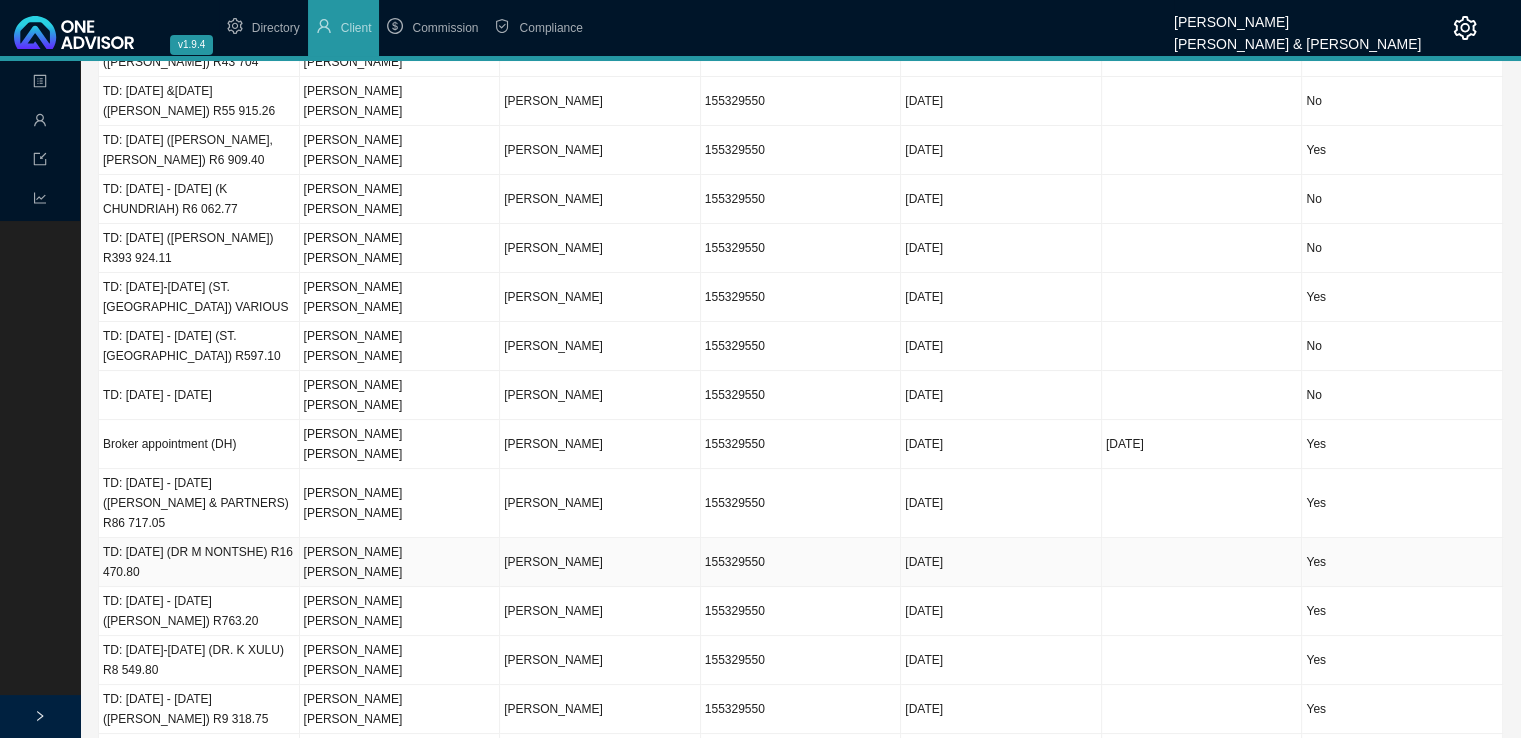 scroll, scrollTop: 0, scrollLeft: 0, axis: both 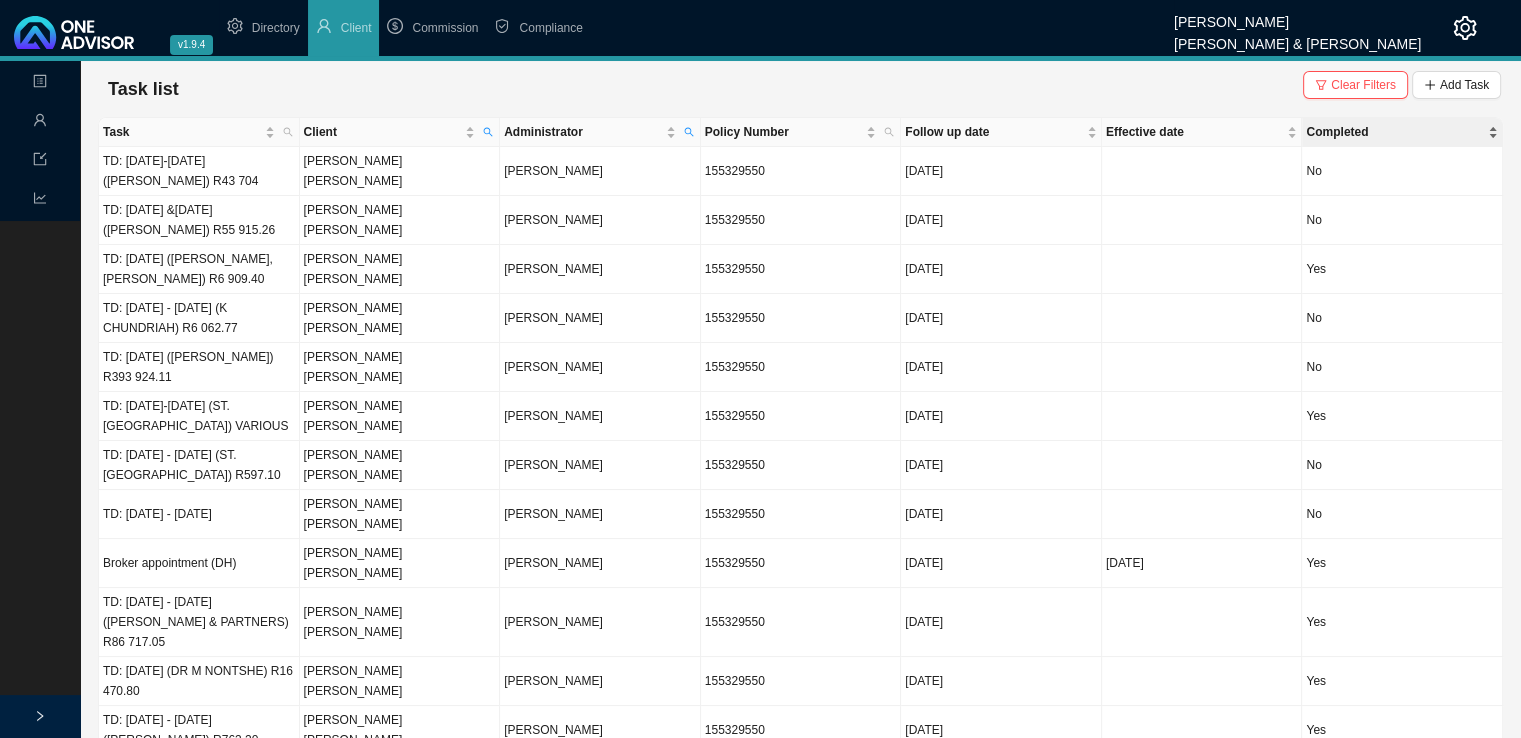 click on "Completed" at bounding box center (1402, 132) 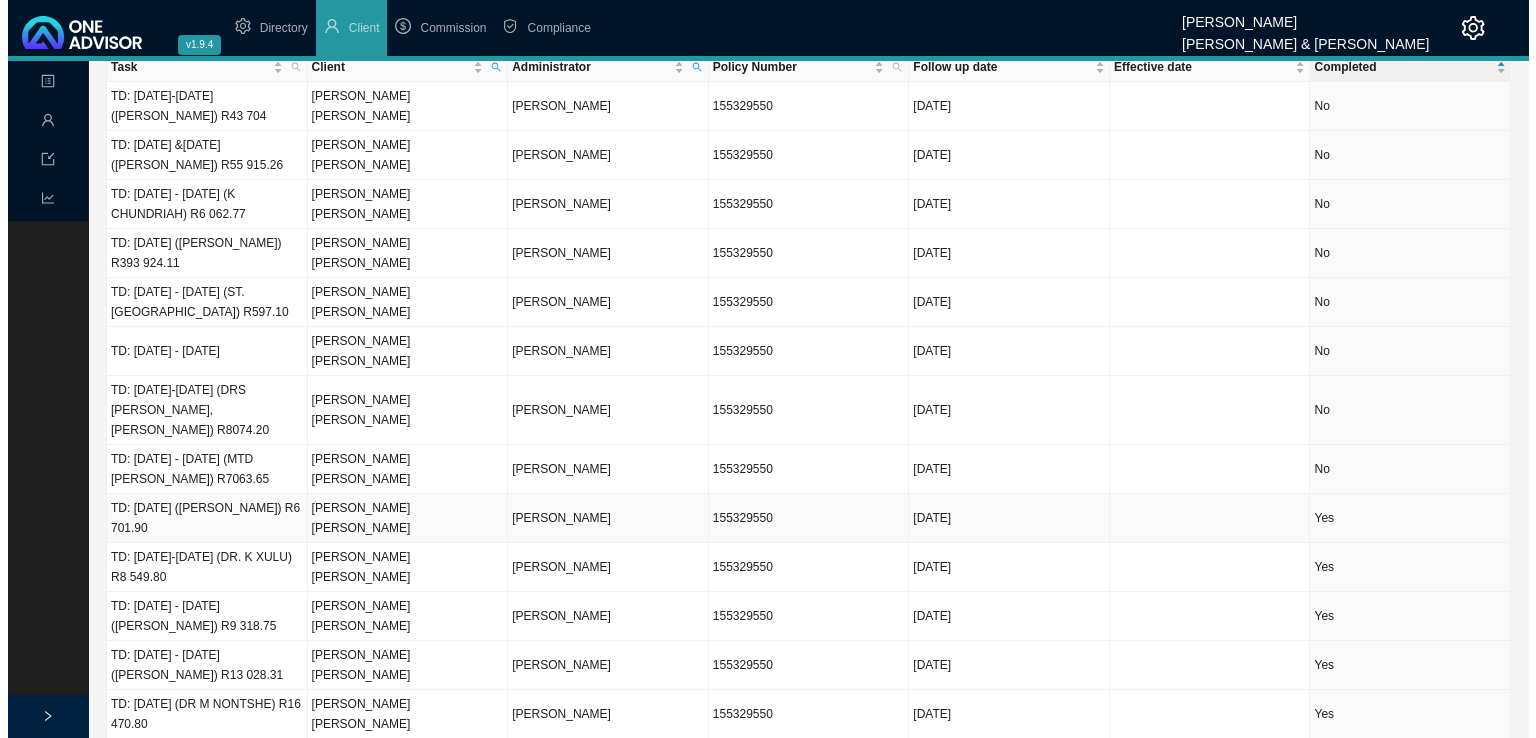 scroll, scrollTop: 0, scrollLeft: 0, axis: both 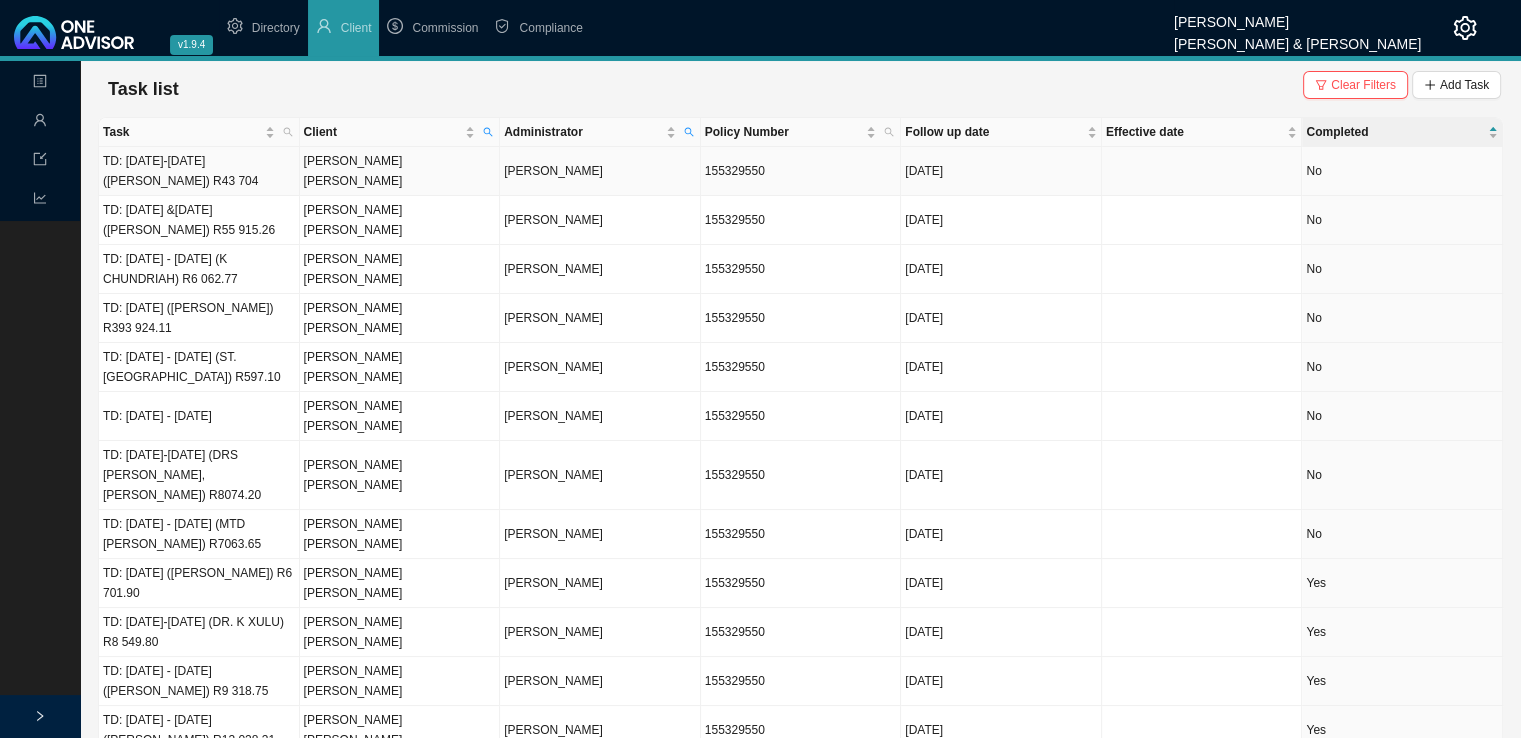 click on "TD: [DATE]-[DATE] ([PERSON_NAME]) R43 704" at bounding box center (199, 171) 